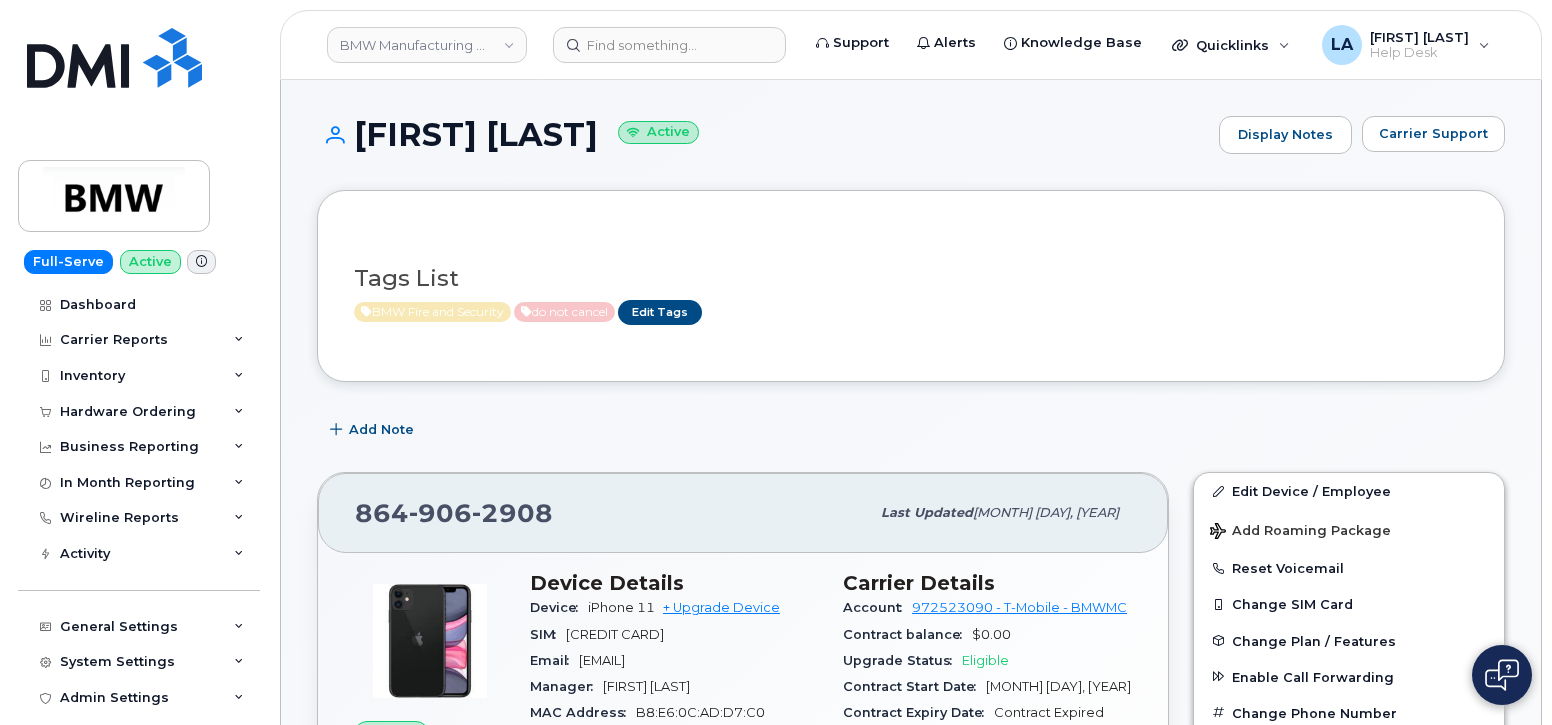 scroll, scrollTop: 16, scrollLeft: 0, axis: vertical 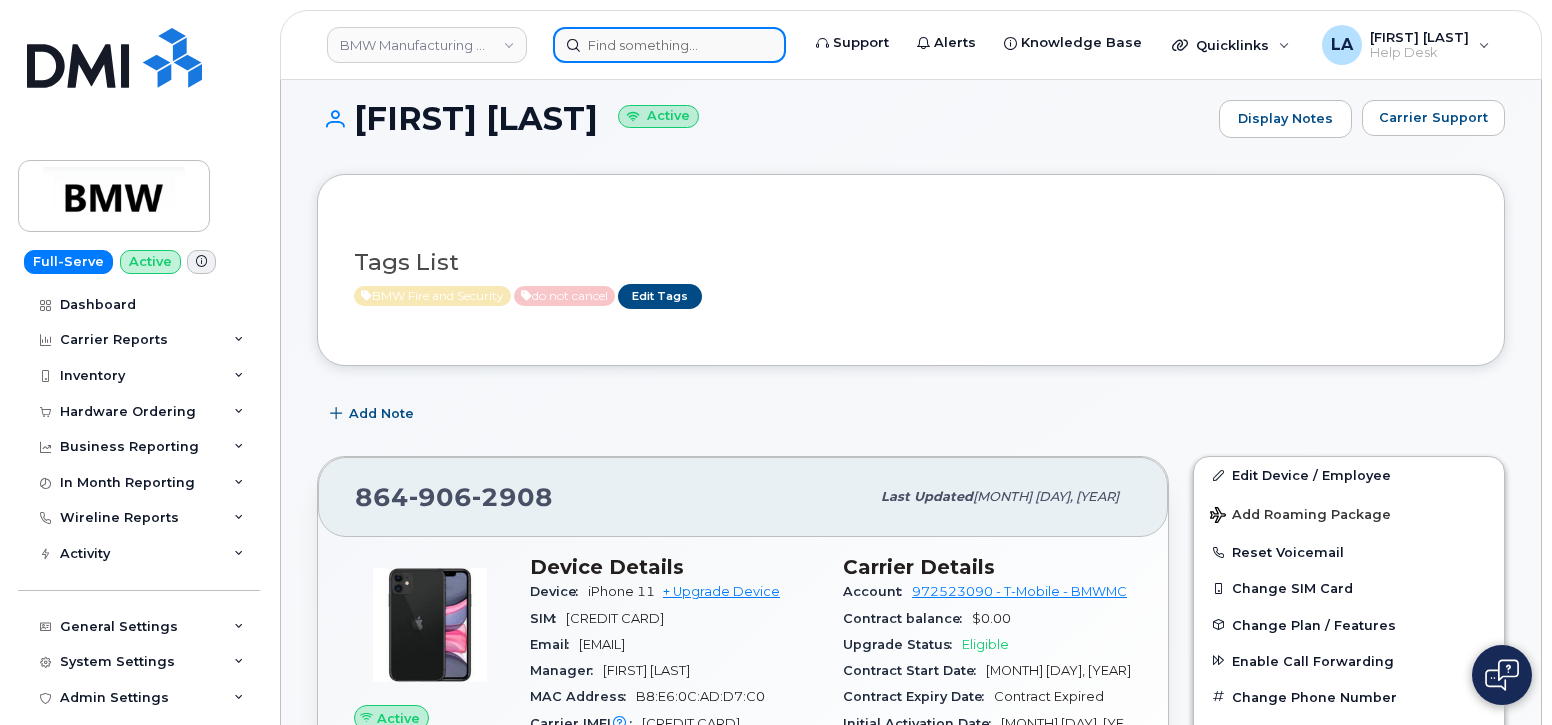 click at bounding box center [669, 45] 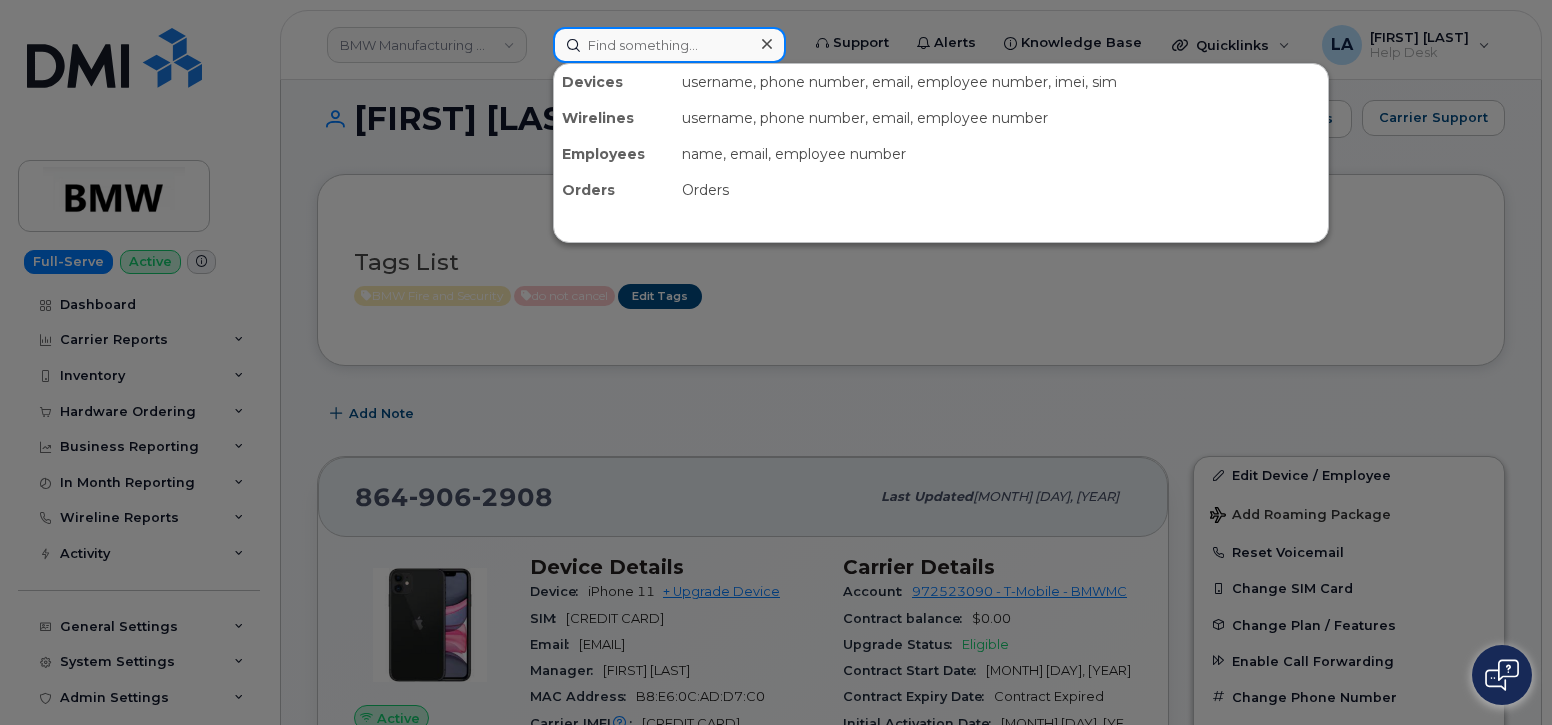 paste on "[FIRST] [LAST]" 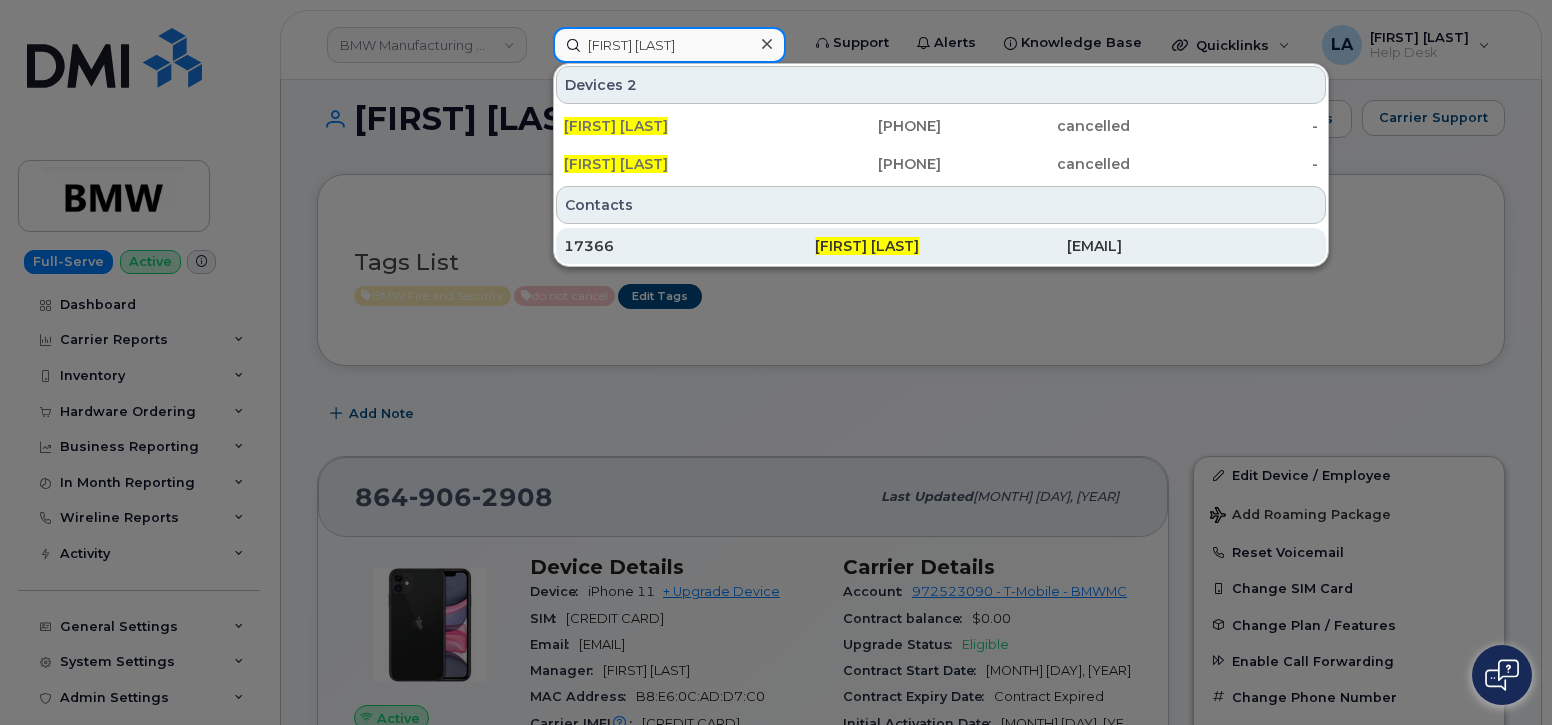 type on "David F Romeo" 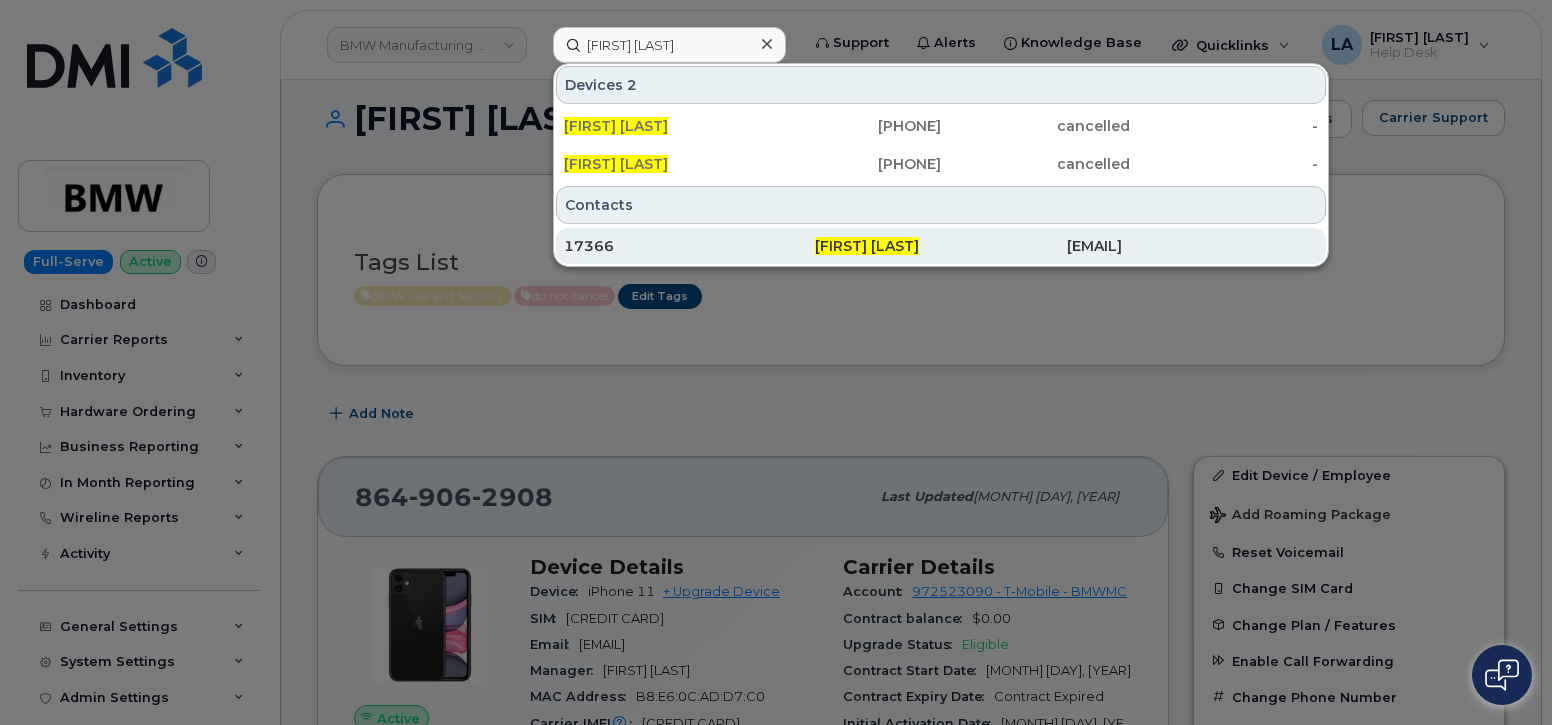 click on "17366" at bounding box center [689, 246] 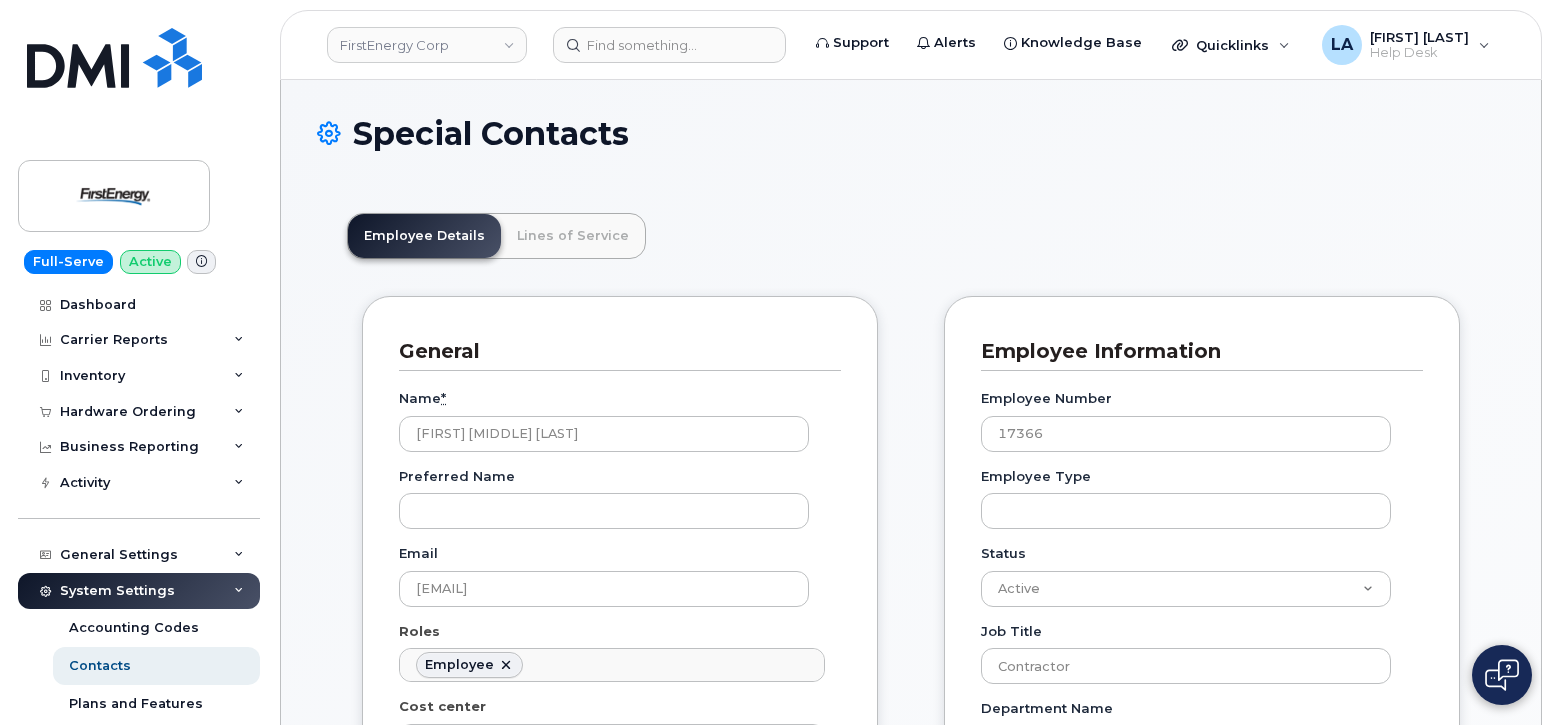 scroll, scrollTop: 0, scrollLeft: 0, axis: both 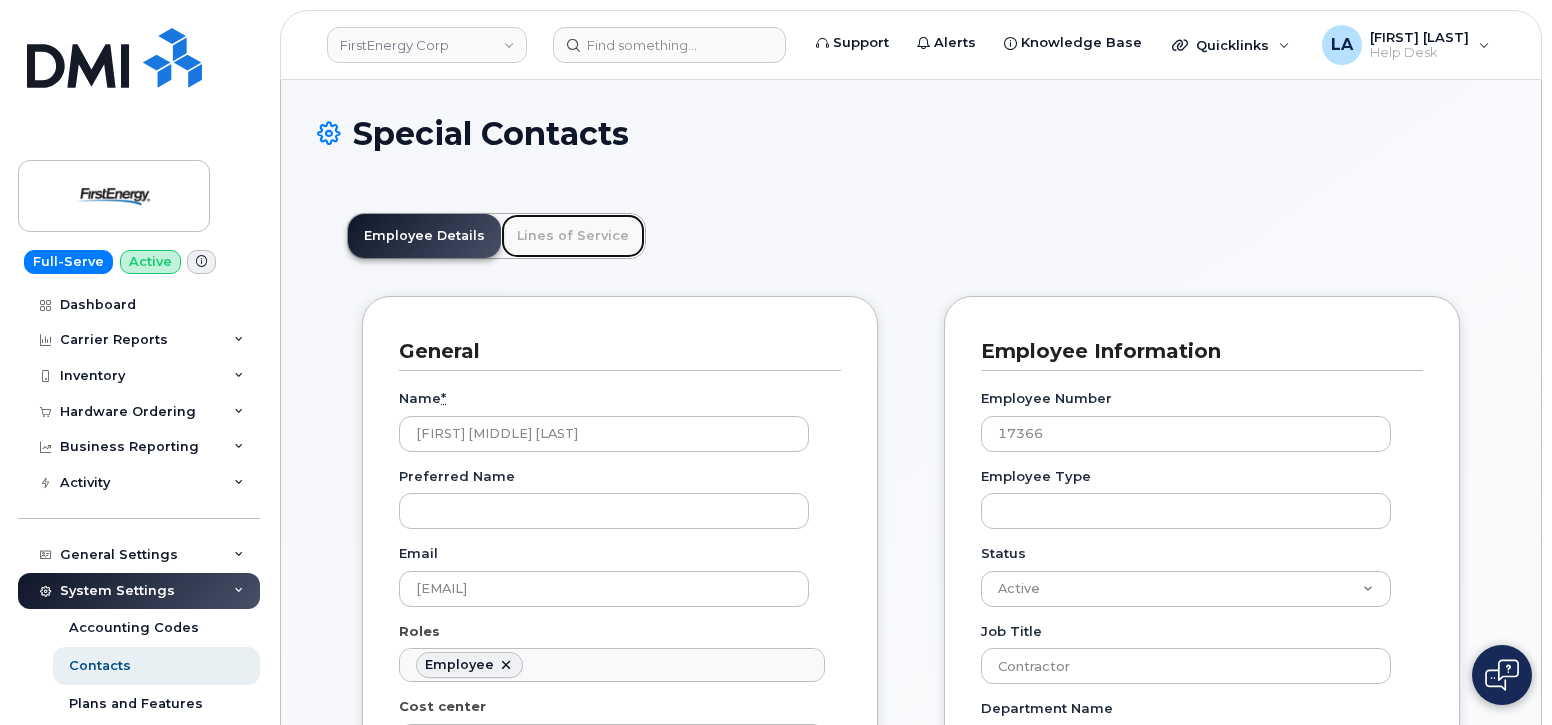click on "Lines of Service" 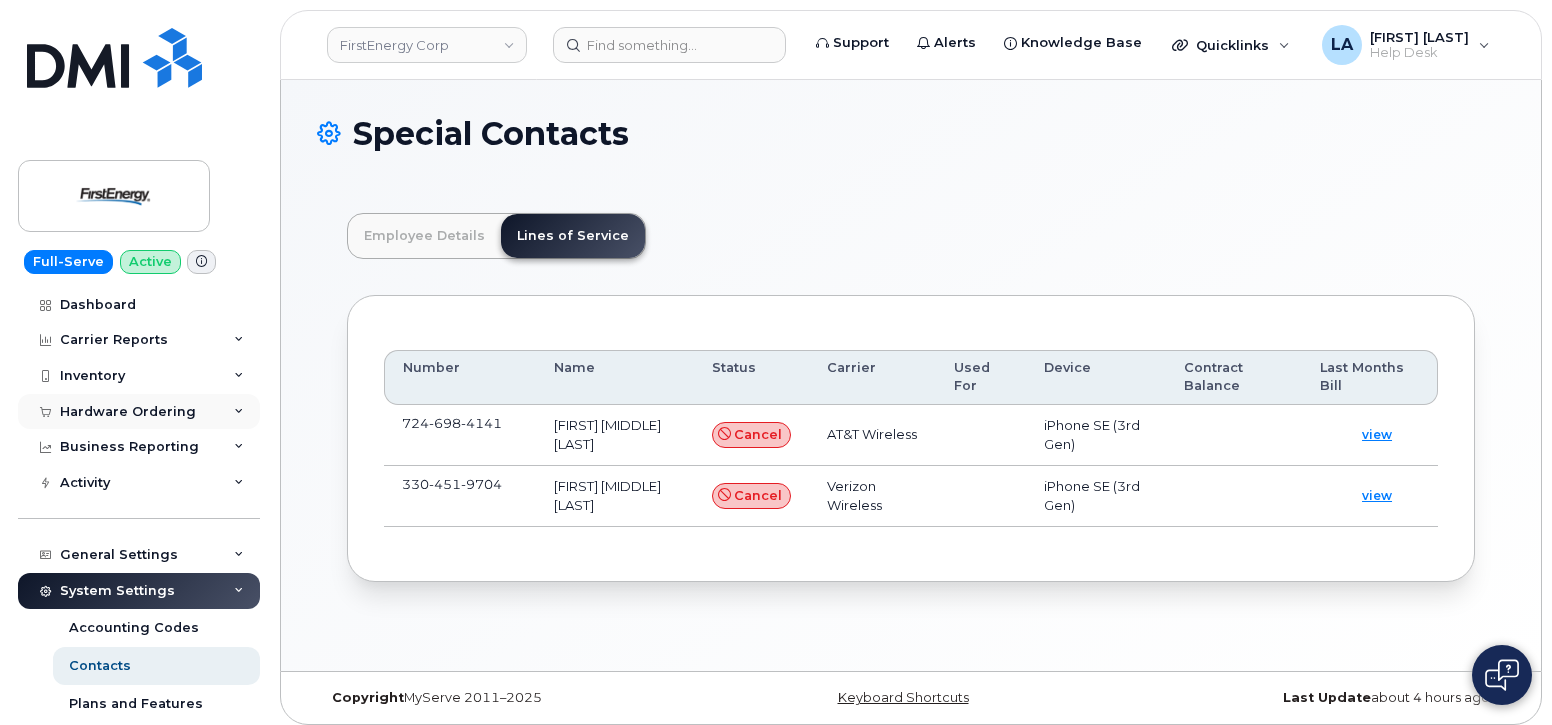 click on "Hardware Ordering" 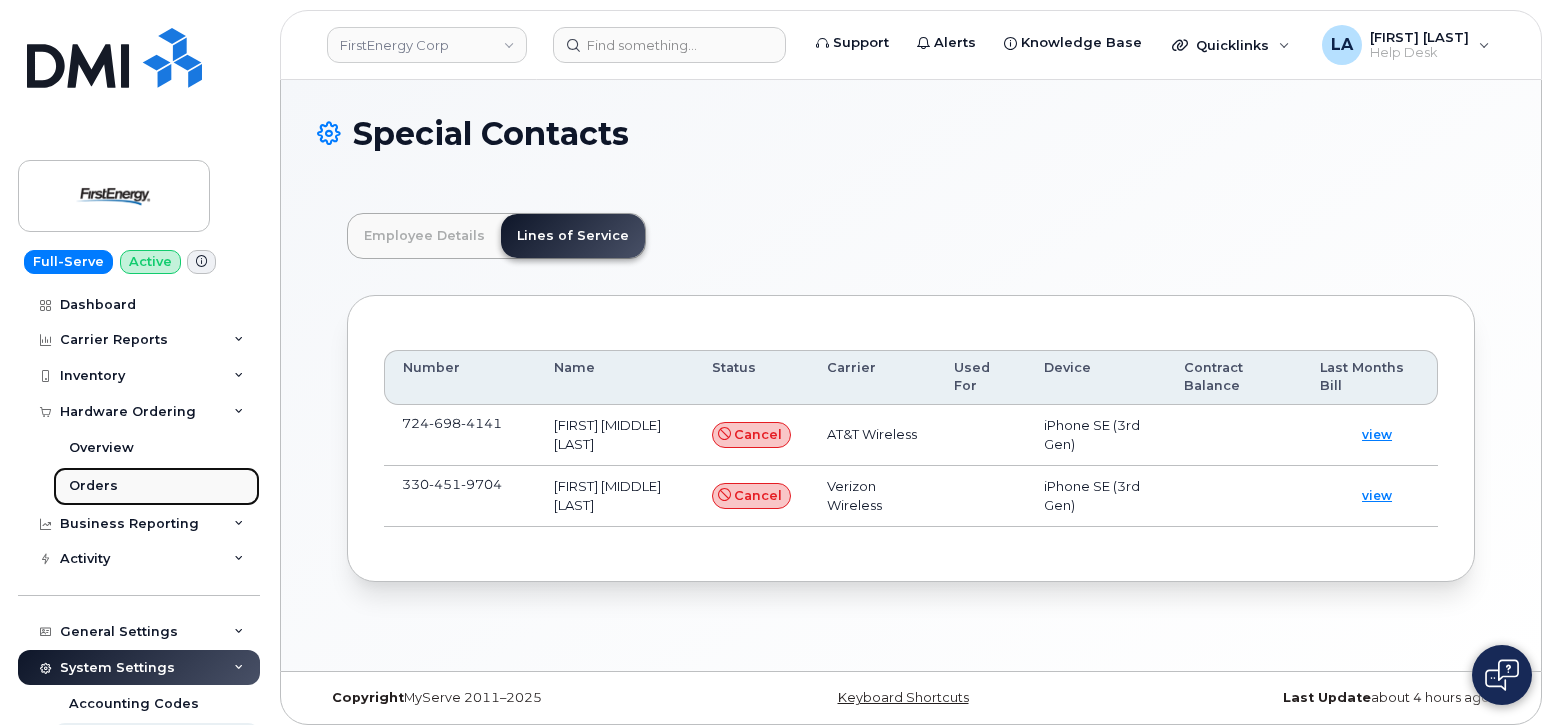 click on "Orders" 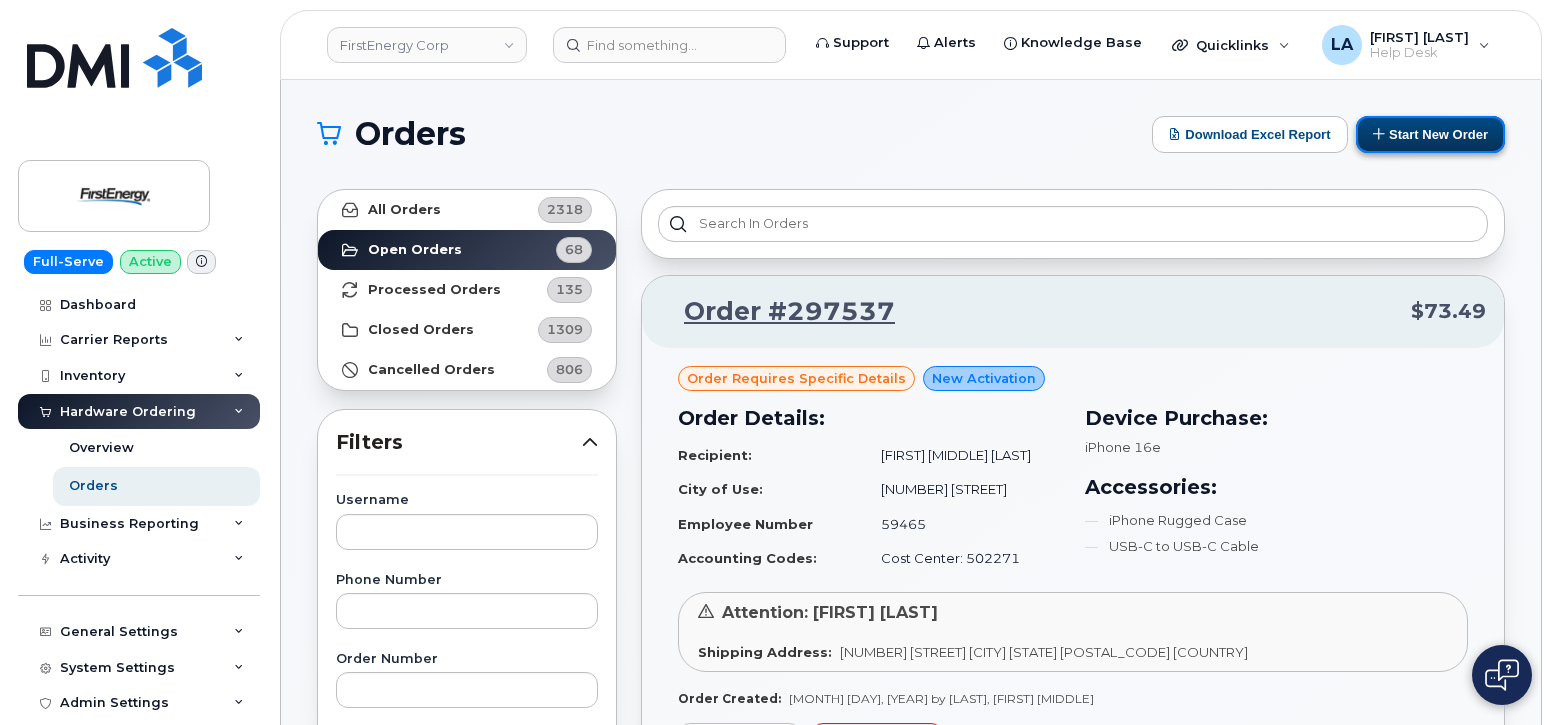 click on "Start New Order" 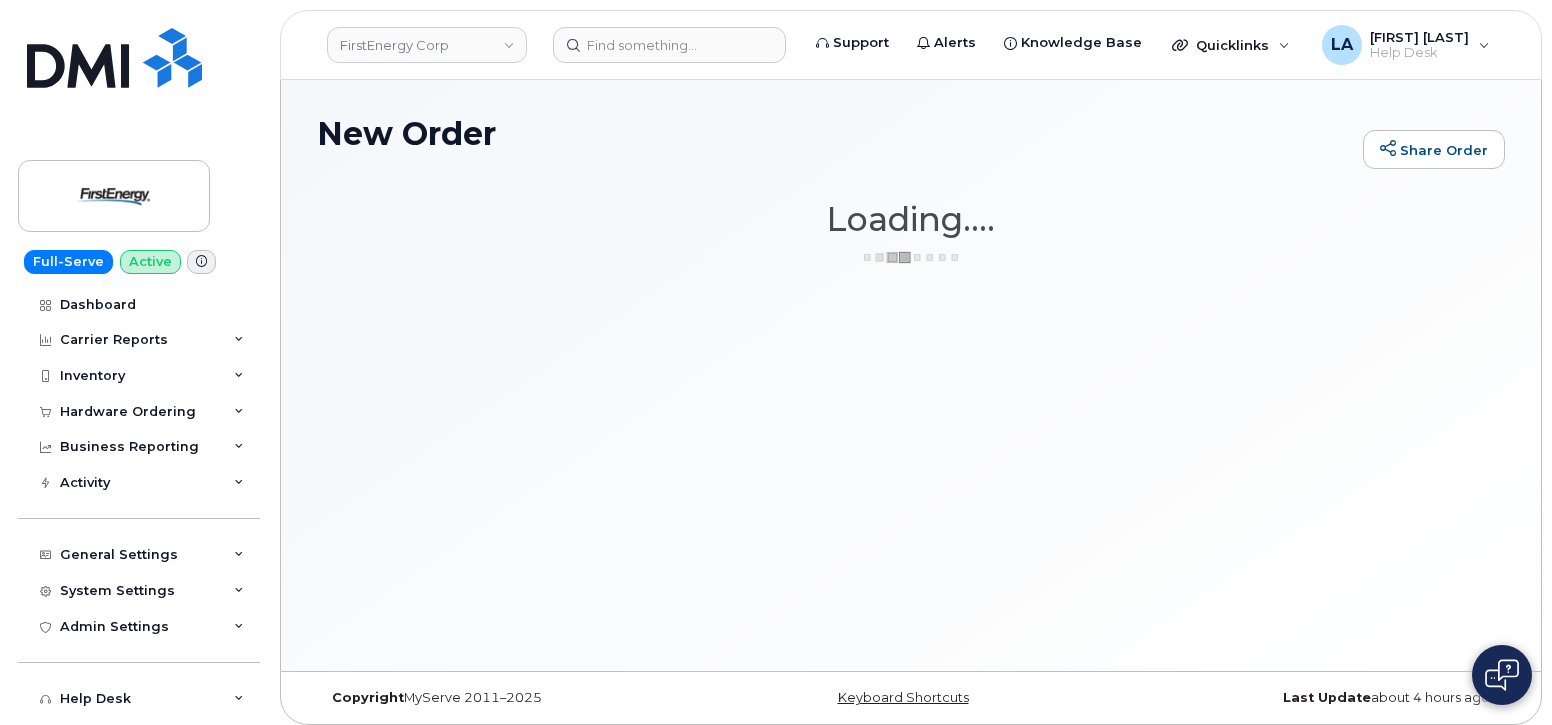 scroll, scrollTop: 0, scrollLeft: 0, axis: both 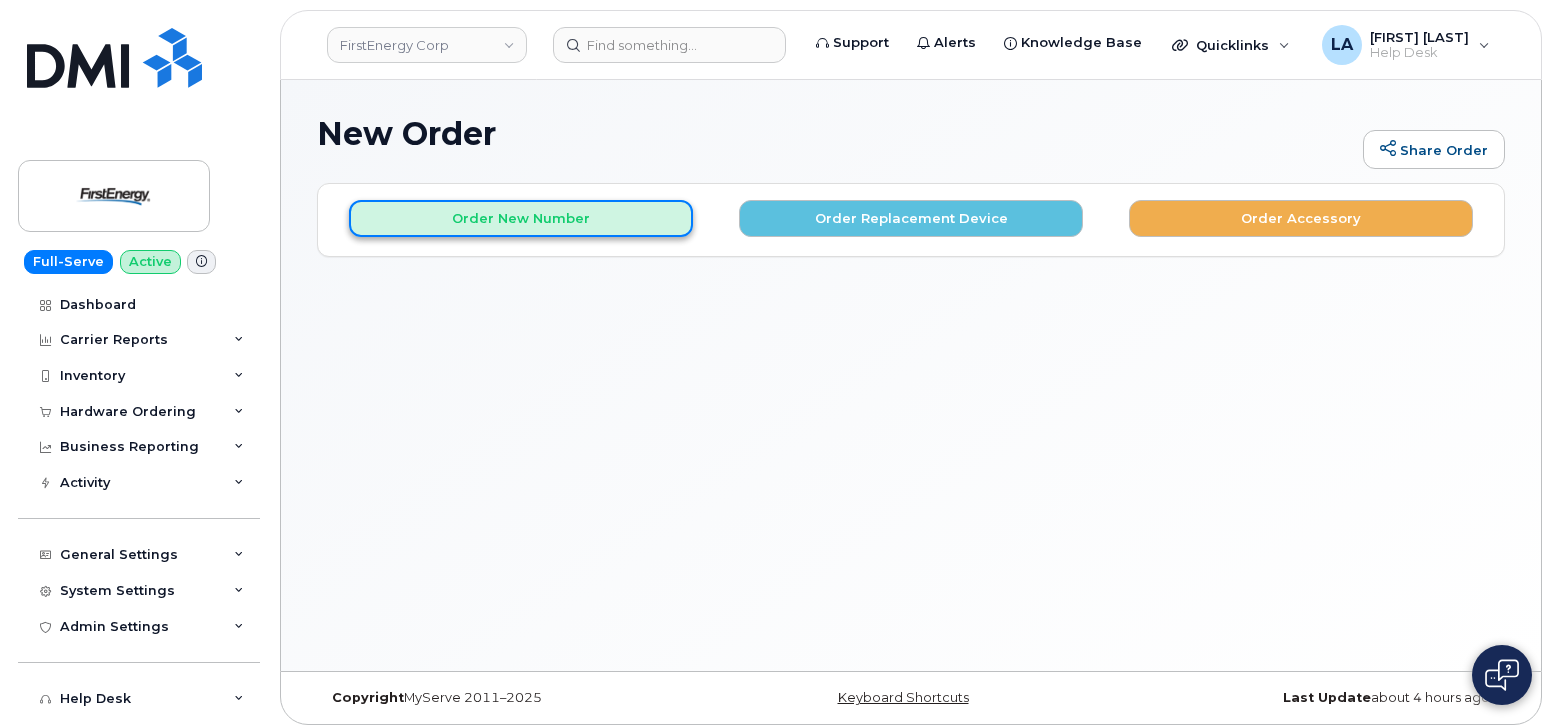click on "Order New Number" 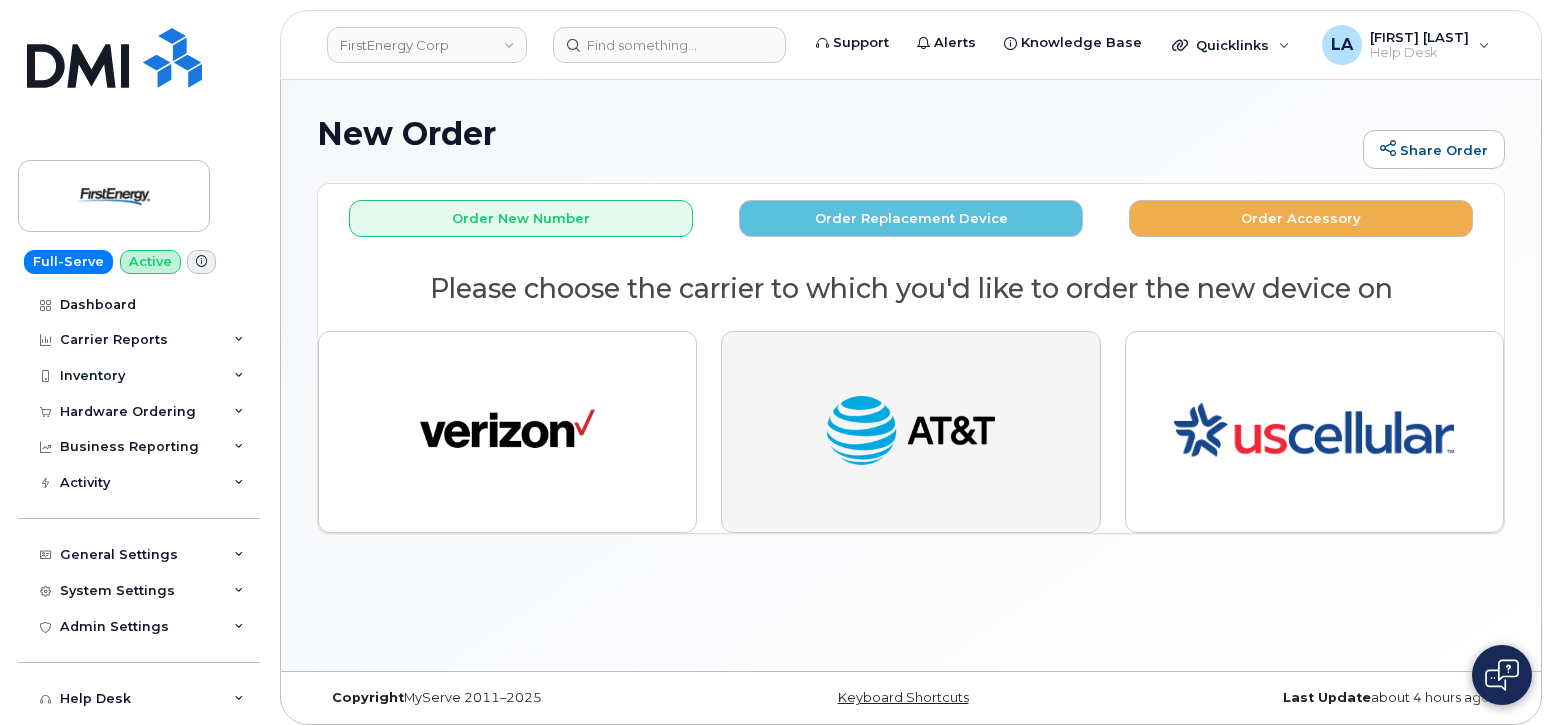 click 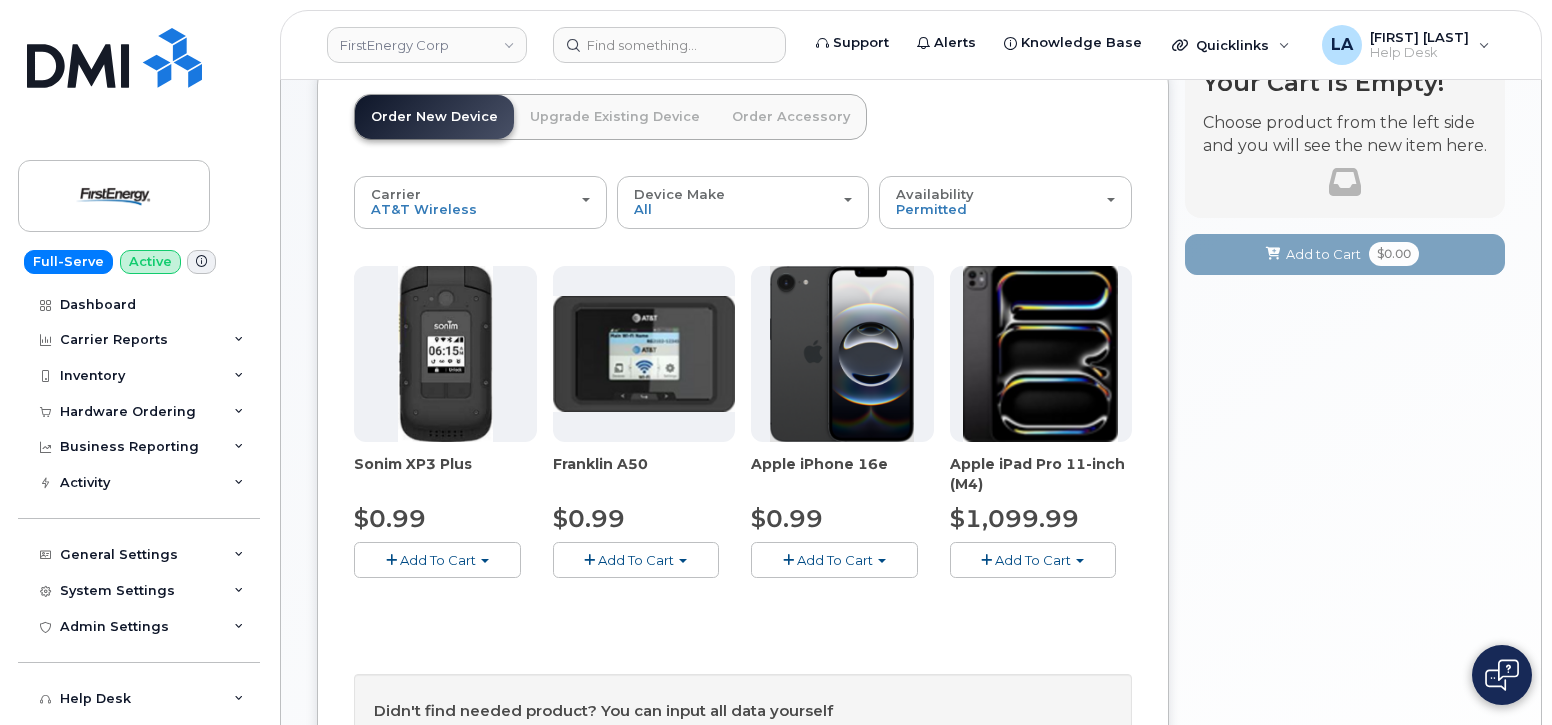 scroll, scrollTop: 133, scrollLeft: 0, axis: vertical 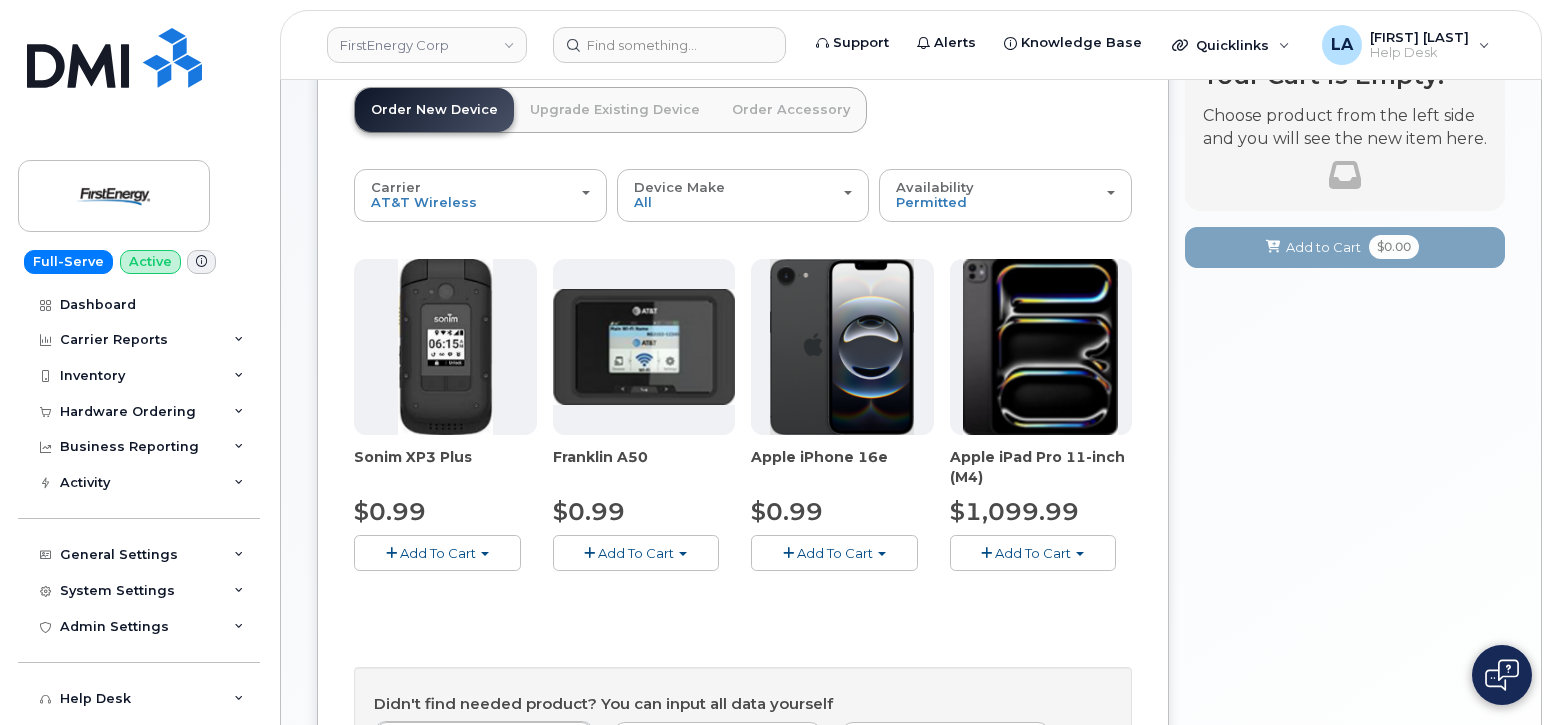 click on "Add To Cart" 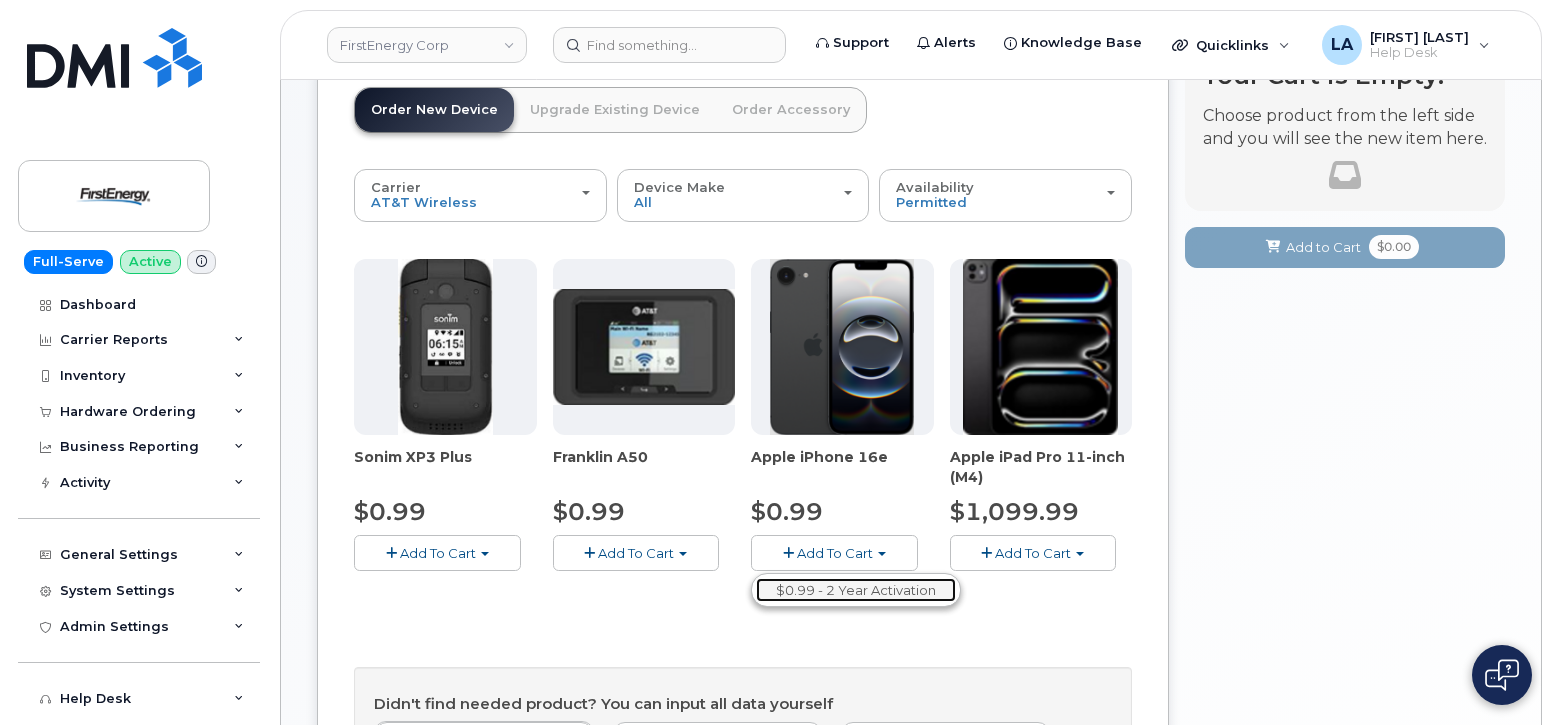 click on "$0.99 - 2 Year Activation" 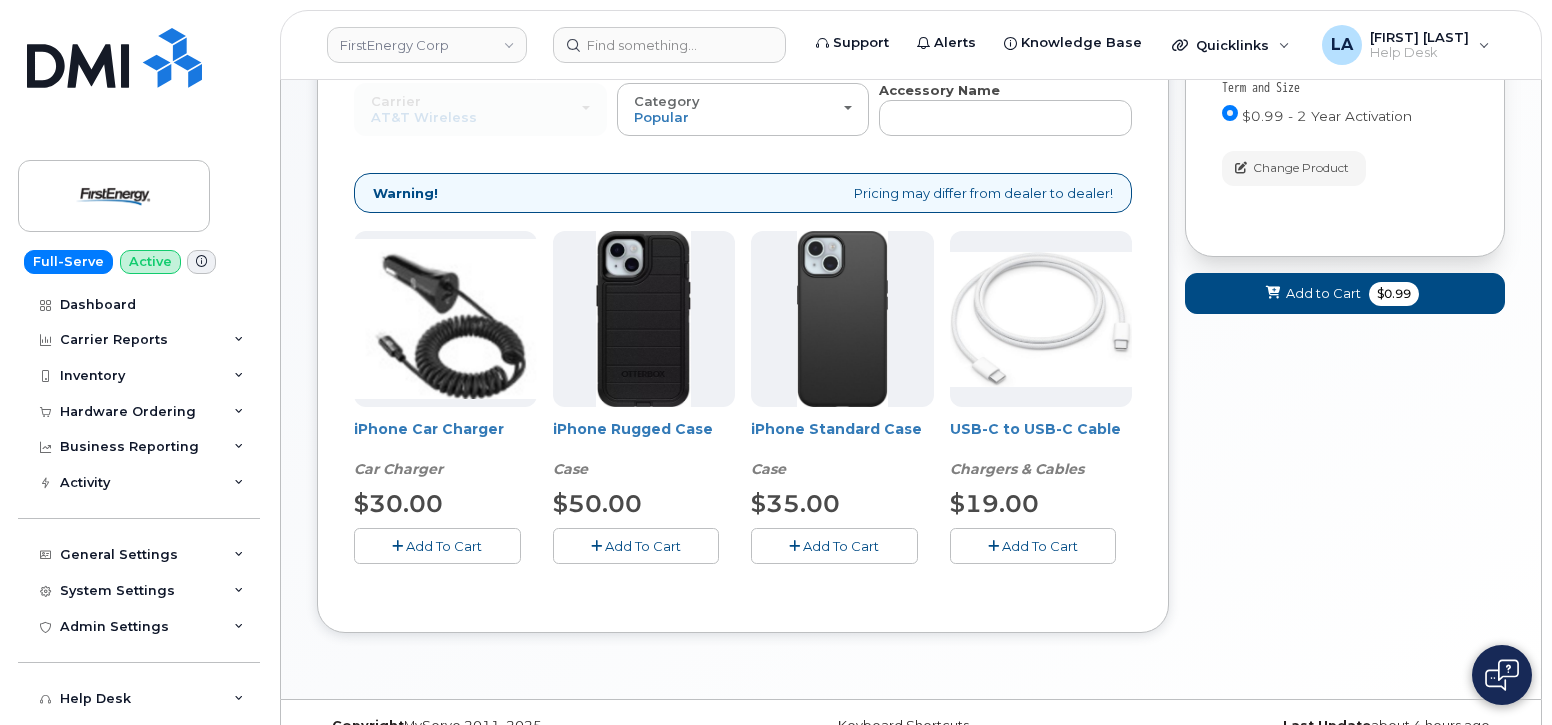 scroll, scrollTop: 259, scrollLeft: 0, axis: vertical 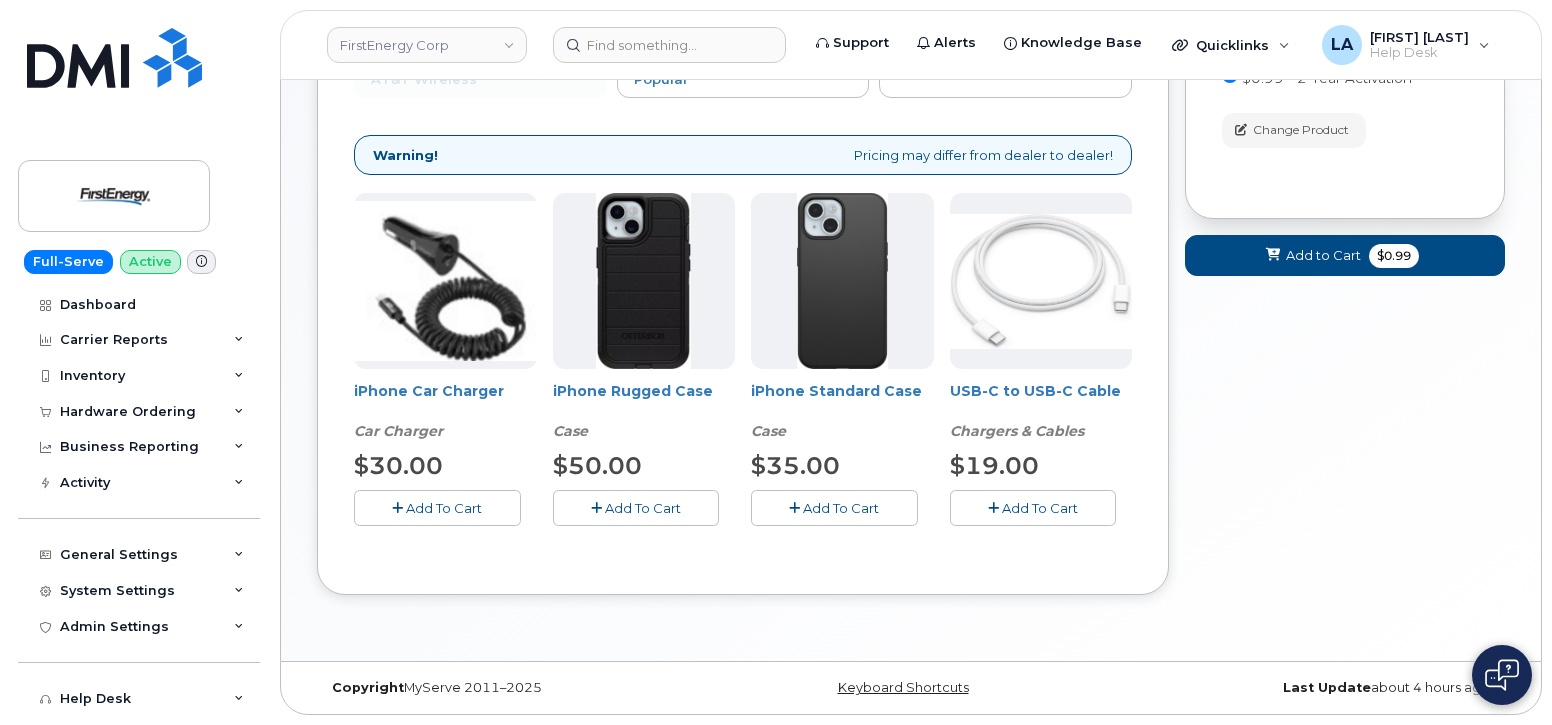click on "Add To Cart" 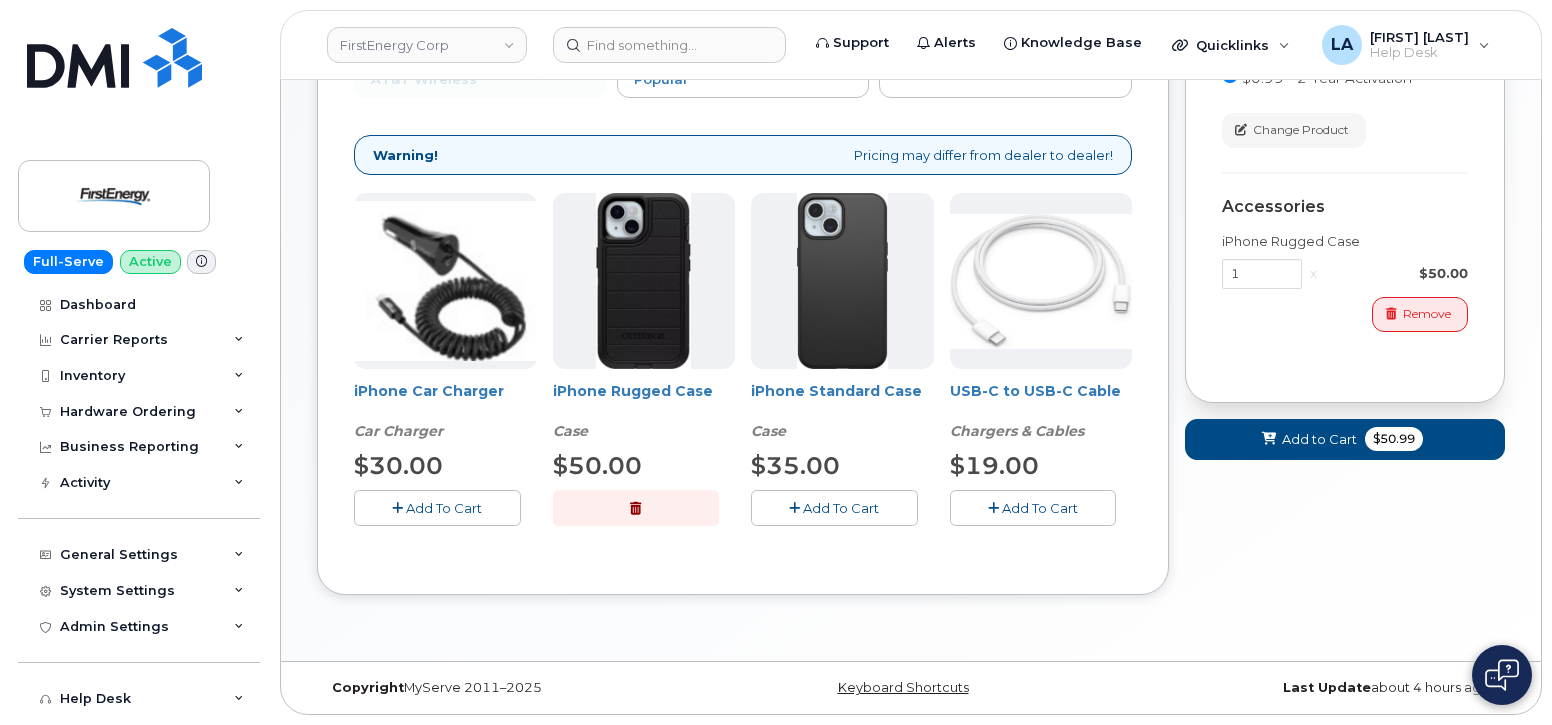 click on "Add To Cart" 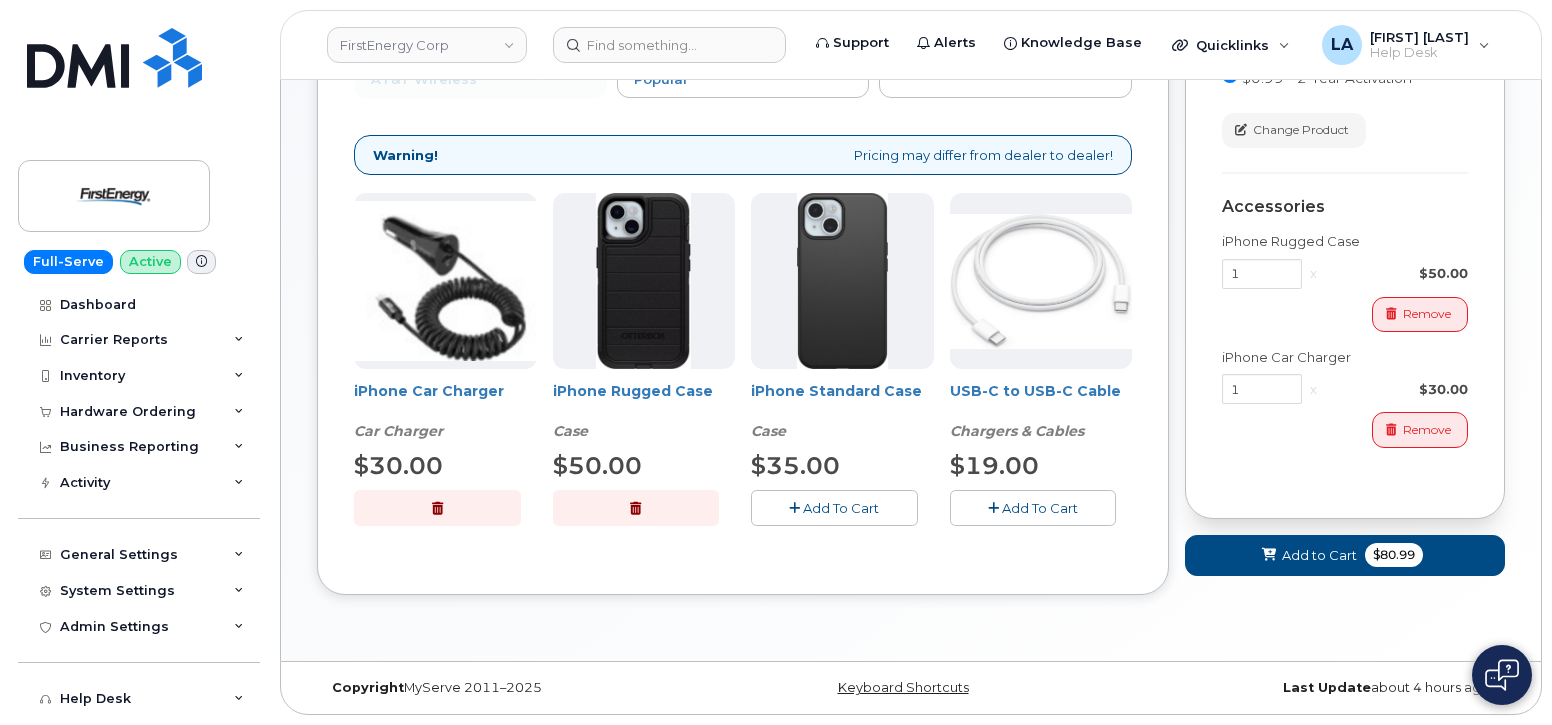 click on "Add To Cart" 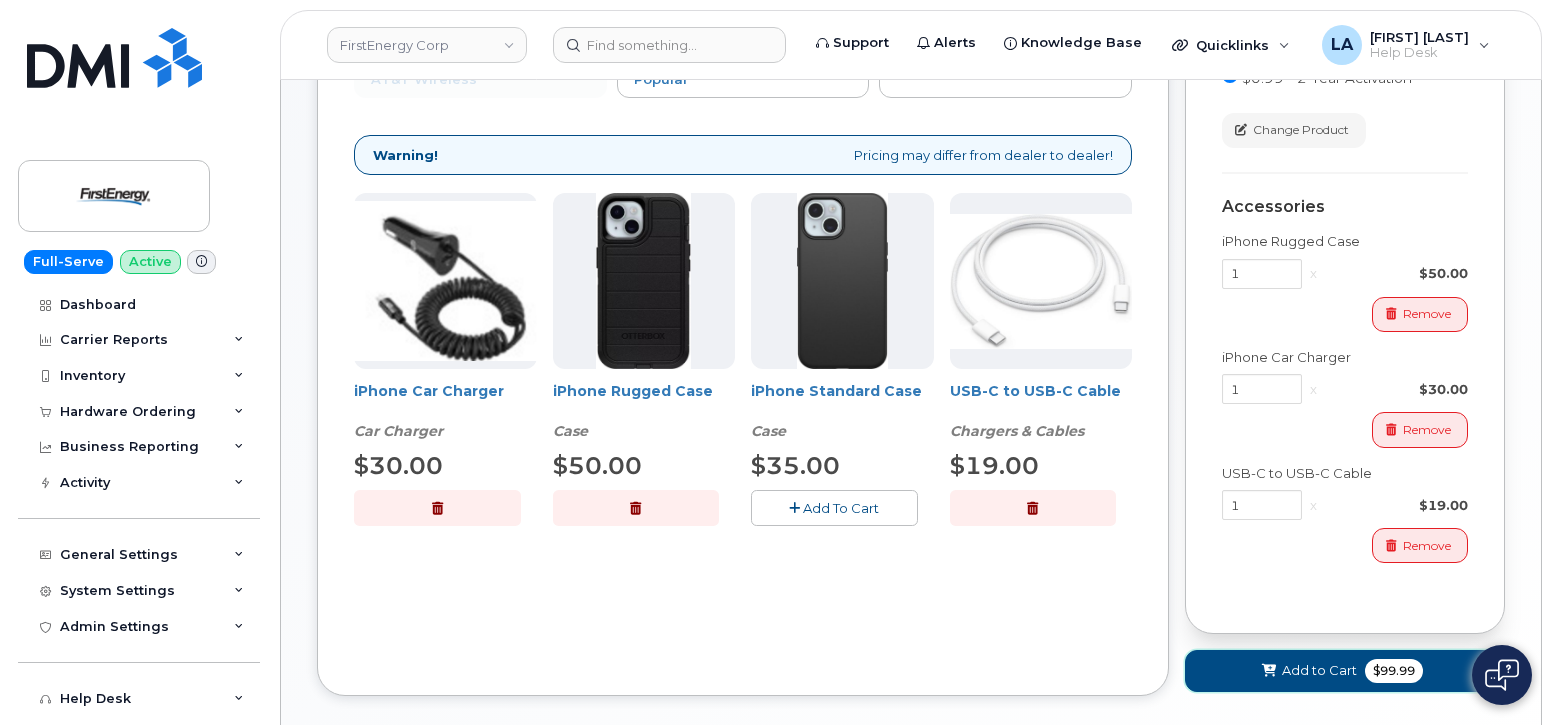 click on "Add to Cart
$99.99" 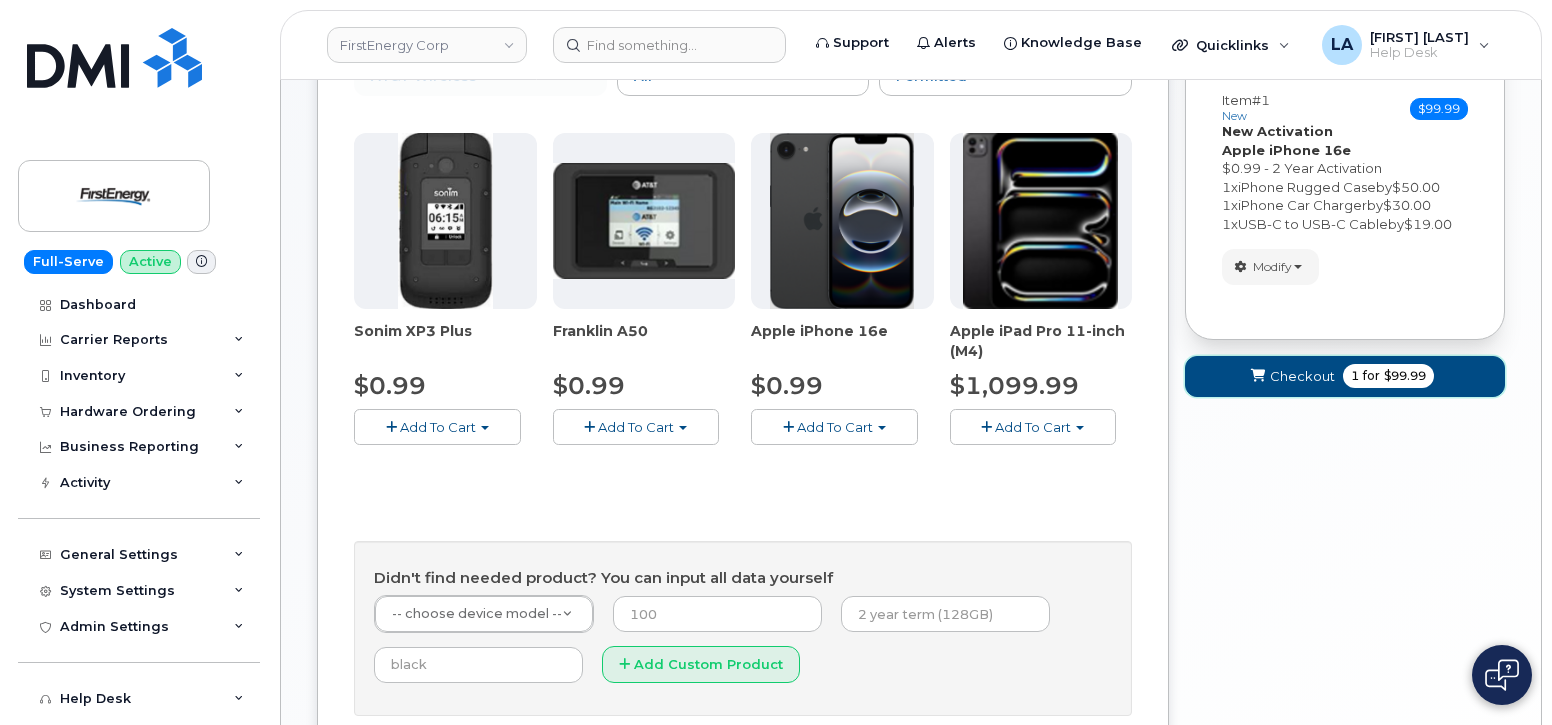 click on "Checkout
1
for
$99.99" 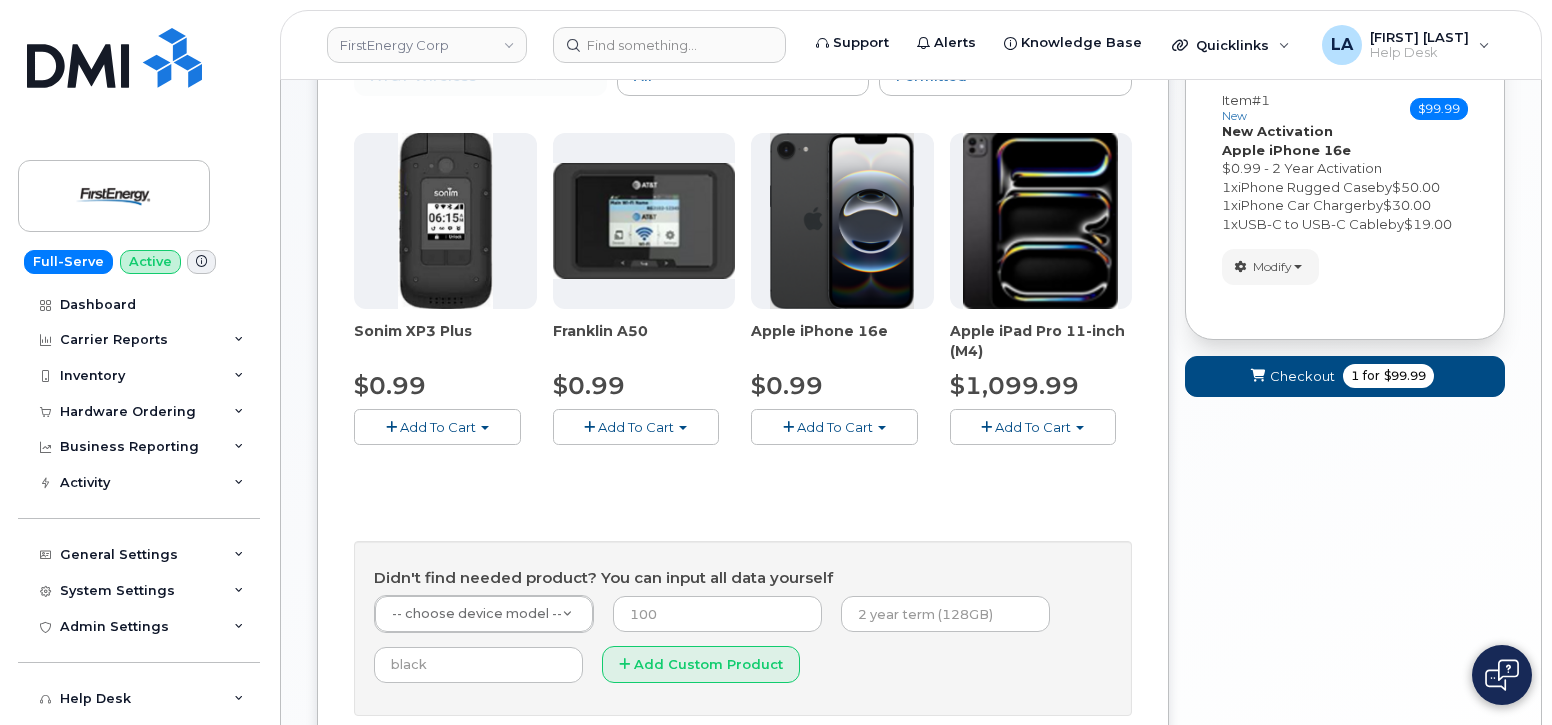 scroll, scrollTop: 10, scrollLeft: 0, axis: vertical 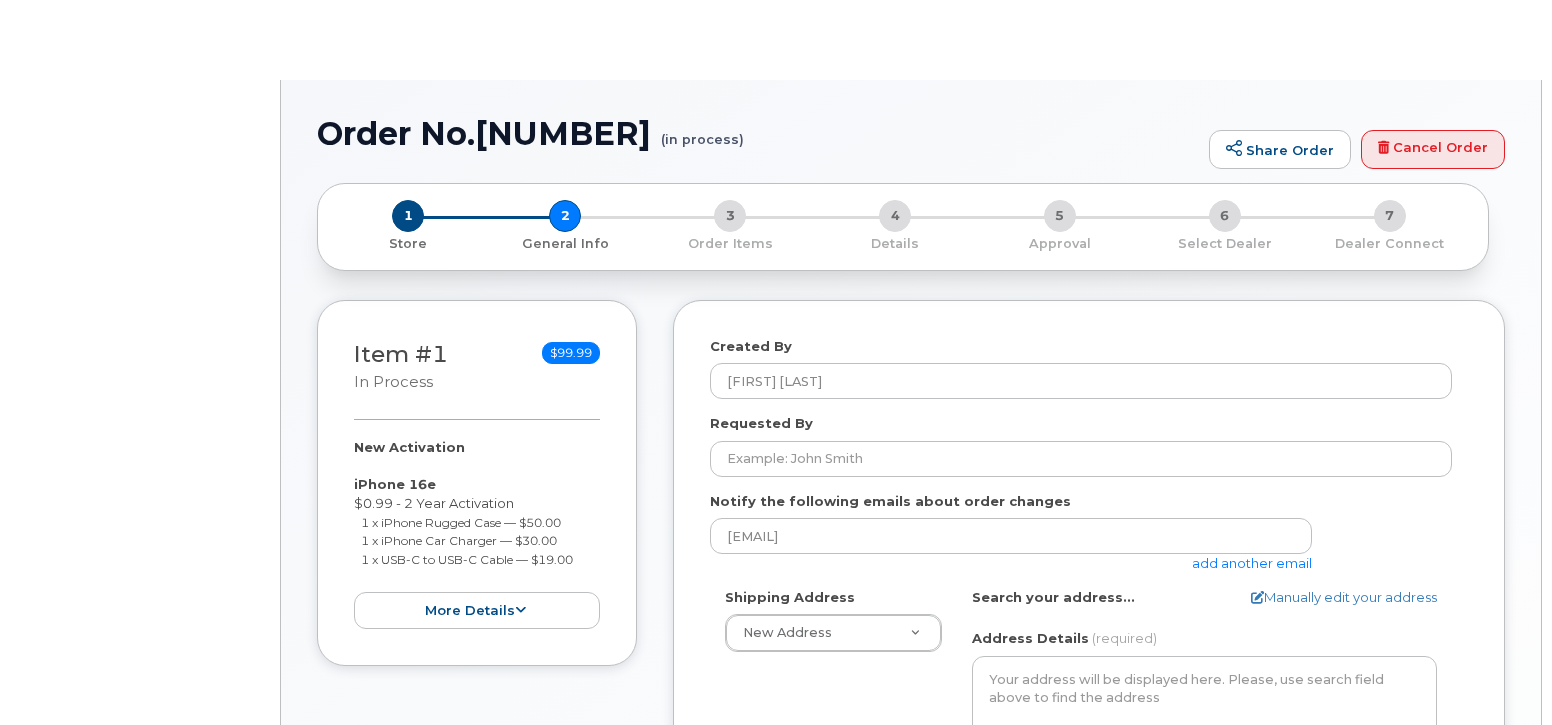 select 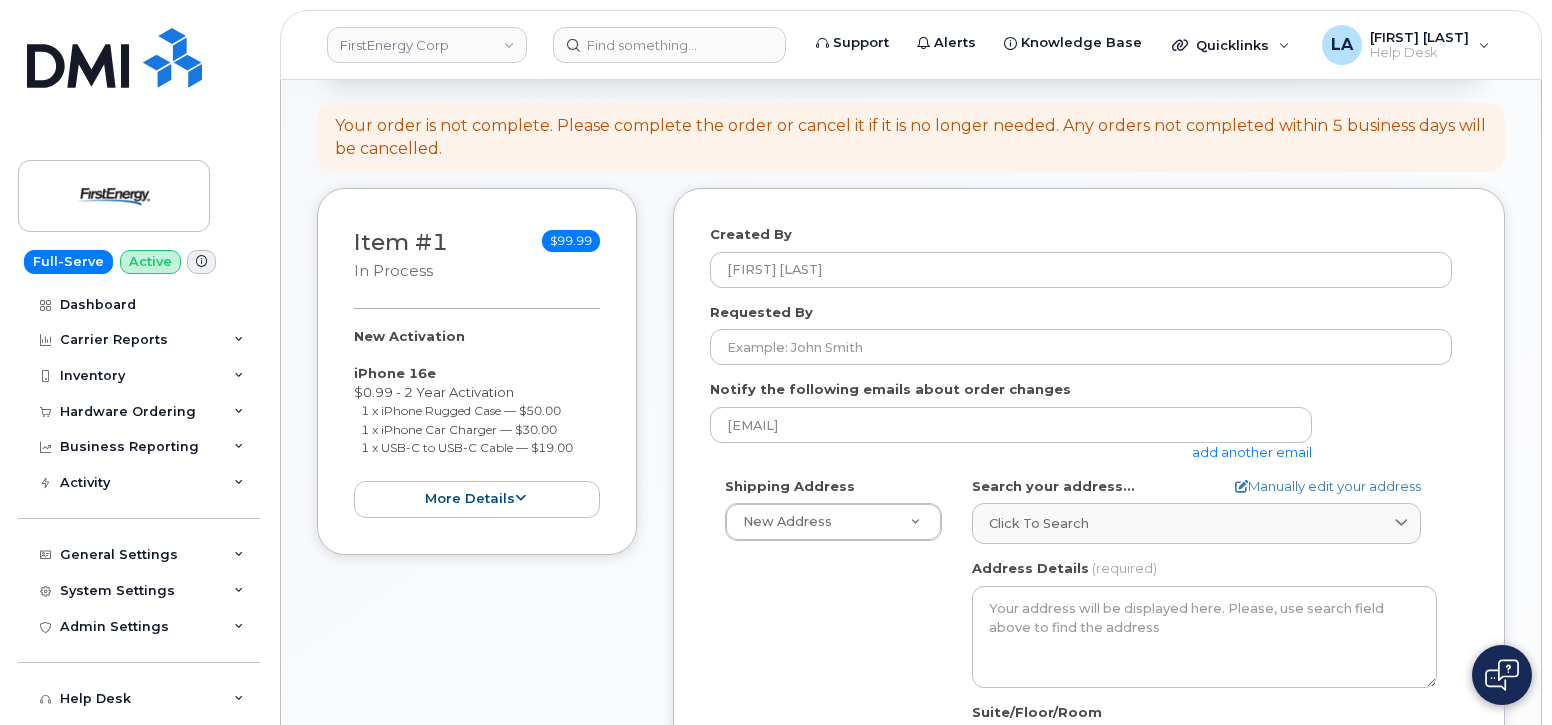 scroll, scrollTop: 200, scrollLeft: 0, axis: vertical 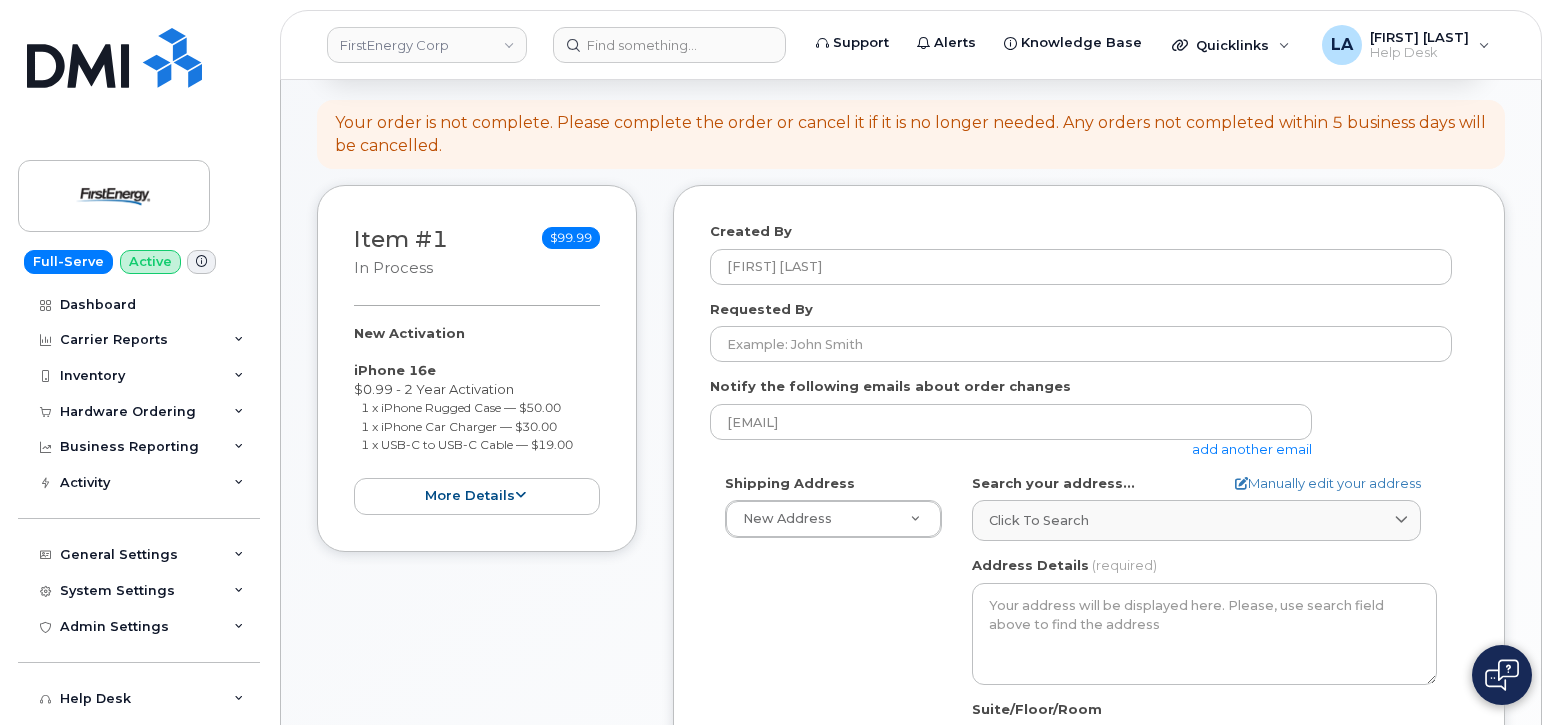 click on "Notify the following emails about order changes
[EMAIL]
add another email" 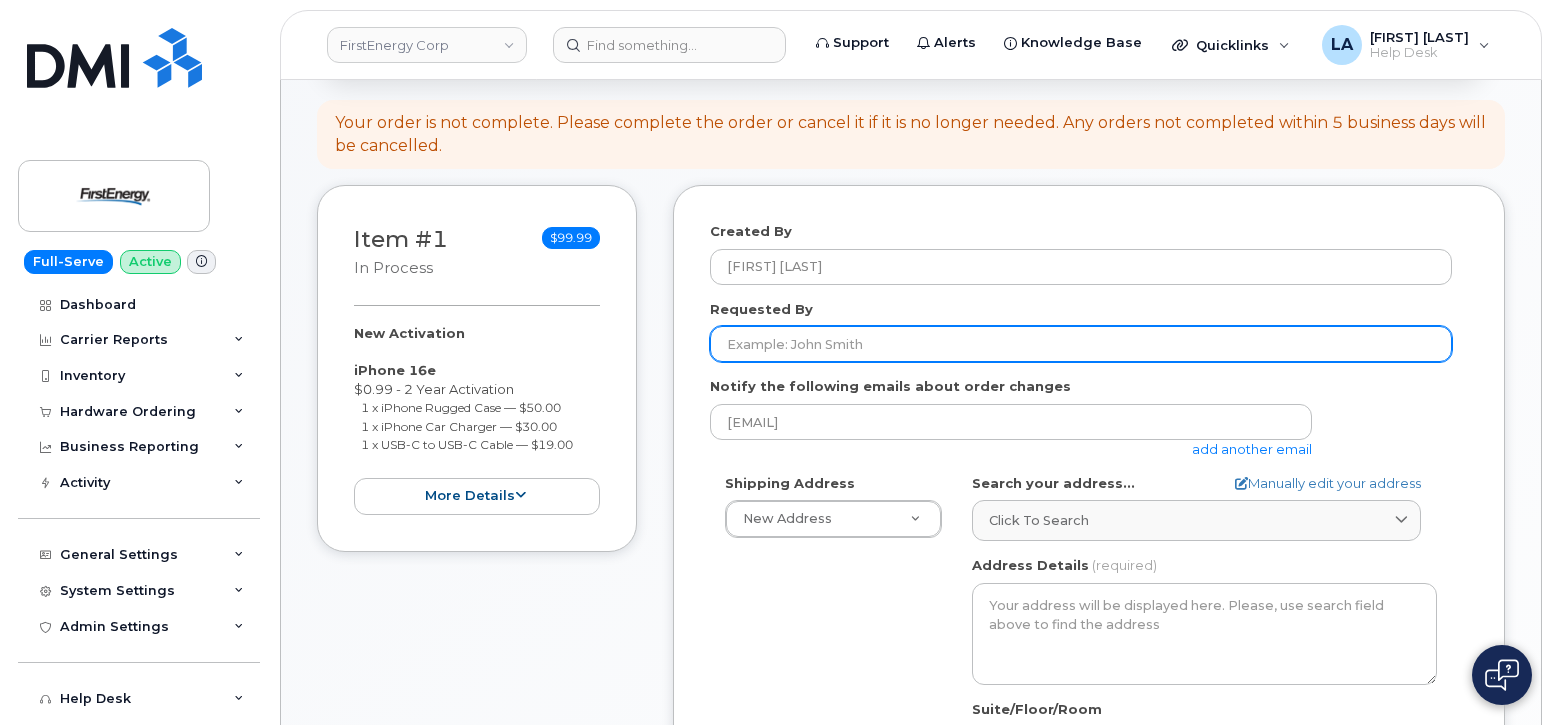 click on "Requested By" 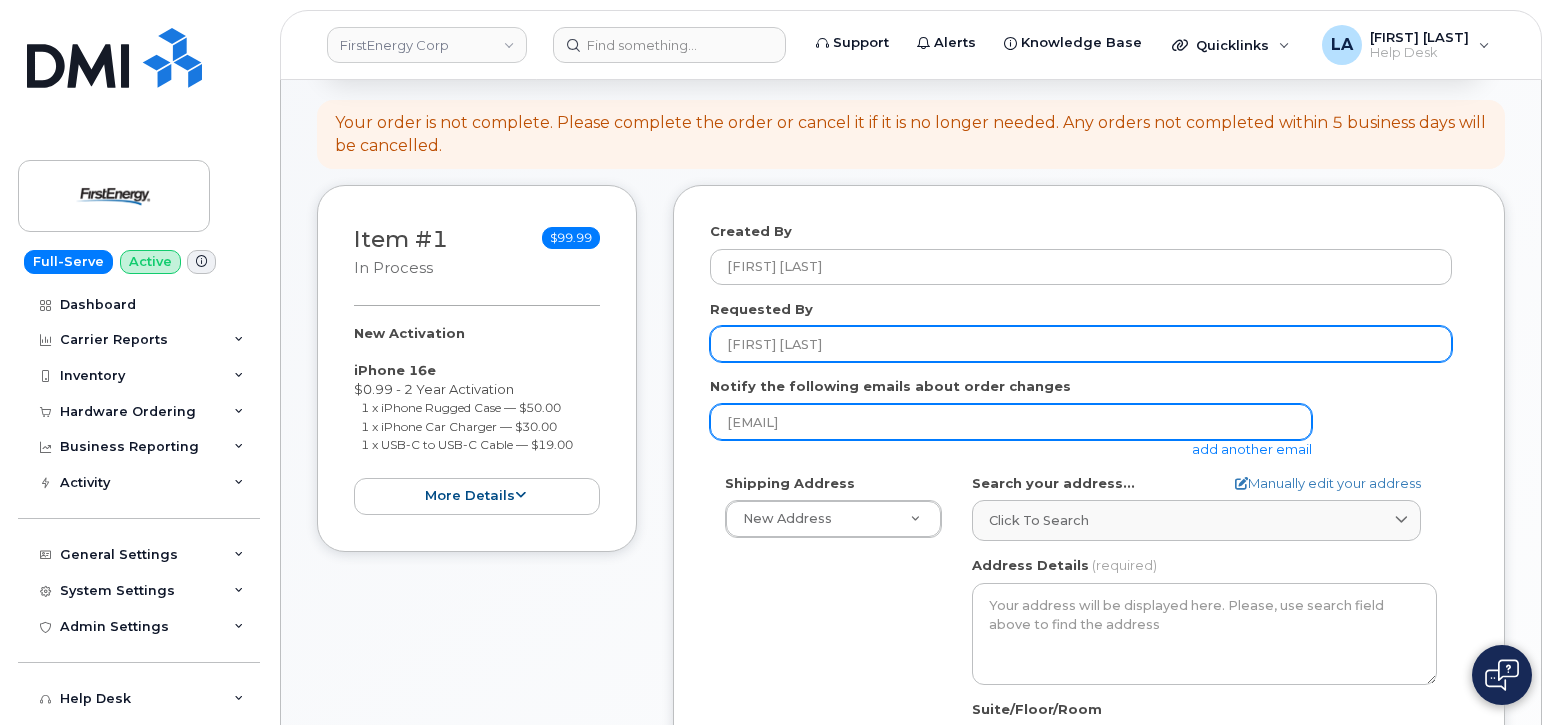 type on "[FIRST] [LAST]" 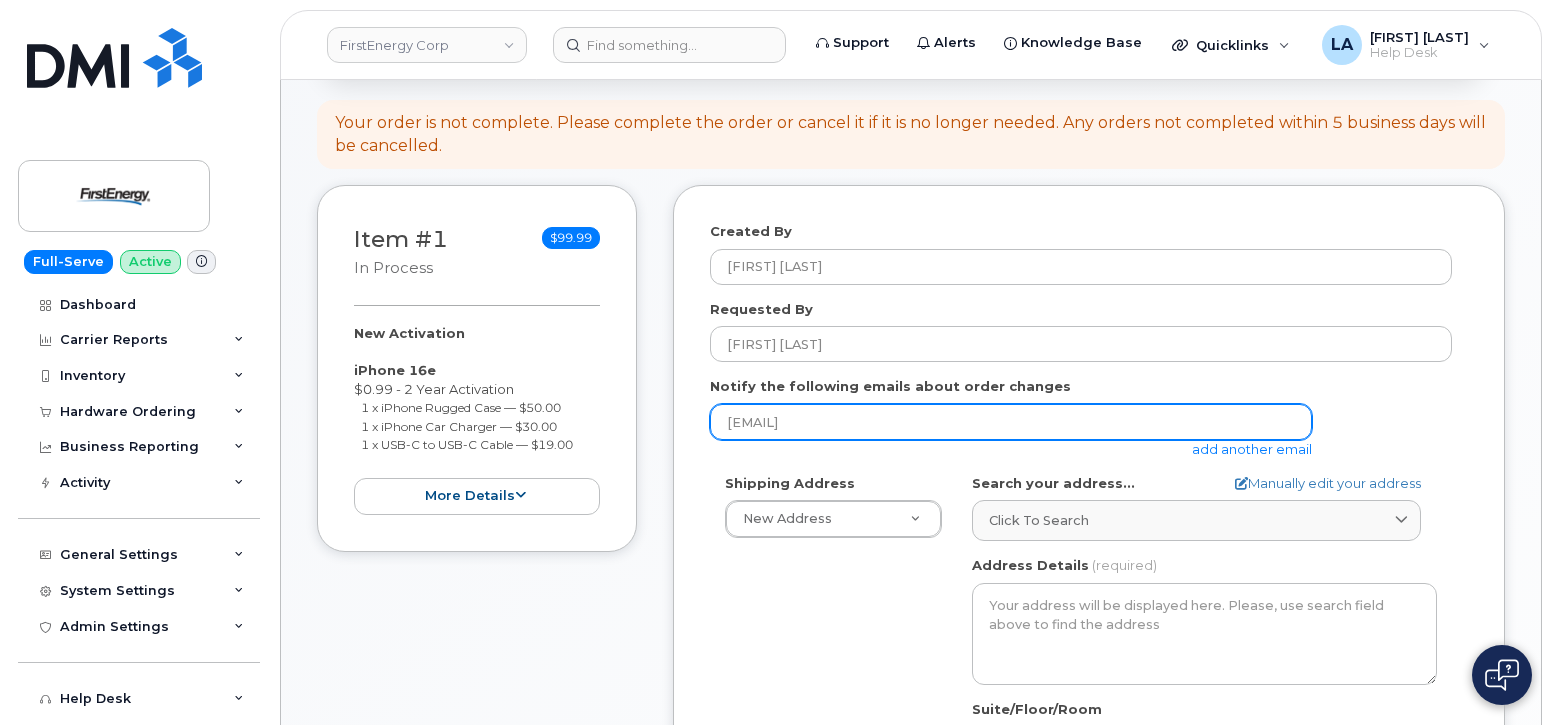 drag, startPoint x: 926, startPoint y: 418, endPoint x: 725, endPoint y: 425, distance: 201.12186 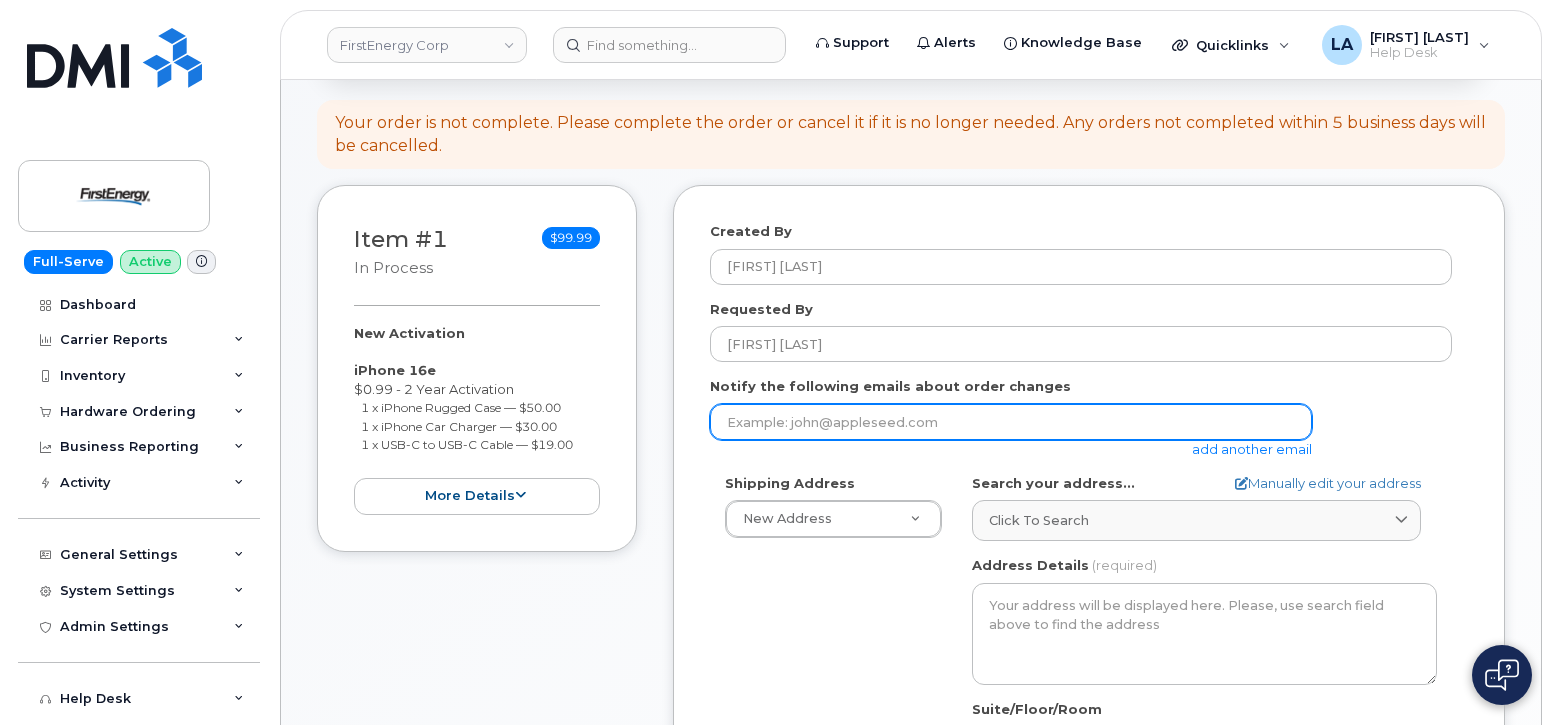 paste on "[EMAIL]" 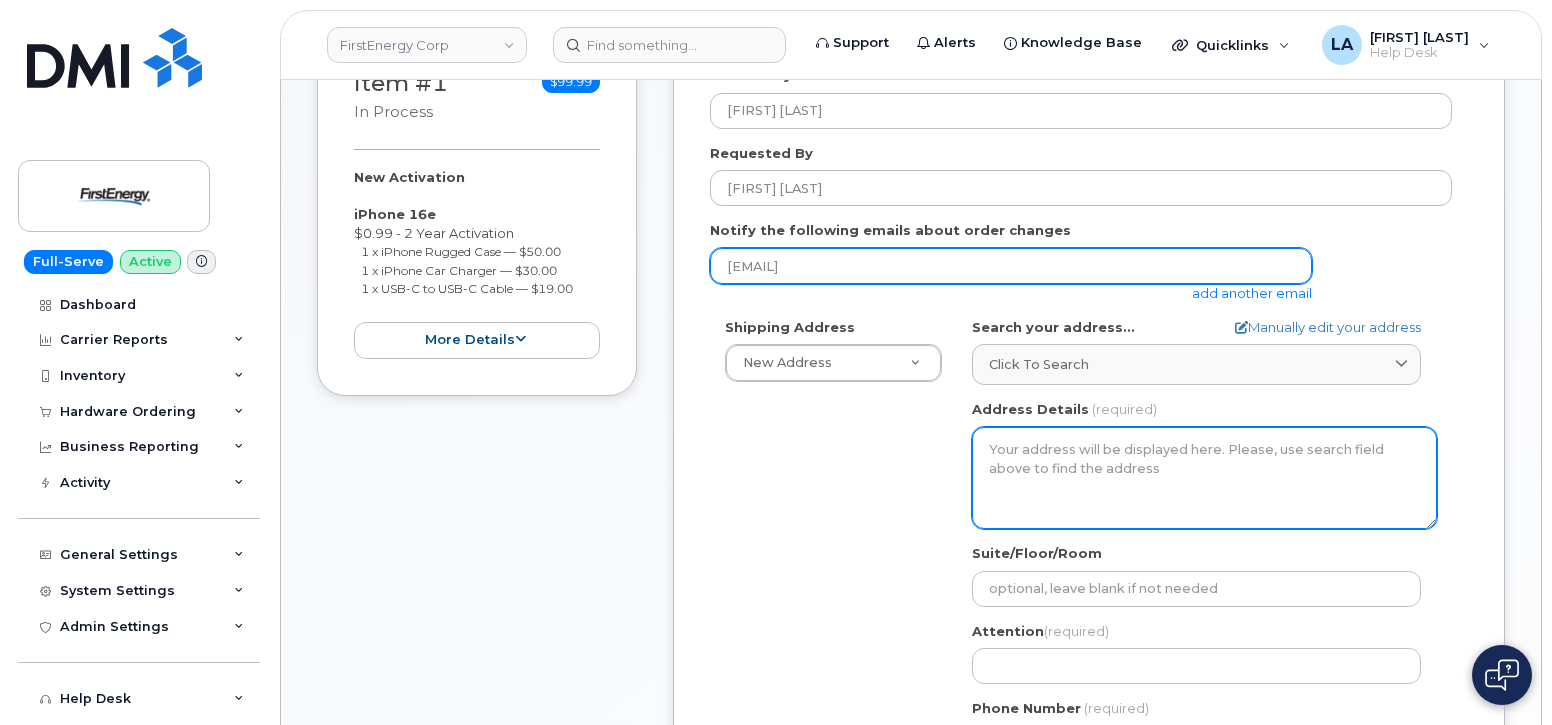 scroll, scrollTop: 400, scrollLeft: 0, axis: vertical 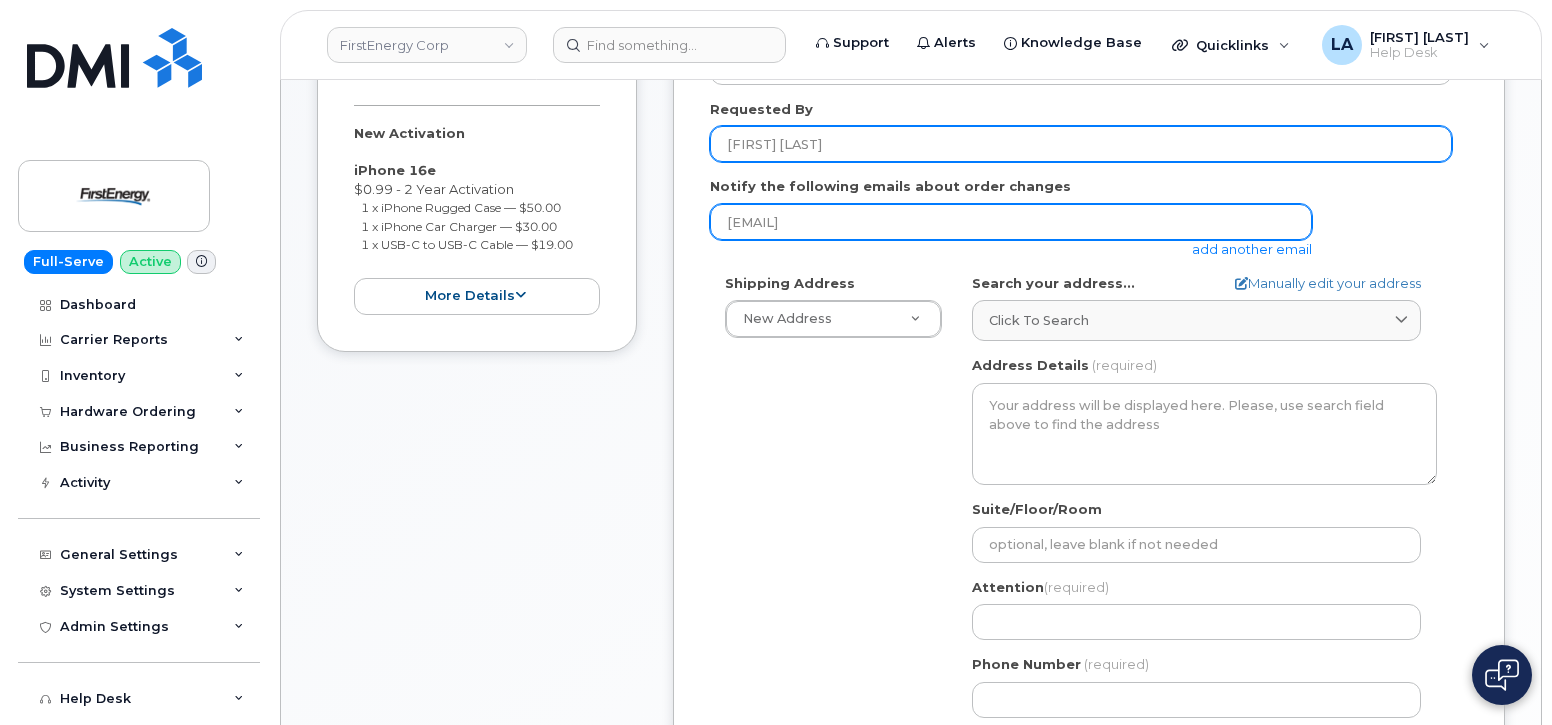 type on "[EMAIL]" 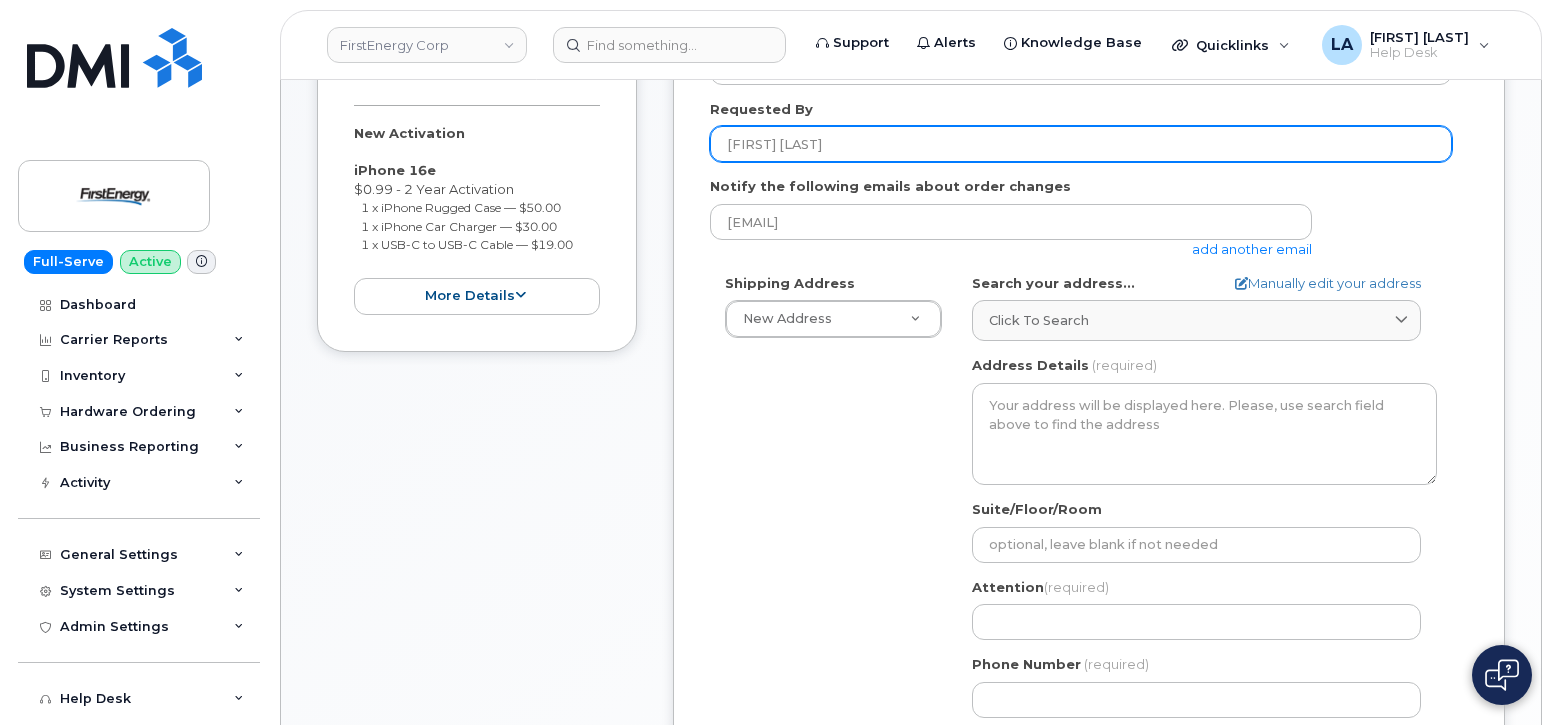 drag, startPoint x: 827, startPoint y: 142, endPoint x: 609, endPoint y: 142, distance: 218 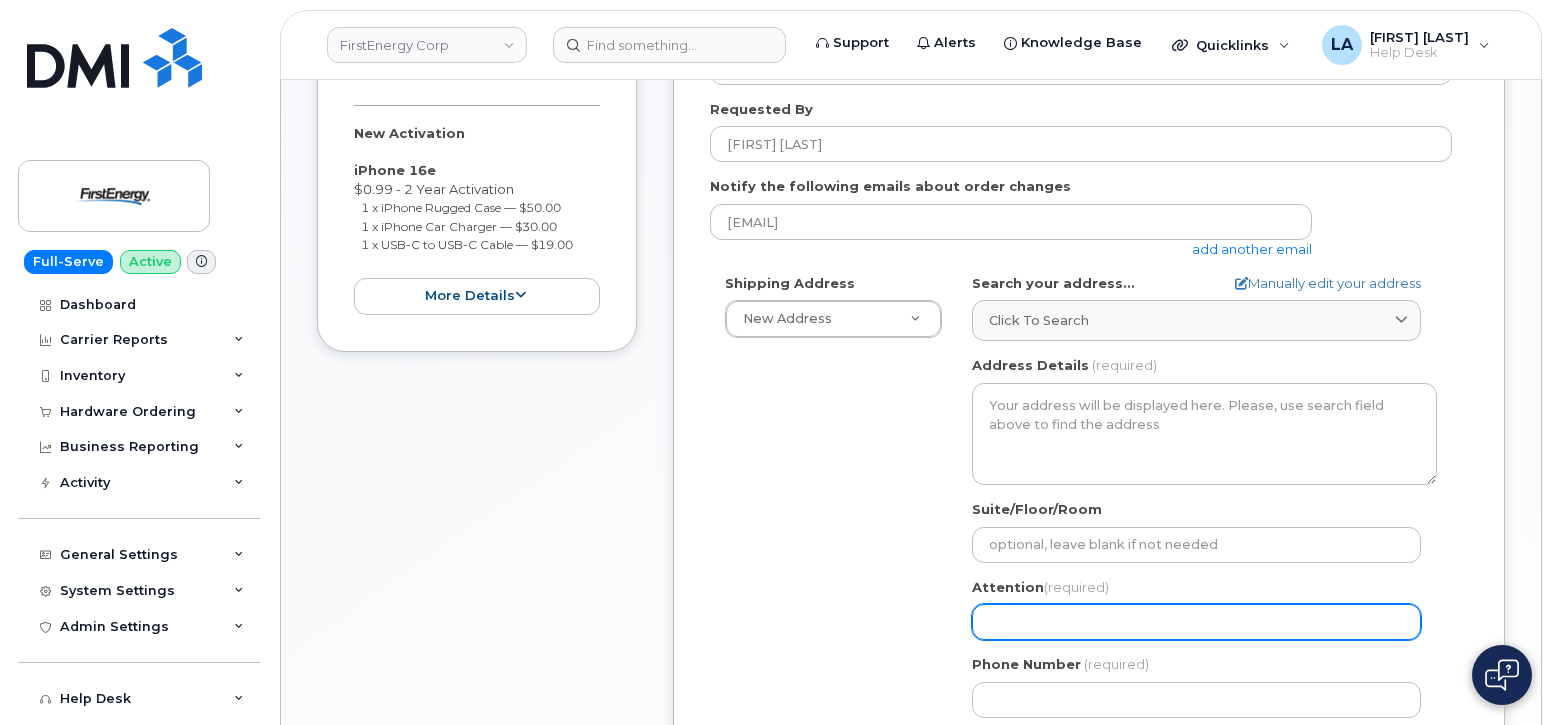 click on "Attention
(required)" 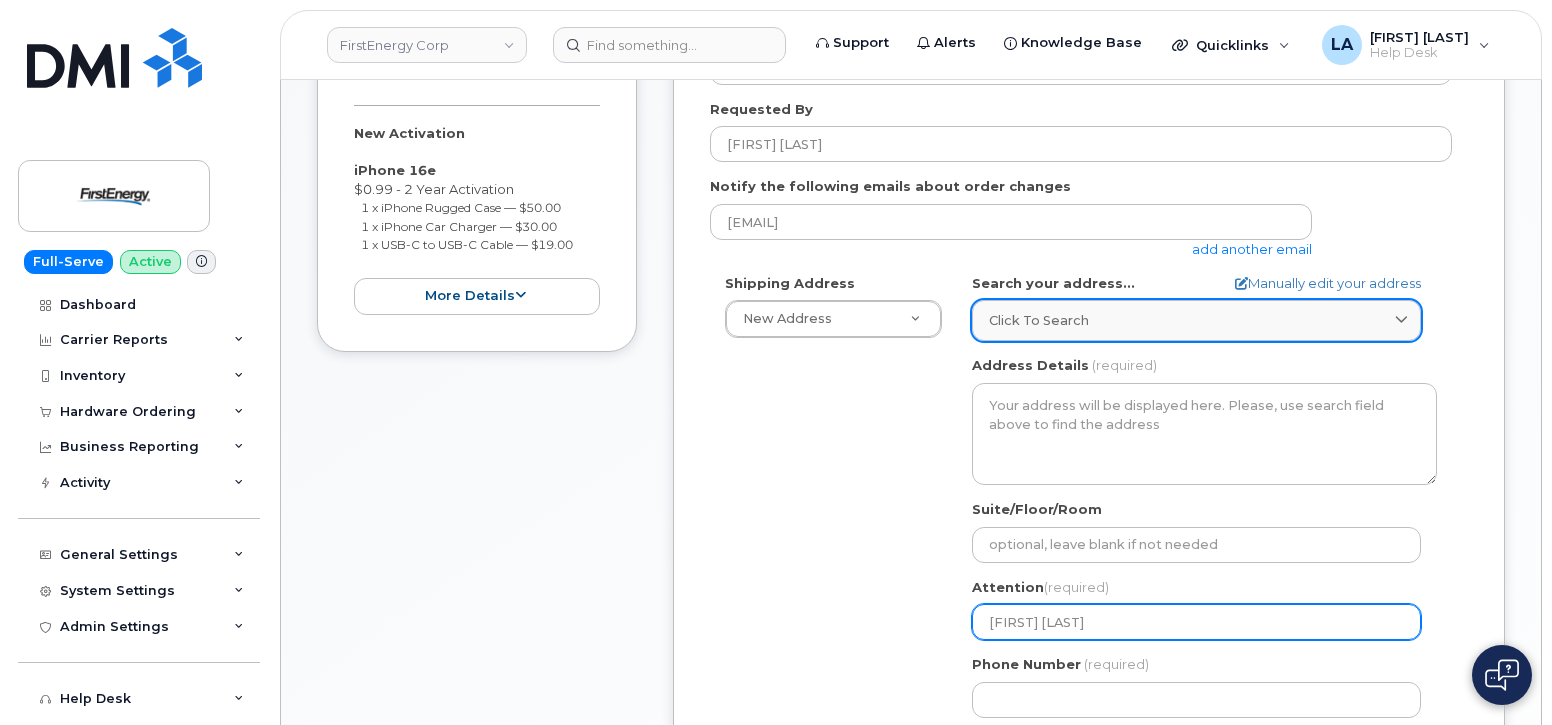 type on "David Romero" 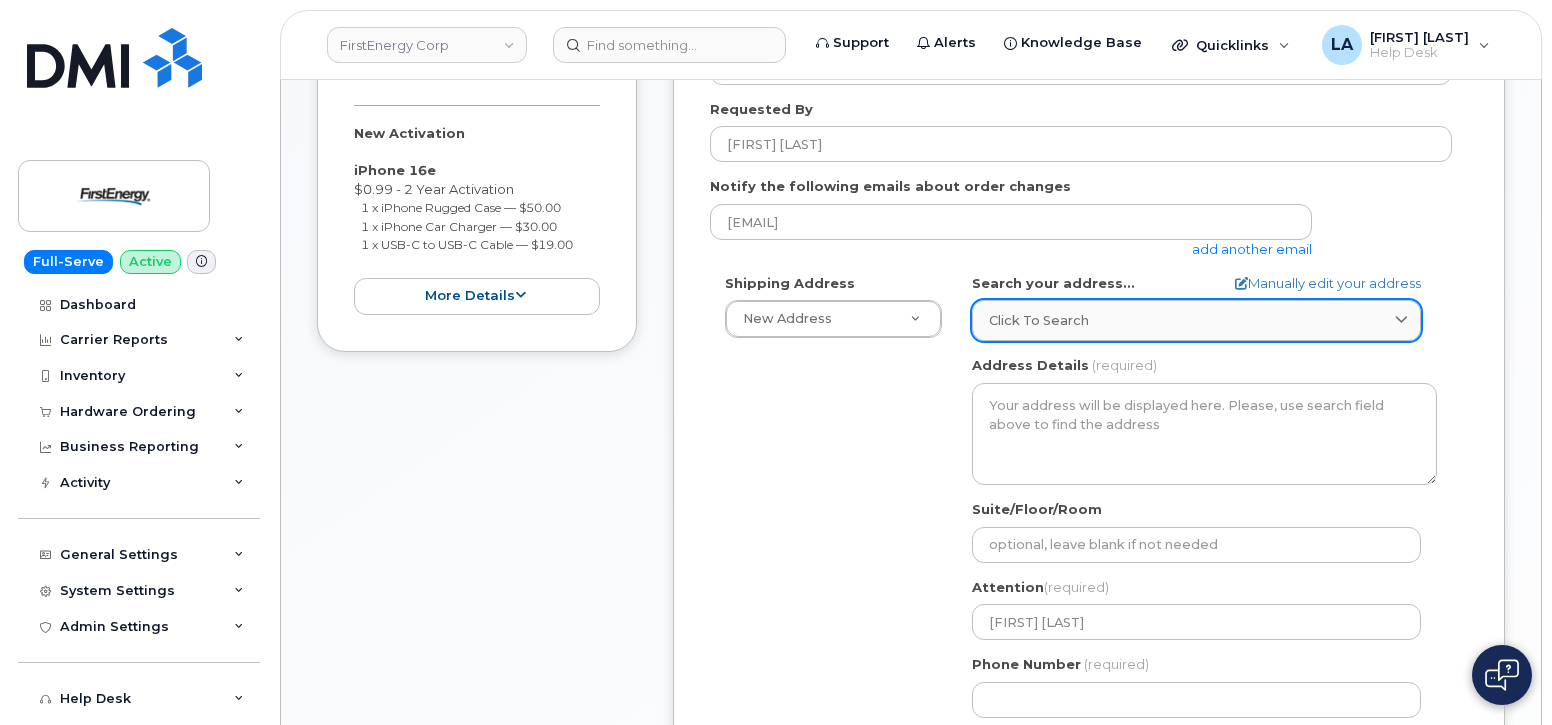 click on "Click to search" 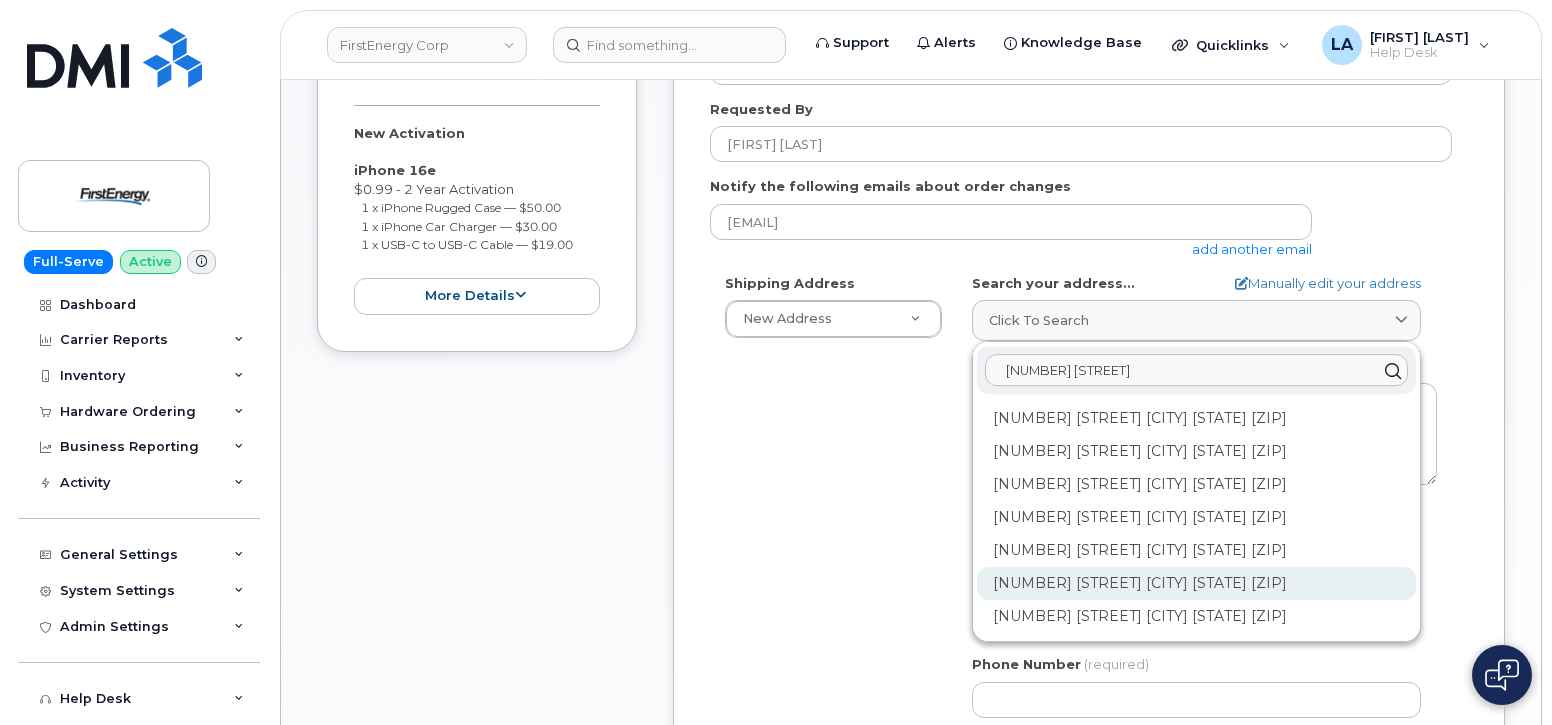 type on "705 Newell" 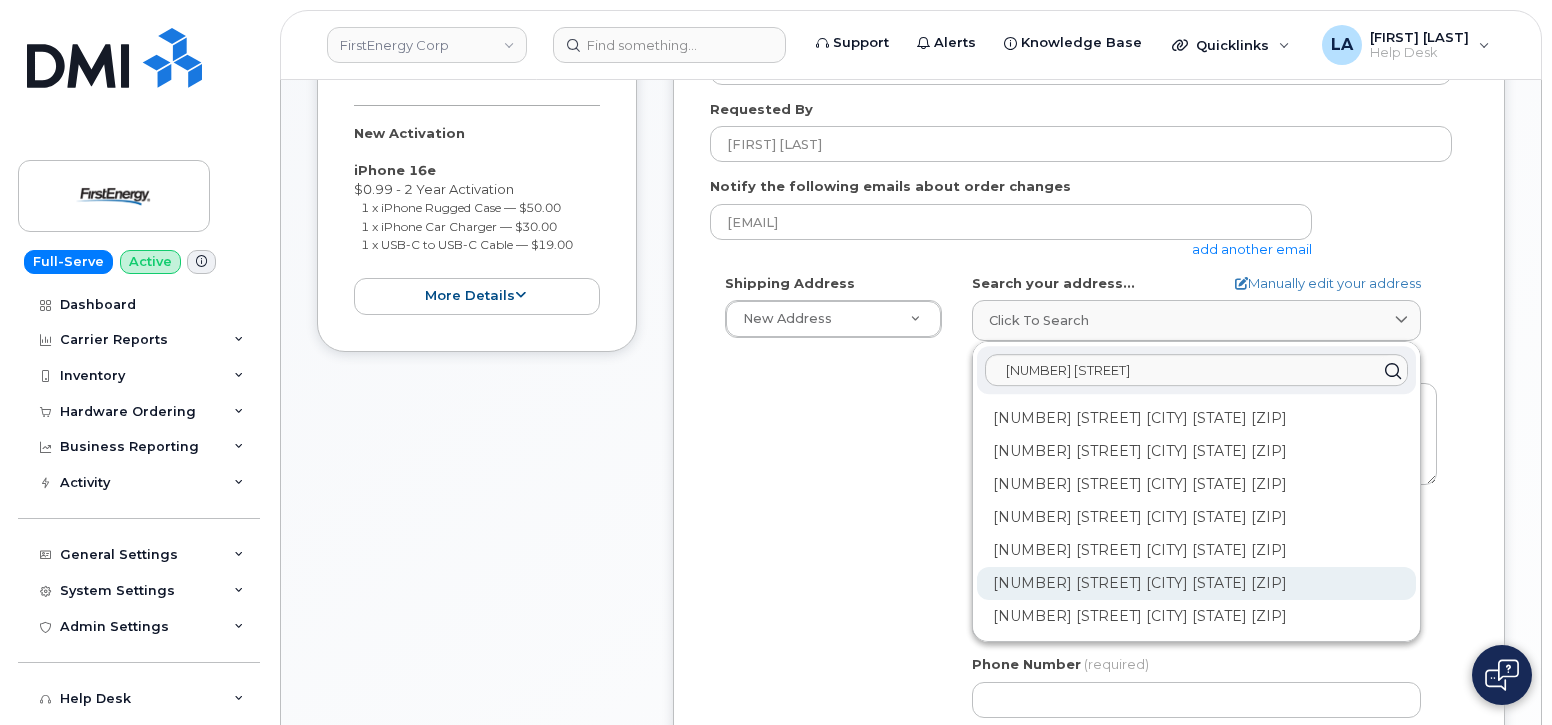 click on "705 Newell Ave New Castle PA 16102-1314" 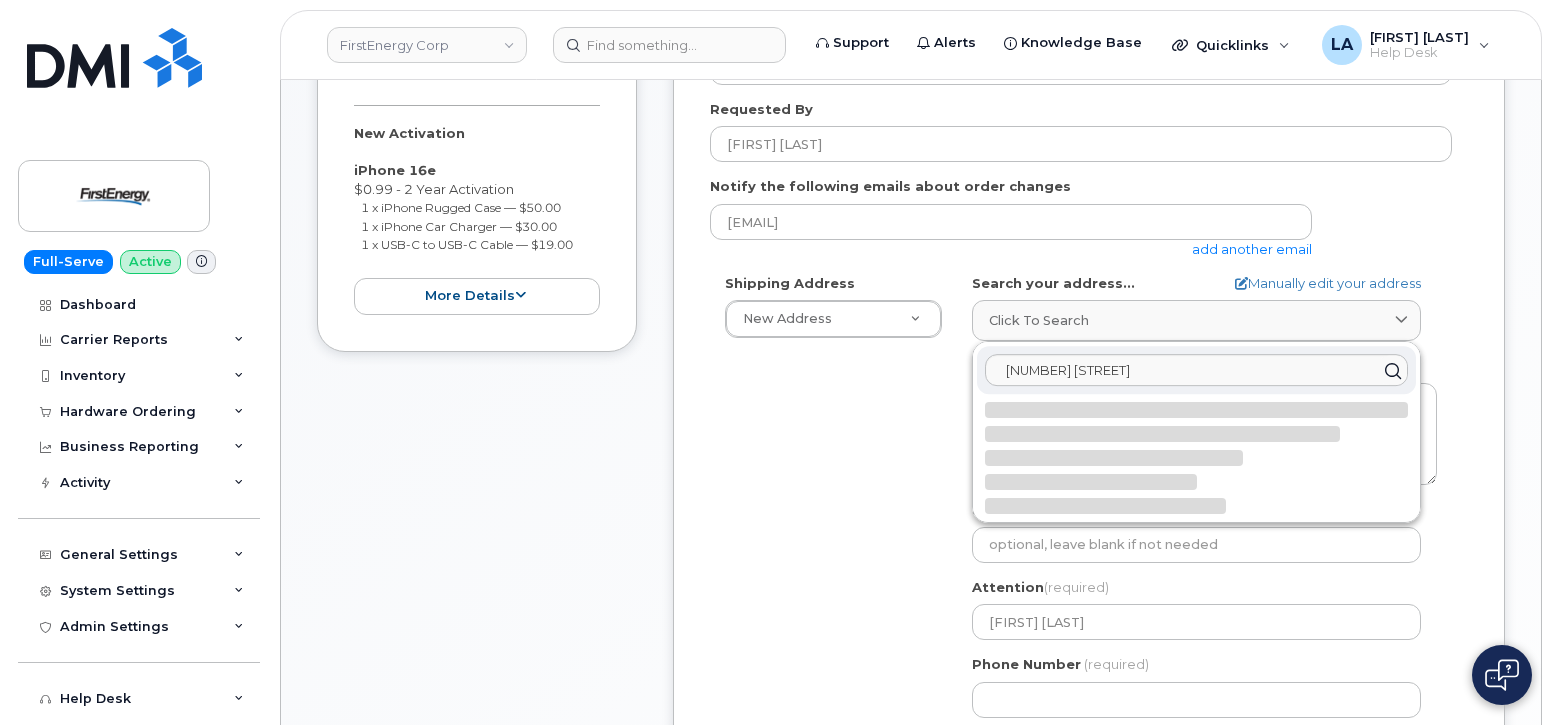 select 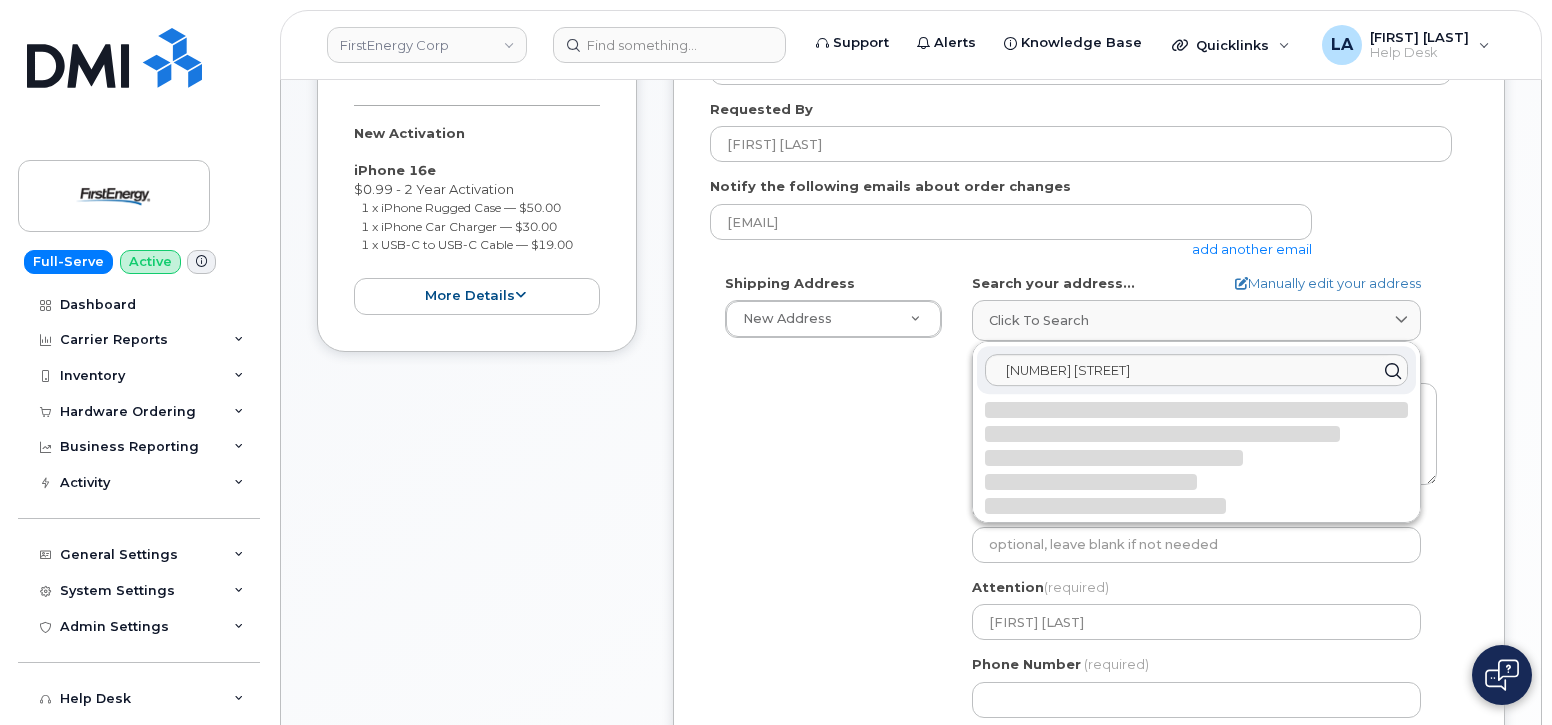type on "705 Newell Ave
NEW CASTLE PA 16102-1314
UNITED STATES" 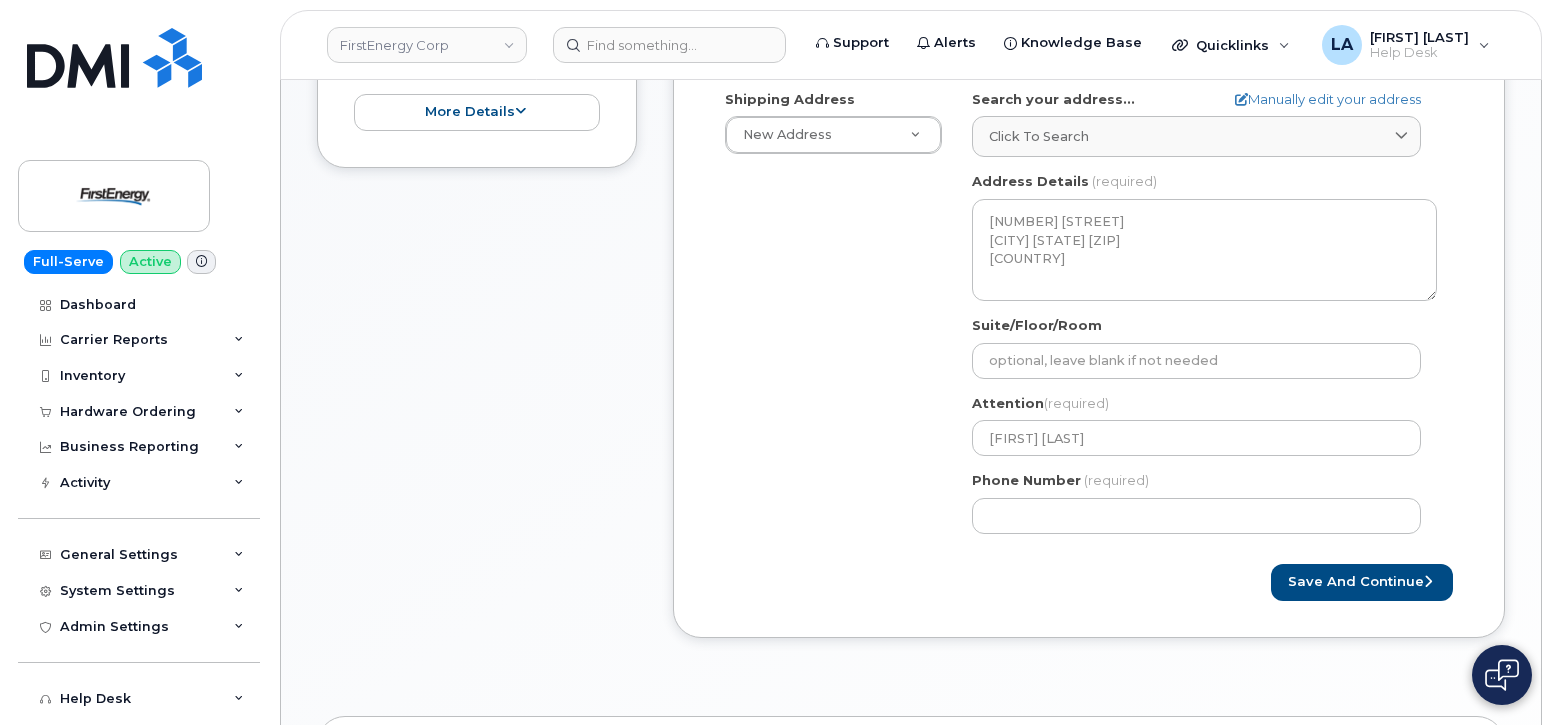 scroll, scrollTop: 600, scrollLeft: 0, axis: vertical 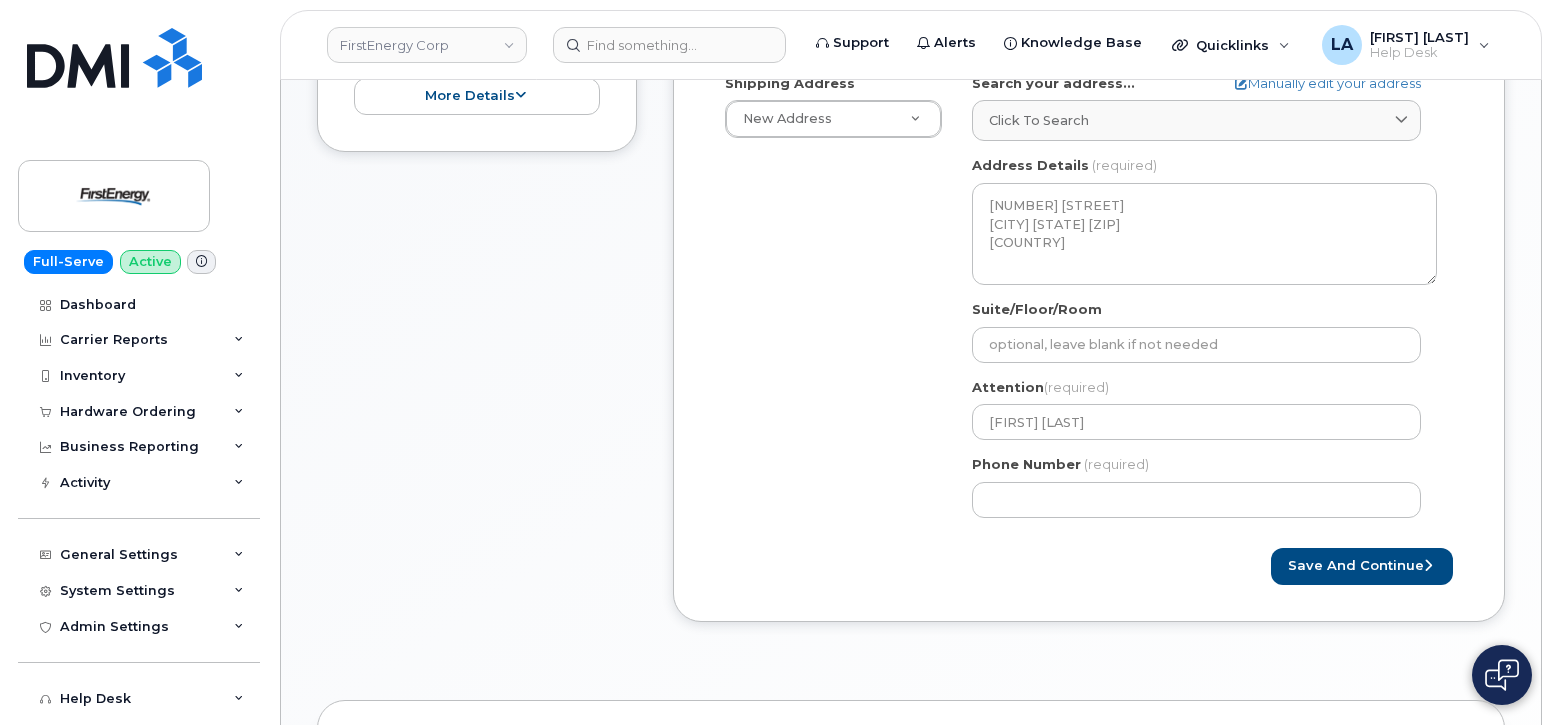 click on "Phone Number
(required)" 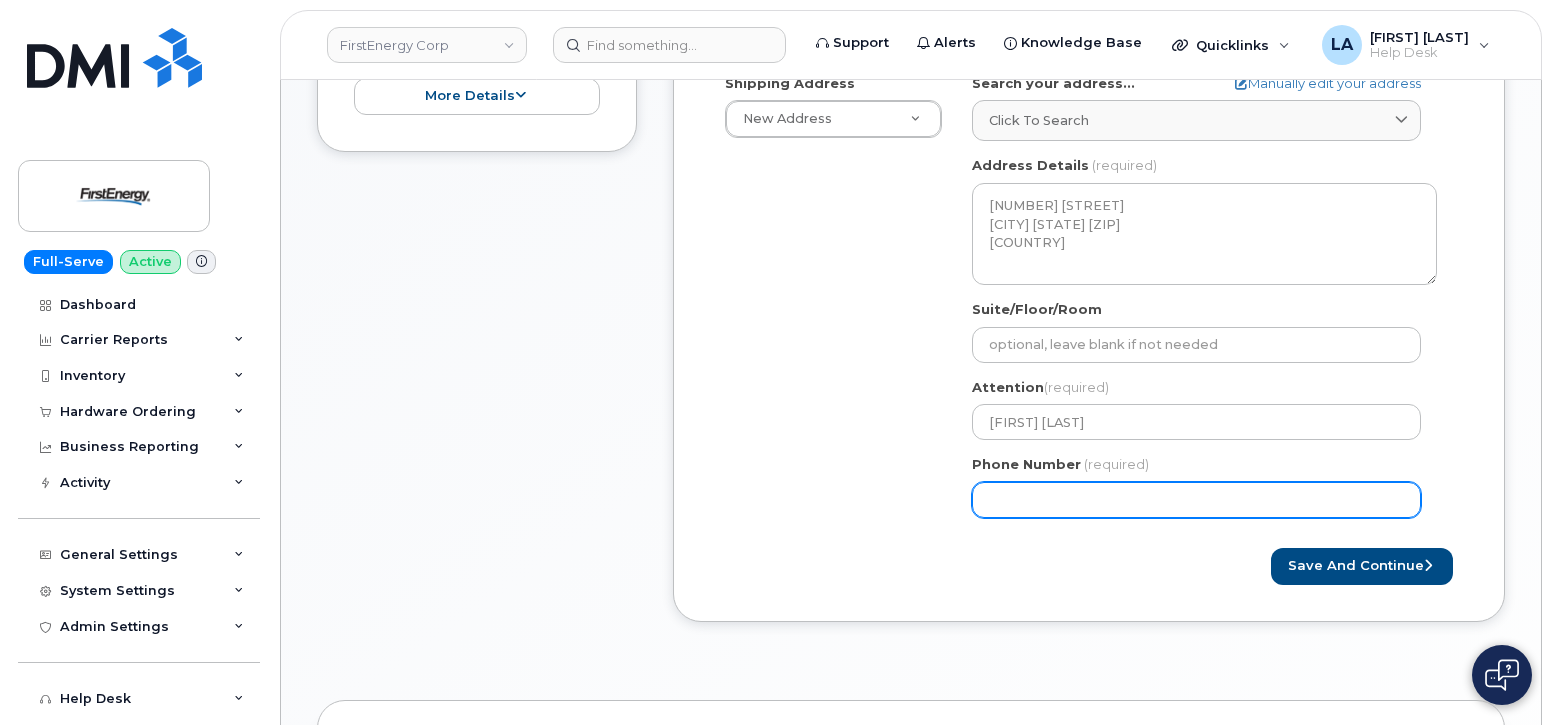 click on "Phone Number" 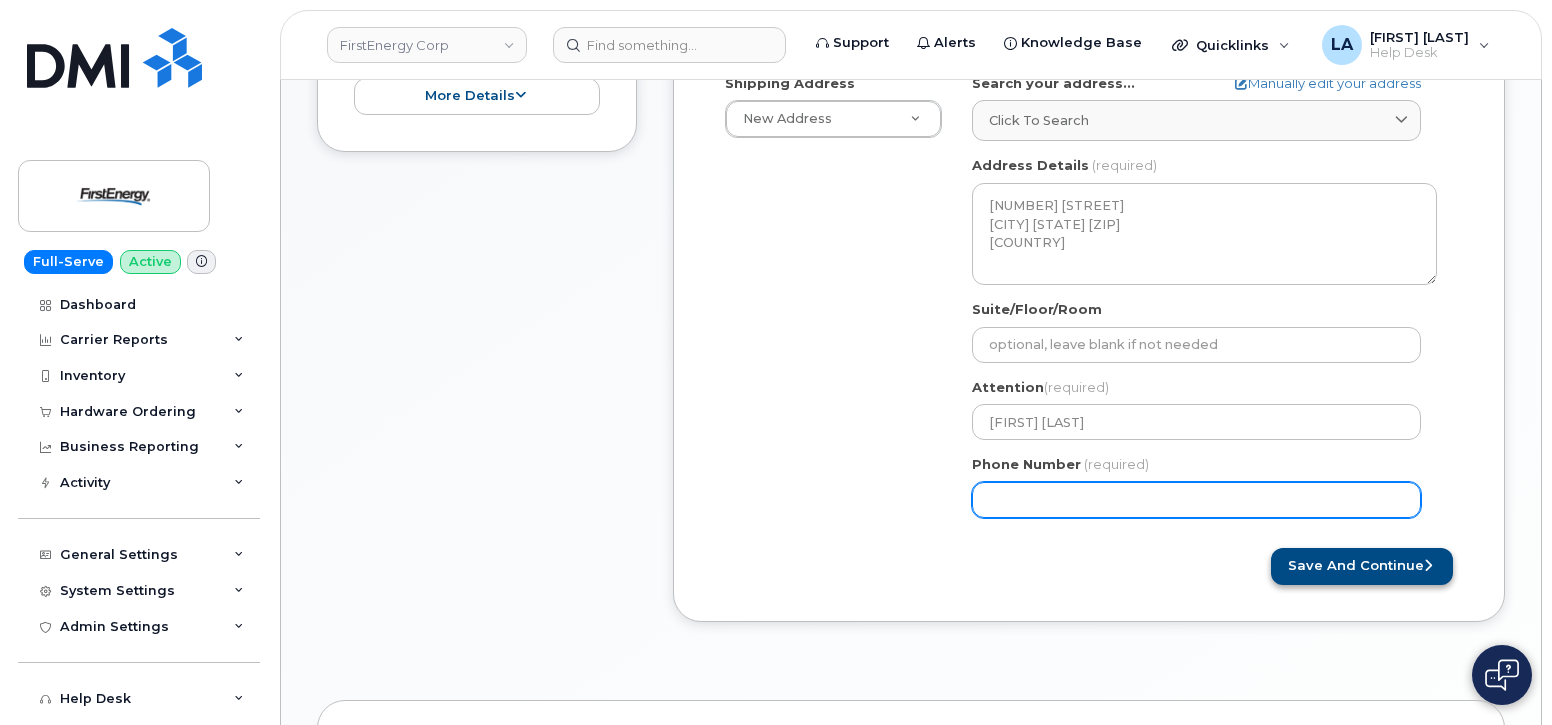 type on "7249231515" 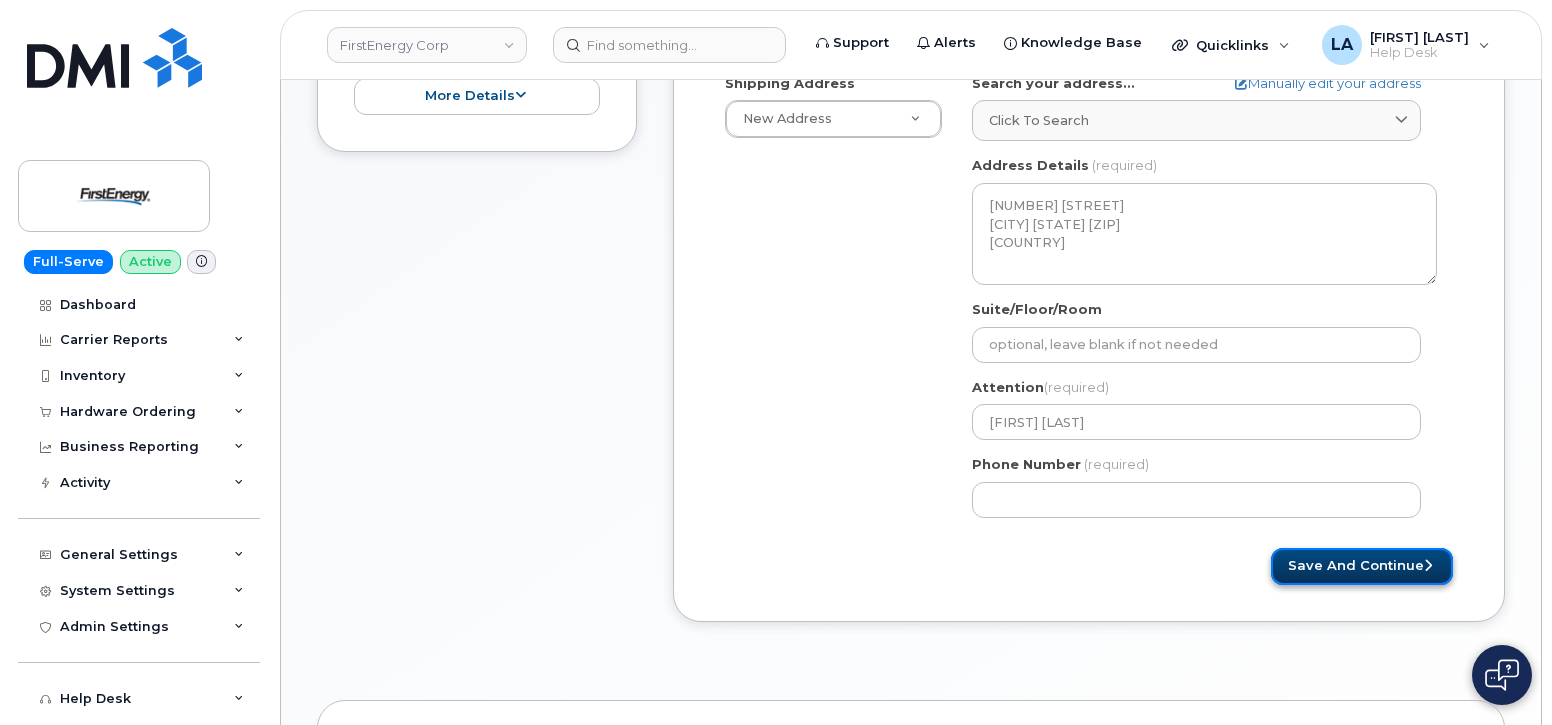 click on "Save and Continue" 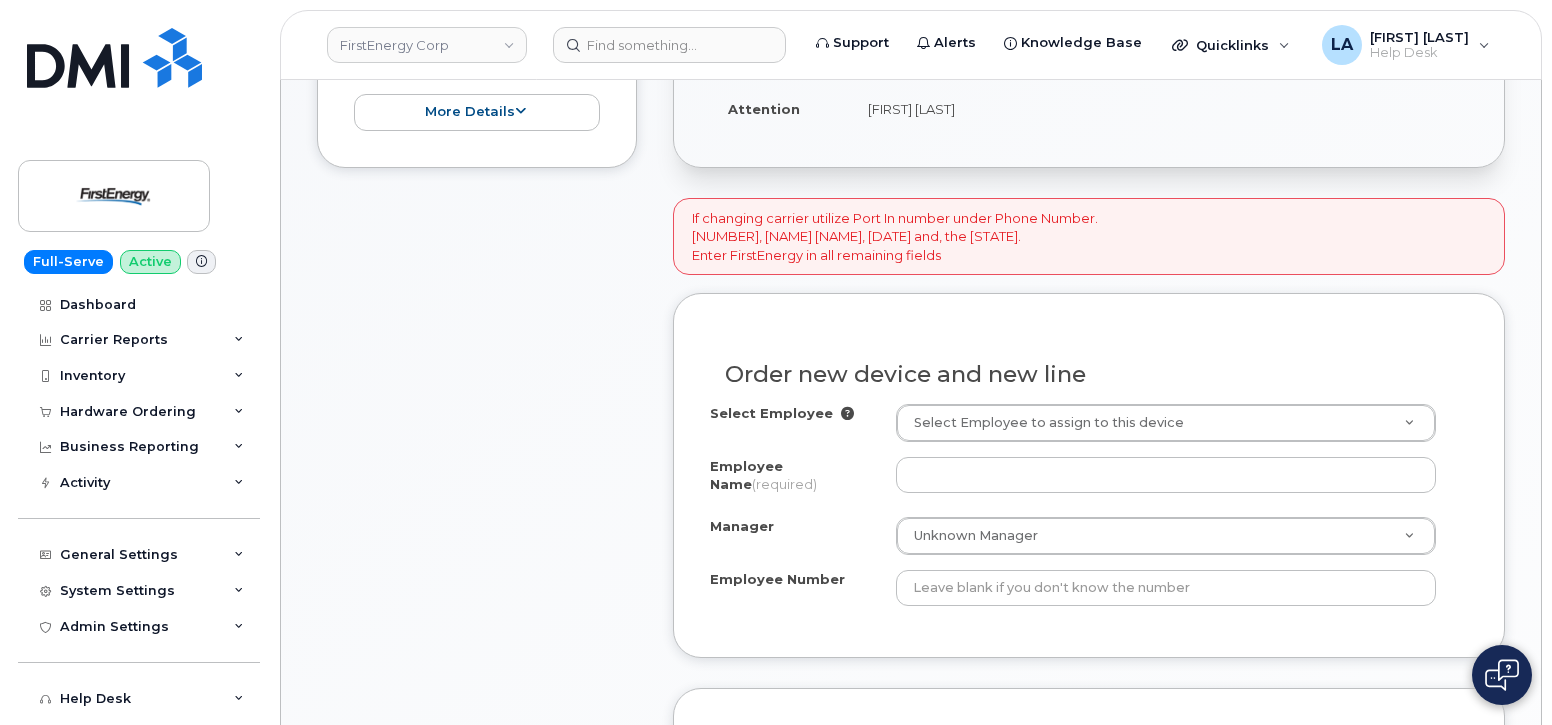 scroll, scrollTop: 634, scrollLeft: 0, axis: vertical 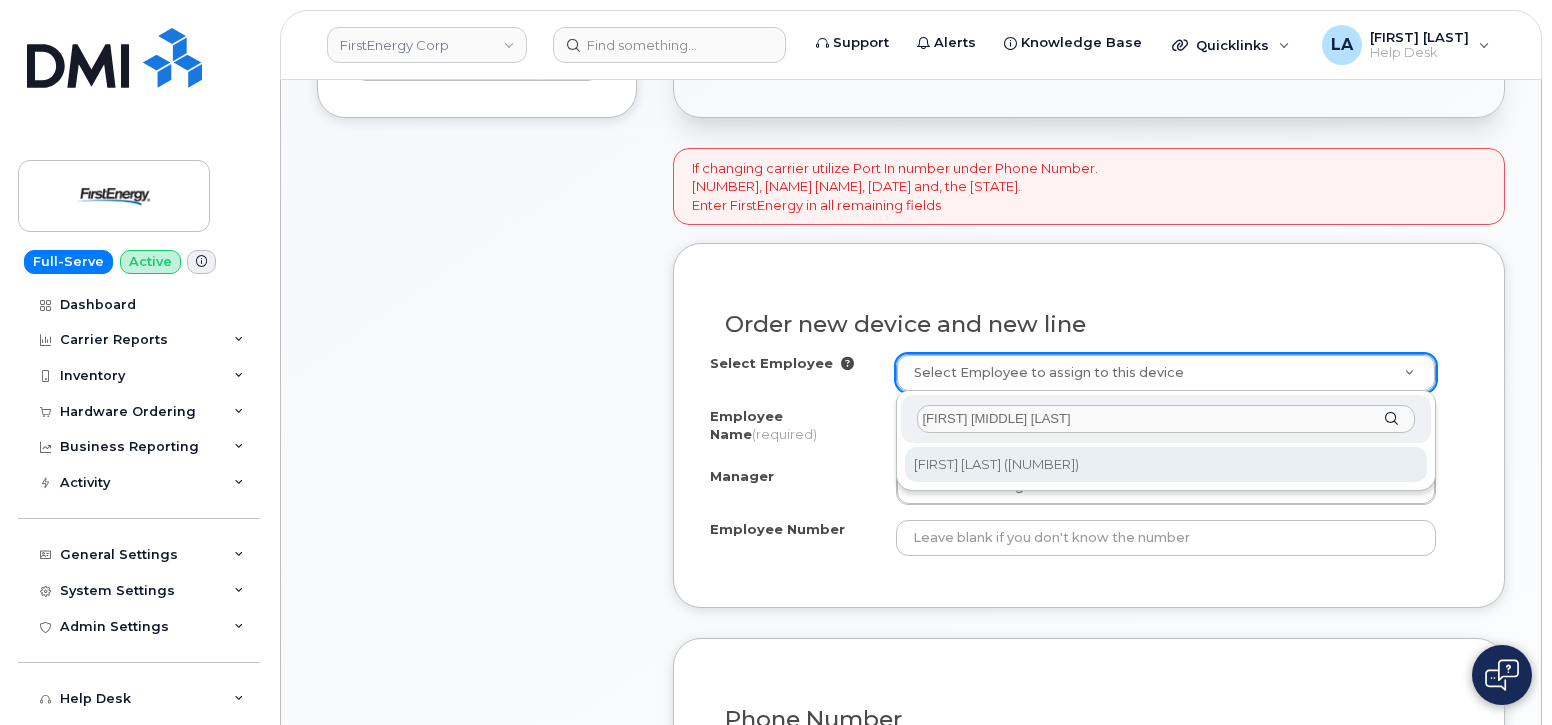 type on "[FIRST] [LAST]" 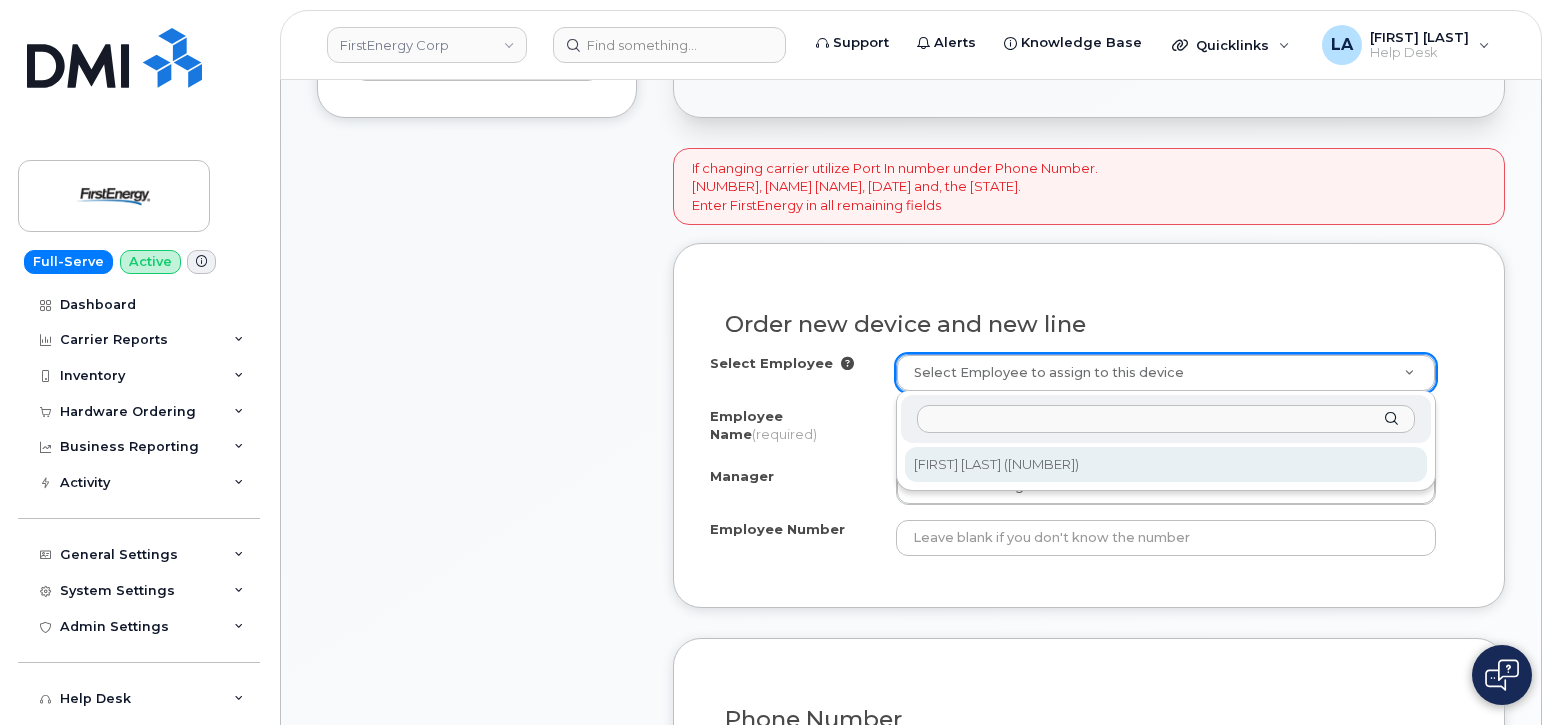 type on "[FIRST] [LAST]" 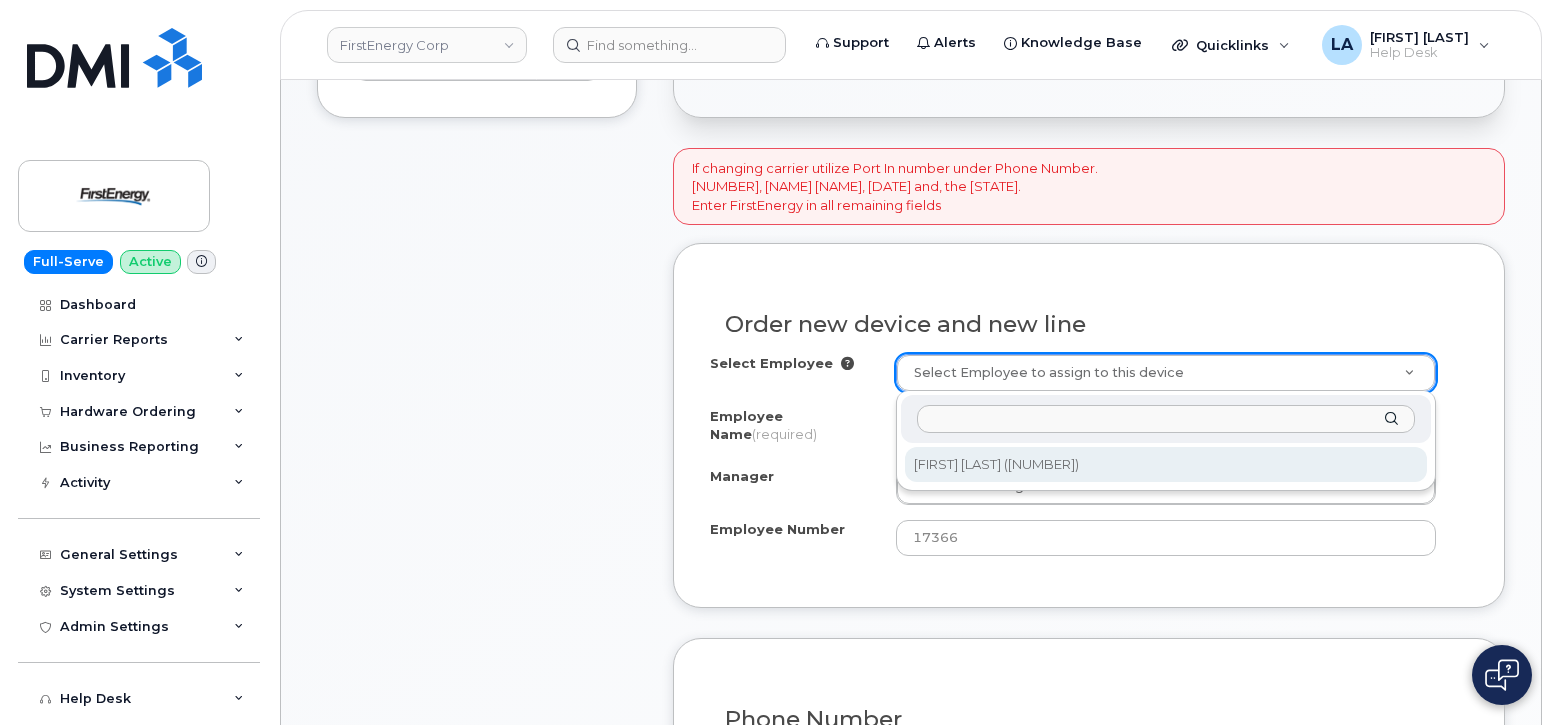 select on "2074036" 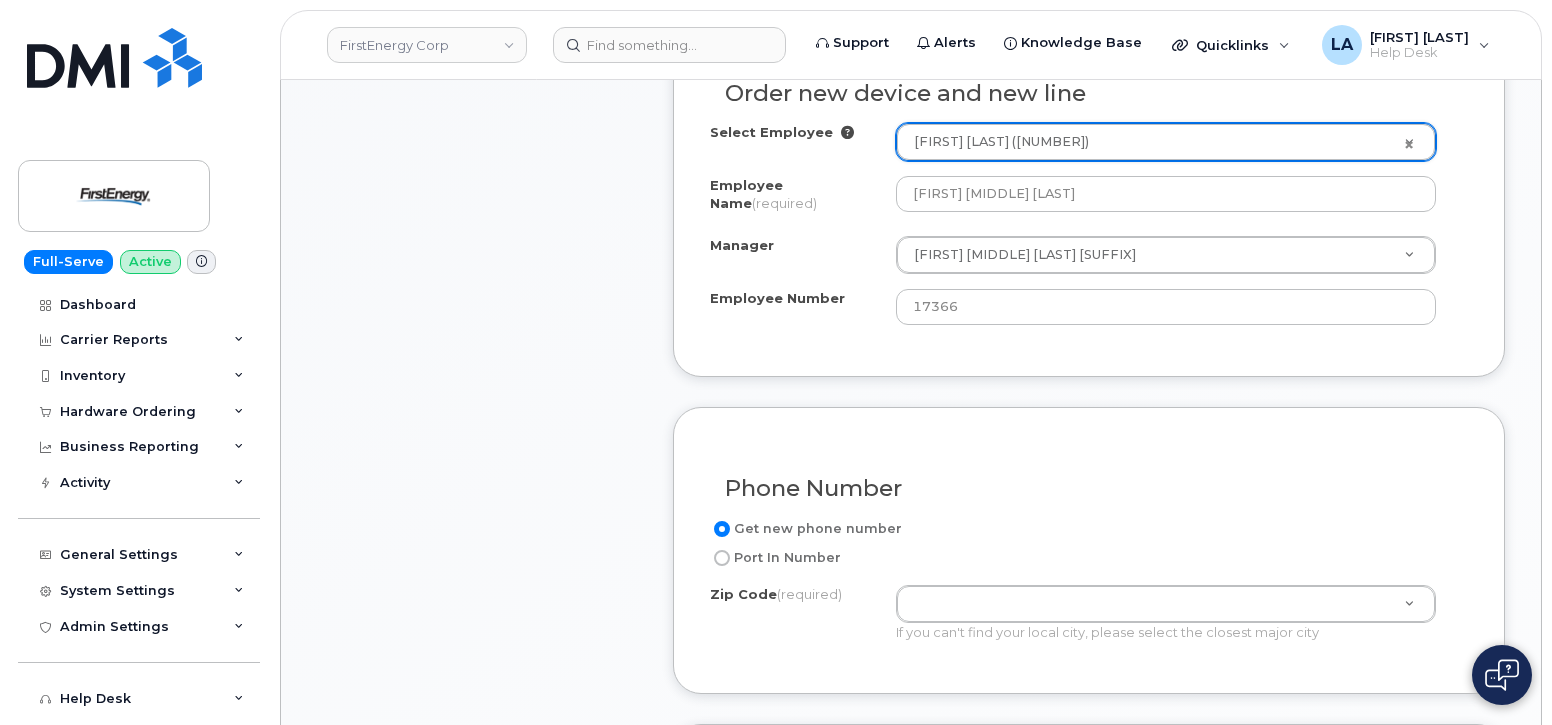 scroll, scrollTop: 867, scrollLeft: 0, axis: vertical 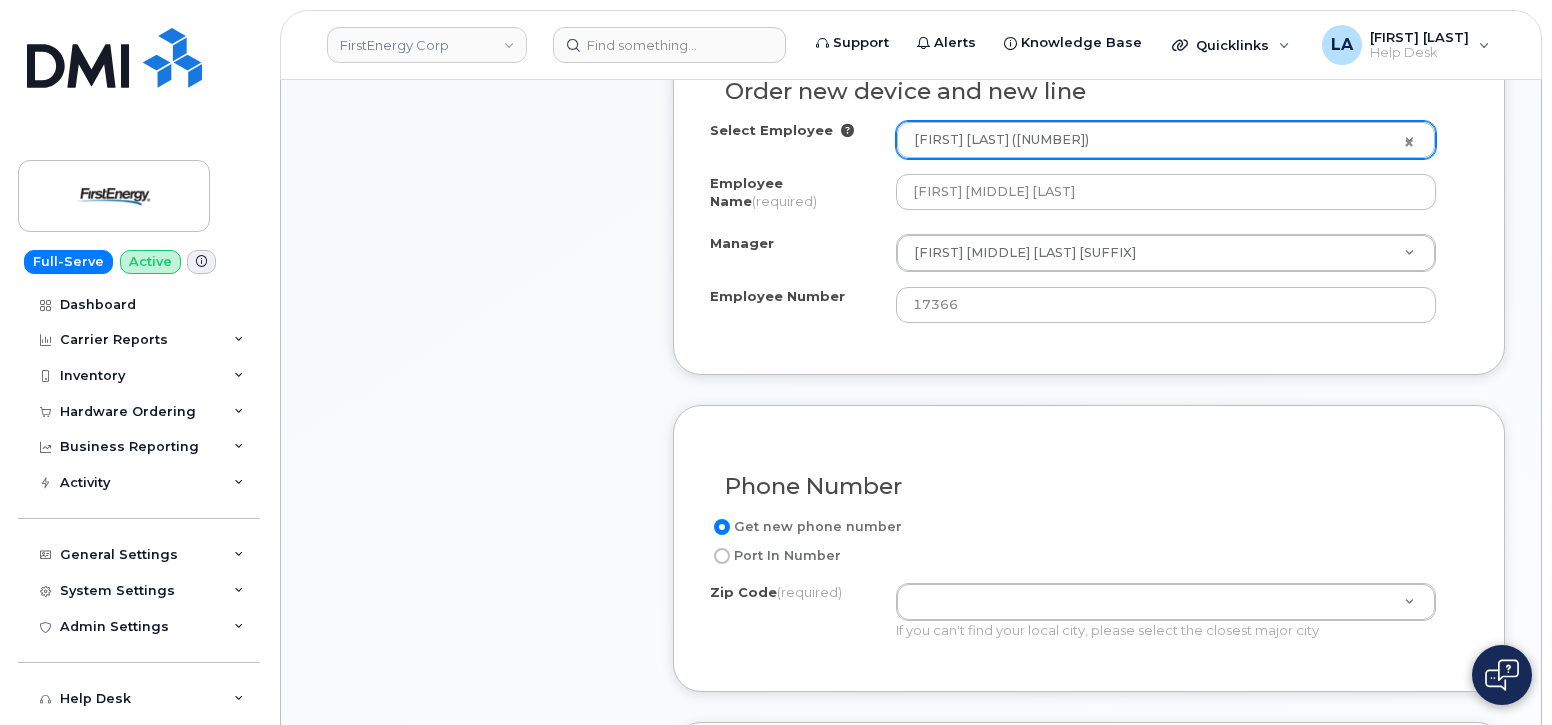 click on "Port In Number" 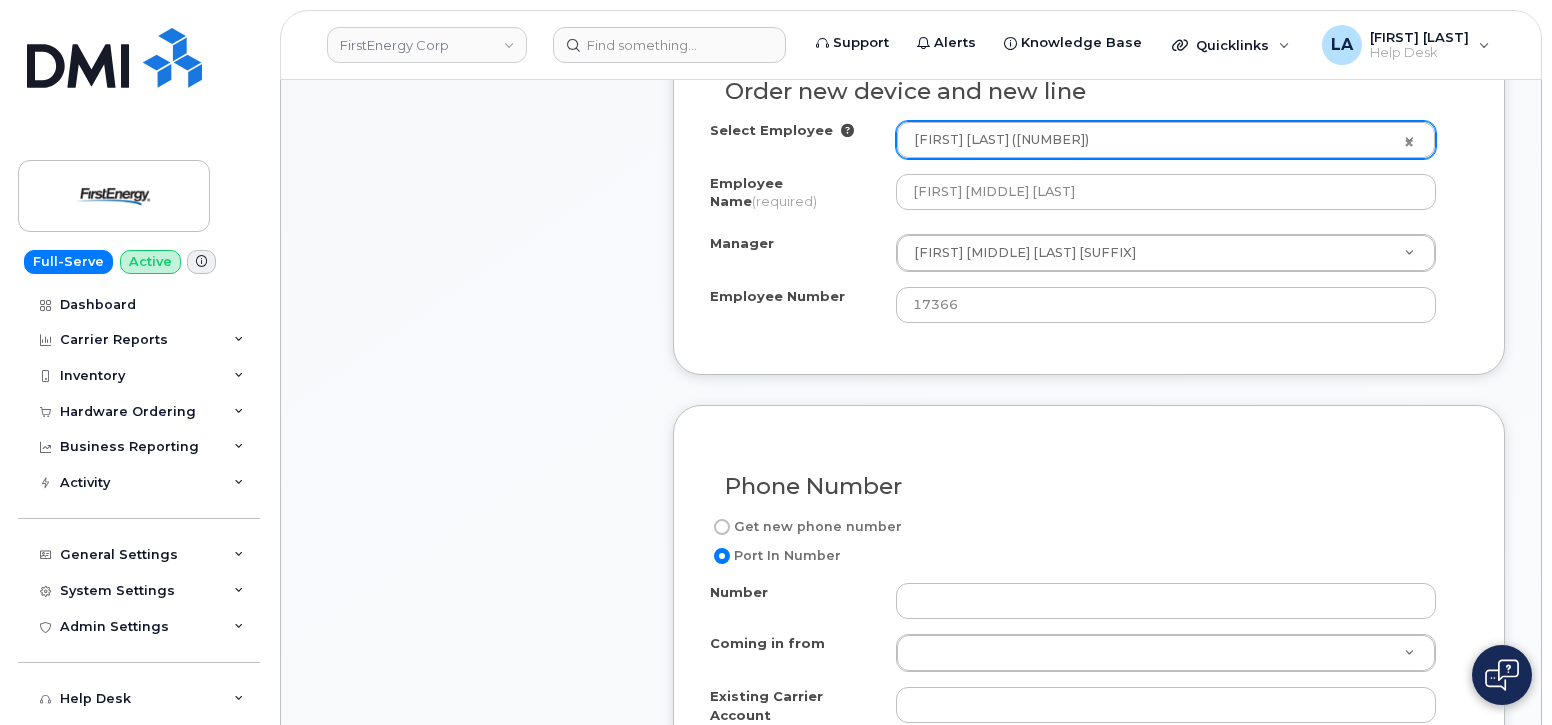 click on "Get new phone number" 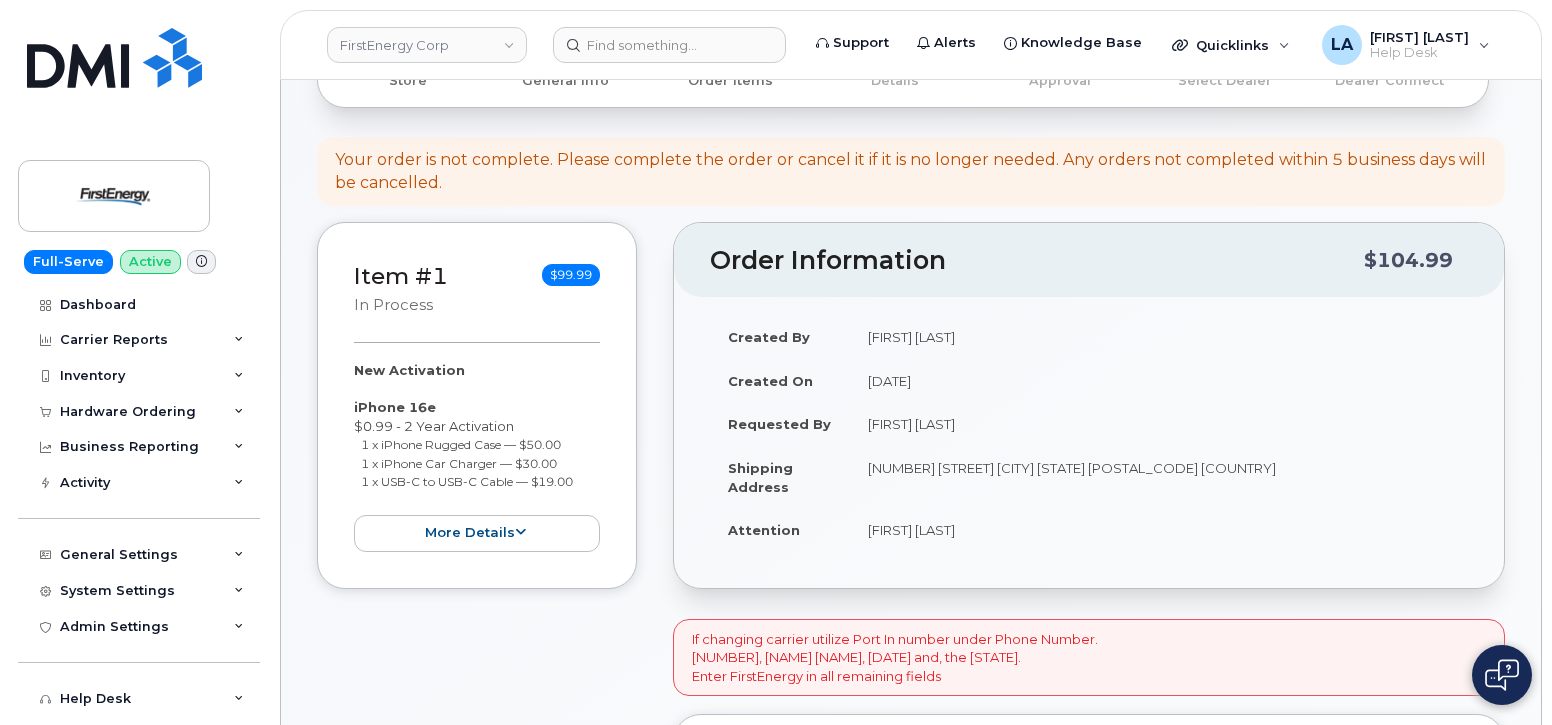 scroll, scrollTop: 0, scrollLeft: 0, axis: both 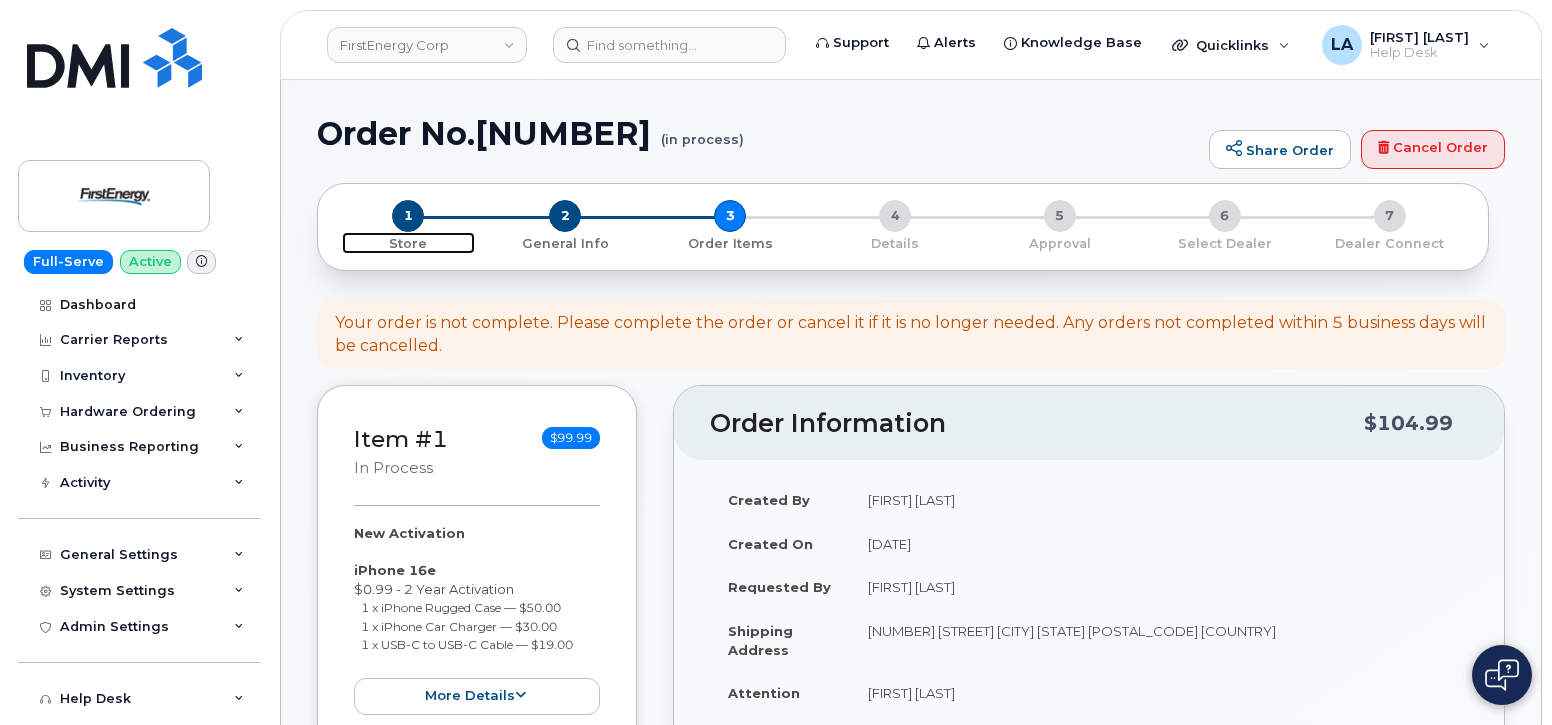 click on "1" 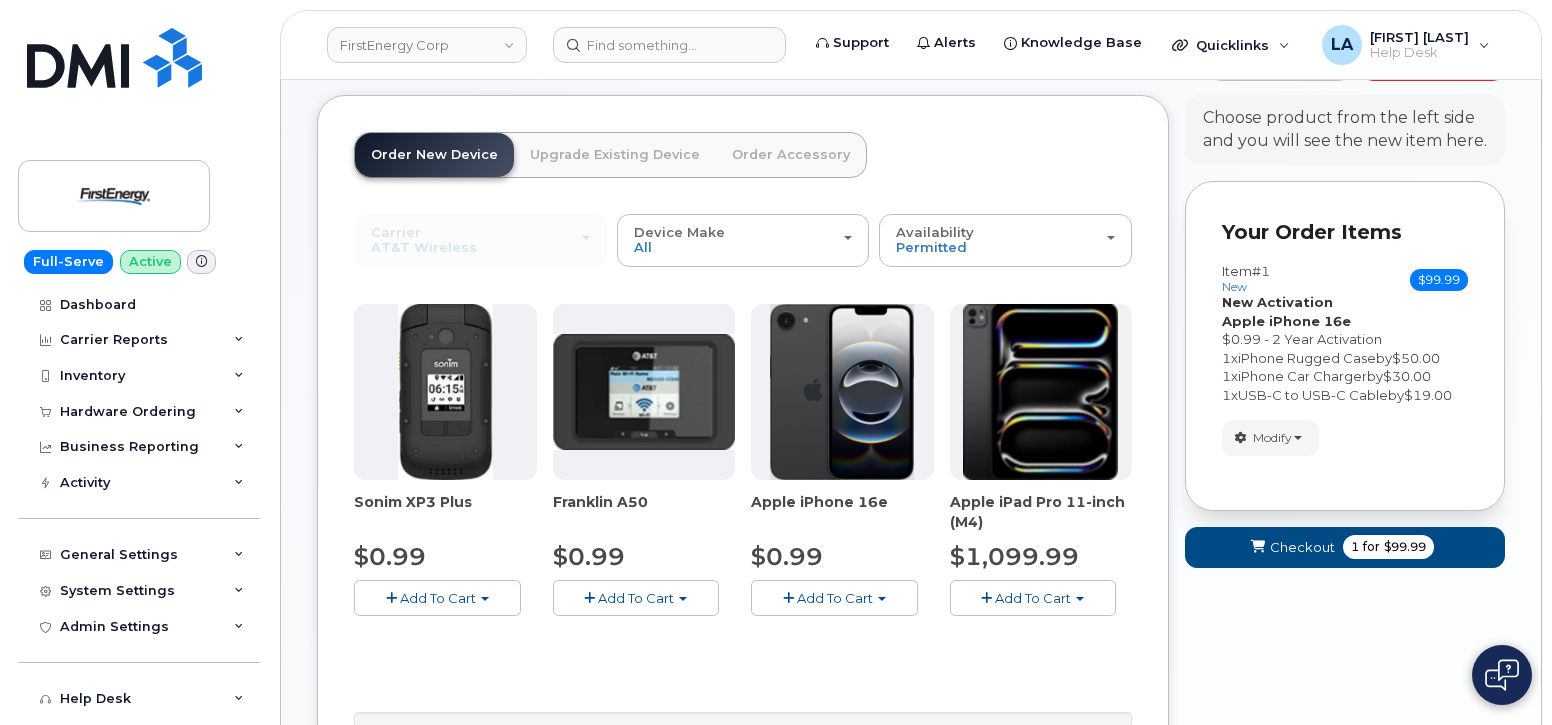 scroll, scrollTop: 100, scrollLeft: 0, axis: vertical 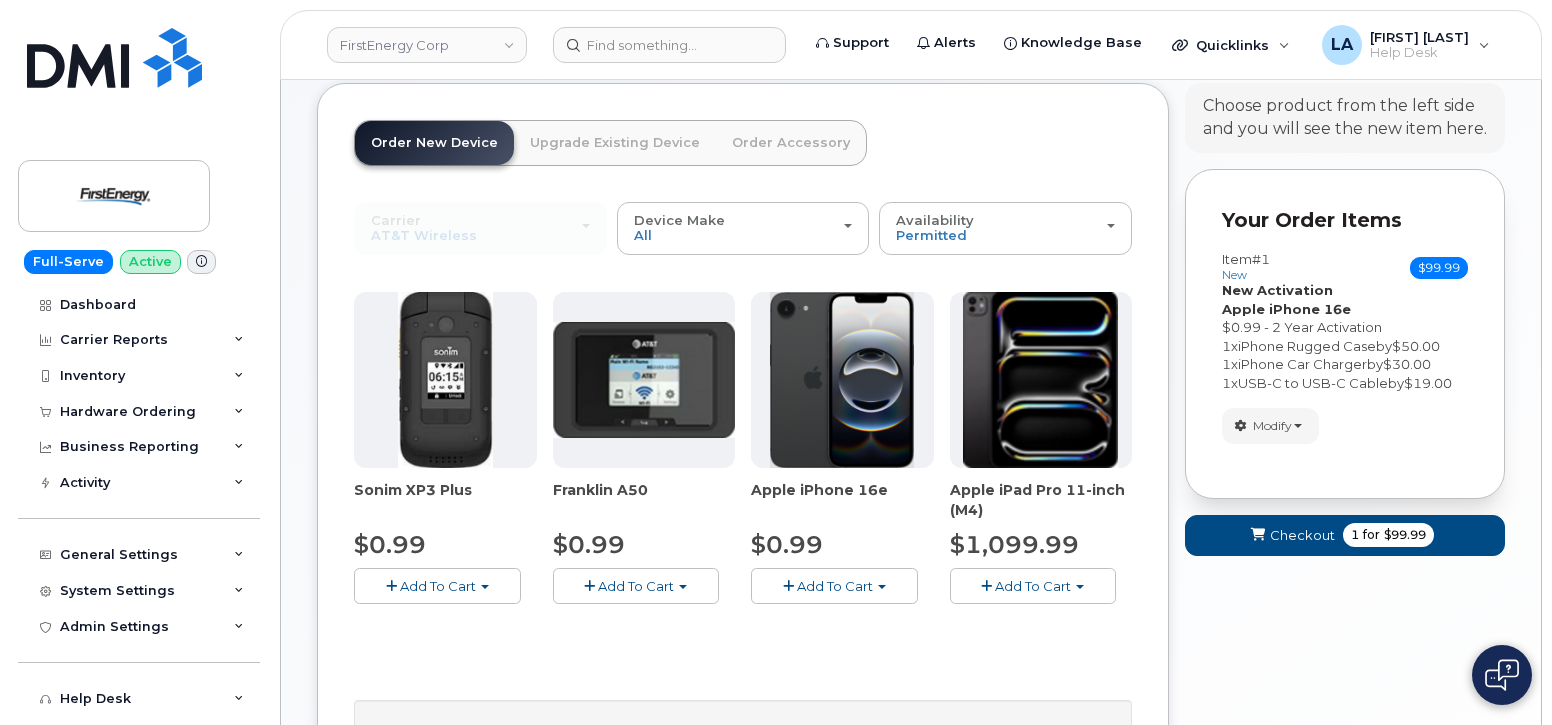 click on "Add To Cart" 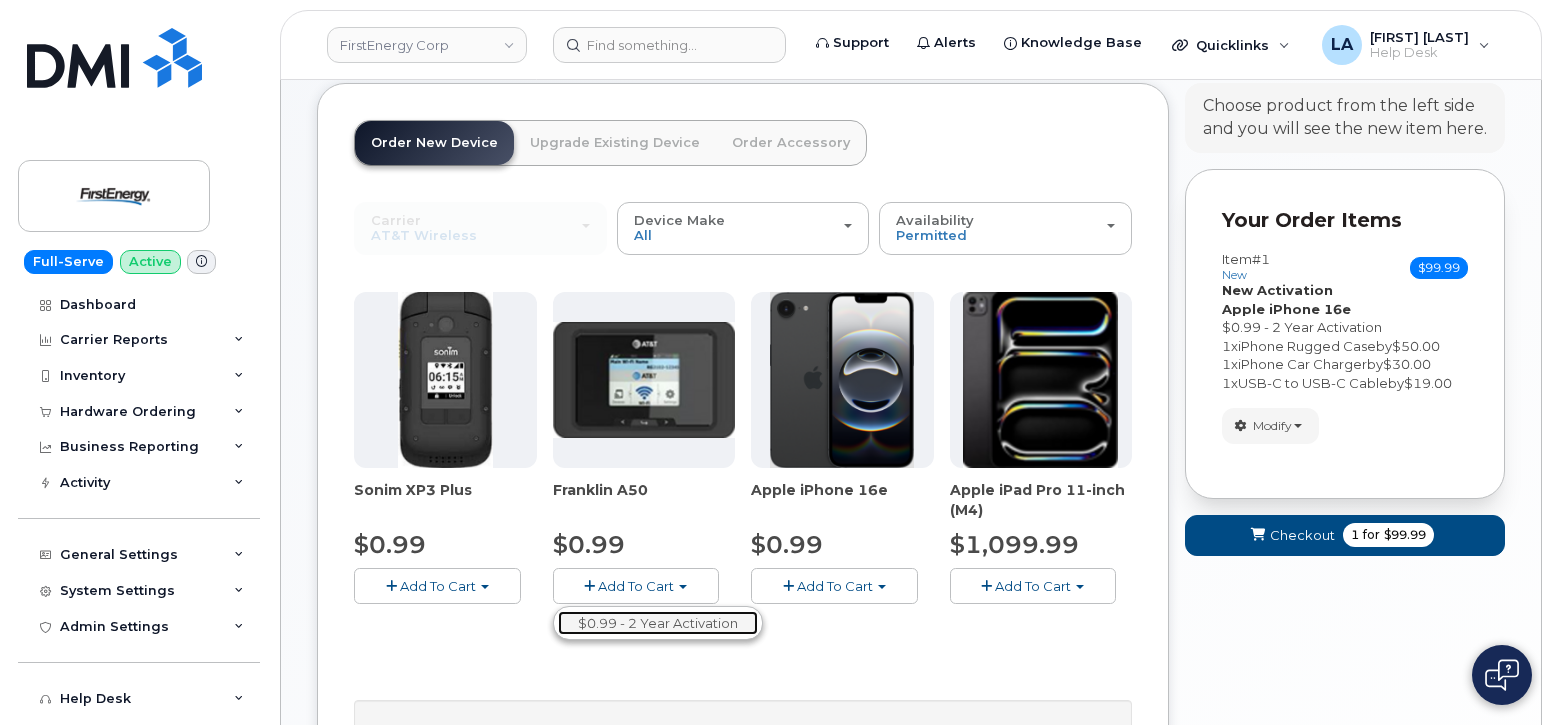 click on "$0.99 - 2 Year Activation" 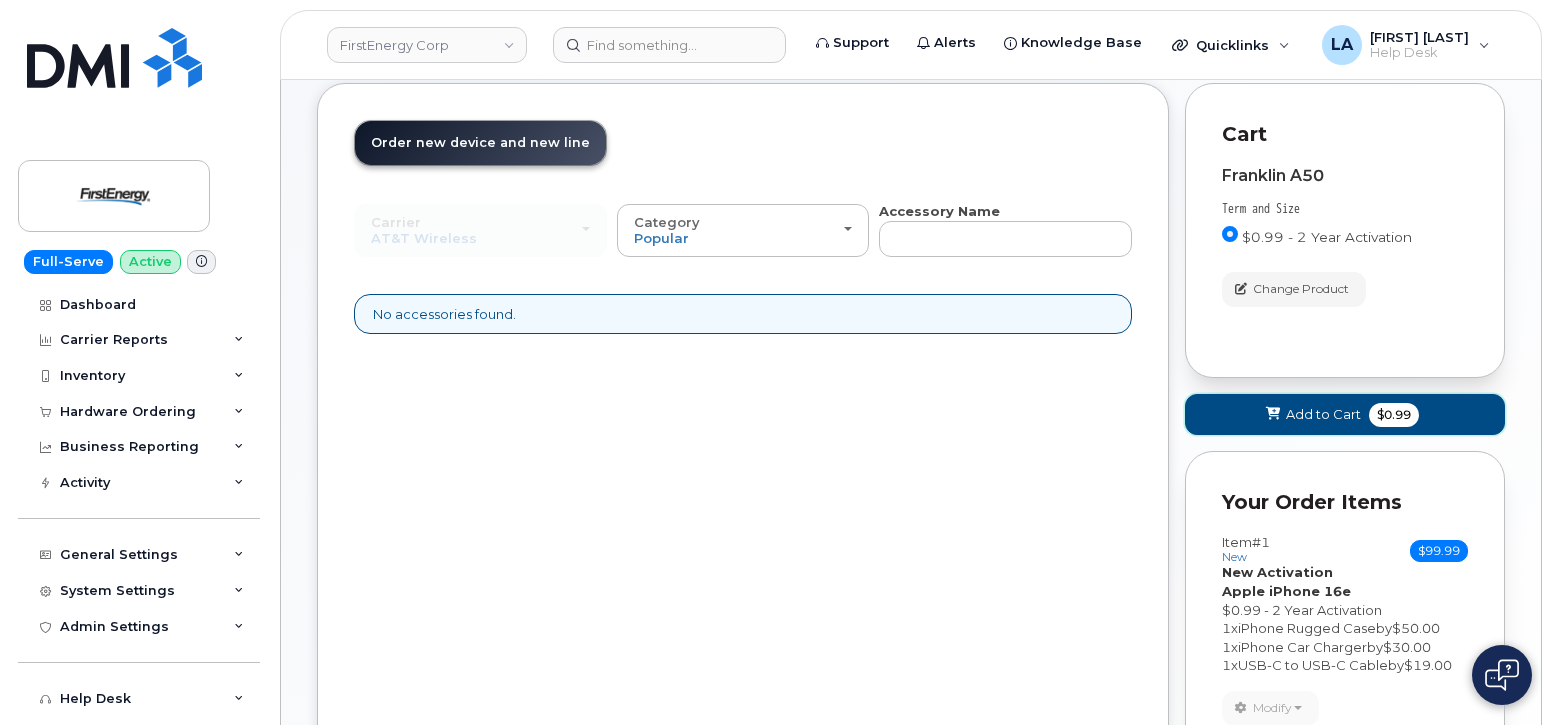 click on "Add to Cart
$0.99" 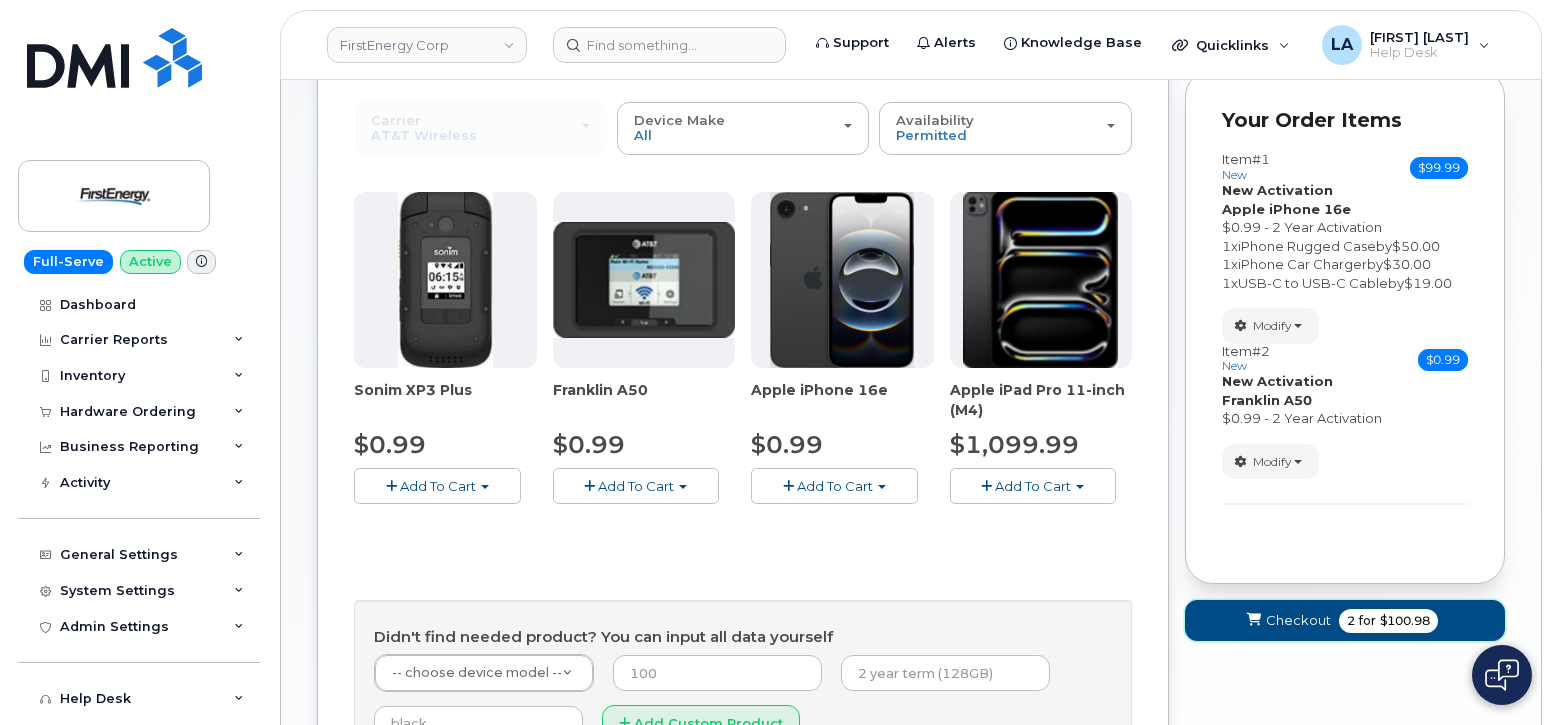 click on "Checkout" 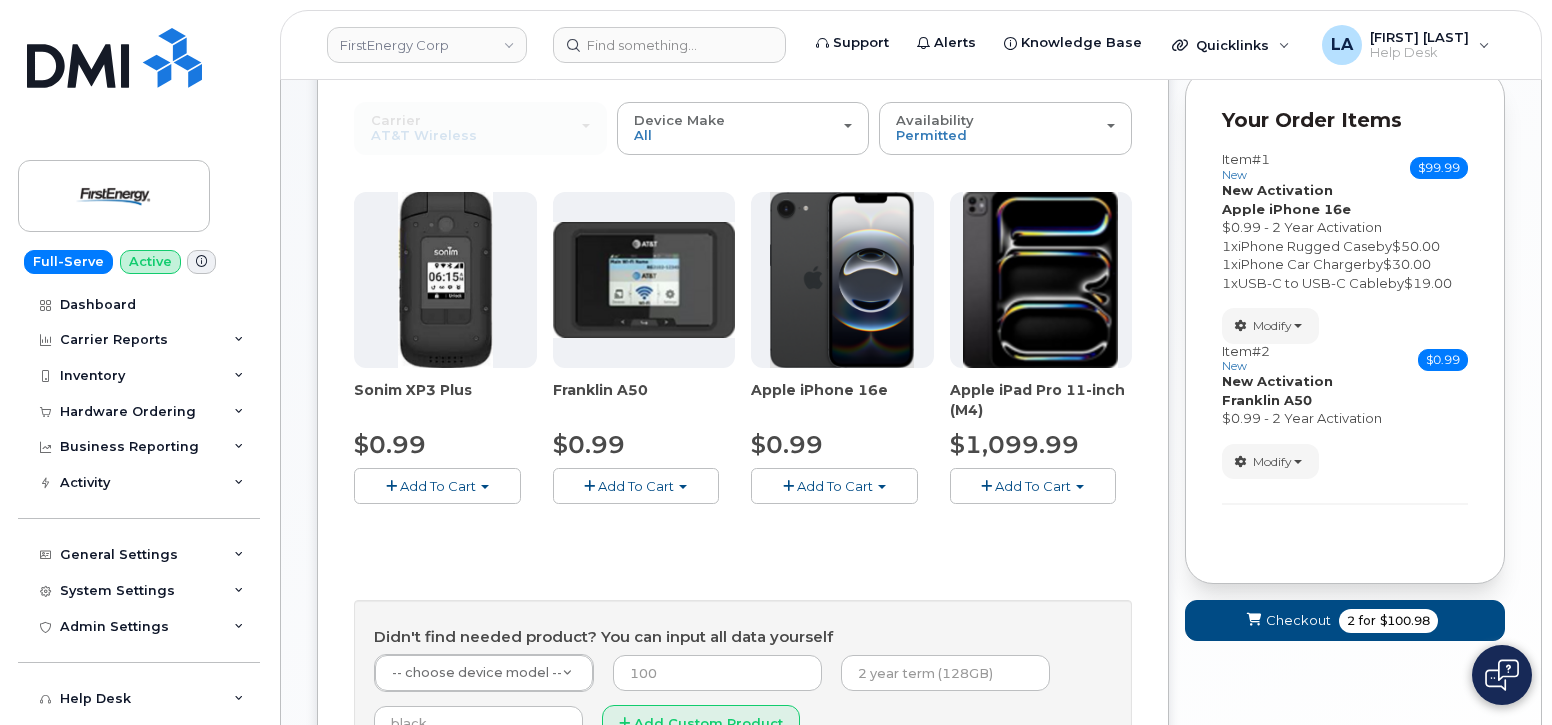 scroll, scrollTop: 10, scrollLeft: 0, axis: vertical 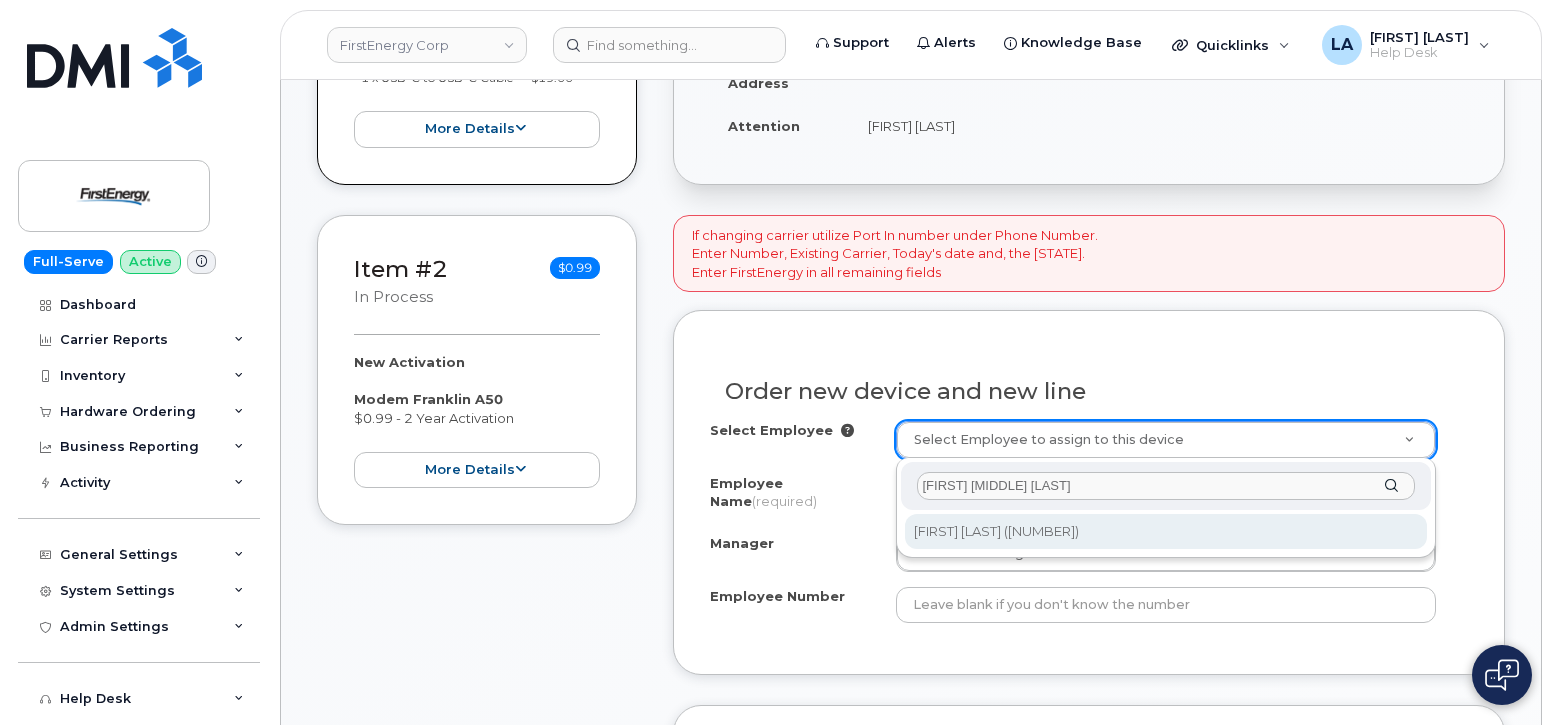 type on "[FIRST] [MIDDLE] [LAST]" 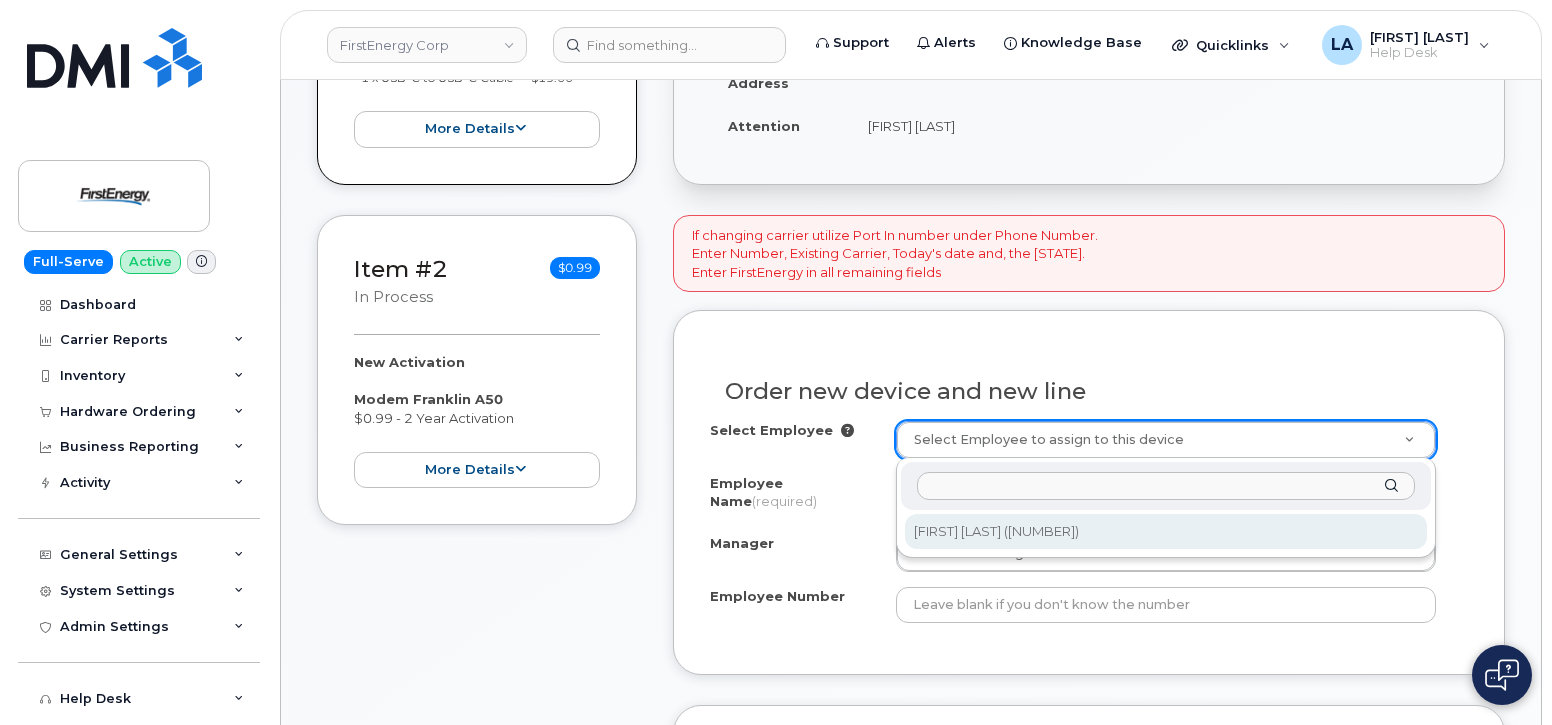 type on "[FIRST] [MIDDLE] [LAST]" 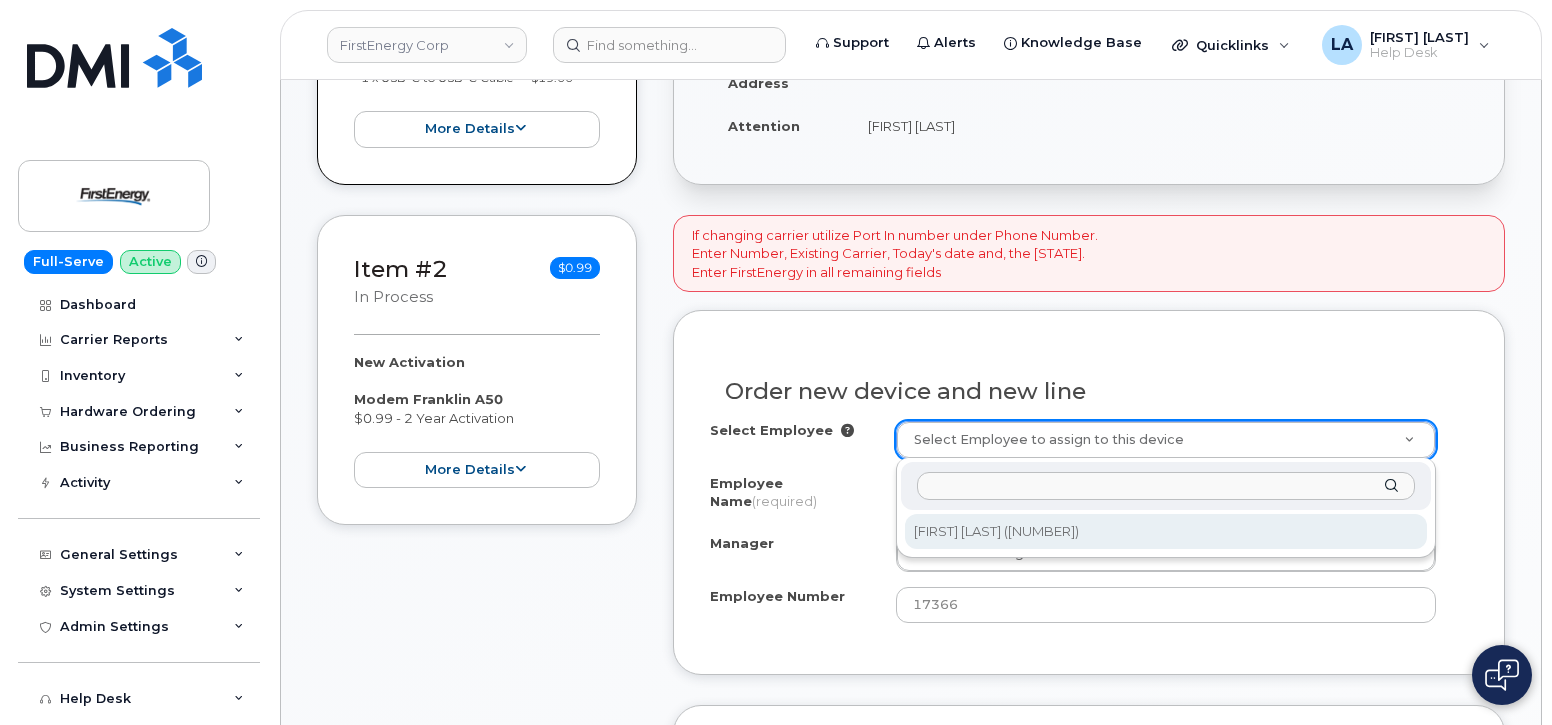 select on "[NUMBER]" 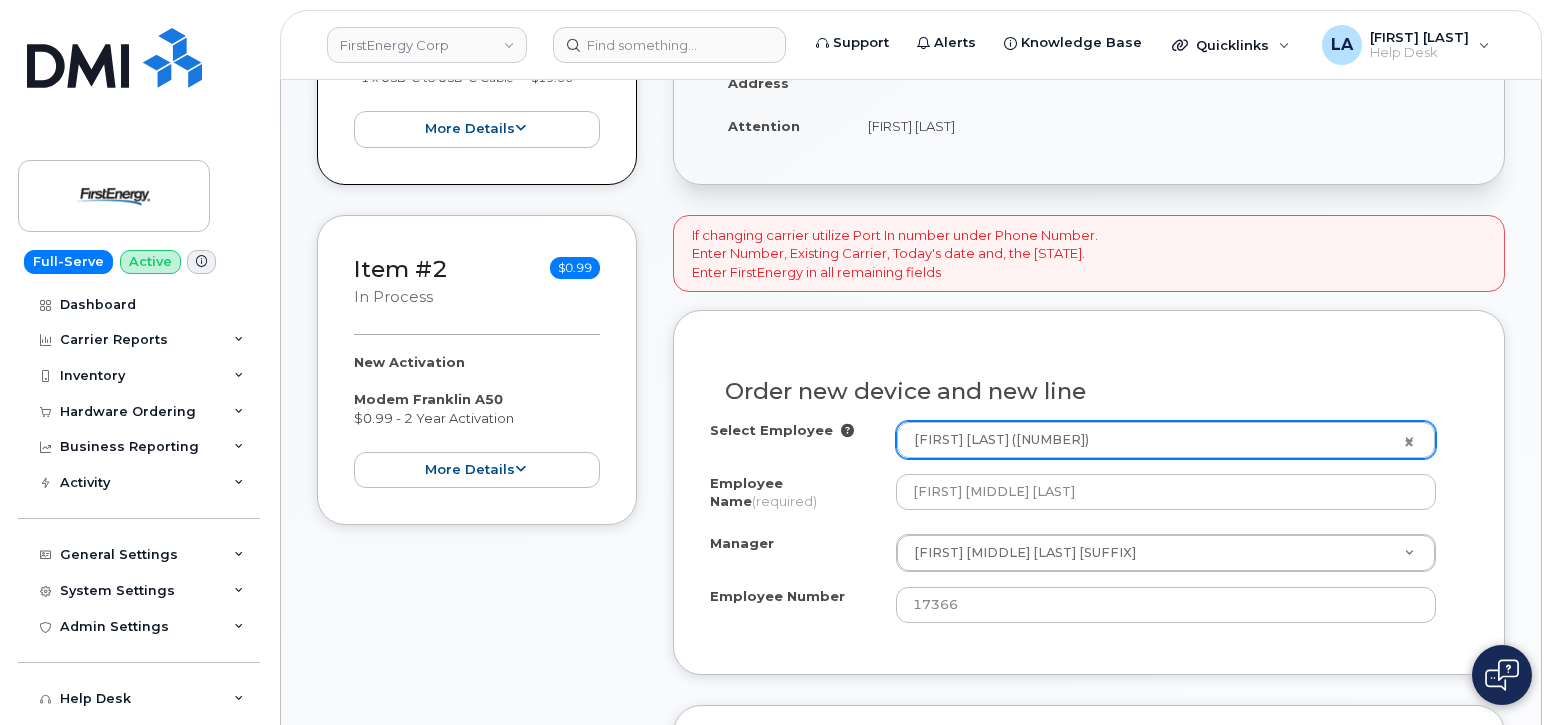 click on "FirstEnergy Corp   Support   Alerts   Knowledge Base Quicklinks Suspend / Cancel Device Change SIM Card Enable Call Forwarding Reset VM Password Add Roaming Package Request Repair Order New Device Add Device Transfer Line In LA Lanette Aparicio Help Desk English Français Adjust Account View Verizon Wireless 942385123-00001 US Cellular 175300282 AT&T Wireless 287304699343 My Account Wireless Admin Wireless Admin (Restricted) Wireless Admin (Read only) Employee Demo  Enter Email  Sign out Full-Serve Active Dashboard Carrier Reports Monthly Billing Data Daily Data Pooling Average Costing Executive Summary Accounting Roaming Reports Suspended Devices Suspension Candidates Custom Report Cost Variance Inventory Mobility Devices Data Conflicts Spare Hardware Import Hardware Ordering Overview Orders Business Reporting Managerial Reports Individual Reports Business Unit Reports Activity Travel Requests Activity Log Device Status Updates Rate Plan Monitor General Settings My Account Locations Delegations" at bounding box center [776, 1024] 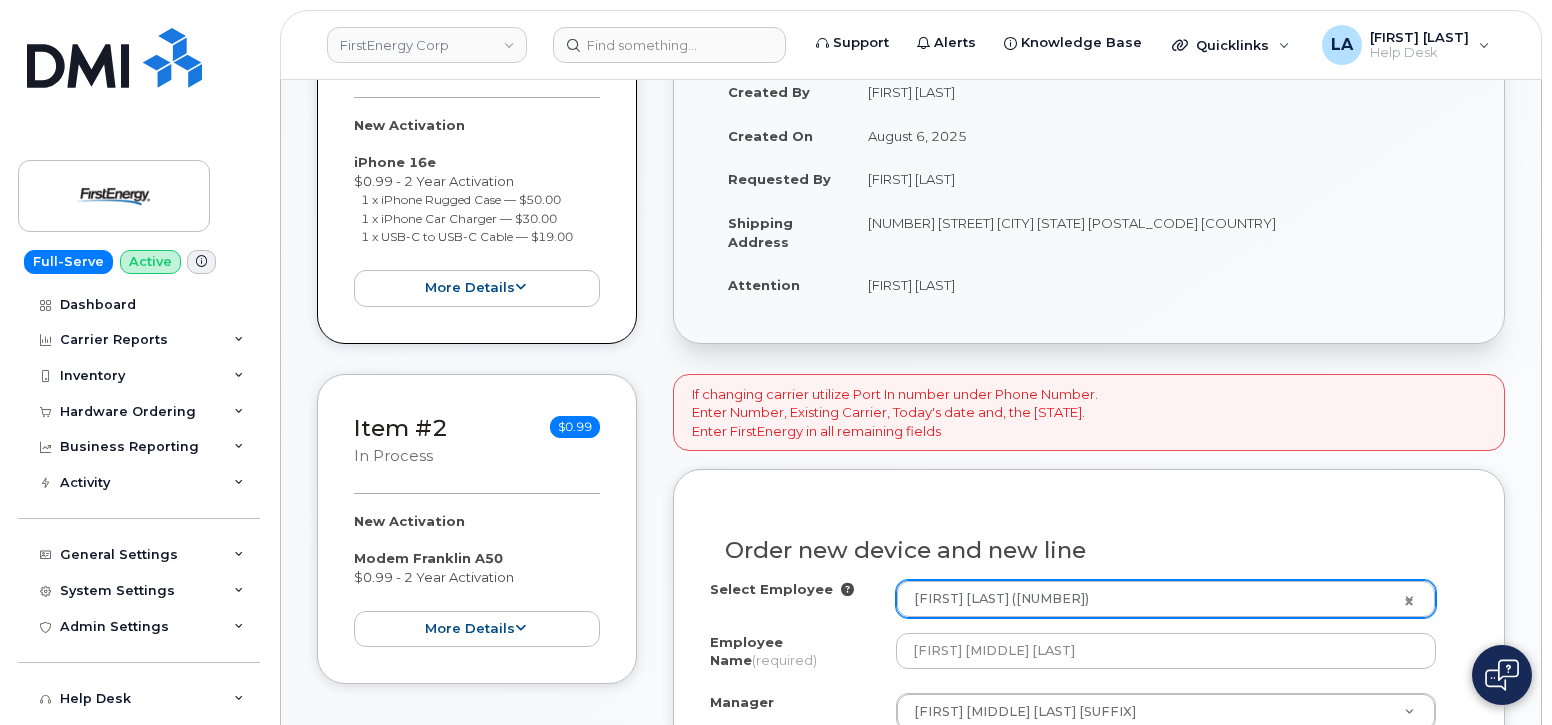scroll, scrollTop: 456, scrollLeft: 0, axis: vertical 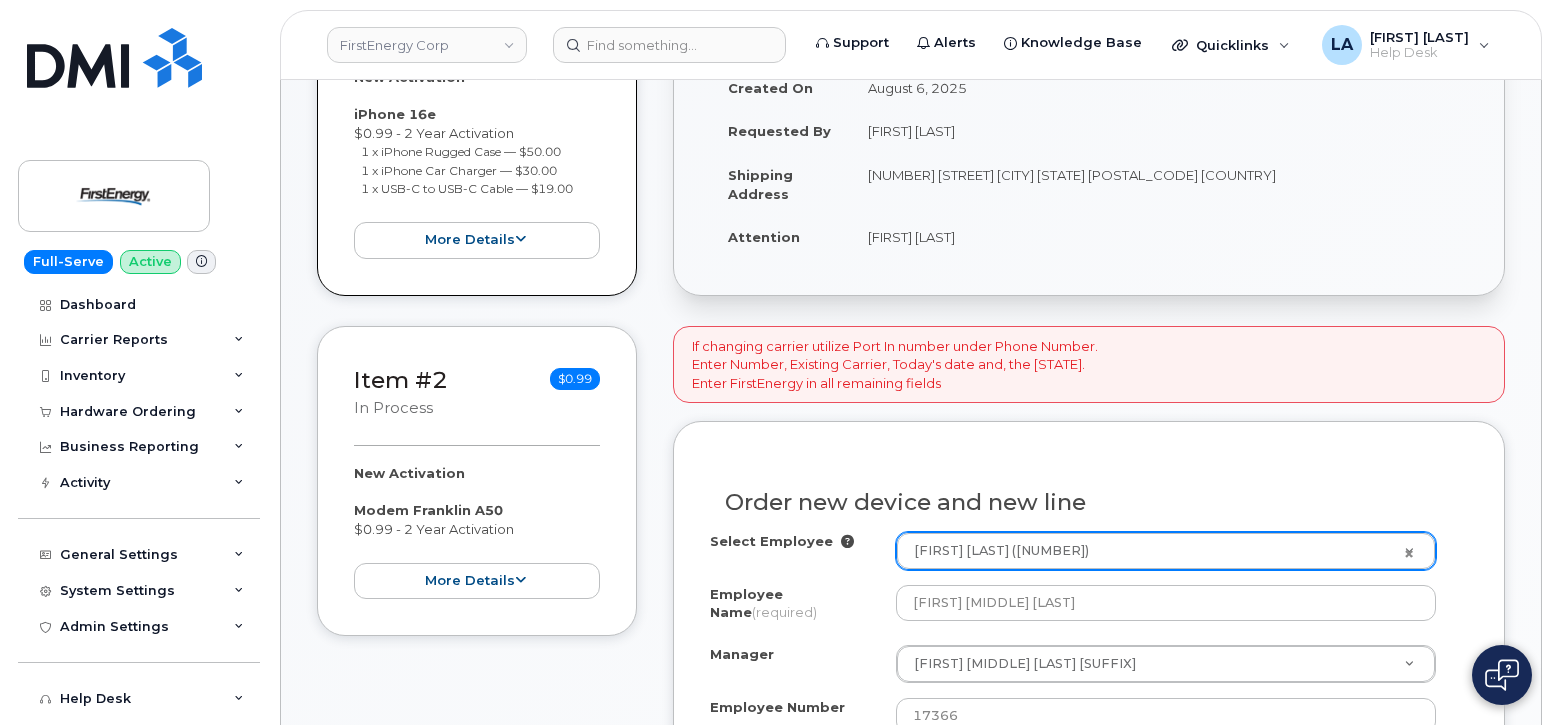 click on "[NUMBER] [STREET] [CITY] [STATE] [POSTAL_CODE] [COUNTRY]" 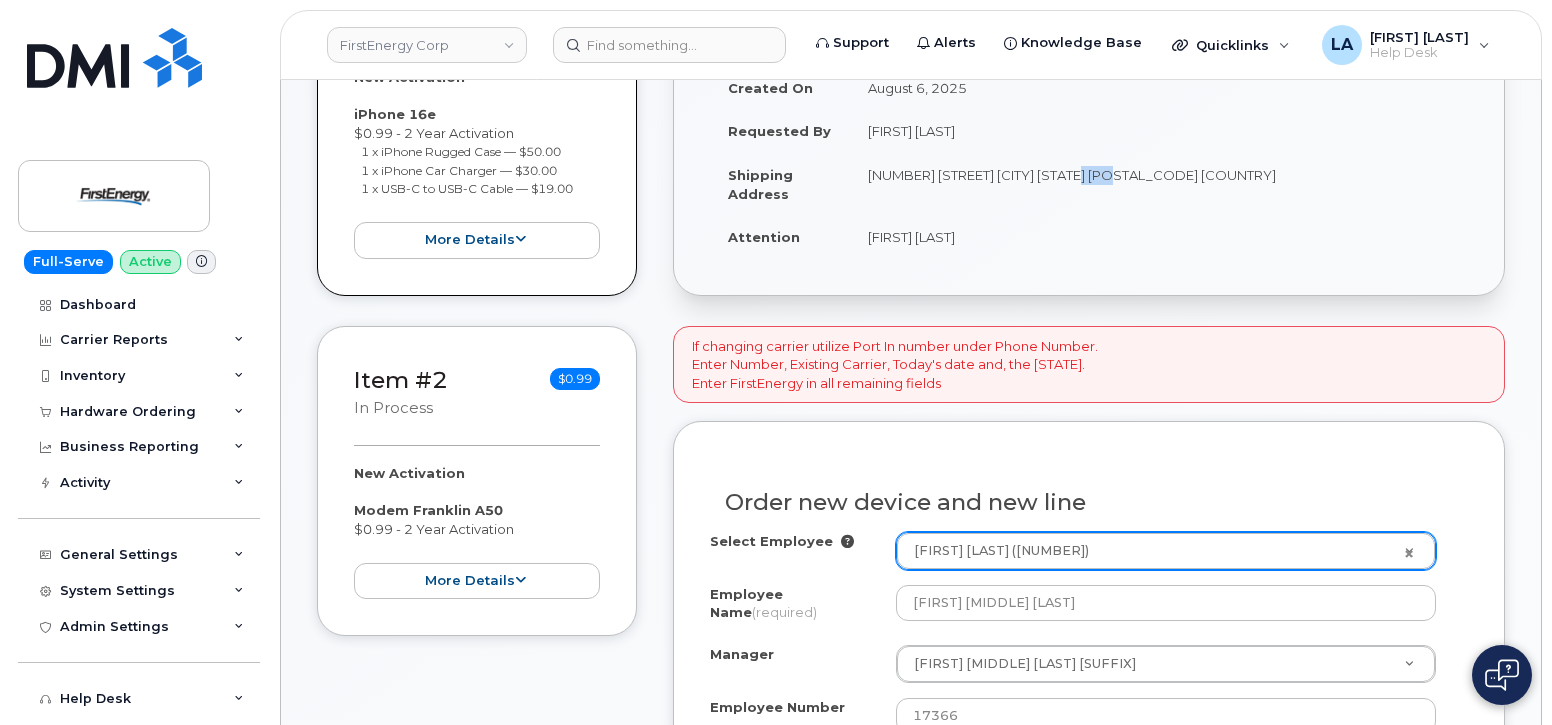 click on "[NUMBER] [STREET] [CITY] [STATE] [POSTAL_CODE] [COUNTRY]" 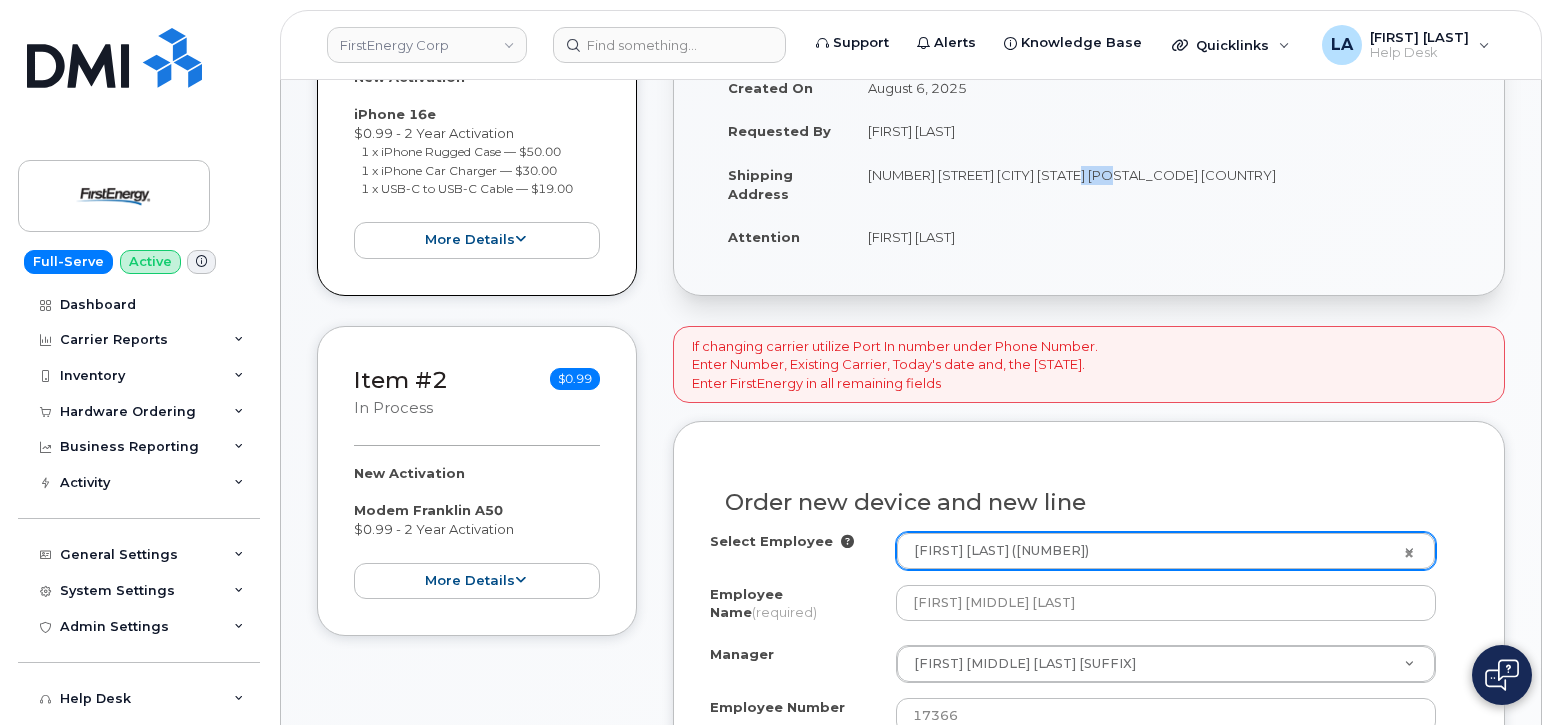 copy on "[POSTAL_CODE]" 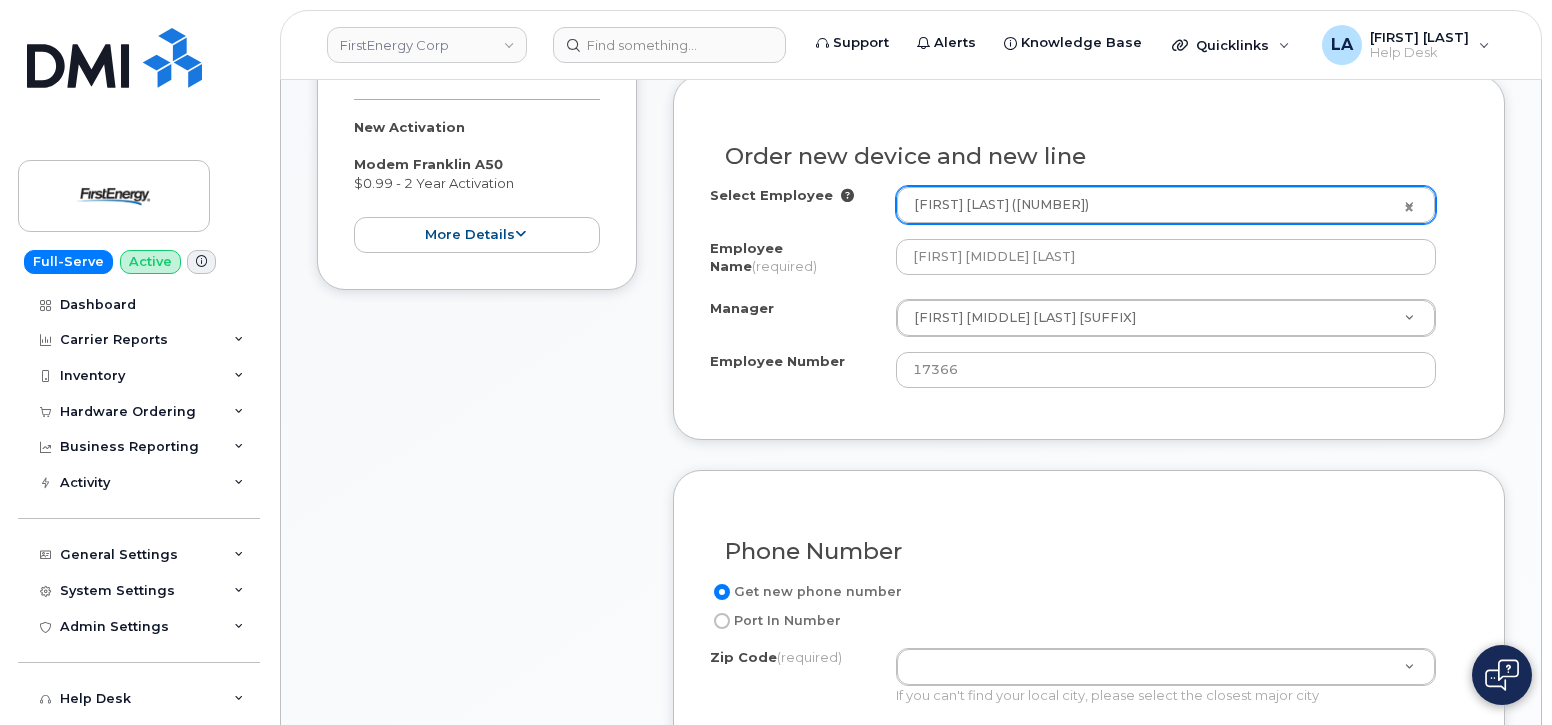scroll, scrollTop: 908, scrollLeft: 0, axis: vertical 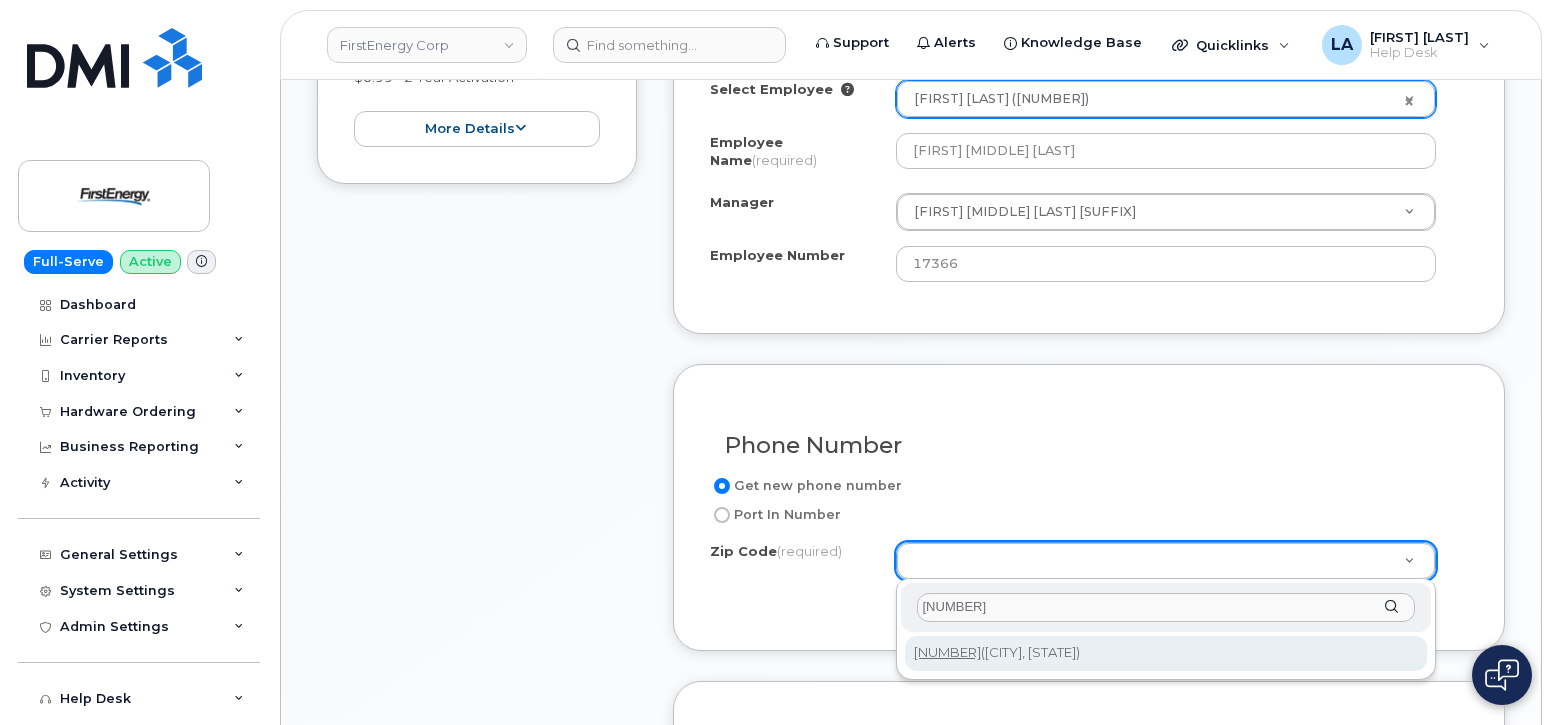 type on "16102" 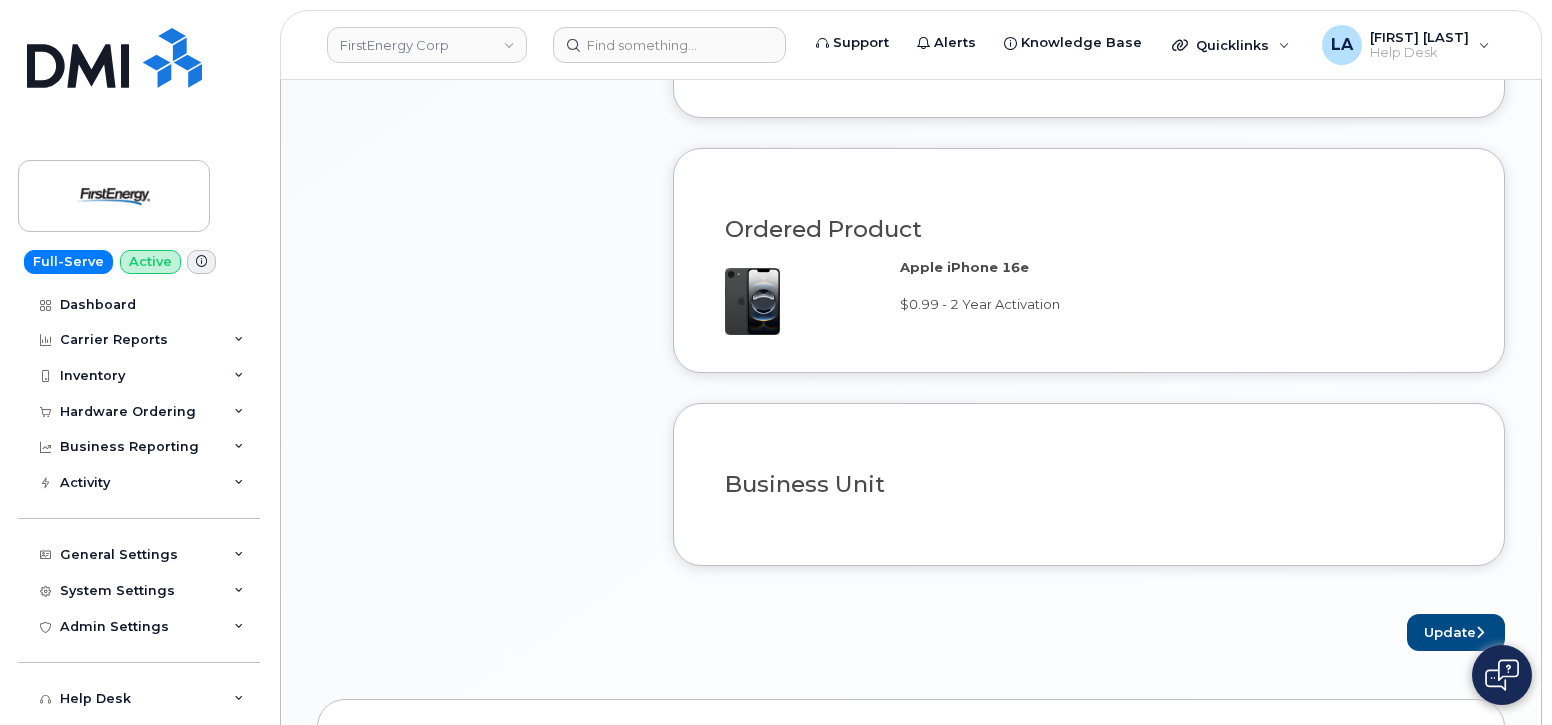scroll, scrollTop: 1442, scrollLeft: 0, axis: vertical 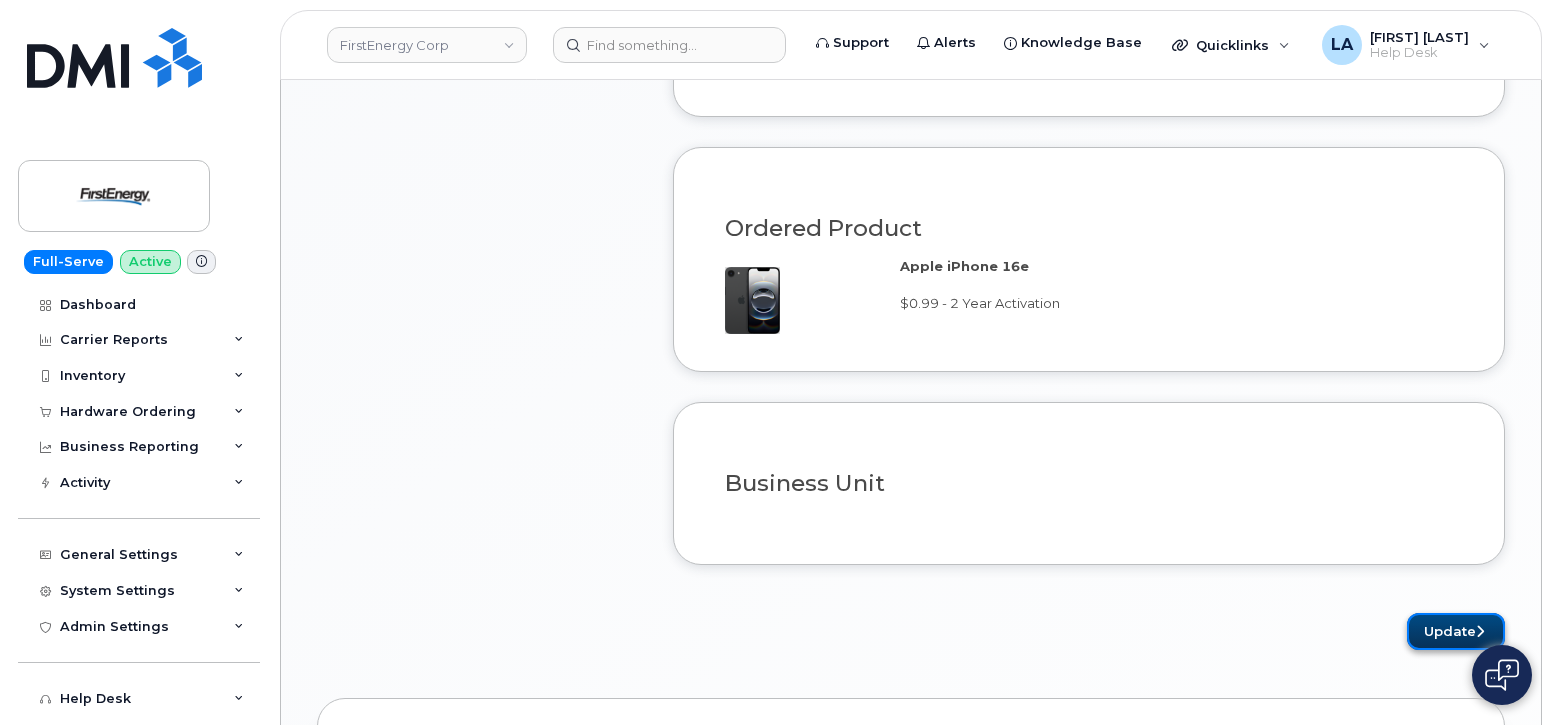 click on "Update" 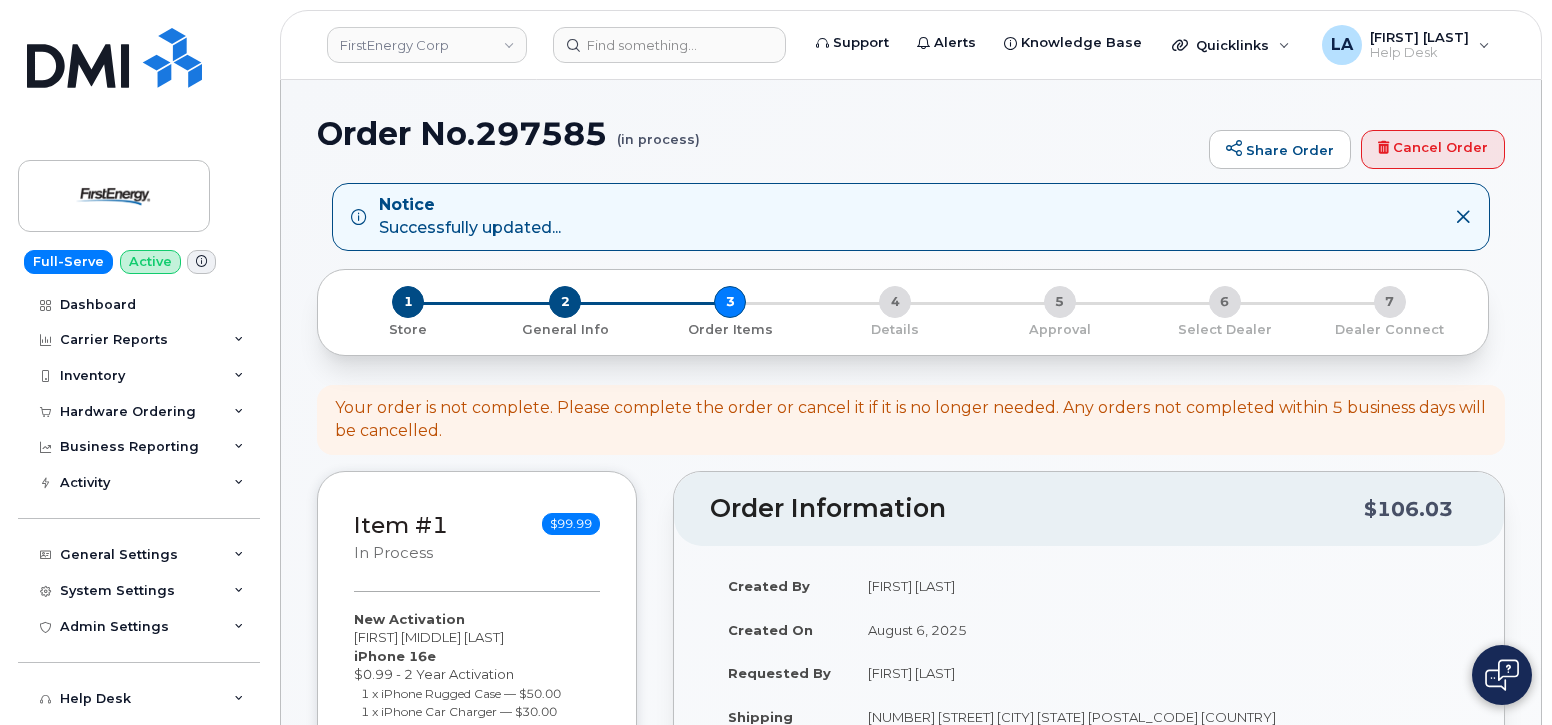 scroll, scrollTop: 634, scrollLeft: 0, axis: vertical 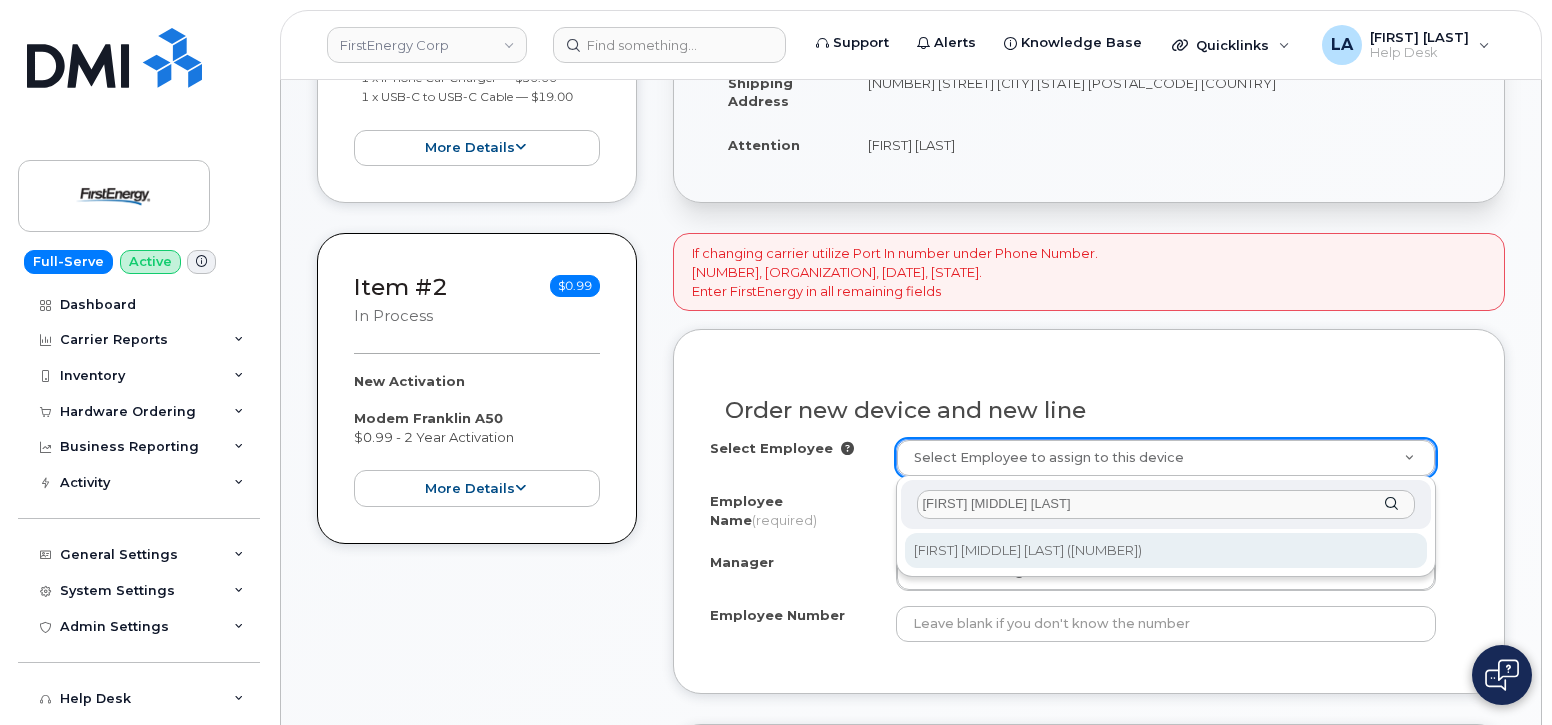 type on "[FIRST] [MIDDLE] [LAST]" 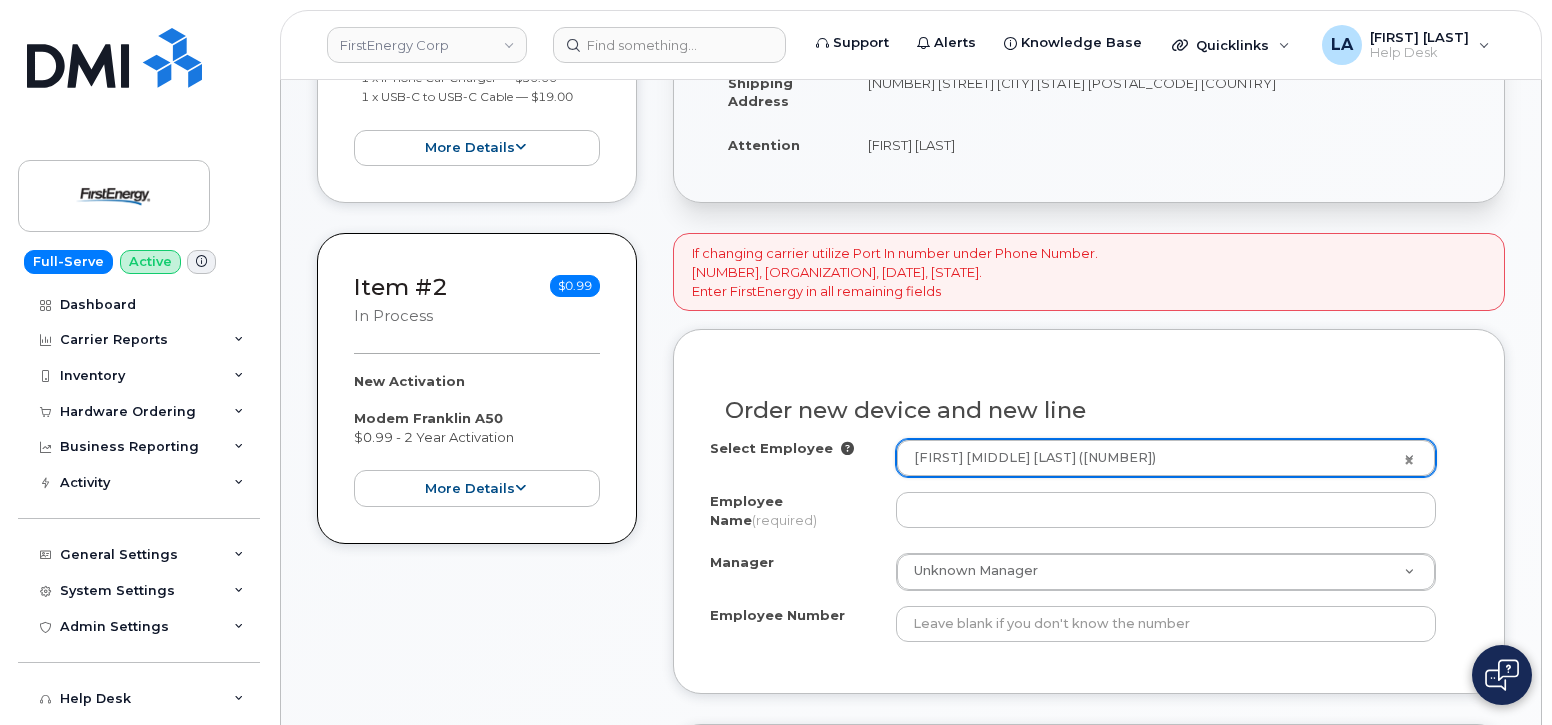 type on "[FIRST] [MIDDLE] [LAST]" 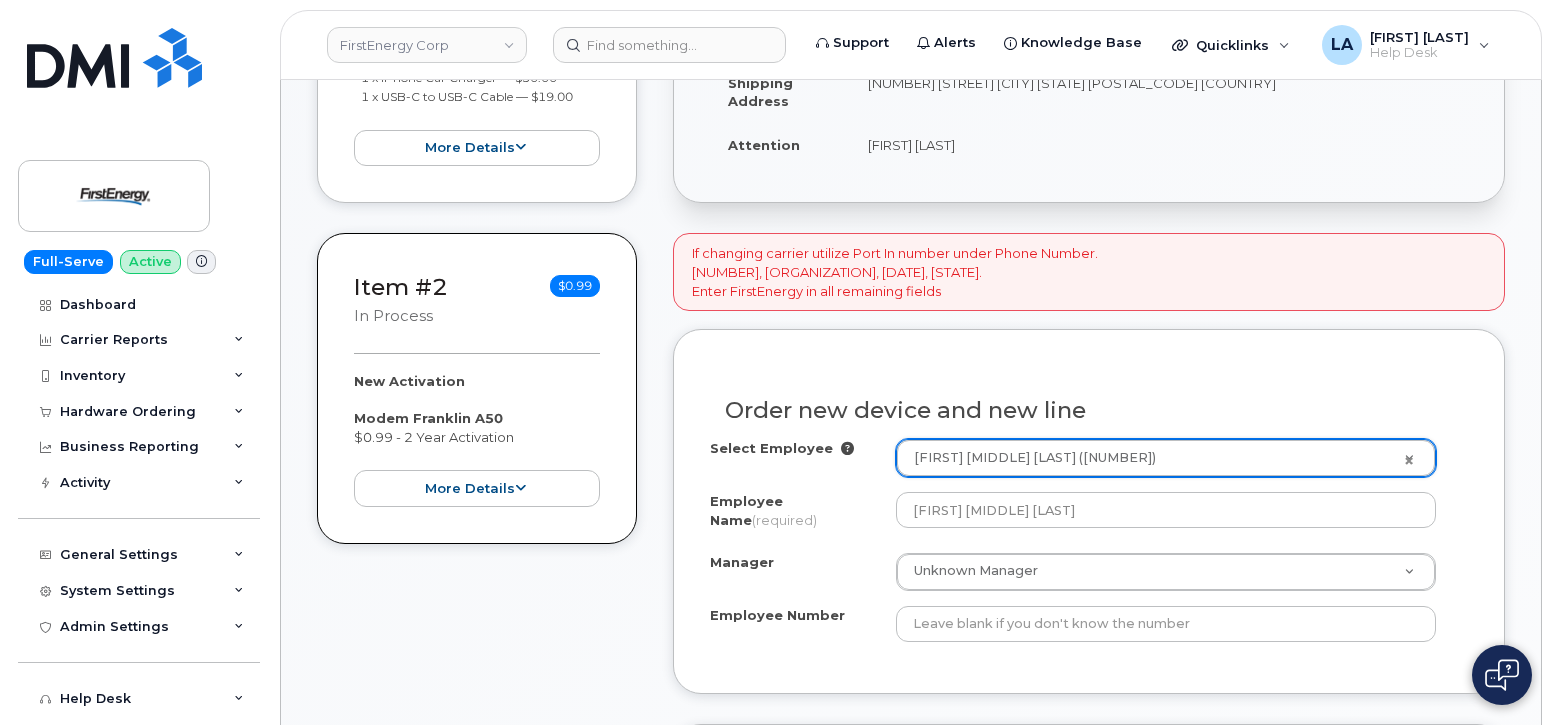 select on "? [NUMBER] ?" 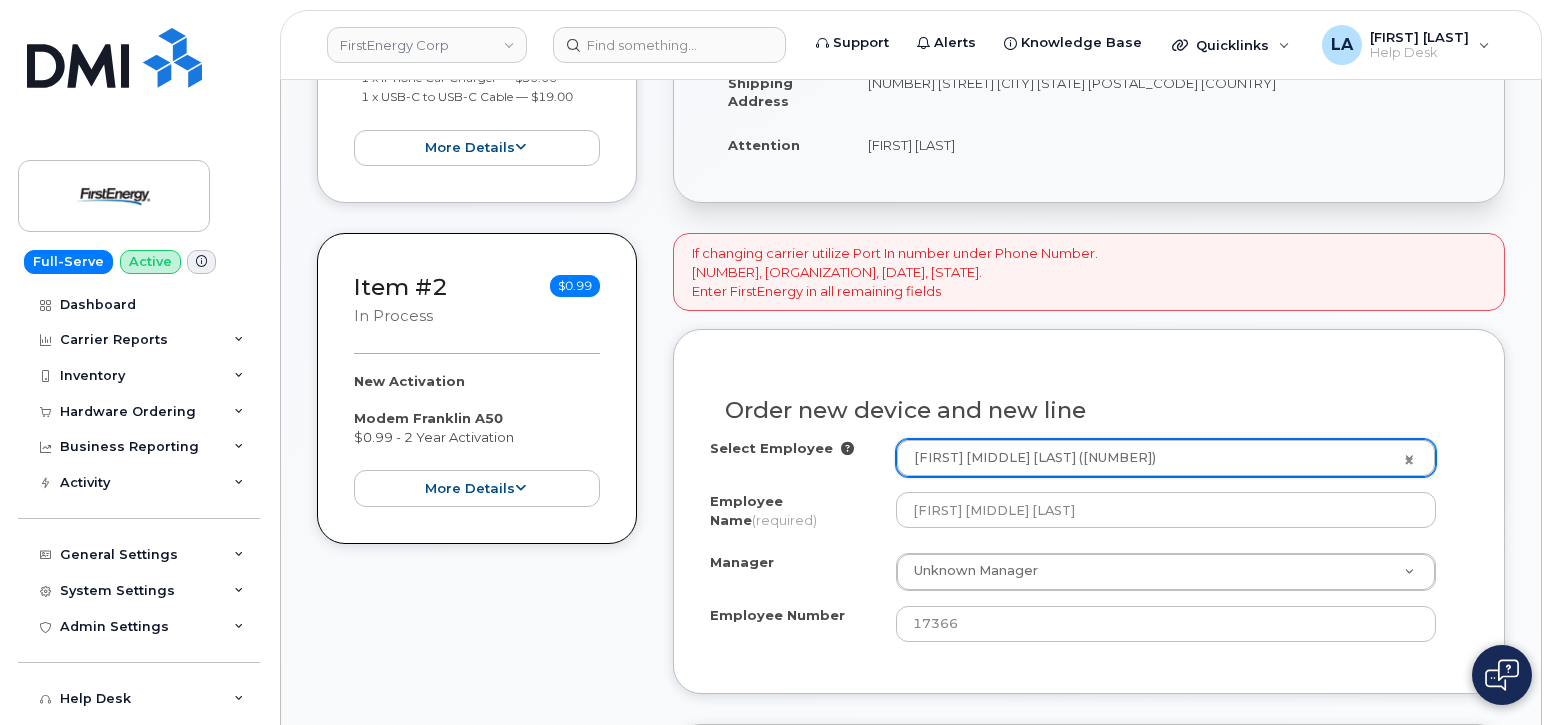 select on "[NUMBER]" 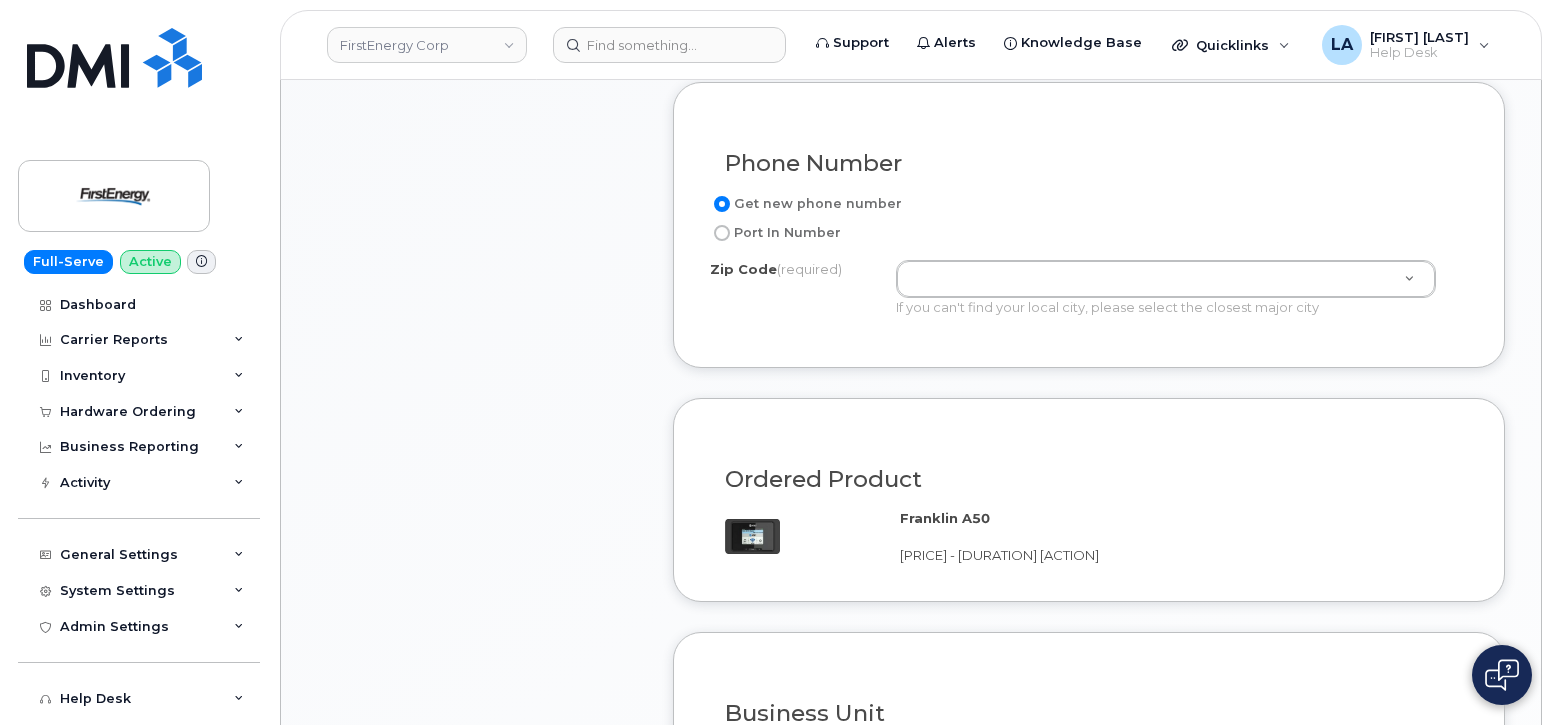 scroll, scrollTop: 1289, scrollLeft: 0, axis: vertical 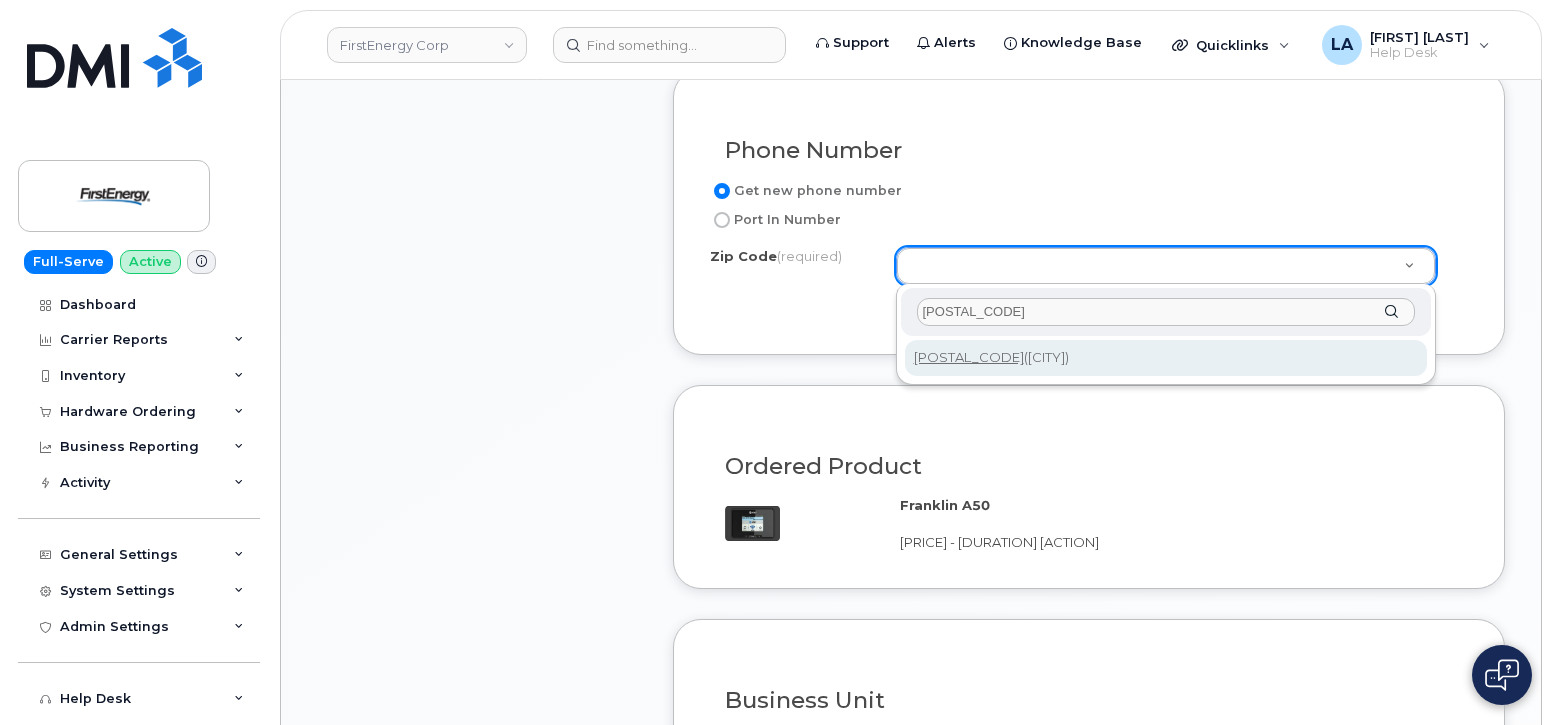 type on "[POSTAL_CODE]" 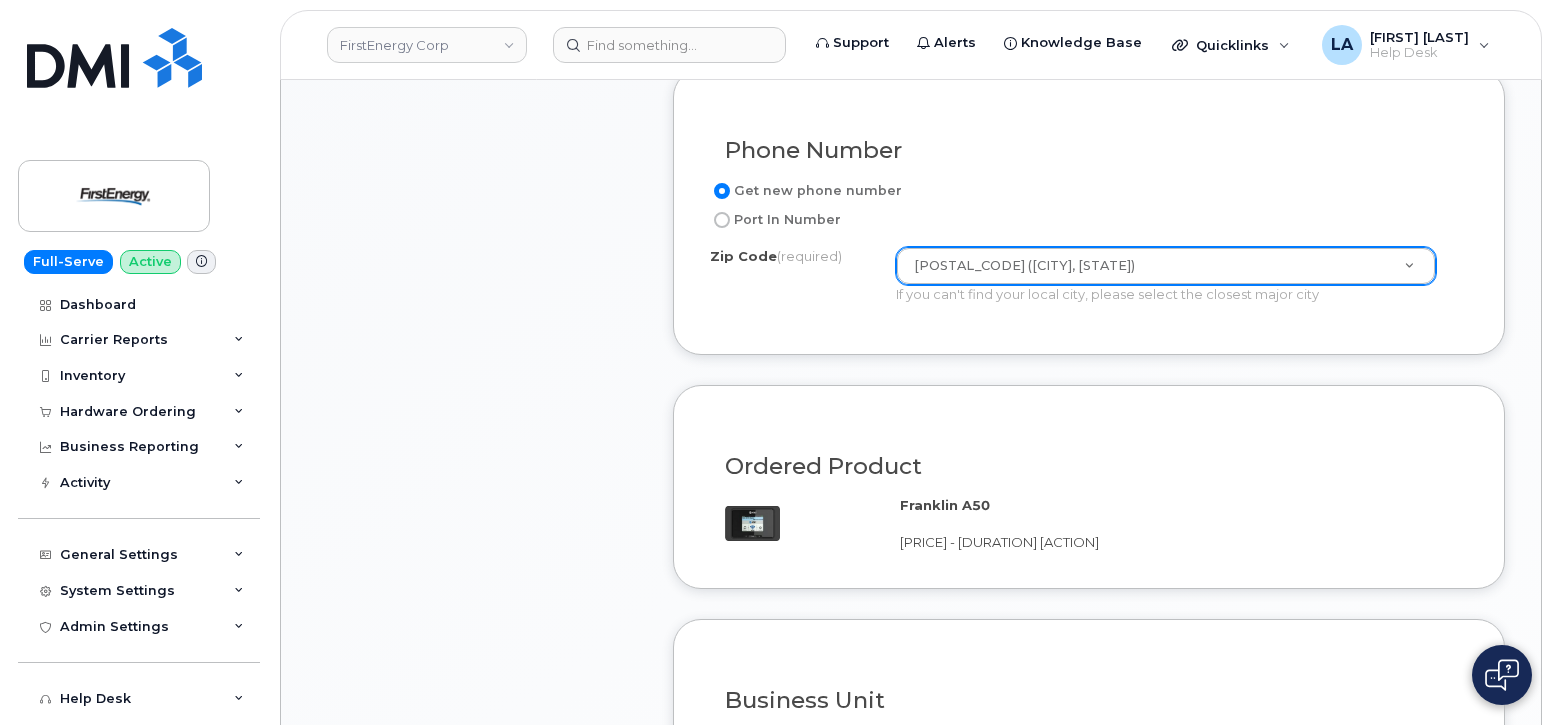 drag, startPoint x: 448, startPoint y: 347, endPoint x: 462, endPoint y: 346, distance: 14.035668 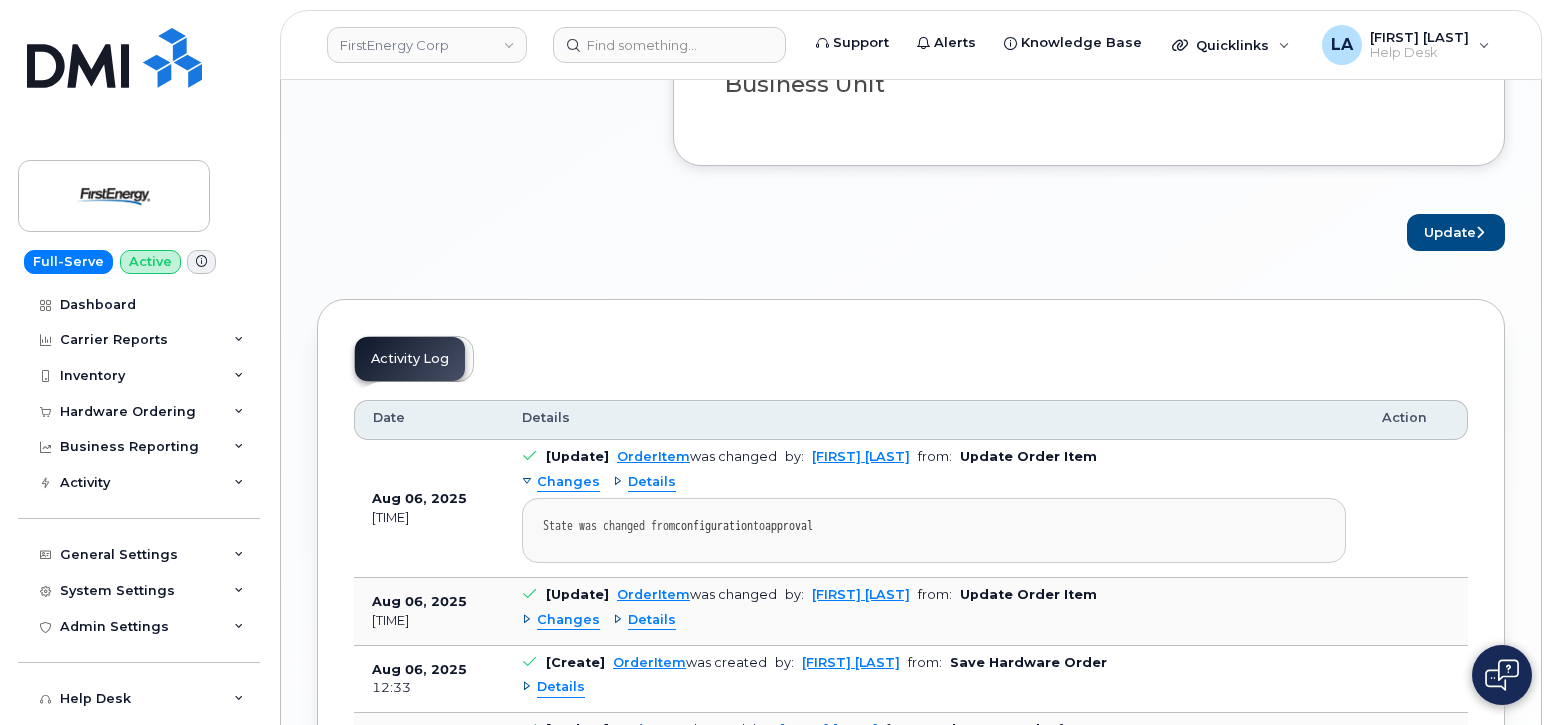 scroll, scrollTop: 1923, scrollLeft: 0, axis: vertical 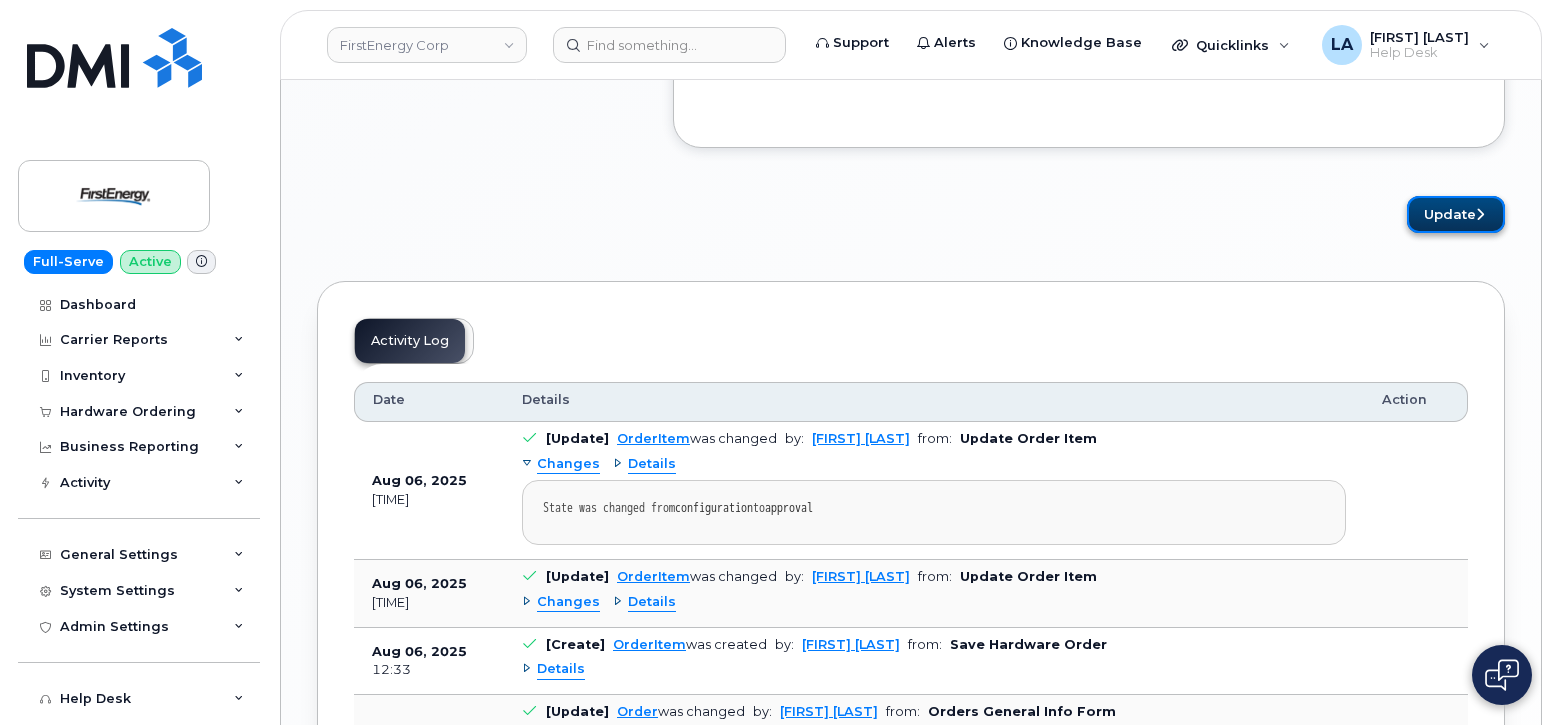 click on "Update" 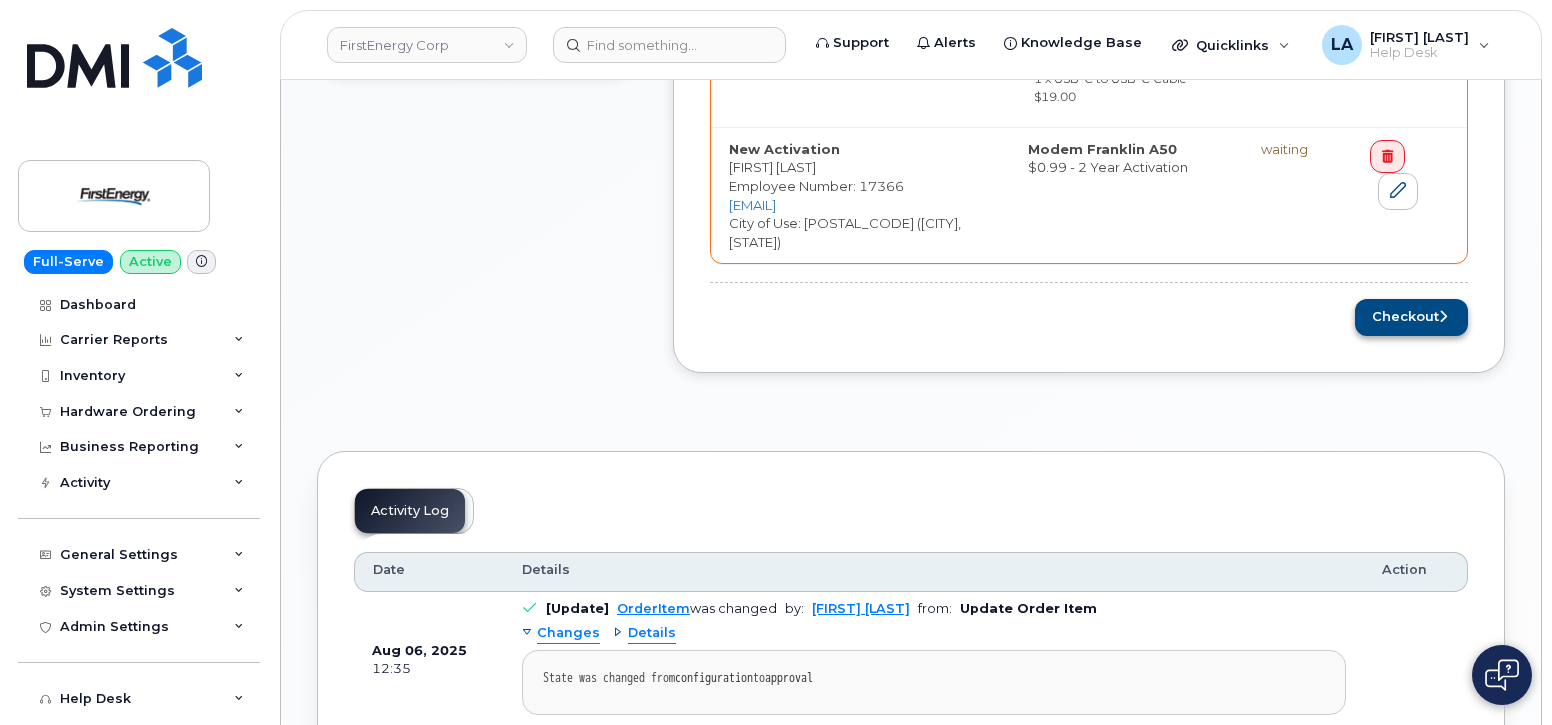 scroll, scrollTop: 1101, scrollLeft: 0, axis: vertical 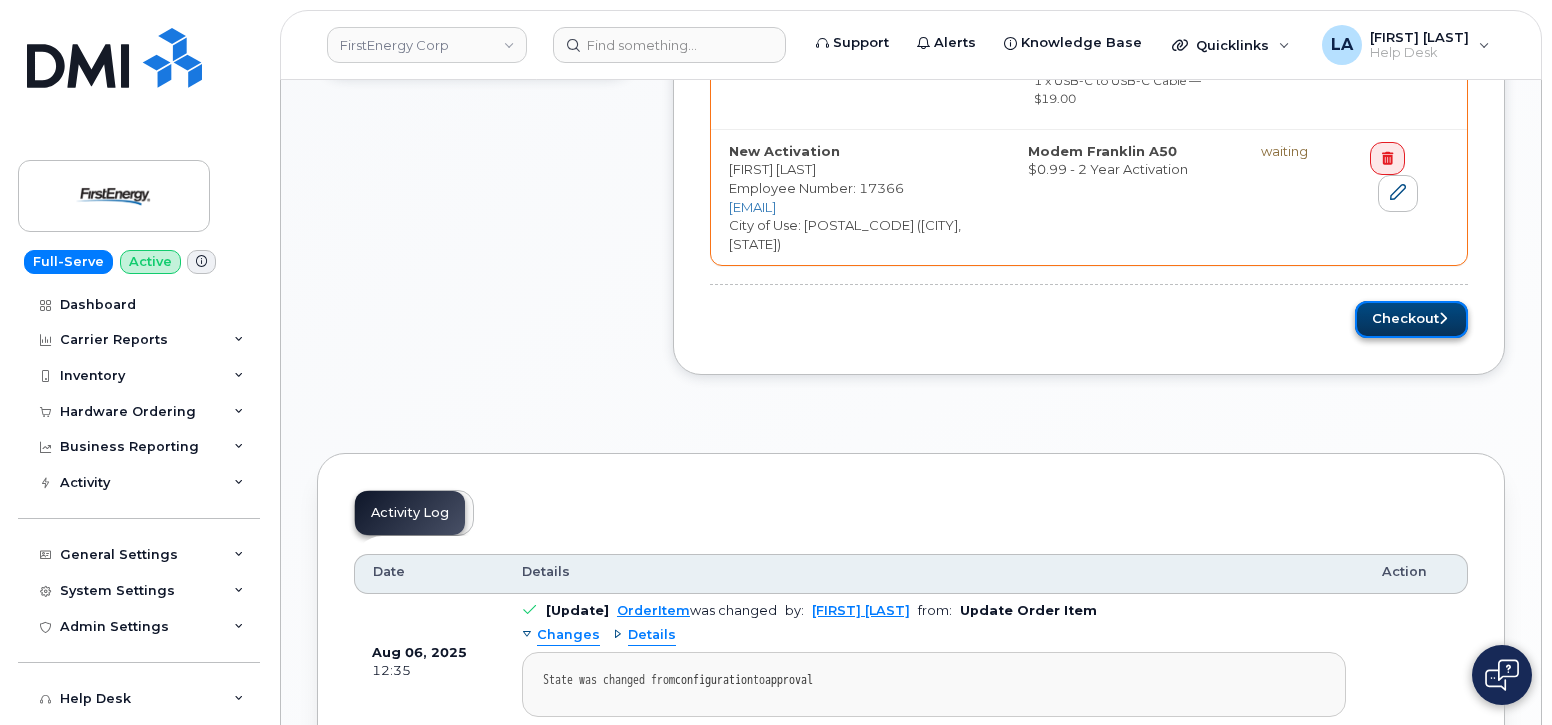 click on "Checkout" 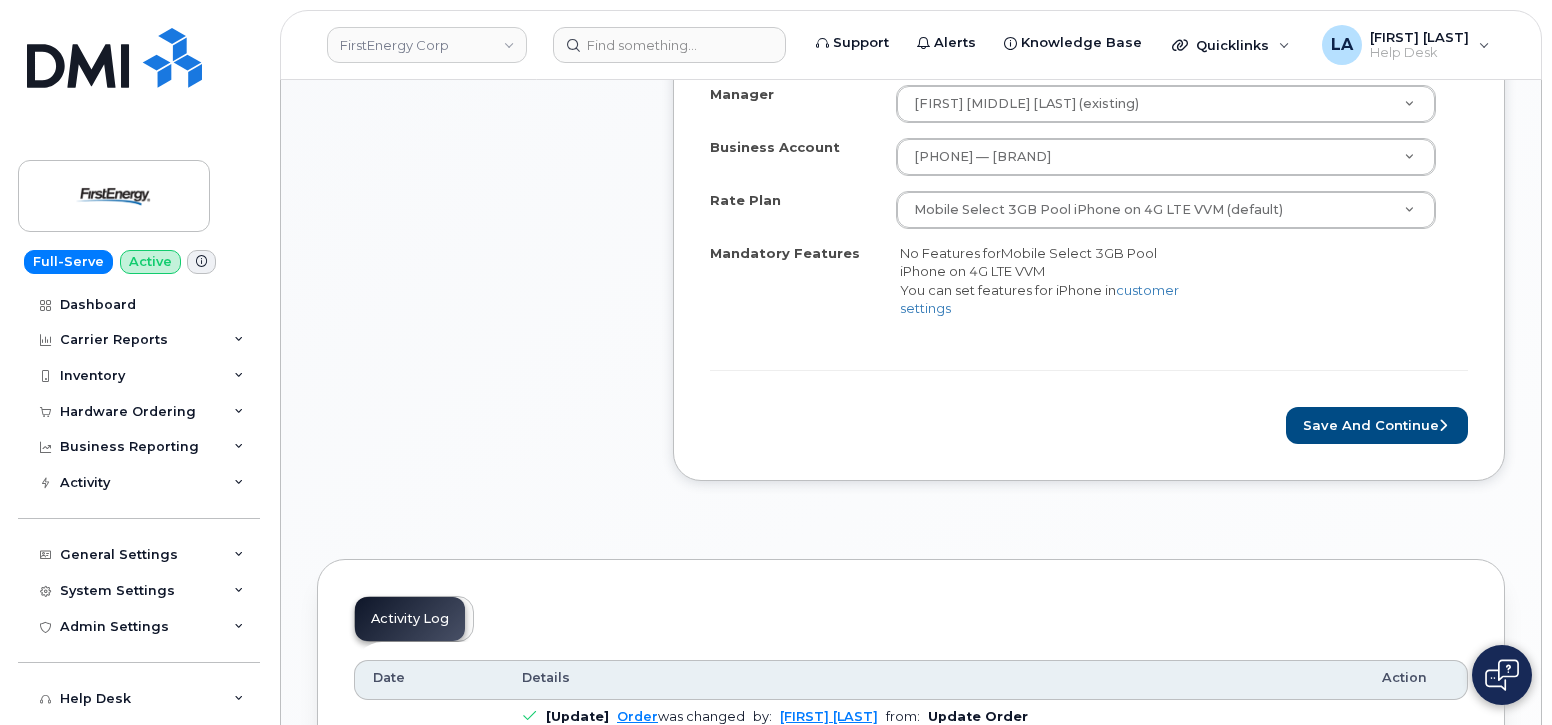 scroll, scrollTop: 1268, scrollLeft: 0, axis: vertical 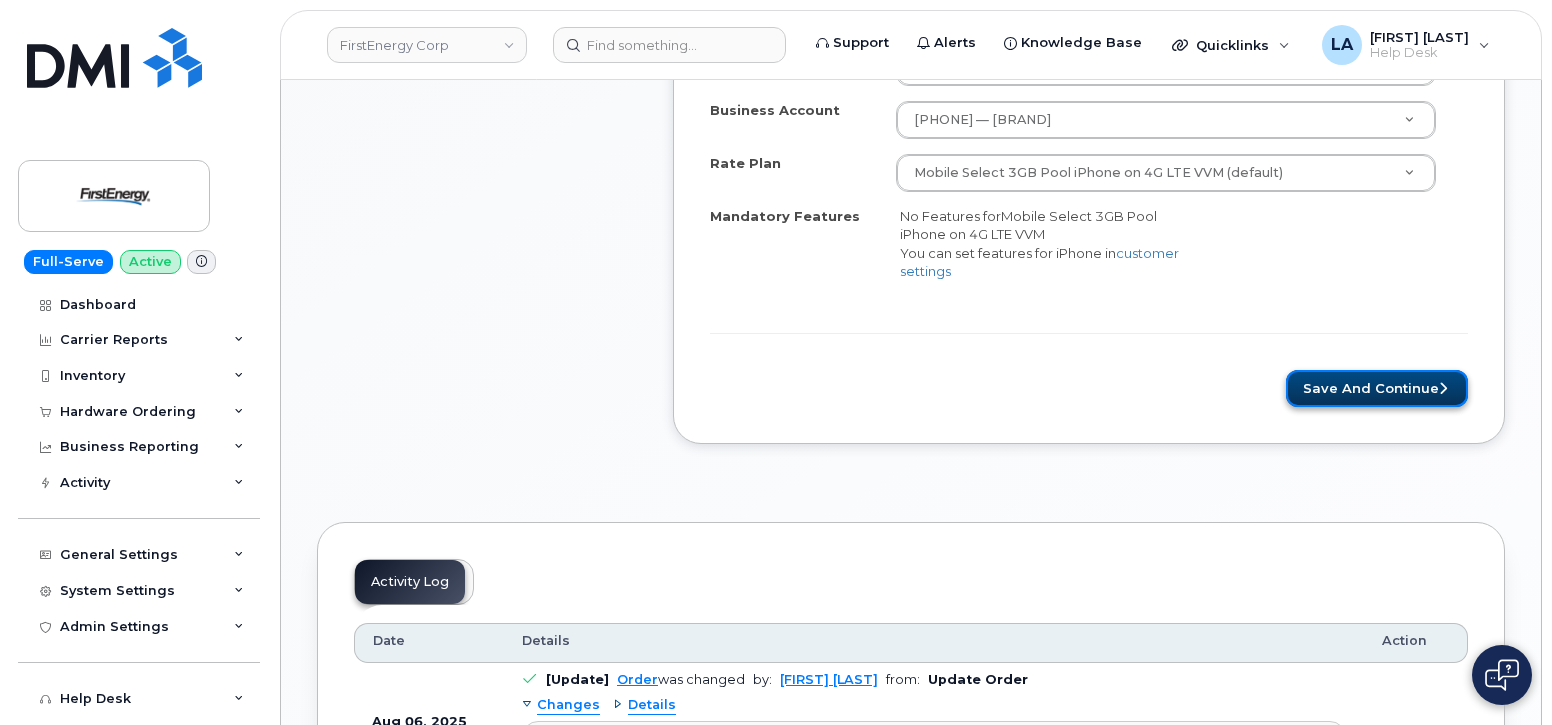 click on "Save and Continue" 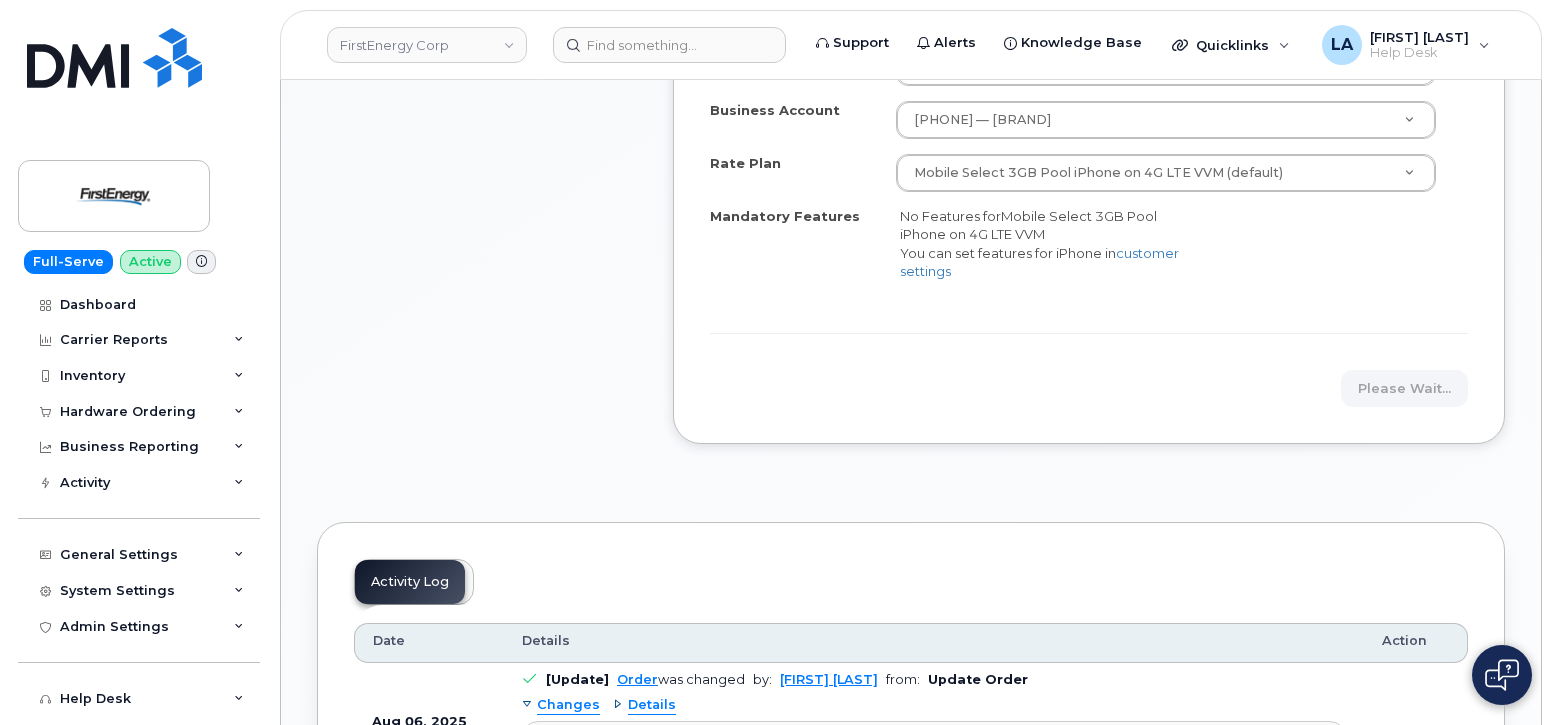 click 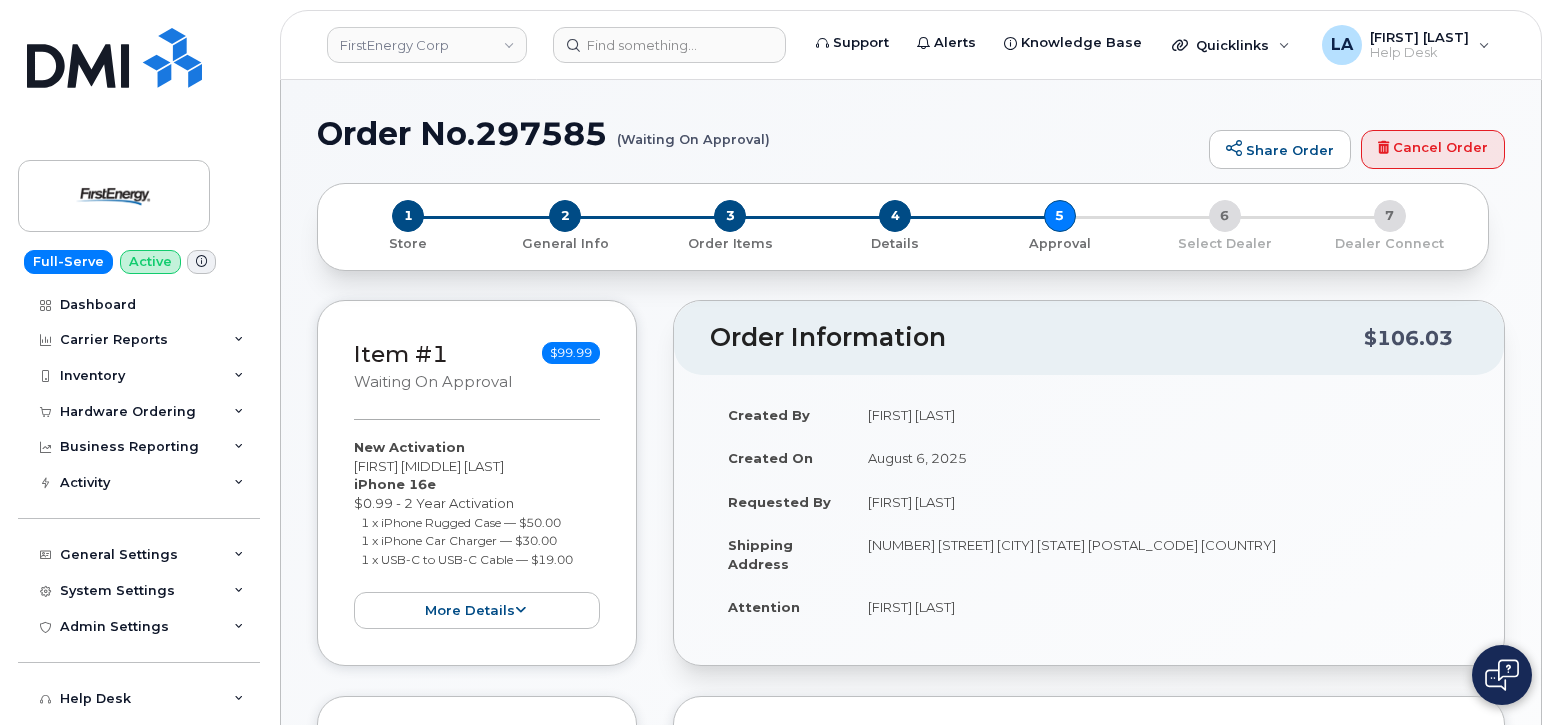 scroll, scrollTop: 0, scrollLeft: 0, axis: both 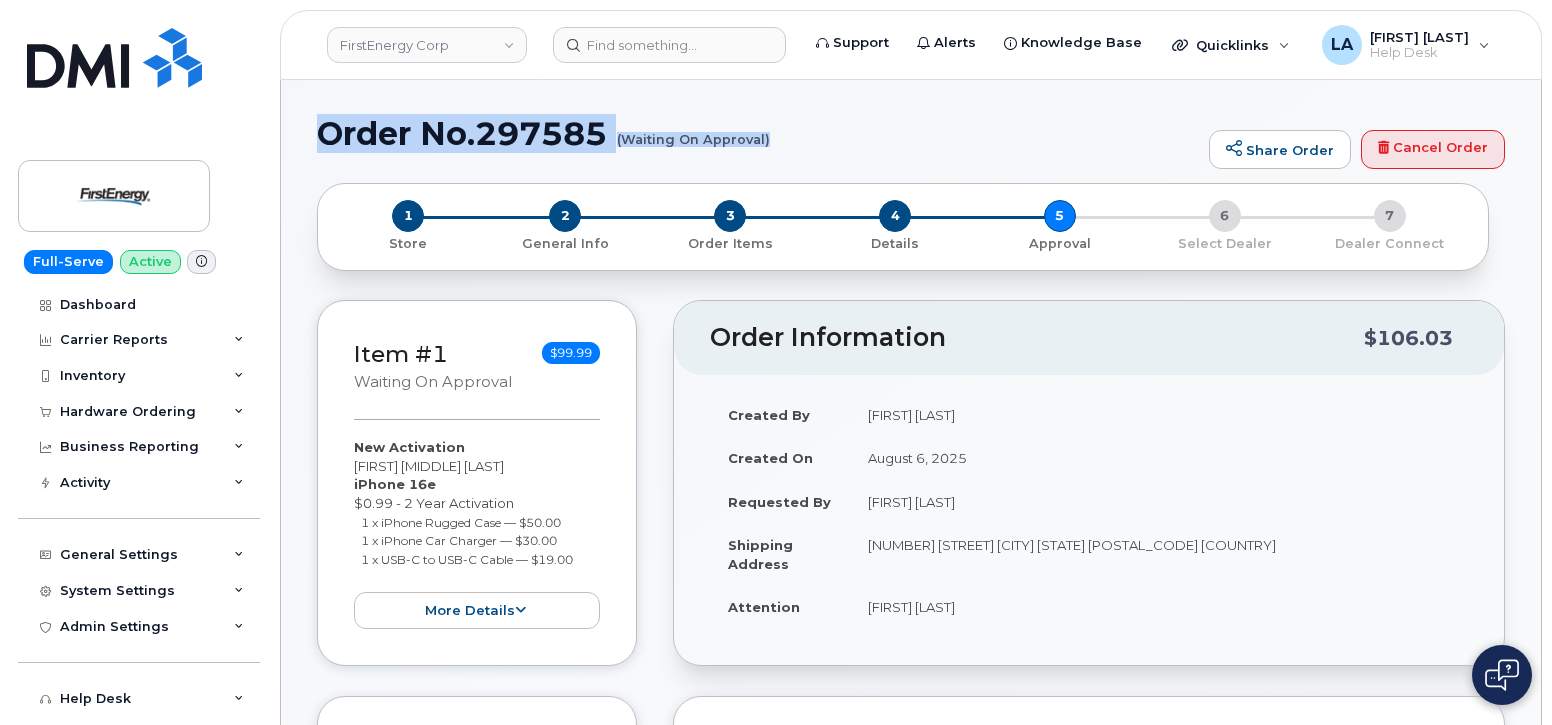 drag, startPoint x: 314, startPoint y: 128, endPoint x: 783, endPoint y: 163, distance: 470.30417 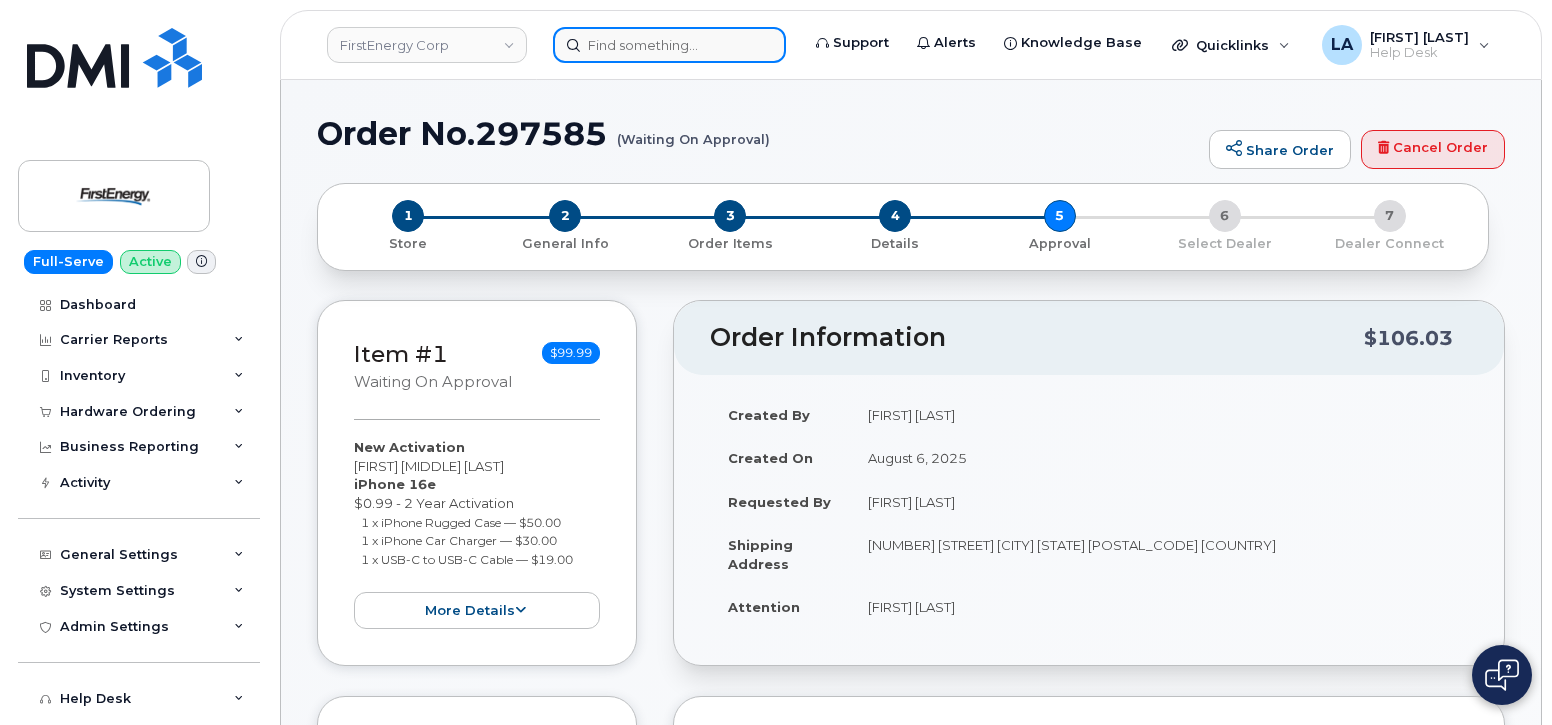 click 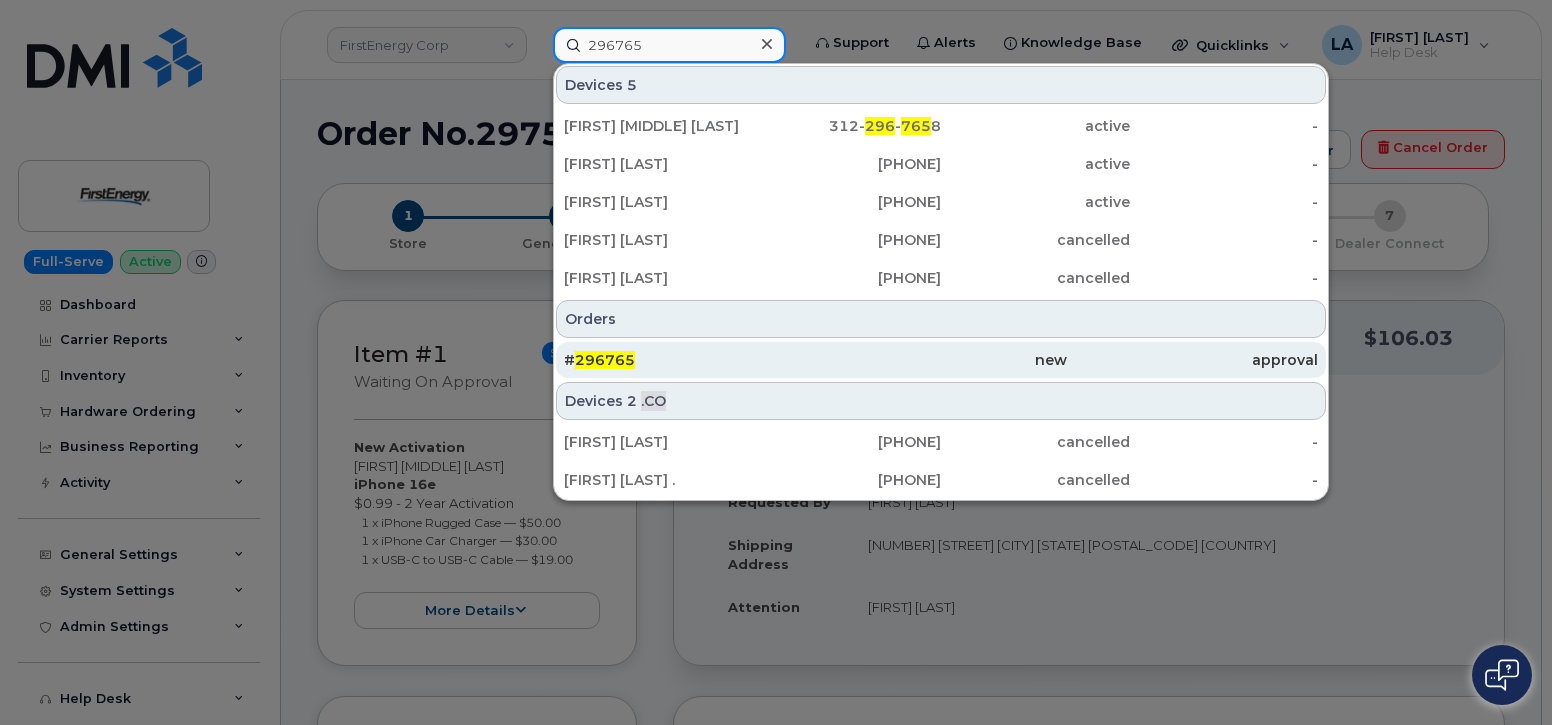 type on "296765" 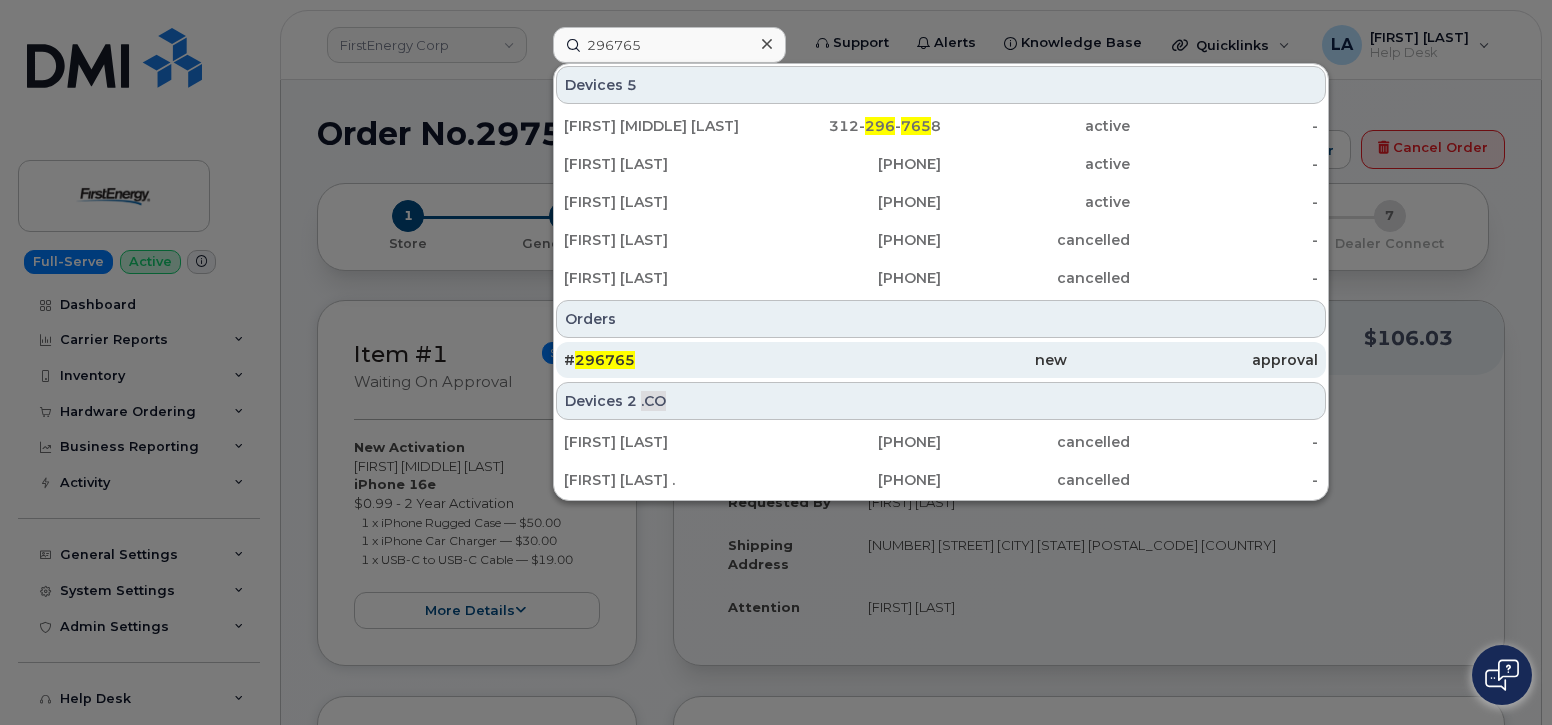 click on "296765" 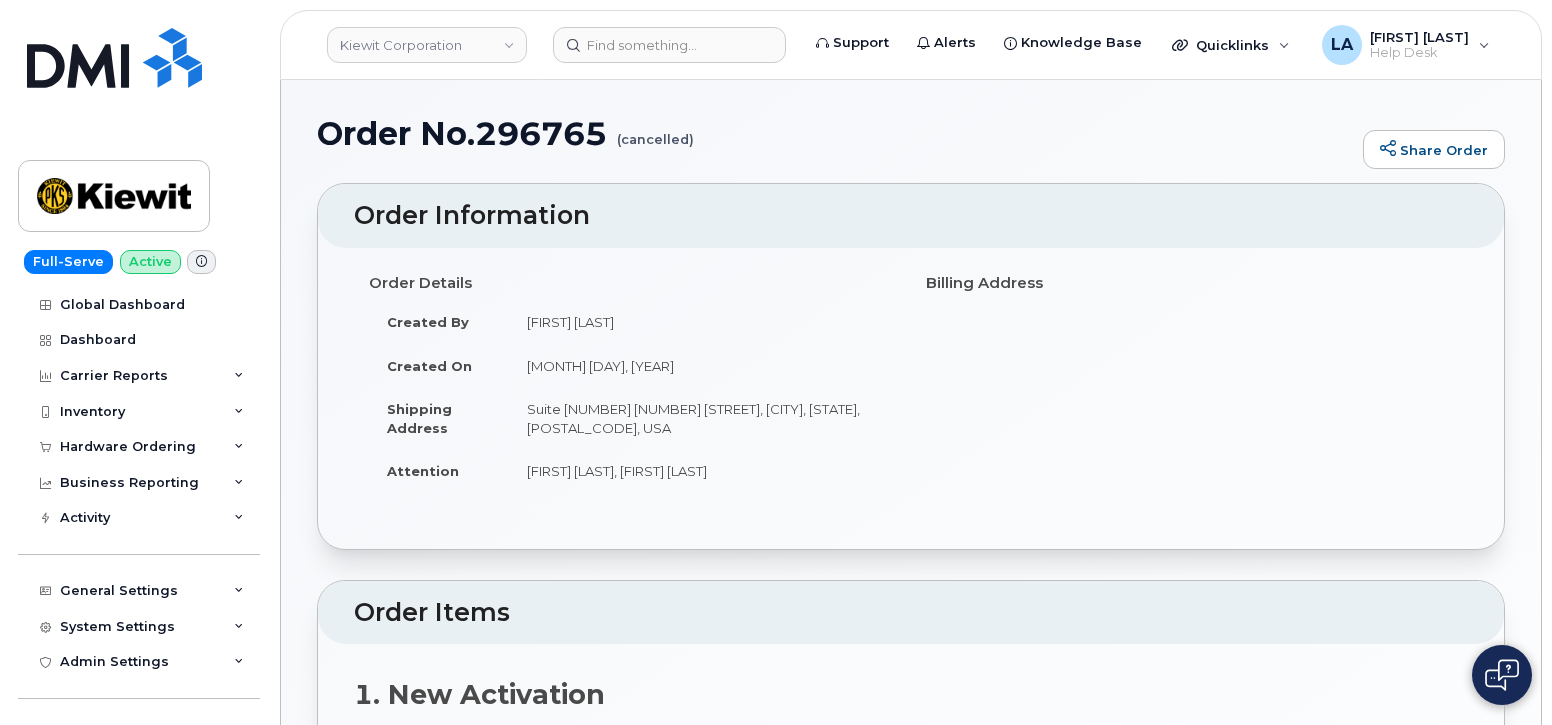 scroll, scrollTop: 0, scrollLeft: 0, axis: both 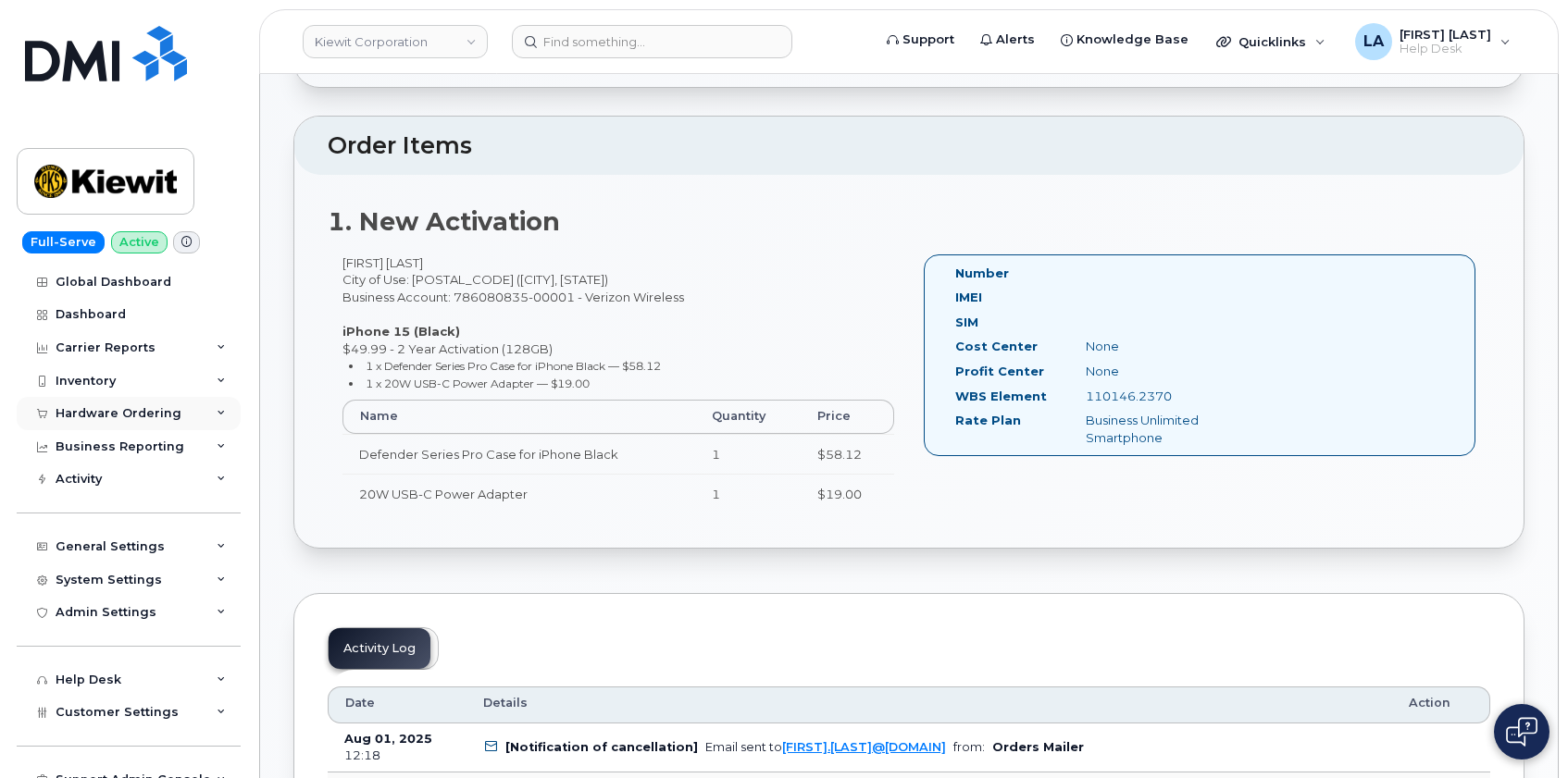 click on "Hardware Ordering" at bounding box center [118, 414] 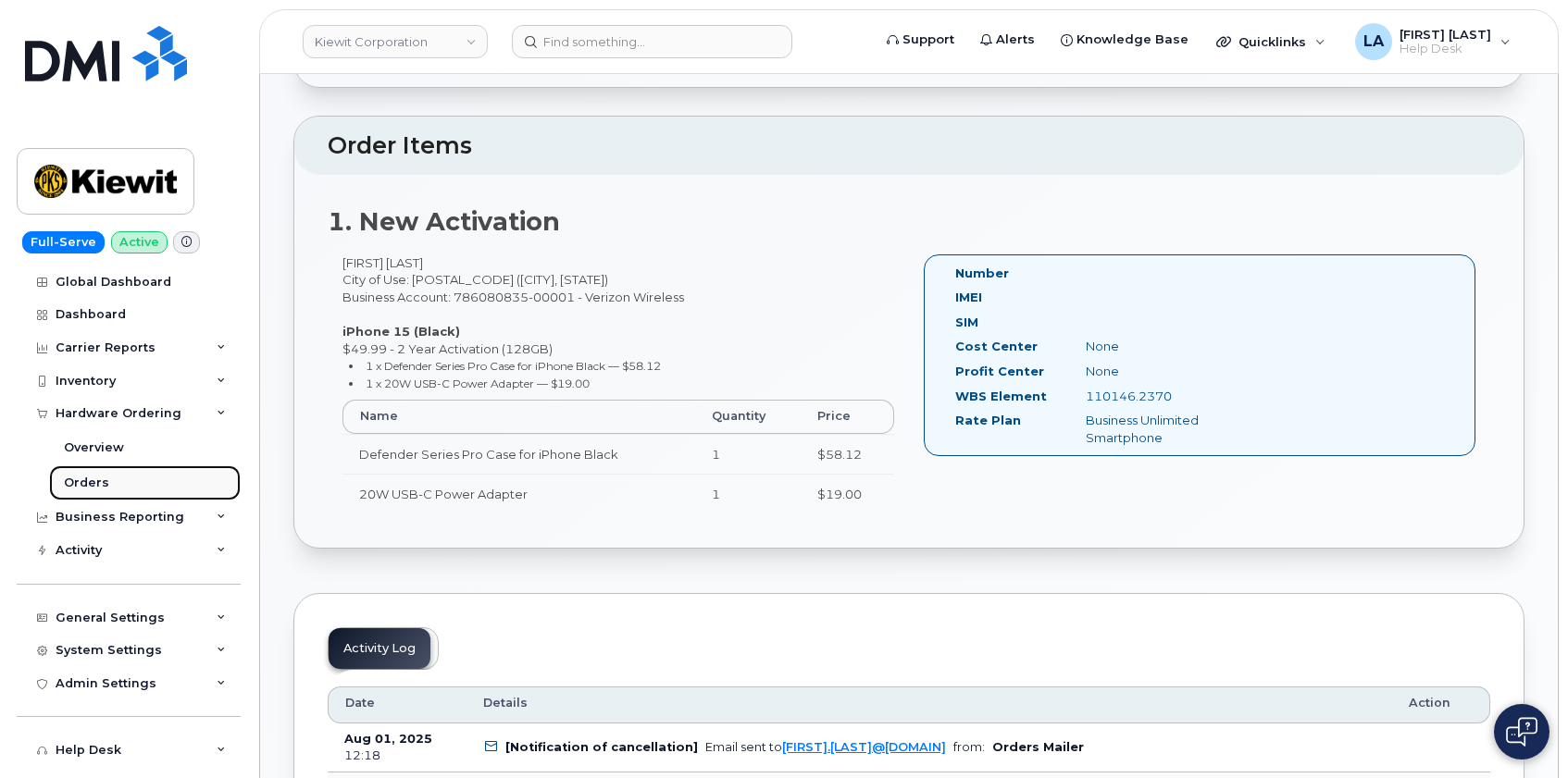 click on "Orders" at bounding box center (86, 483) 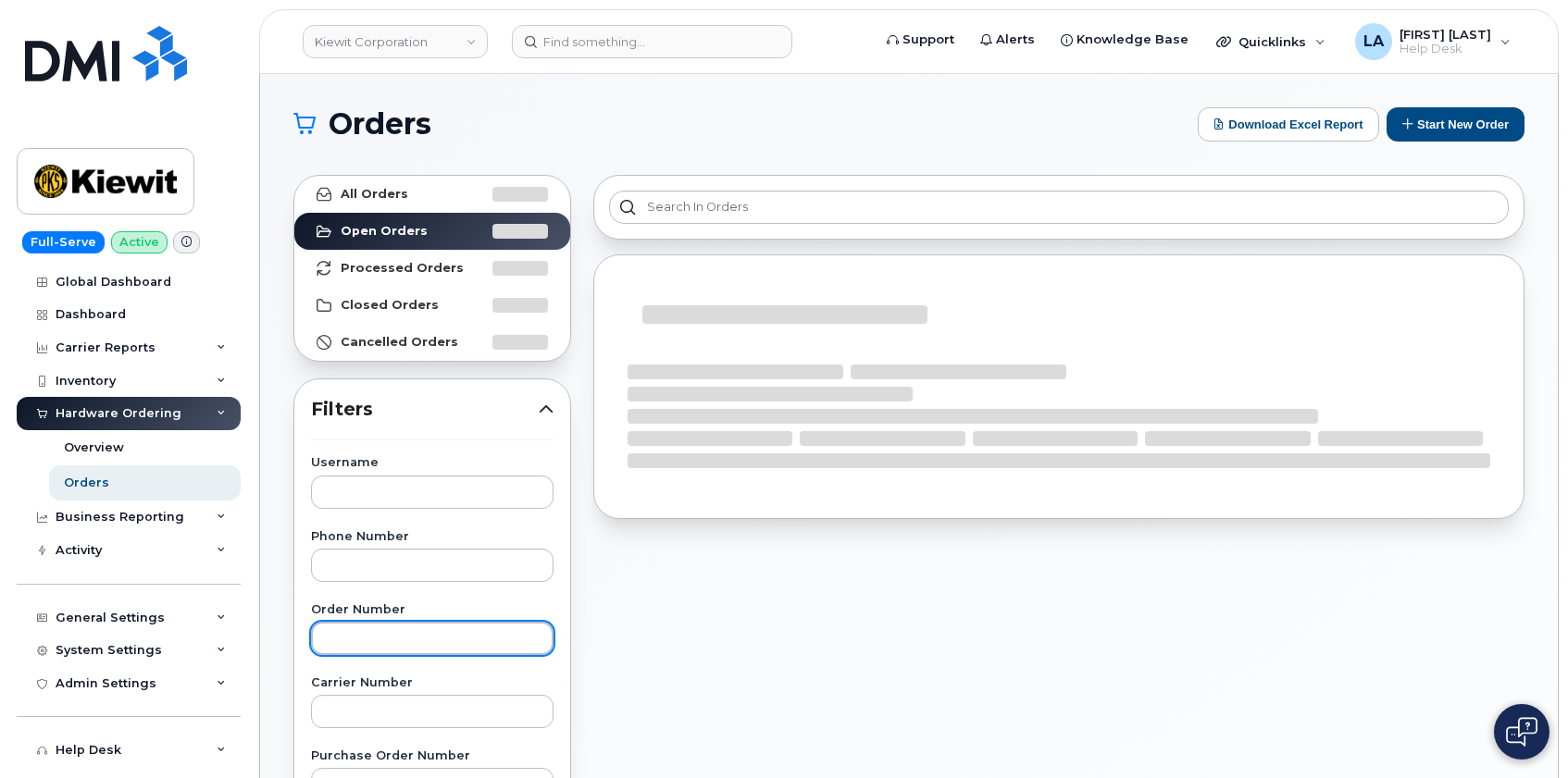 click at bounding box center (432, 638) 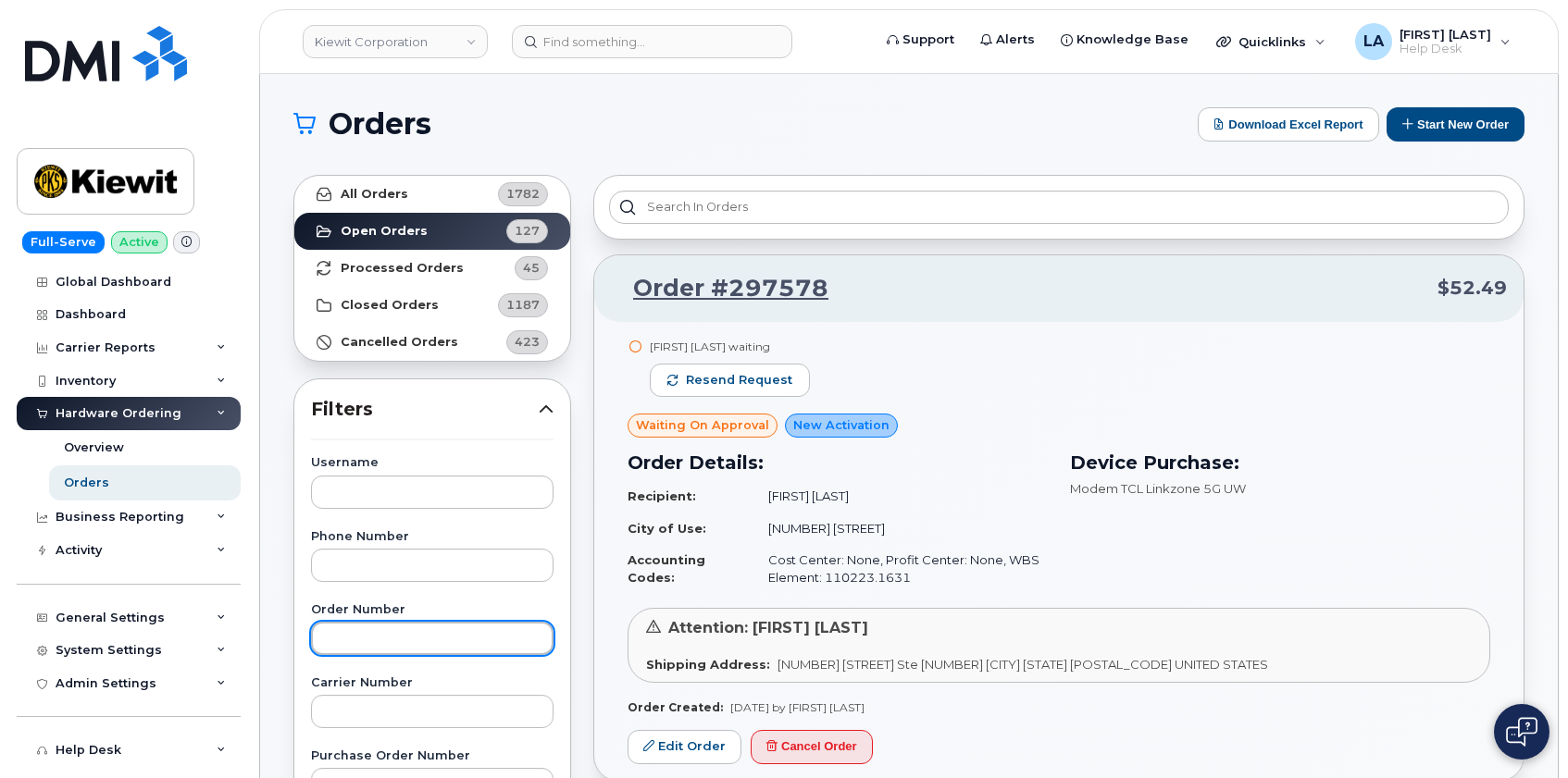 paste on "296765" 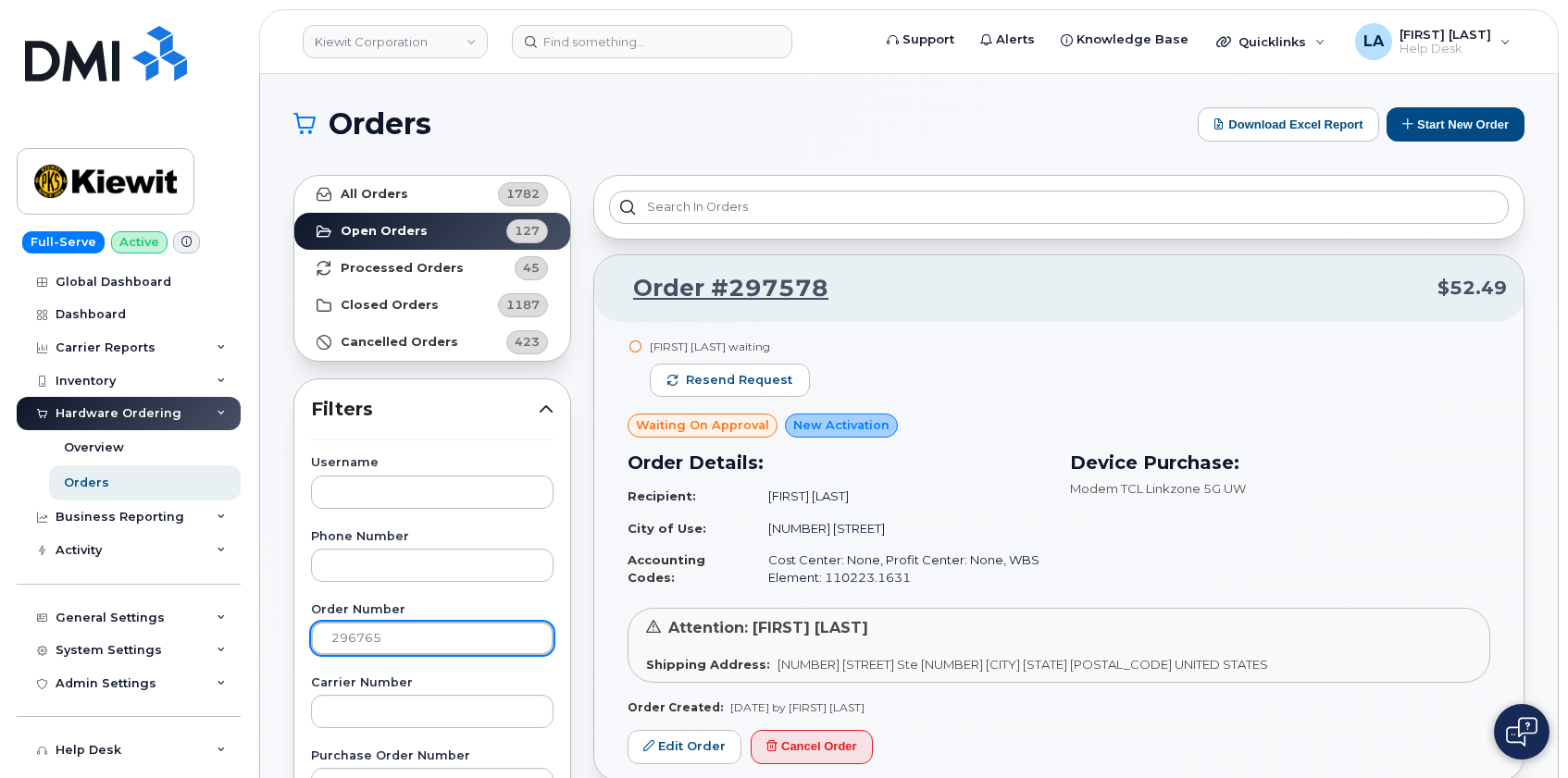 type on "296765" 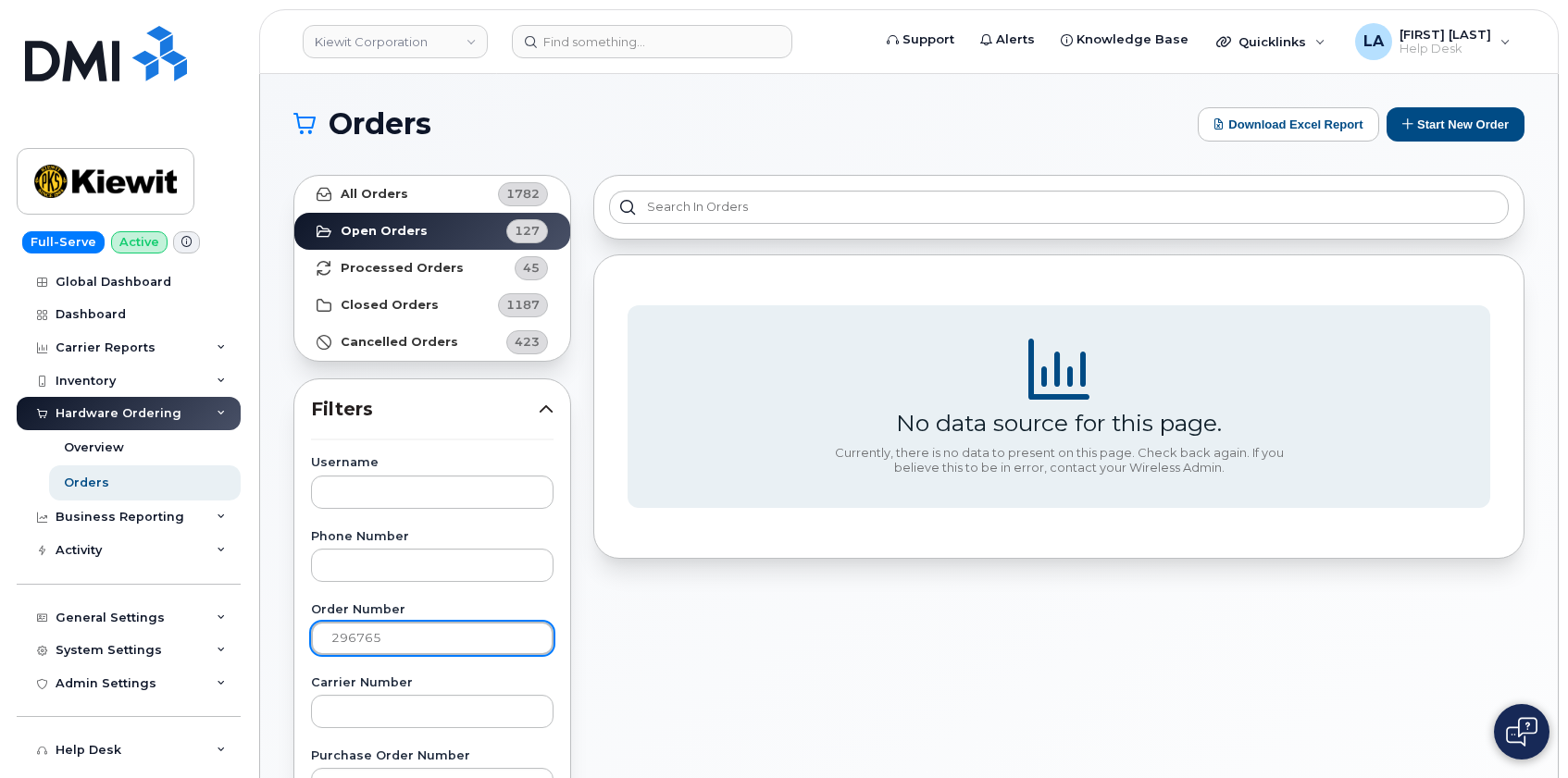 click on "296765" at bounding box center (432, 638) 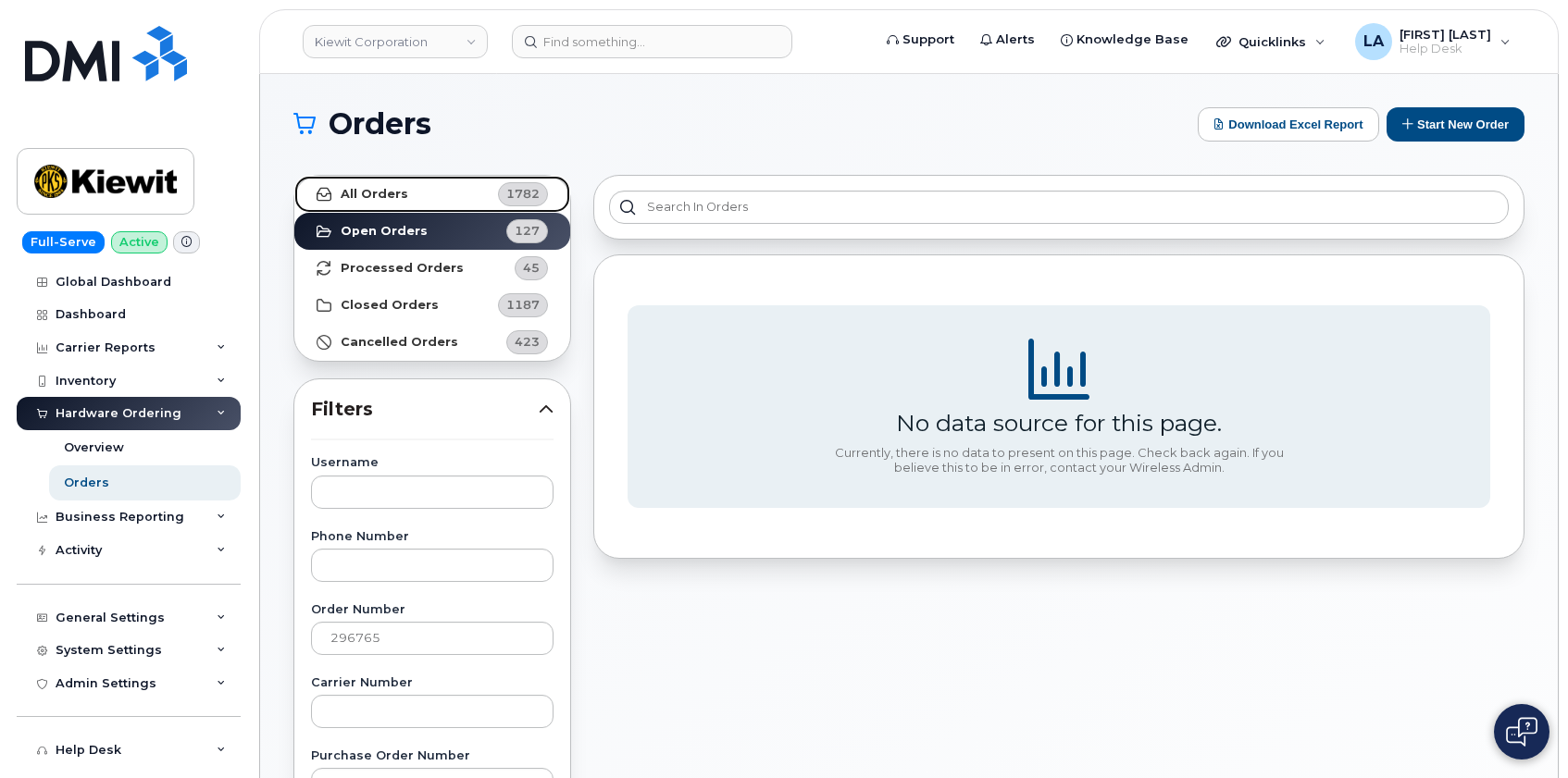 click on "All Orders 1782" at bounding box center (432, 194) 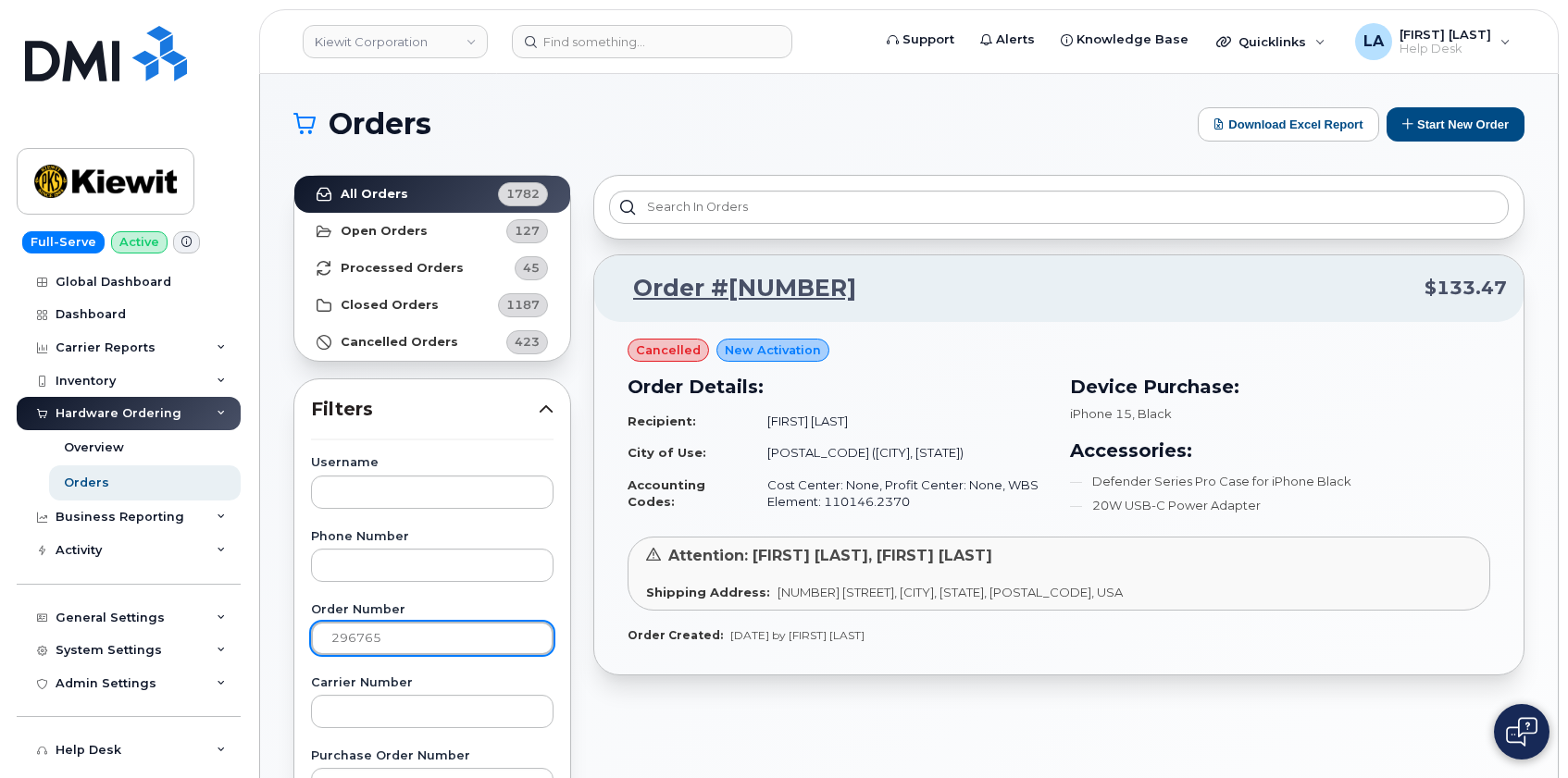 click on "296765" at bounding box center (432, 638) 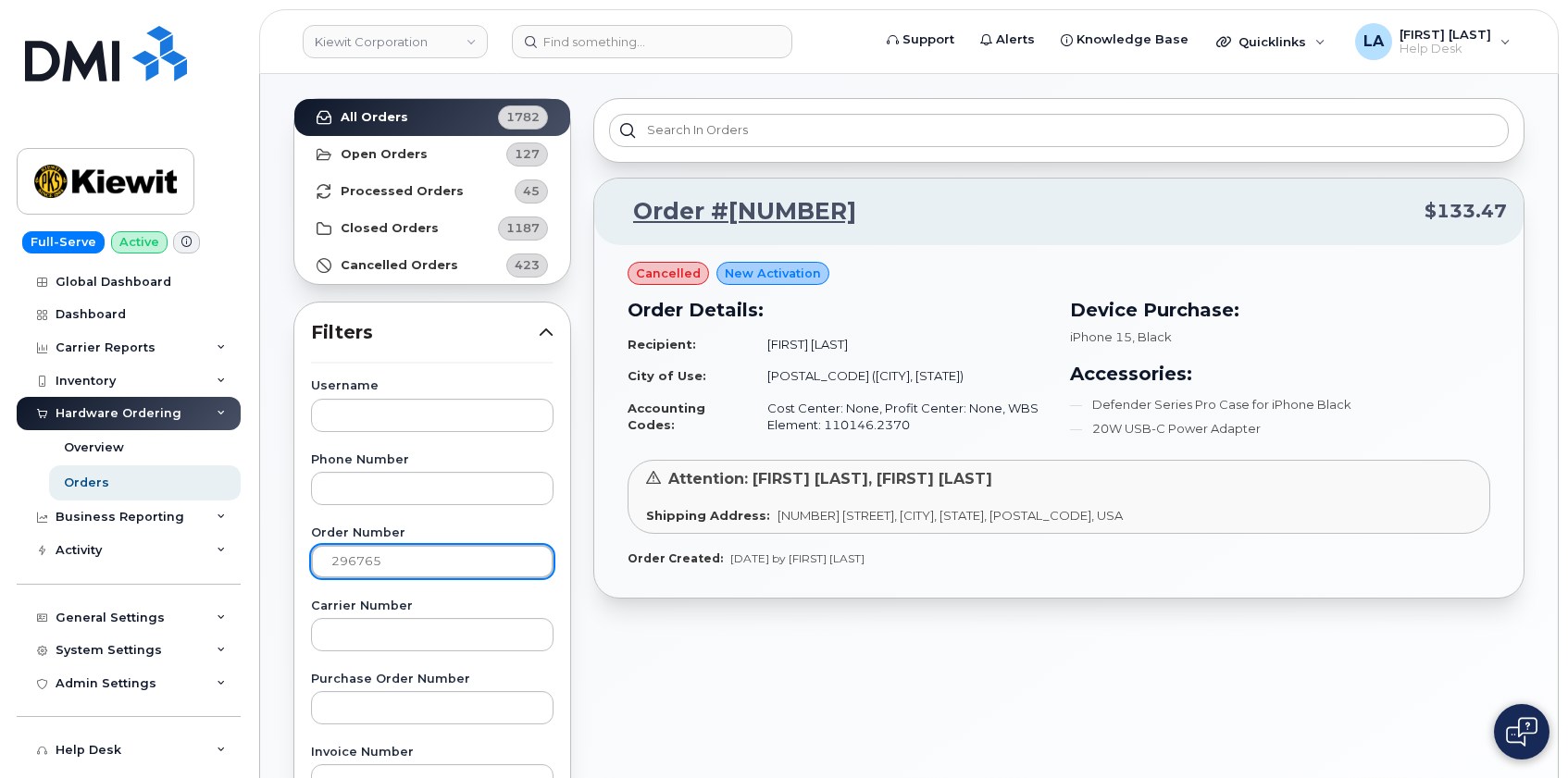 scroll, scrollTop: 123, scrollLeft: 0, axis: vertical 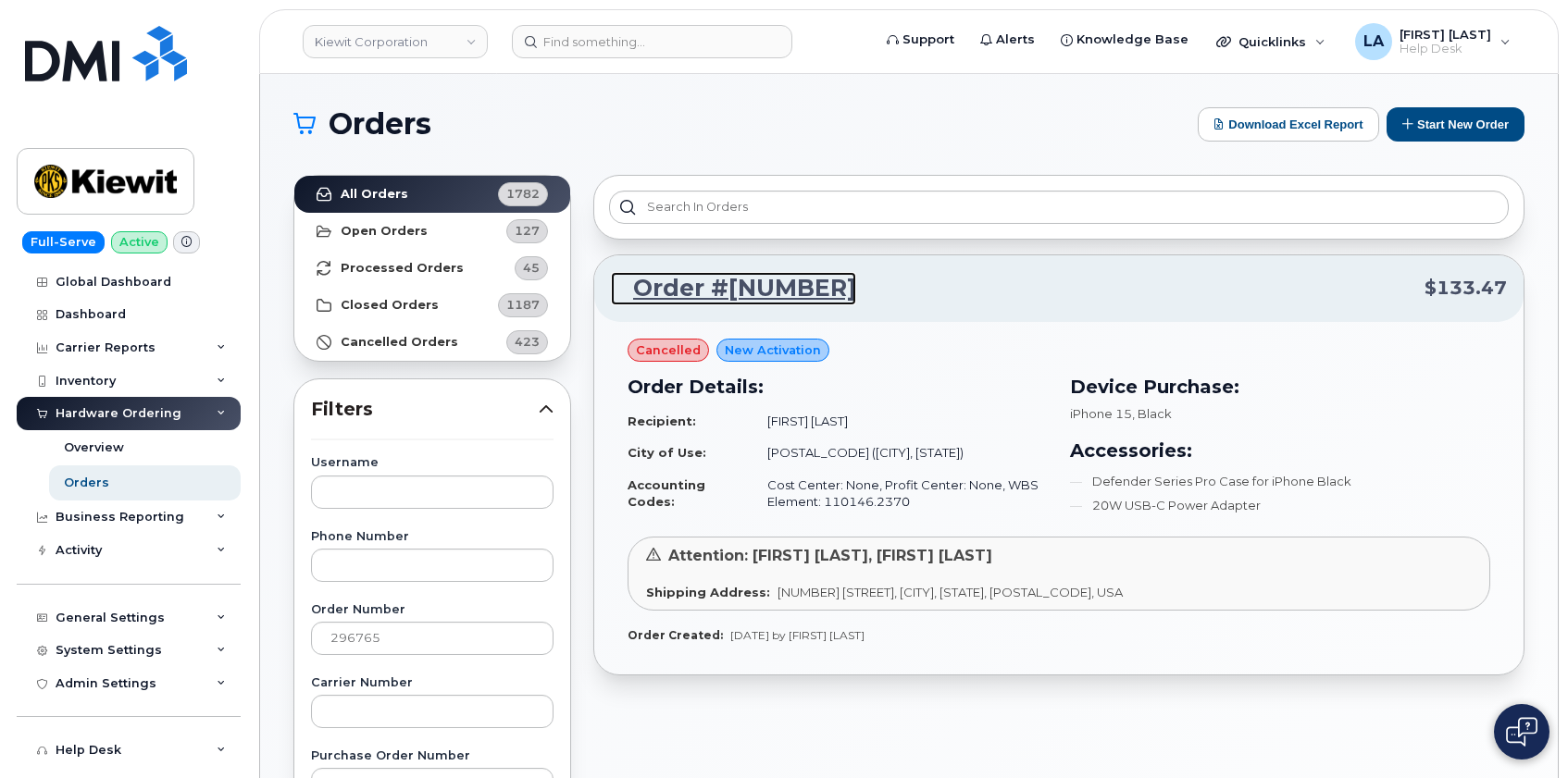 click on "Order #296765" at bounding box center (733, 289) 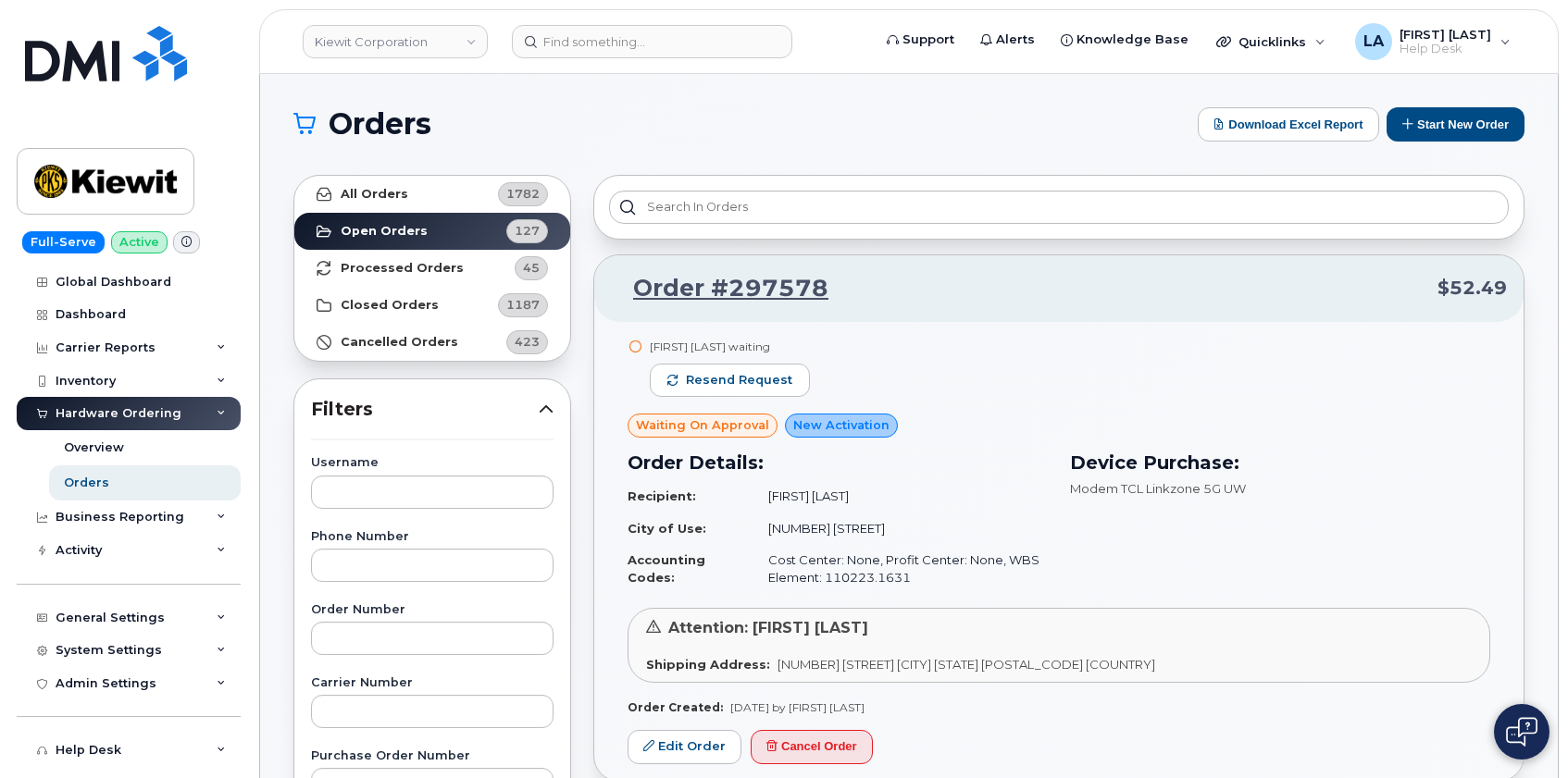 scroll, scrollTop: 0, scrollLeft: 0, axis: both 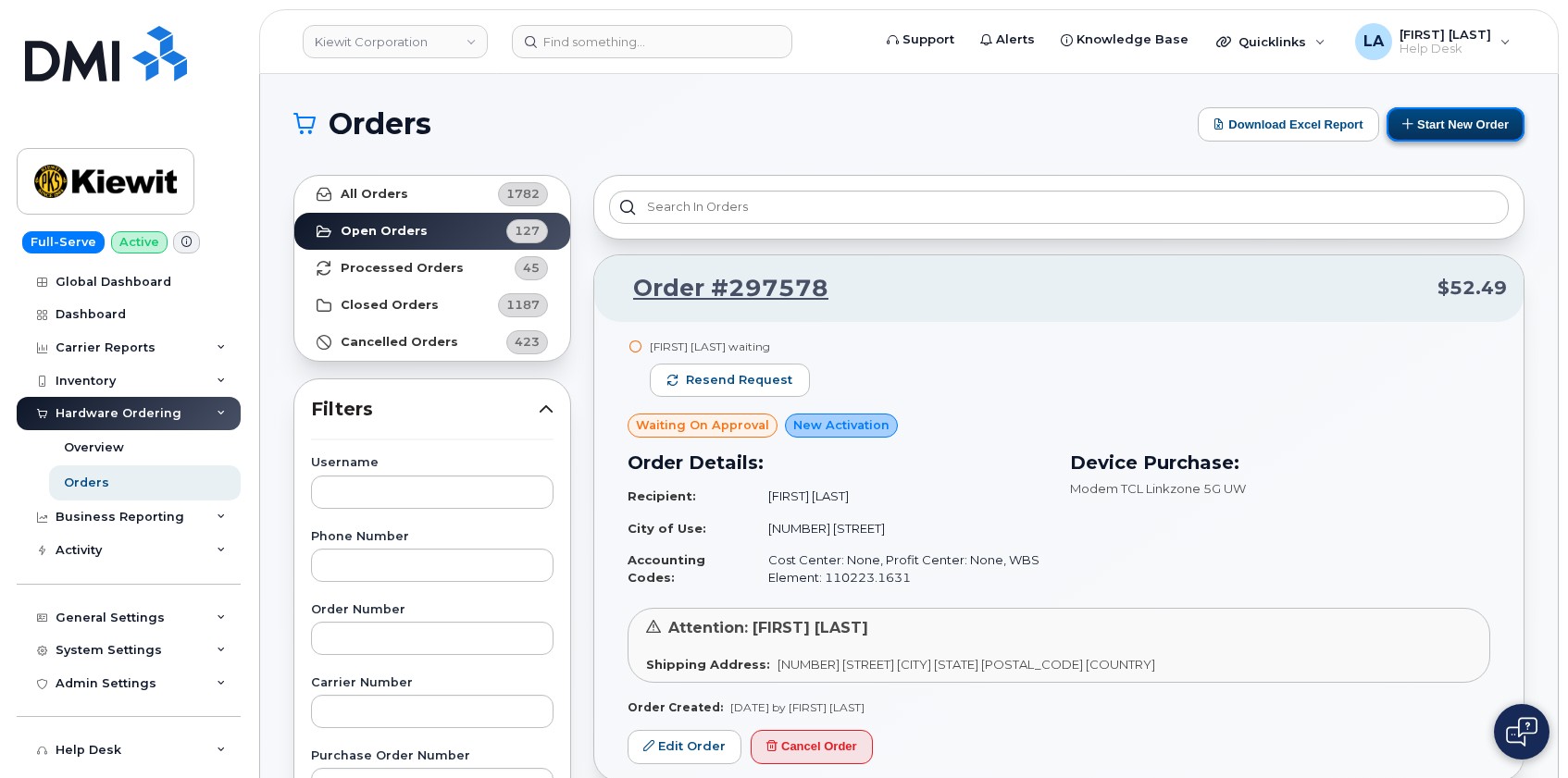 click on "Start New Order" at bounding box center [1455, 124] 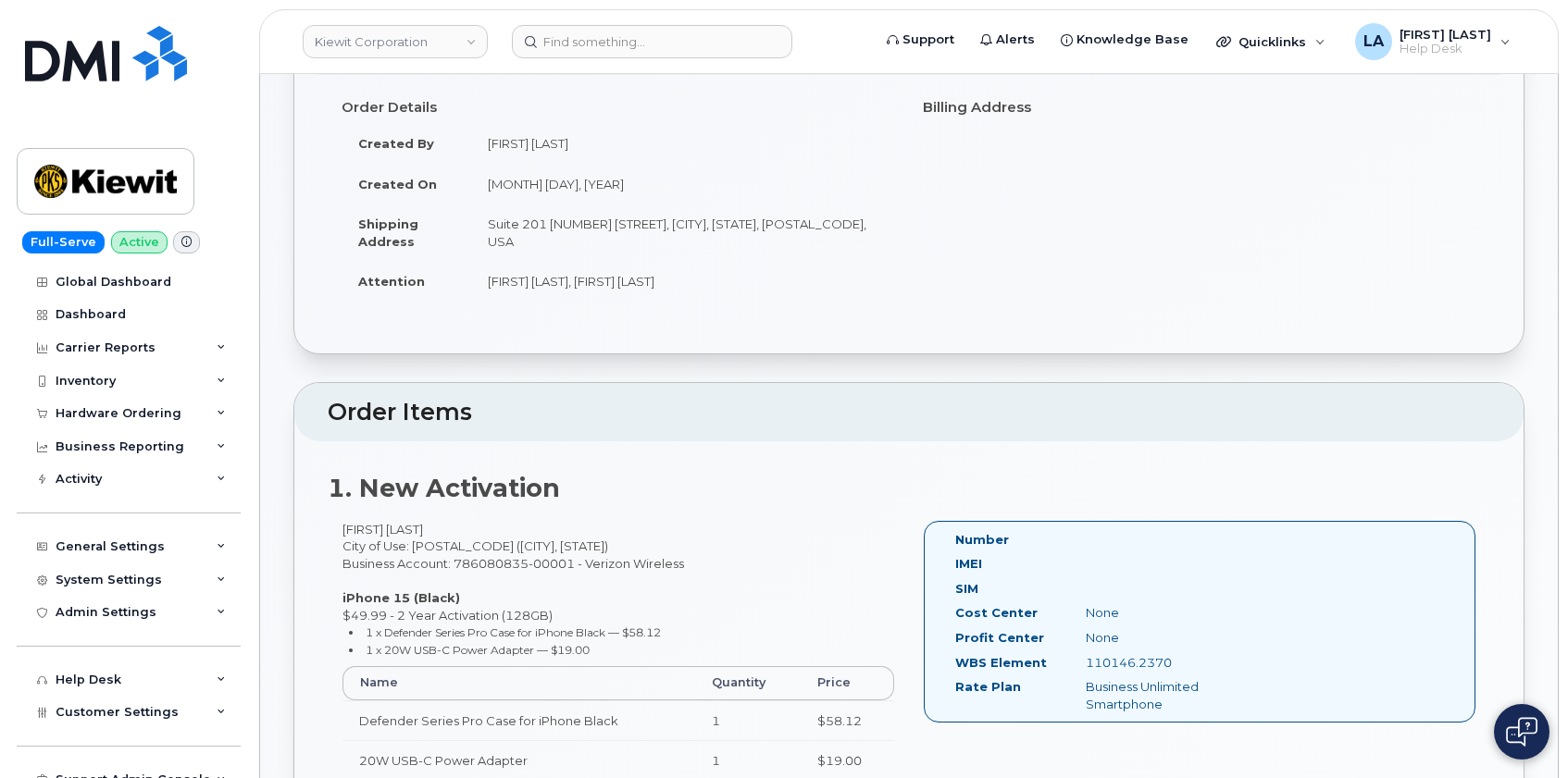 scroll, scrollTop: 93, scrollLeft: 0, axis: vertical 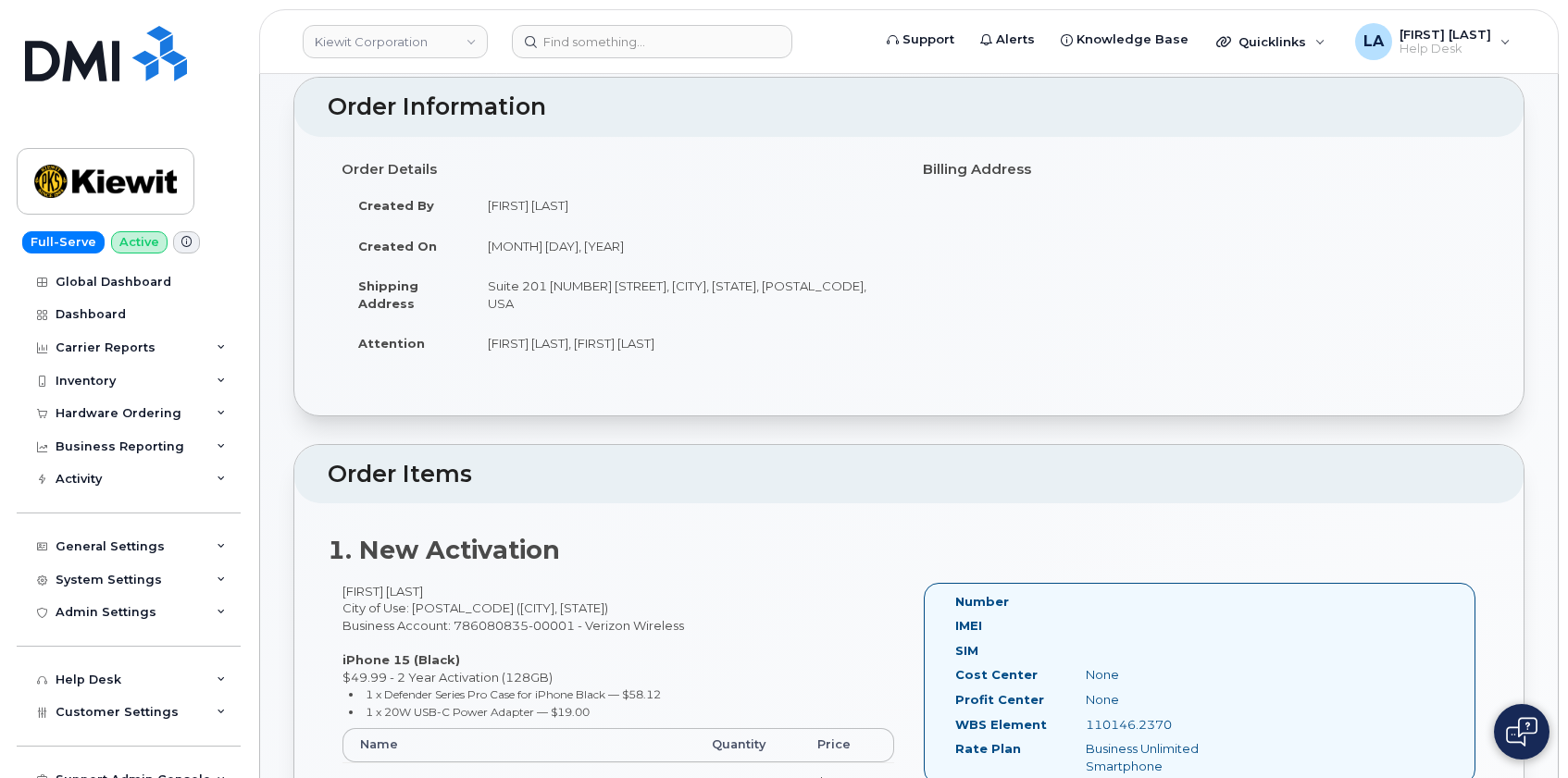drag, startPoint x: 649, startPoint y: 212, endPoint x: 525, endPoint y: 223, distance: 124.48695 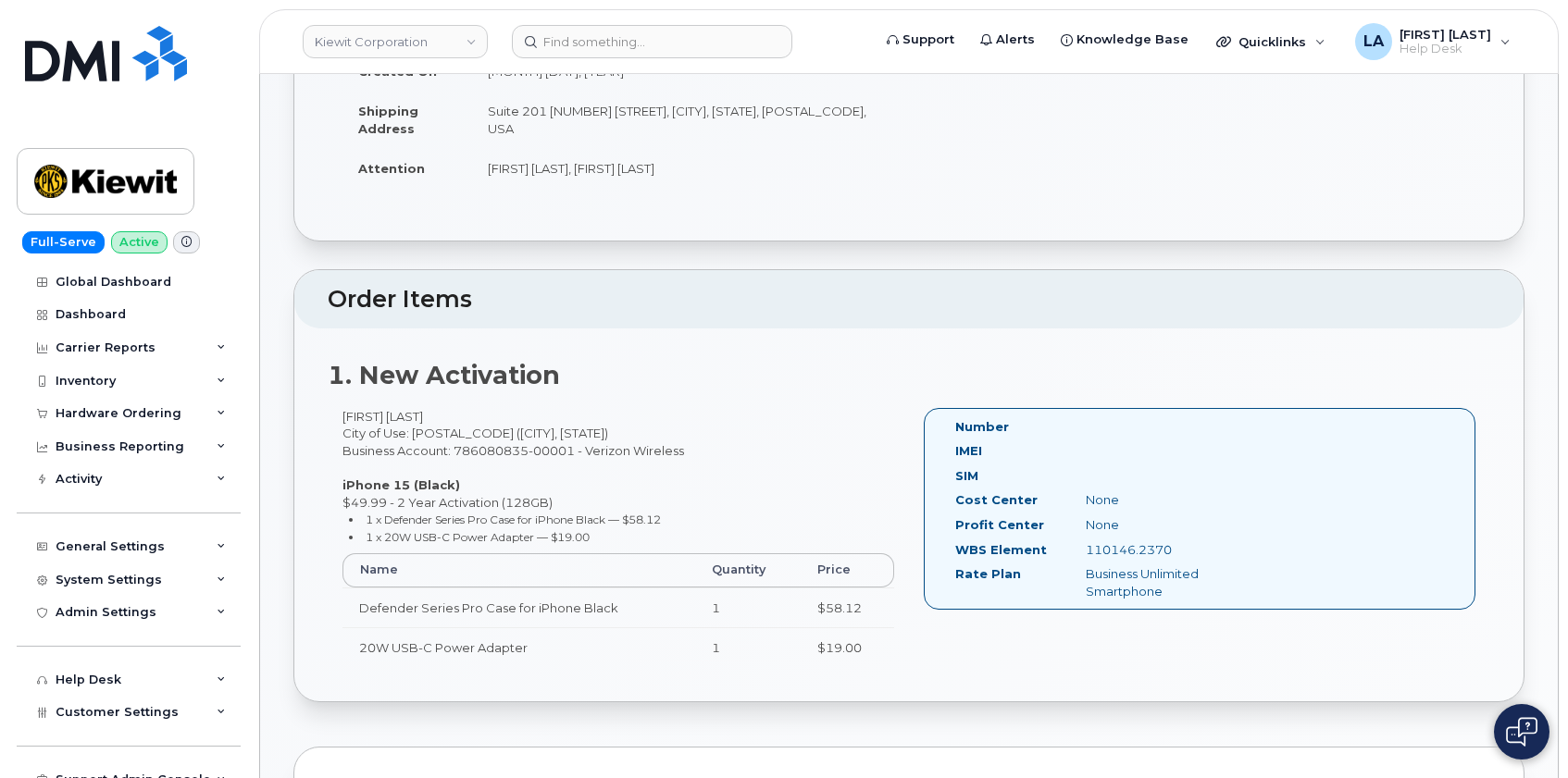 scroll, scrollTop: 278, scrollLeft: 0, axis: vertical 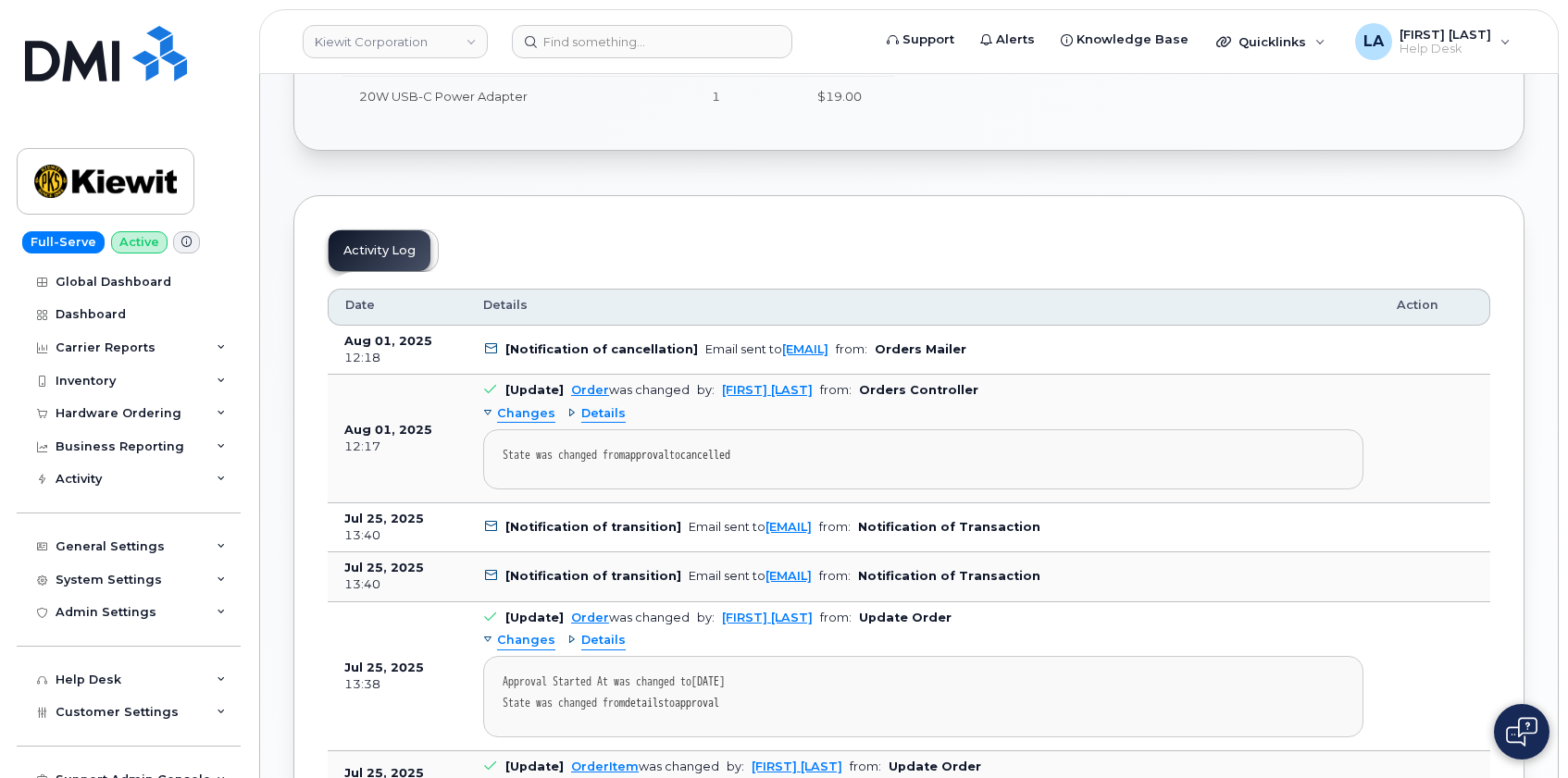 drag, startPoint x: 763, startPoint y: 341, endPoint x: 960, endPoint y: 346, distance: 197.06344 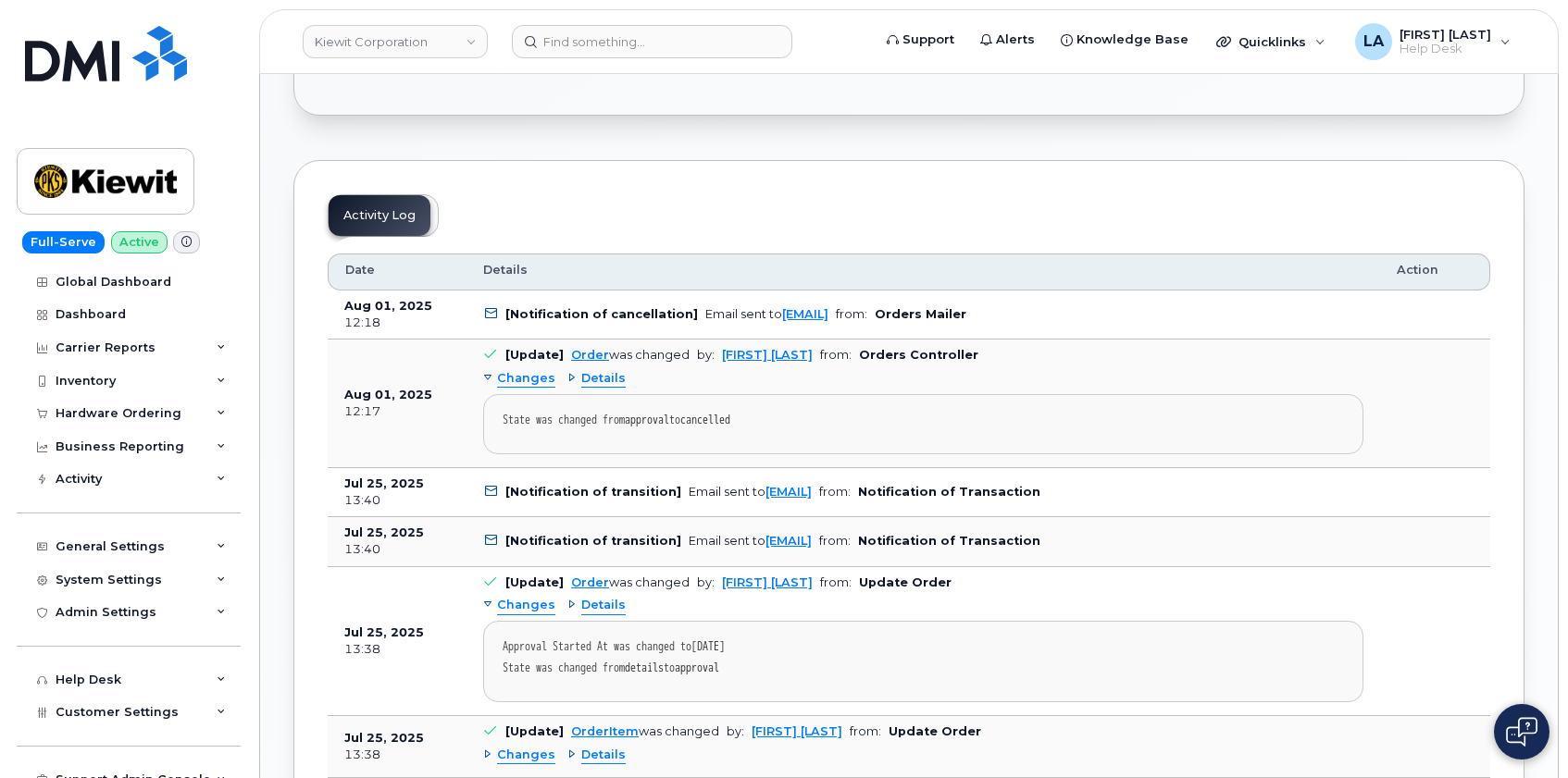 scroll, scrollTop: 880, scrollLeft: 0, axis: vertical 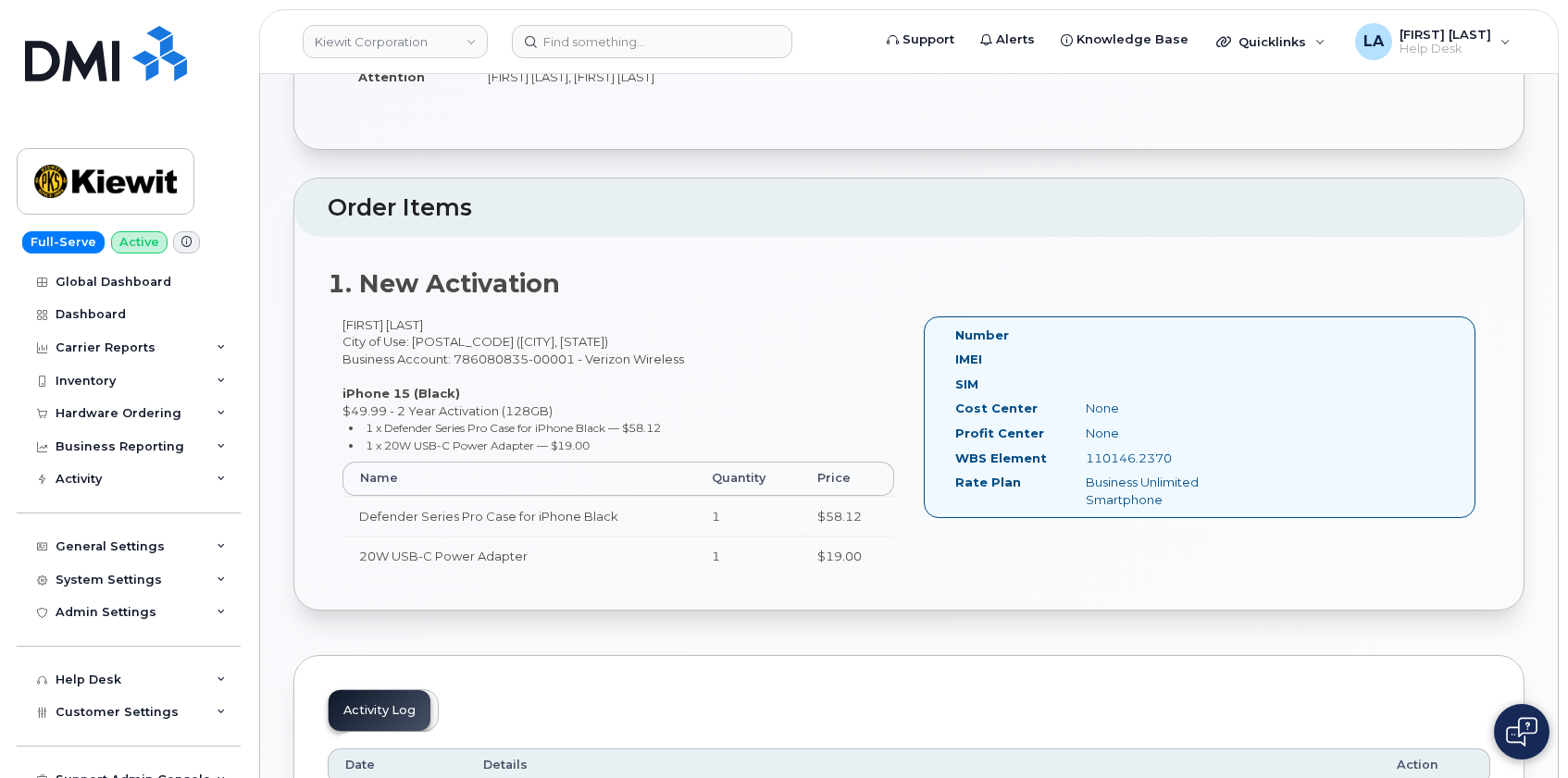 drag, startPoint x: 498, startPoint y: 324, endPoint x: 334, endPoint y: 324, distance: 164 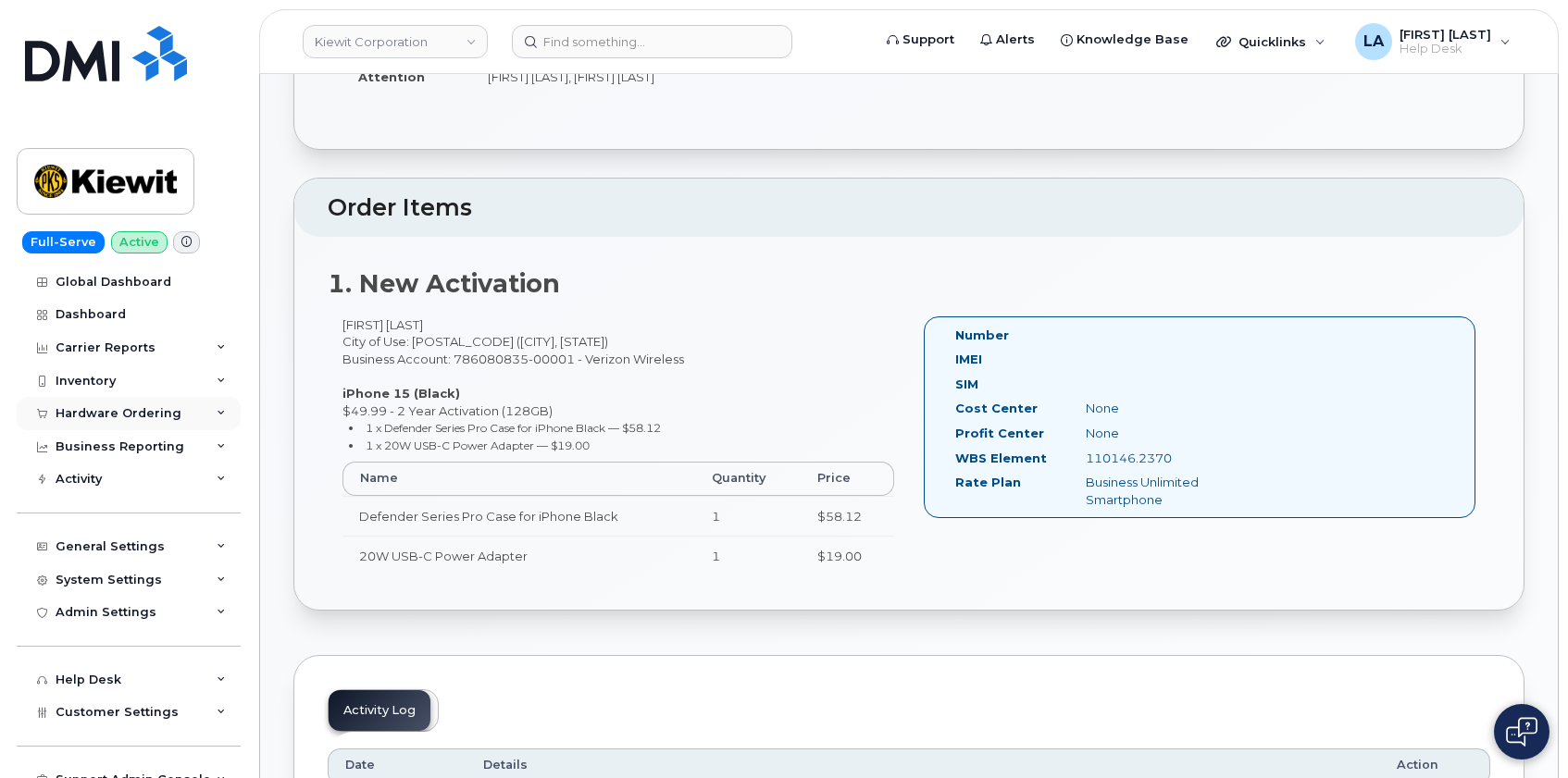copy on "[FIRST] [LAST]" 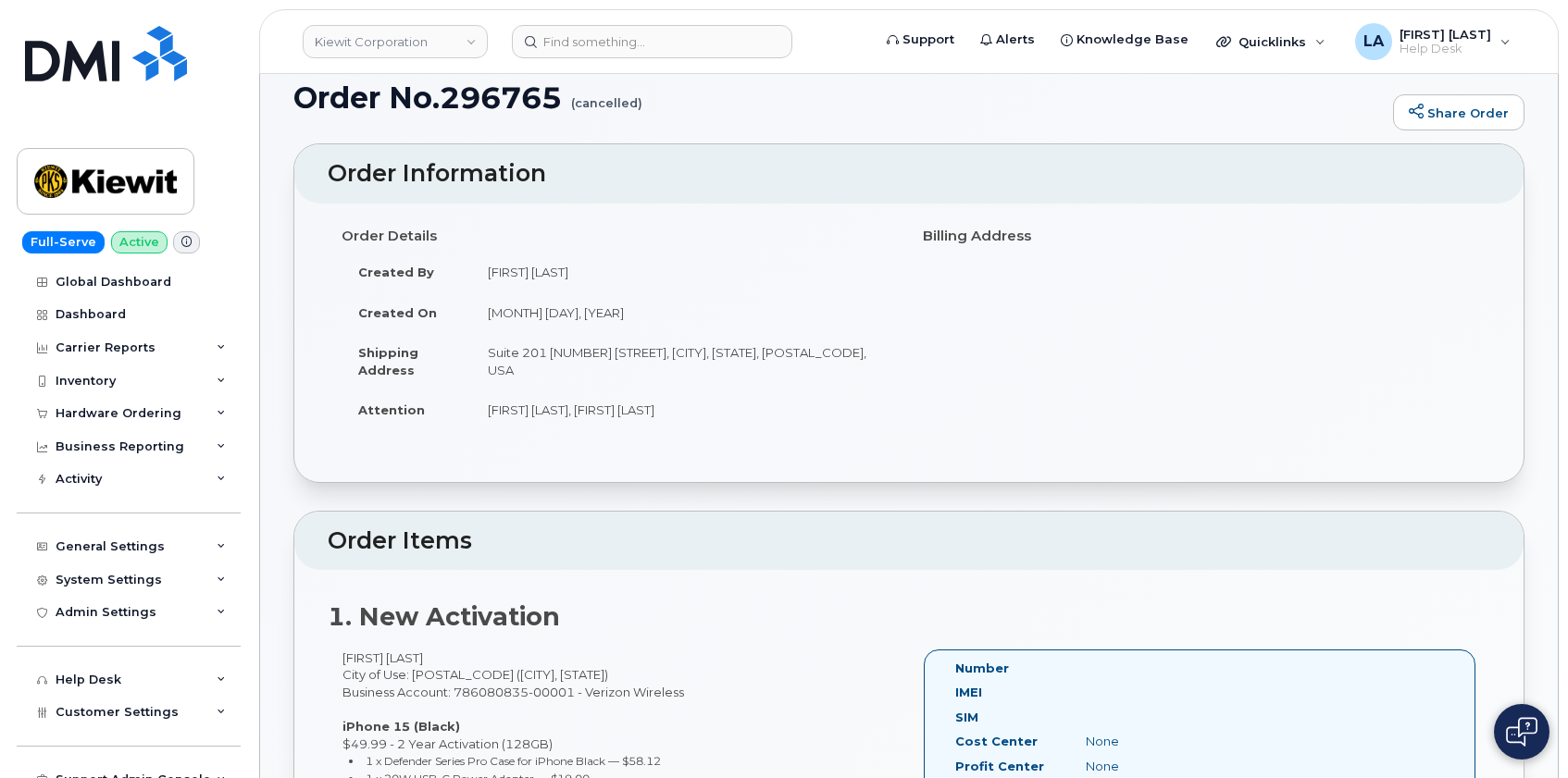 scroll, scrollTop: 20, scrollLeft: 0, axis: vertical 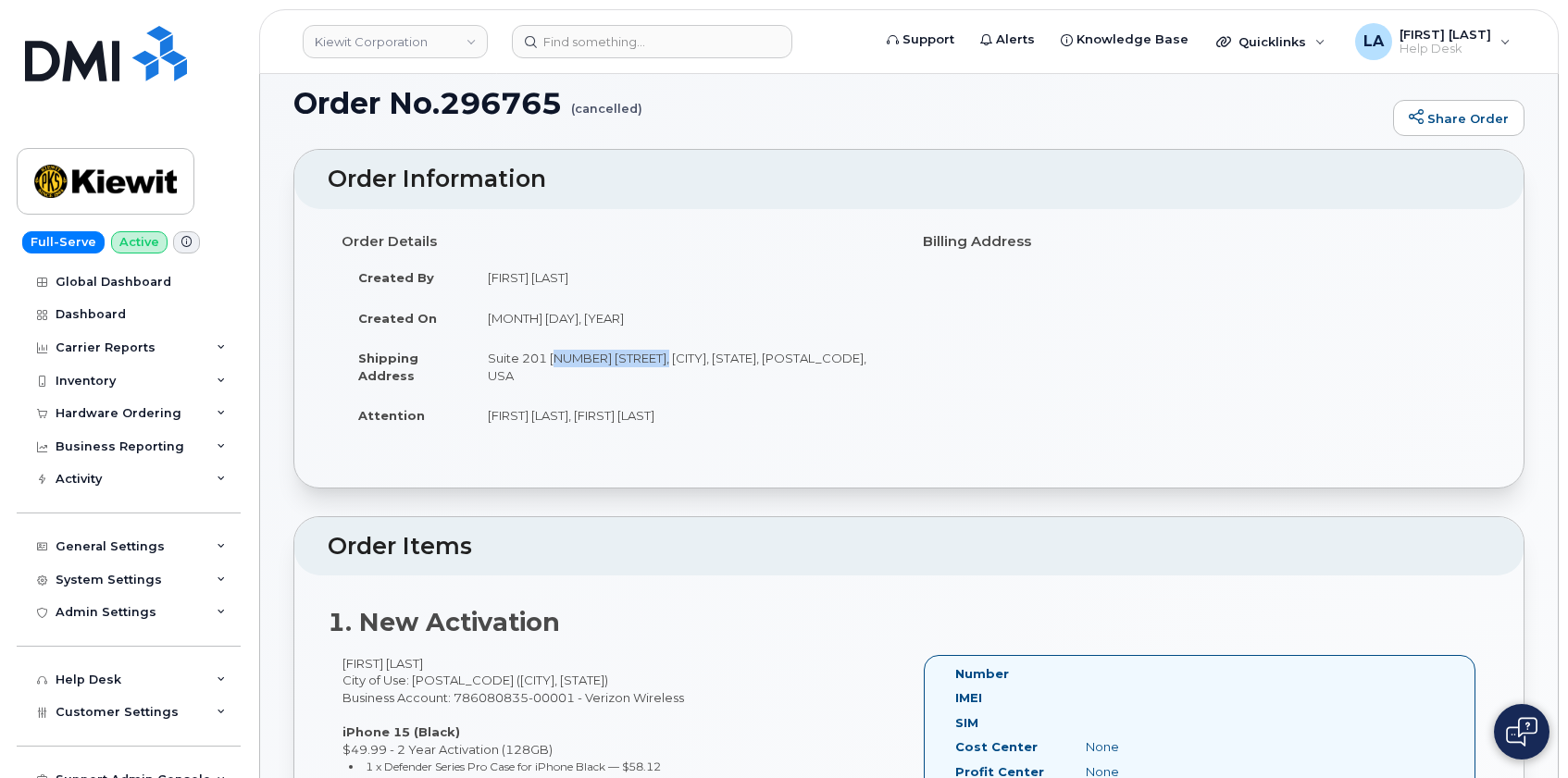drag, startPoint x: 549, startPoint y: 354, endPoint x: 663, endPoint y: 360, distance: 114.157786 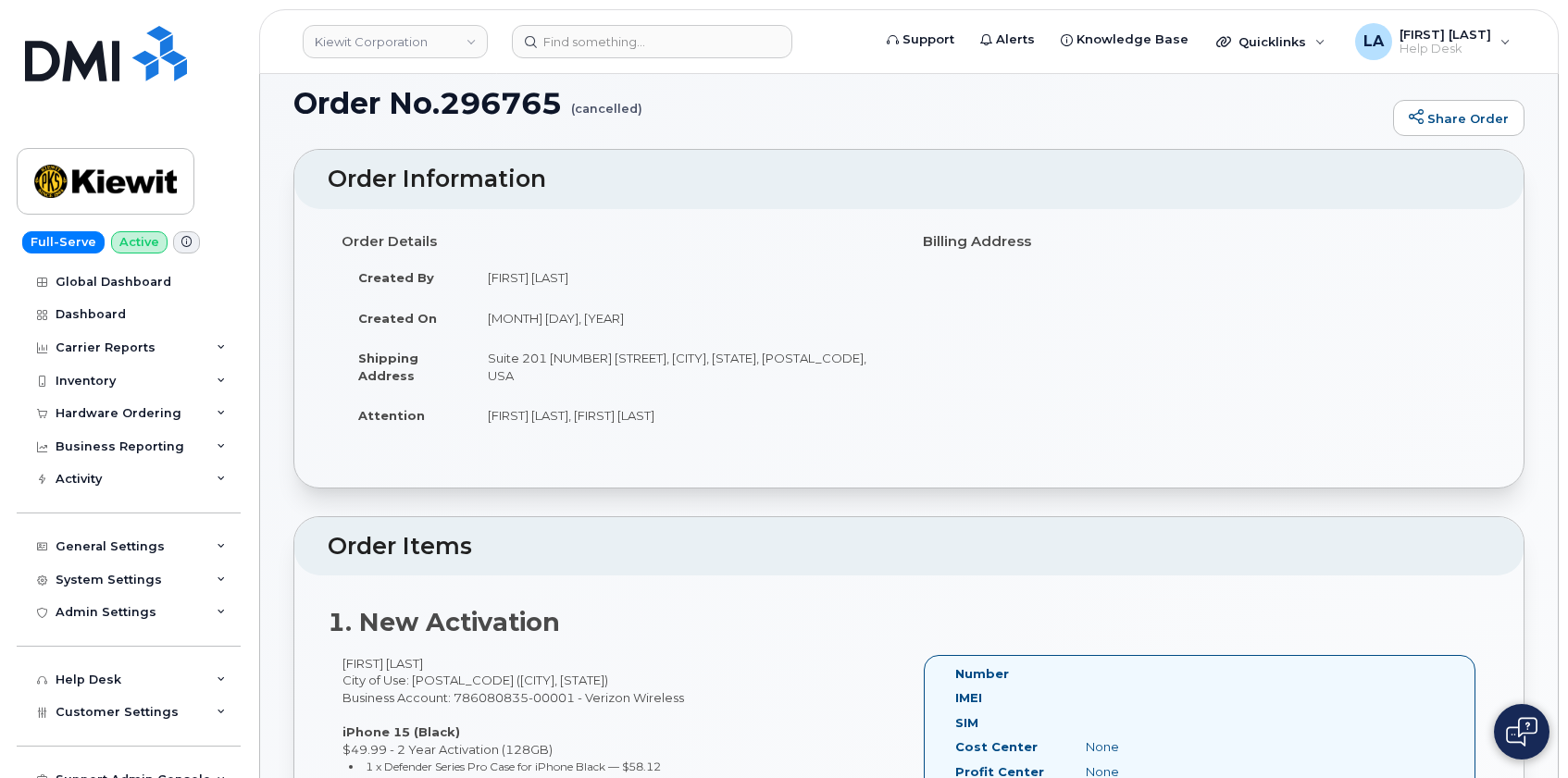 click on "John Mousch,  Pramesh Adhikary" at bounding box center [683, 415] 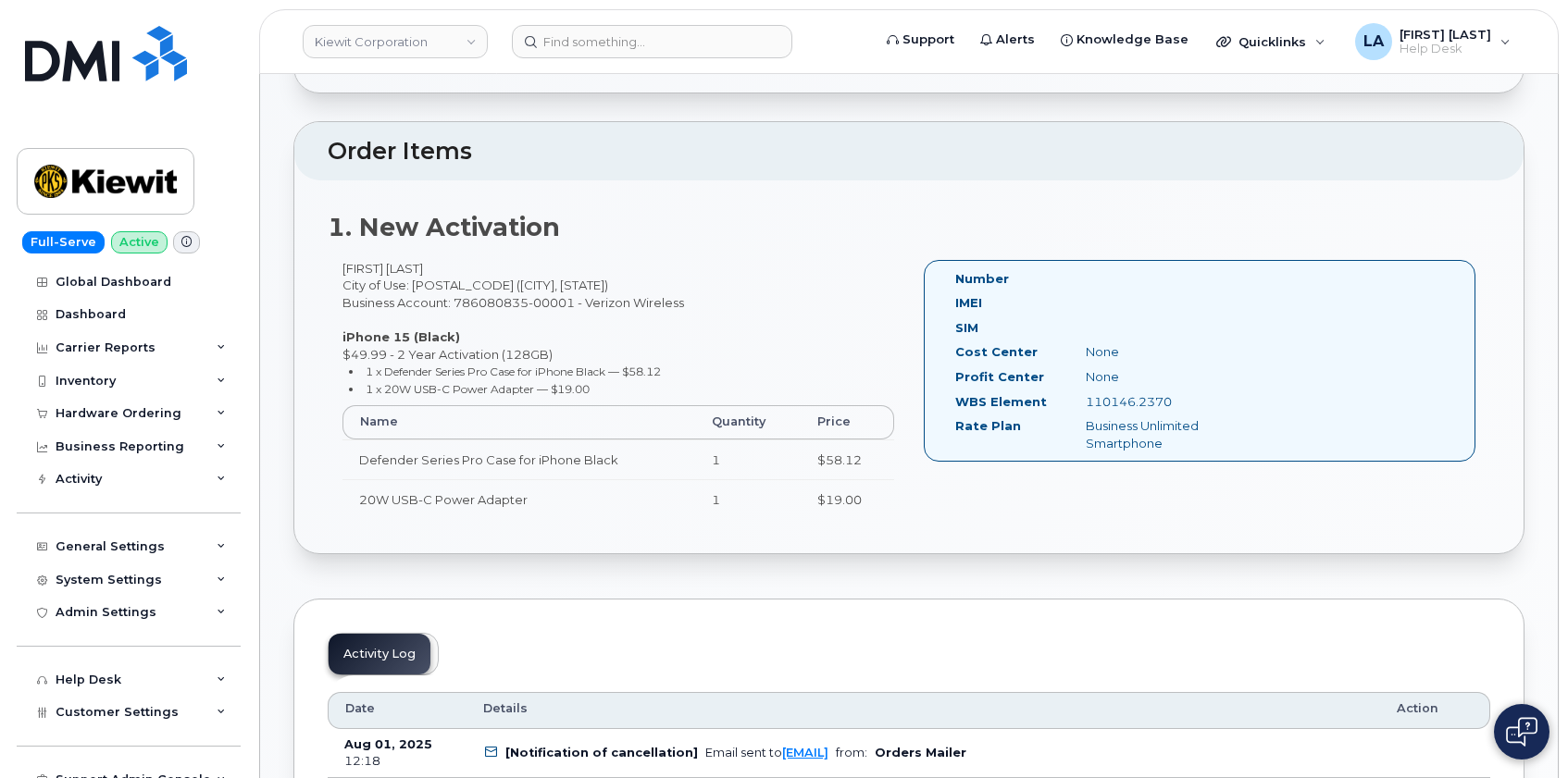 scroll, scrollTop: 421, scrollLeft: 0, axis: vertical 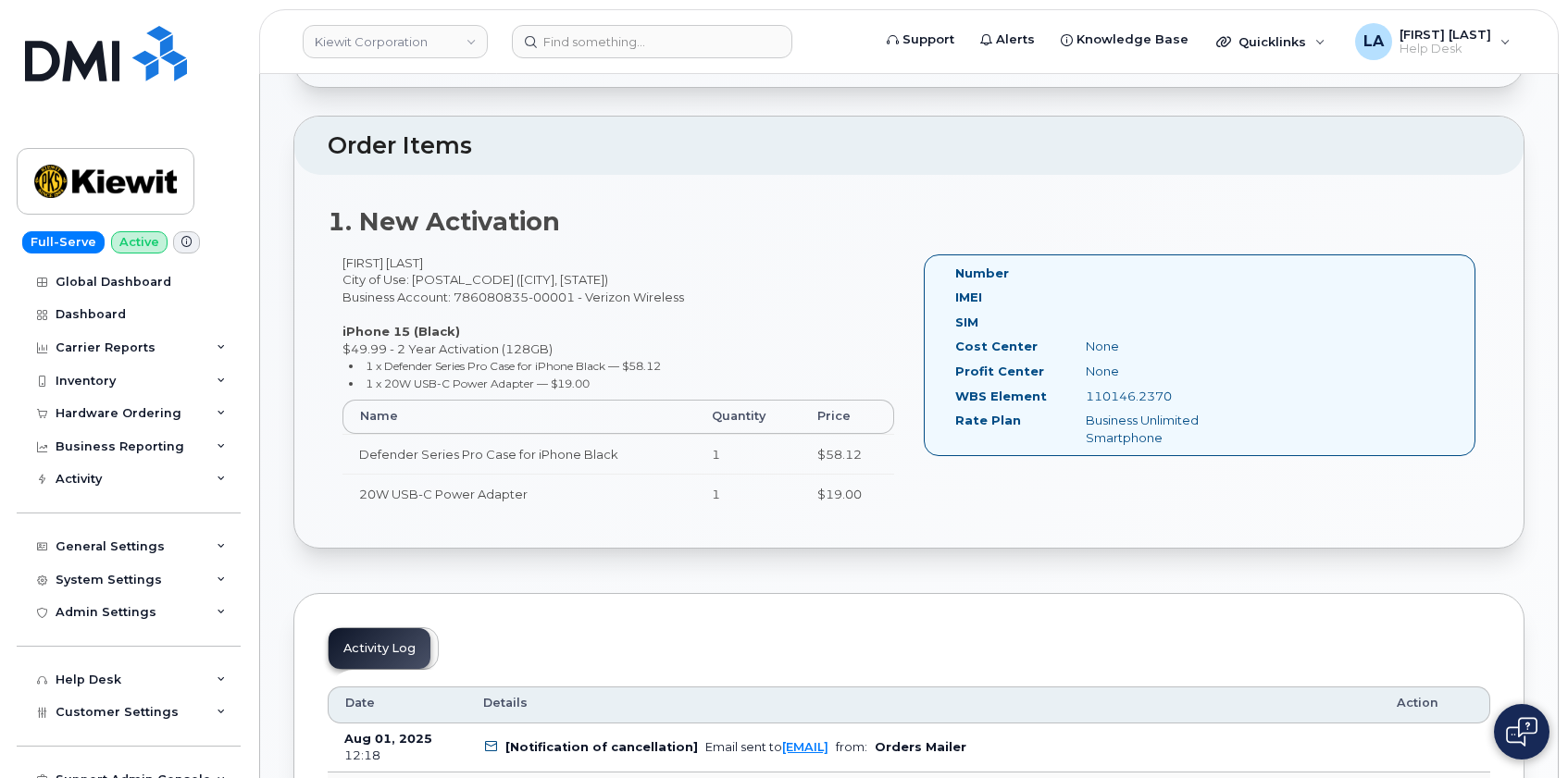 drag, startPoint x: 1565, startPoint y: 231, endPoint x: 1586, endPoint y: 347, distance: 117.885538 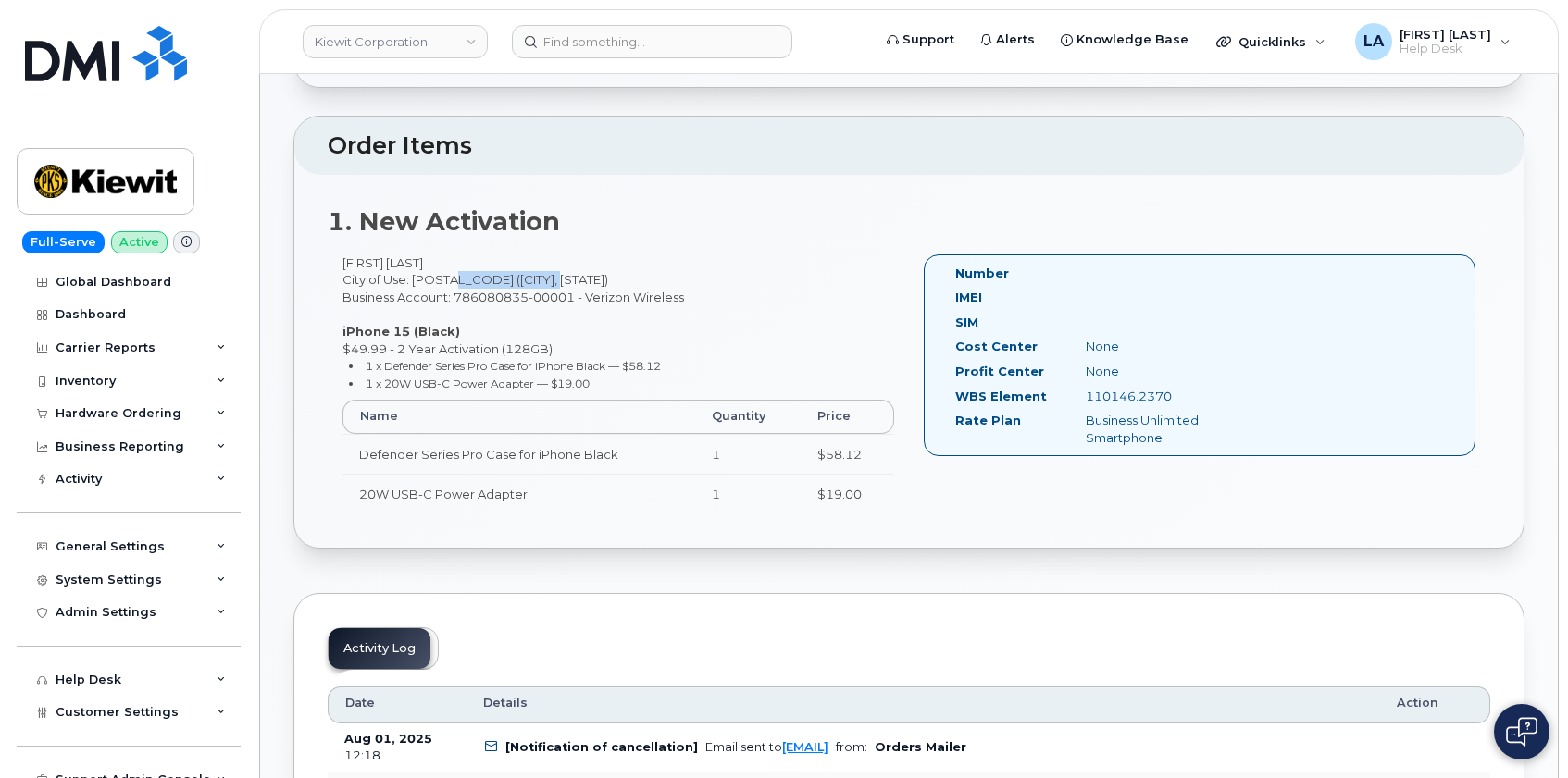 drag, startPoint x: 455, startPoint y: 279, endPoint x: 545, endPoint y: 286, distance: 90.27181 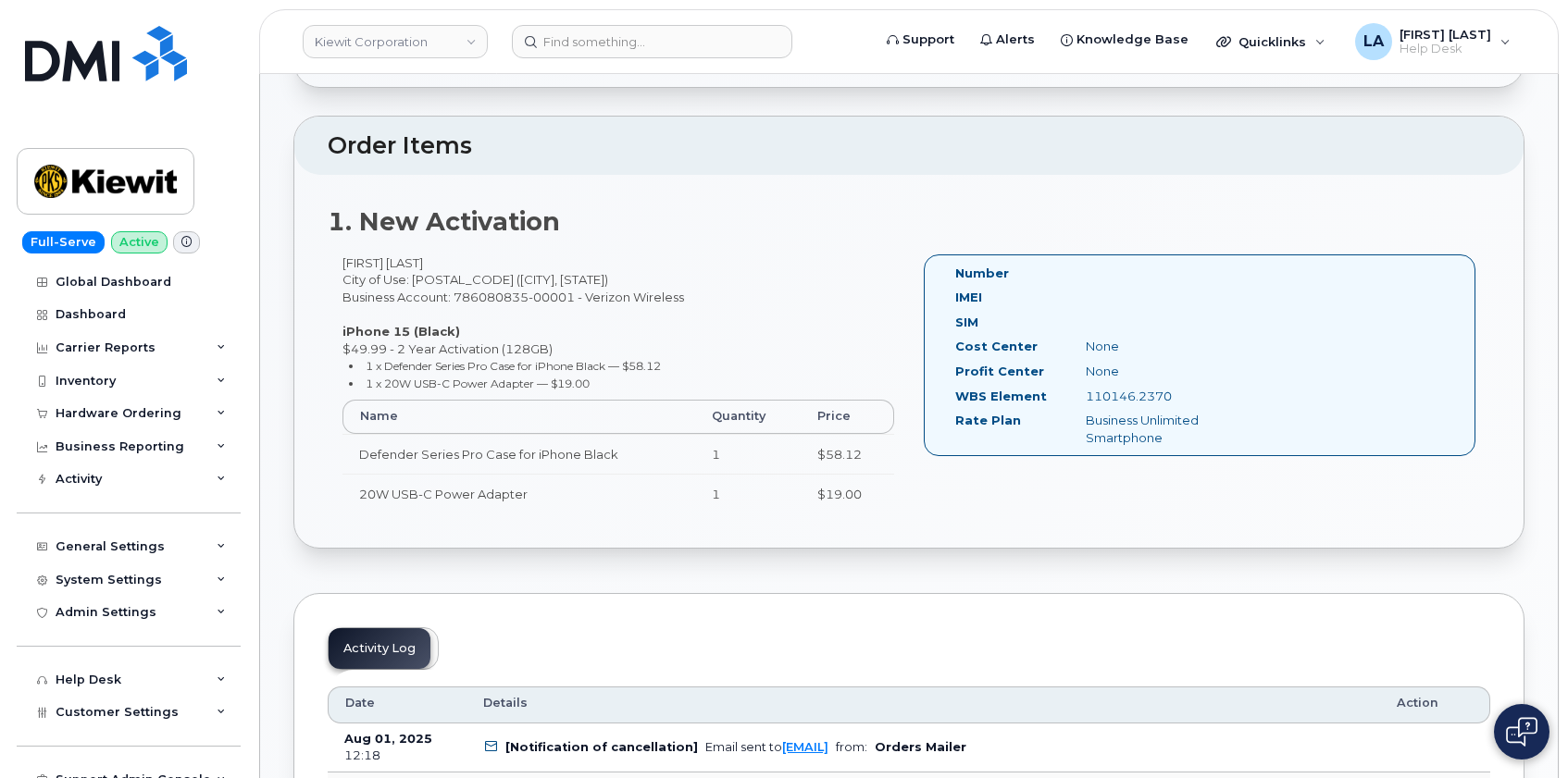 click on "Pramesh Adhikary
City of Use:
22151 (Springfield, VA)
Business Account:
786080835-00001 - Verizon Wireless
iPhone 15
(Black)
$49.99 - 2 Year Activation (128GB)
1 x Defender Series Pro Case for iPhone  Black
—
$58.12
1 x 20W USB-C Power Adapter
—
$19.00
Name
Quantity
Price
Defender Series Pro Case for iPhone  Black
1
$58.12
20W USB-C Power Adapter
1
$19.00" at bounding box center [618, 392] 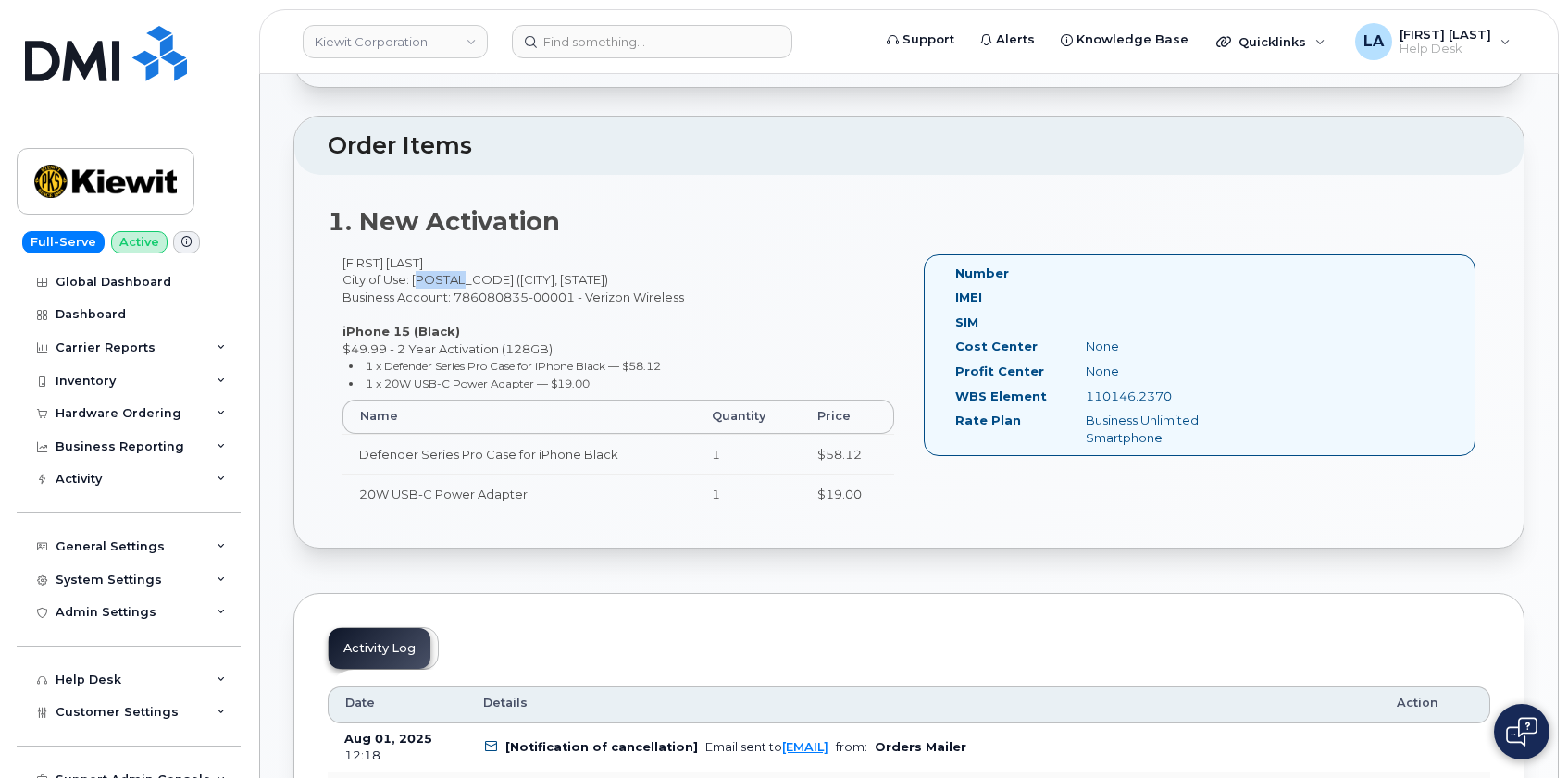 click on "Pramesh Adhikary
City of Use:
22151 (Springfield, VA)
Business Account:
786080835-00001 - Verizon Wireless
iPhone 15
(Black)
$49.99 - 2 Year Activation (128GB)
1 x Defender Series Pro Case for iPhone  Black
—
$58.12
1 x 20W USB-C Power Adapter
—
$19.00
Name
Quantity
Price
Defender Series Pro Case for iPhone  Black
1
$58.12
20W USB-C Power Adapter
1
$19.00" at bounding box center [618, 392] 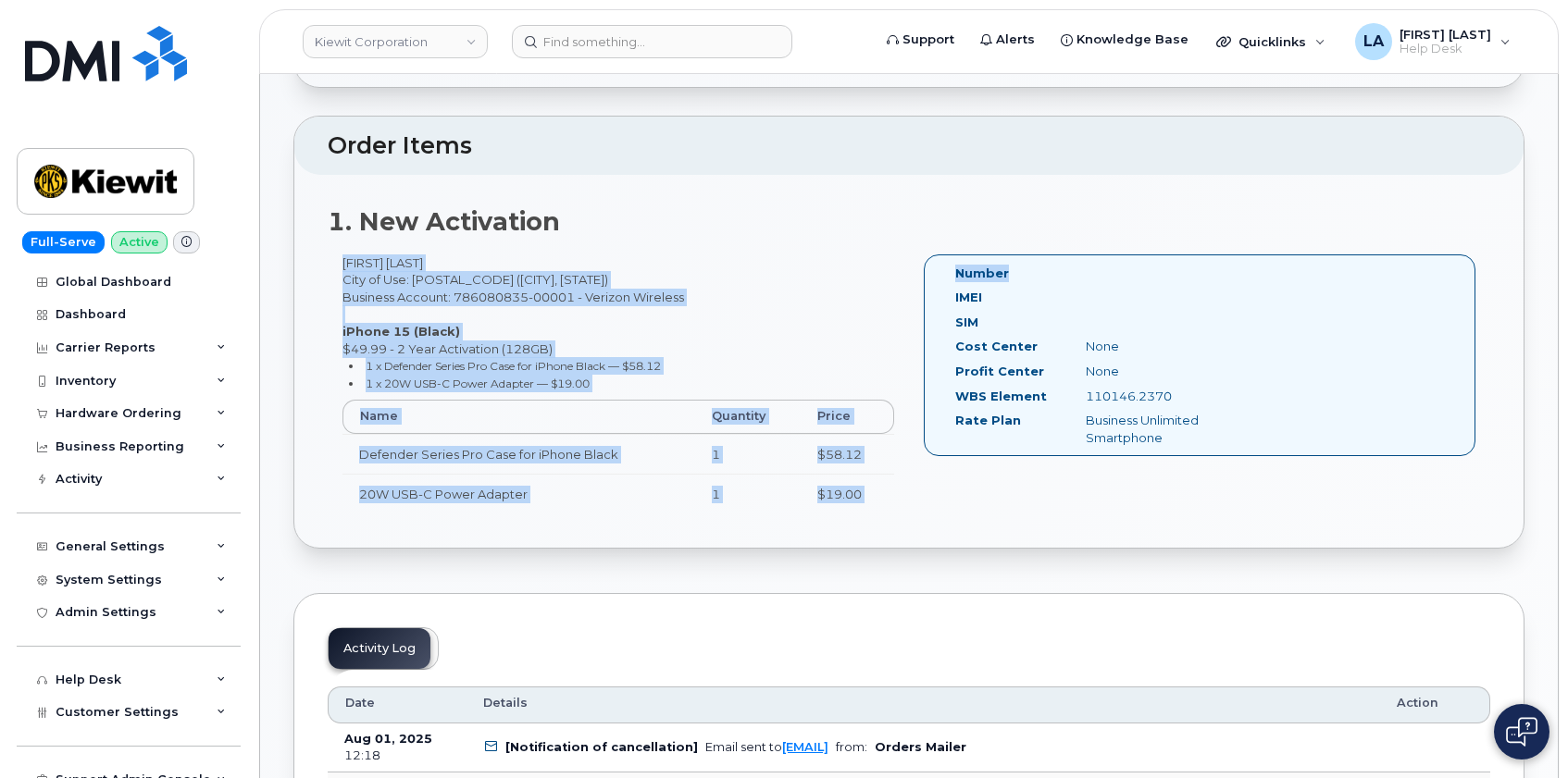 drag, startPoint x: 1566, startPoint y: 178, endPoint x: 1566, endPoint y: 253, distance: 75 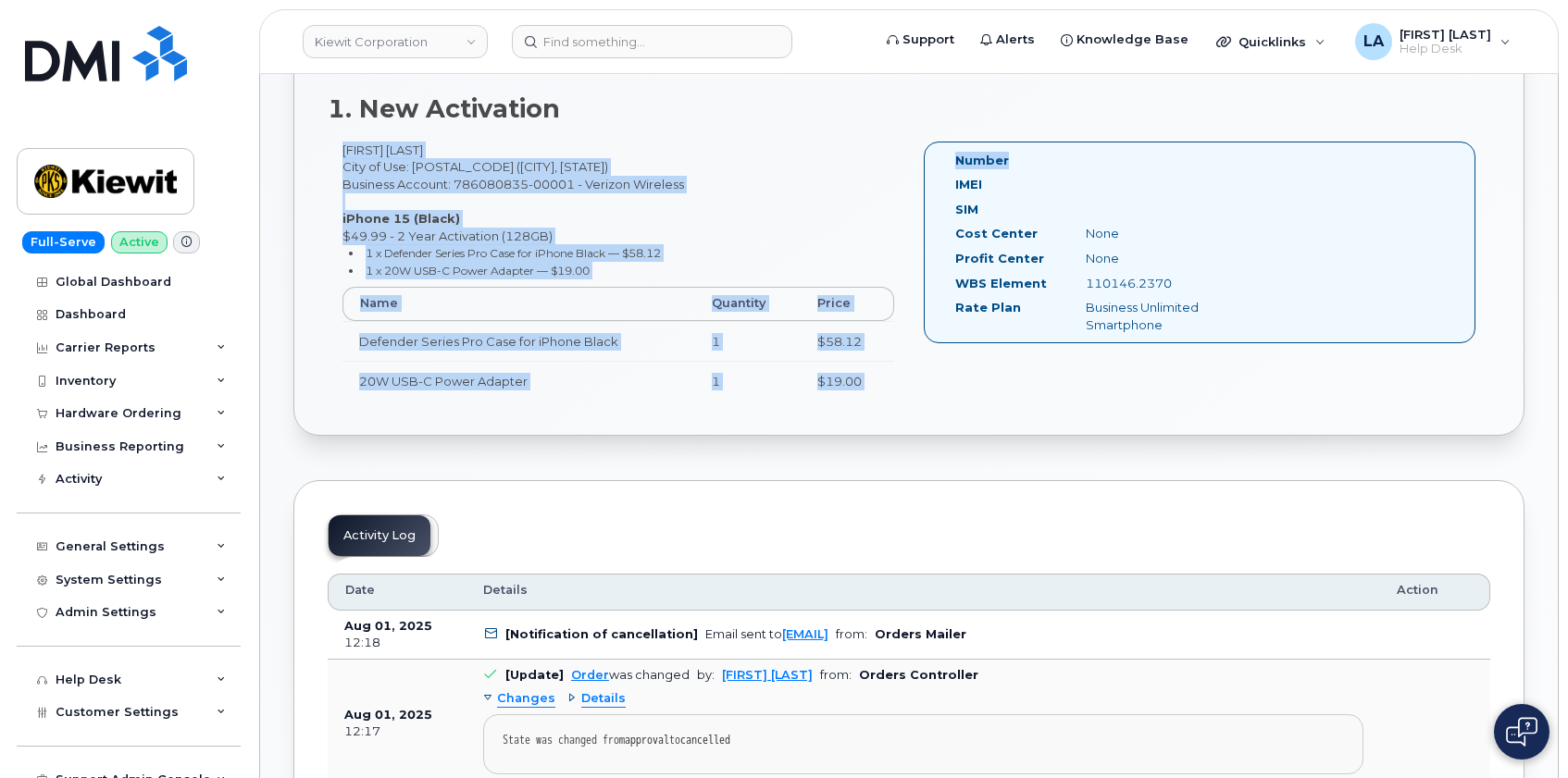 scroll, scrollTop: 490, scrollLeft: 0, axis: vertical 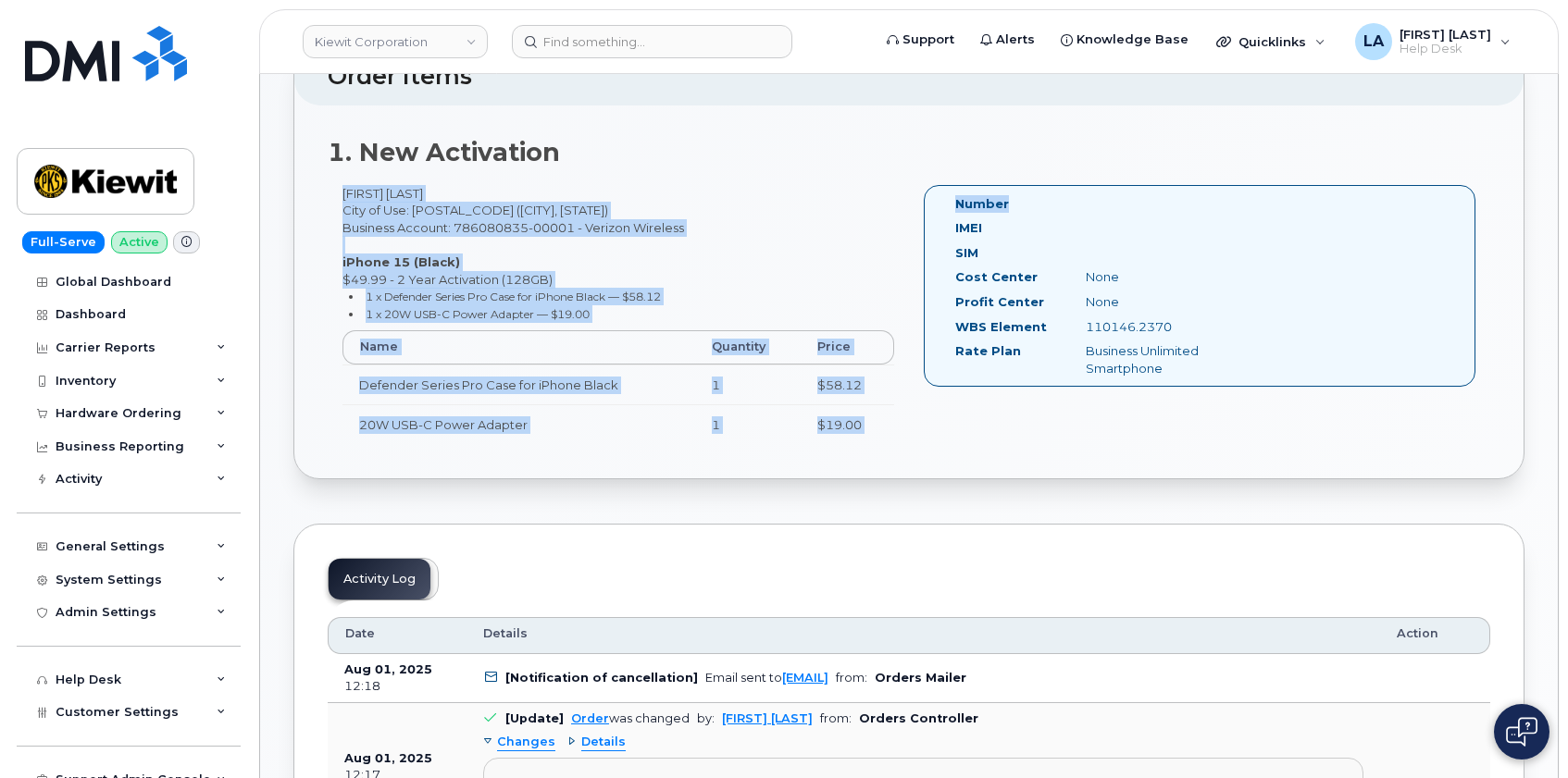 click on "1. New Activation
Pramesh Adhikary
City of Use:
22151 (Springfield, VA)
Business Account:
786080835-00001 - Verizon Wireless
iPhone 15
(Black)
$49.99 - 2 Year Activation (128GB)
1 x Defender Series Pro Case for iPhone  Black
—
$58.12
1 x 20W USB-C Power Adapter
—
$19.00
Name
Quantity
Price
Defender Series Pro Case for iPhone  Black
1
$58.12
20W USB-C Power Adapter
1
$19.00
Number
IMEI
SIM
Cost Center
None
Profit Center
None
WBS Element
110146.2370
Rate Plan
Business Unlimited Smartphone" at bounding box center (909, 291) 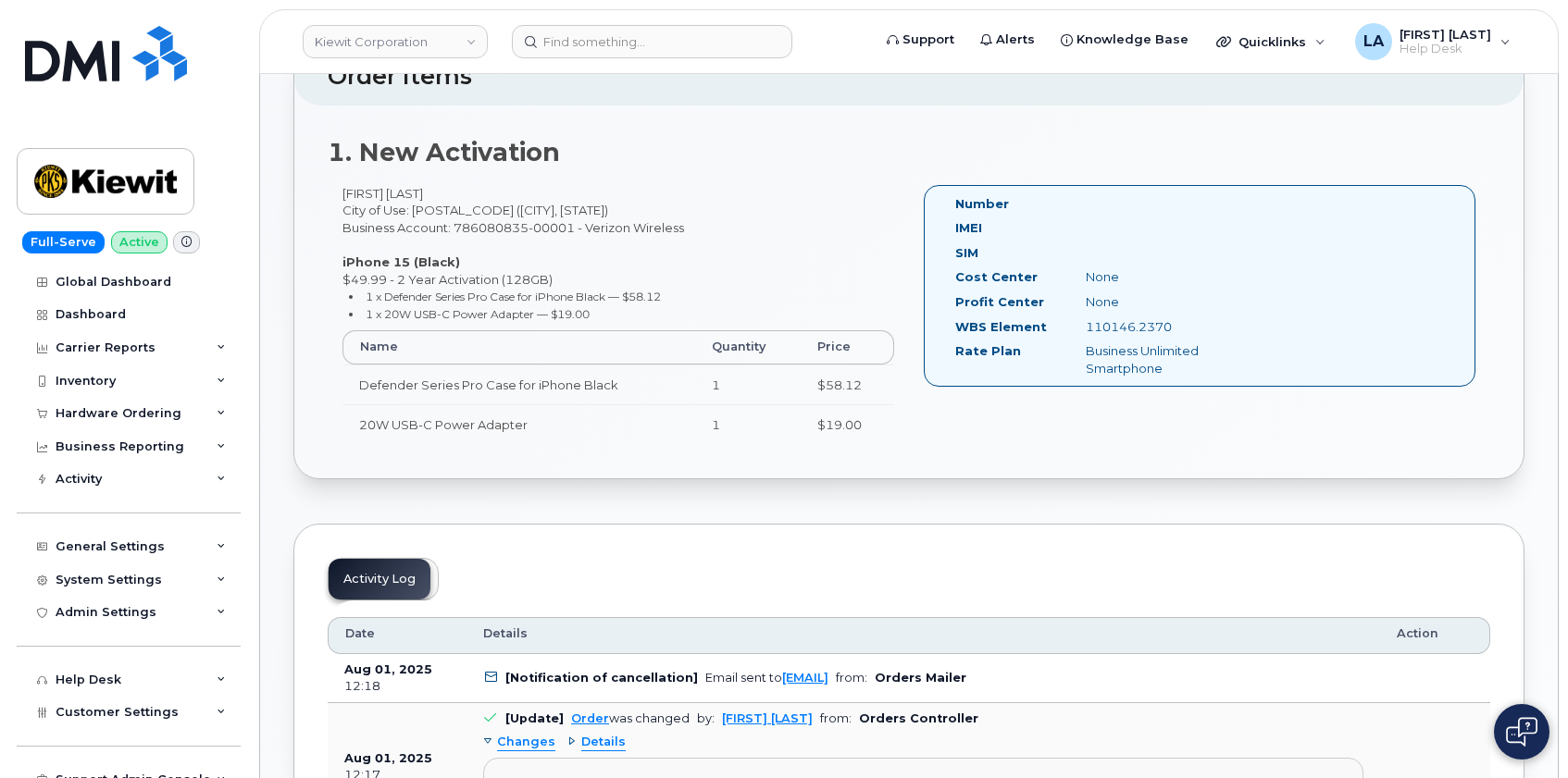 click on "1. New Activation
Pramesh Adhikary
City of Use:
22151 (Springfield, VA)
Business Account:
786080835-00001 - Verizon Wireless
iPhone 15
(Black)
$49.99 - 2 Year Activation (128GB)
1 x Defender Series Pro Case for iPhone  Black
—
$58.12
1 x 20W USB-C Power Adapter
—
$19.00
Name
Quantity
Price
Defender Series Pro Case for iPhone  Black
1
$58.12
20W USB-C Power Adapter
1
$19.00
Number
IMEI
SIM
Cost Center
None
Profit Center
None
WBS Element
110146.2370
Rate Plan
Business Unlimited Smartphone" at bounding box center (909, 291) 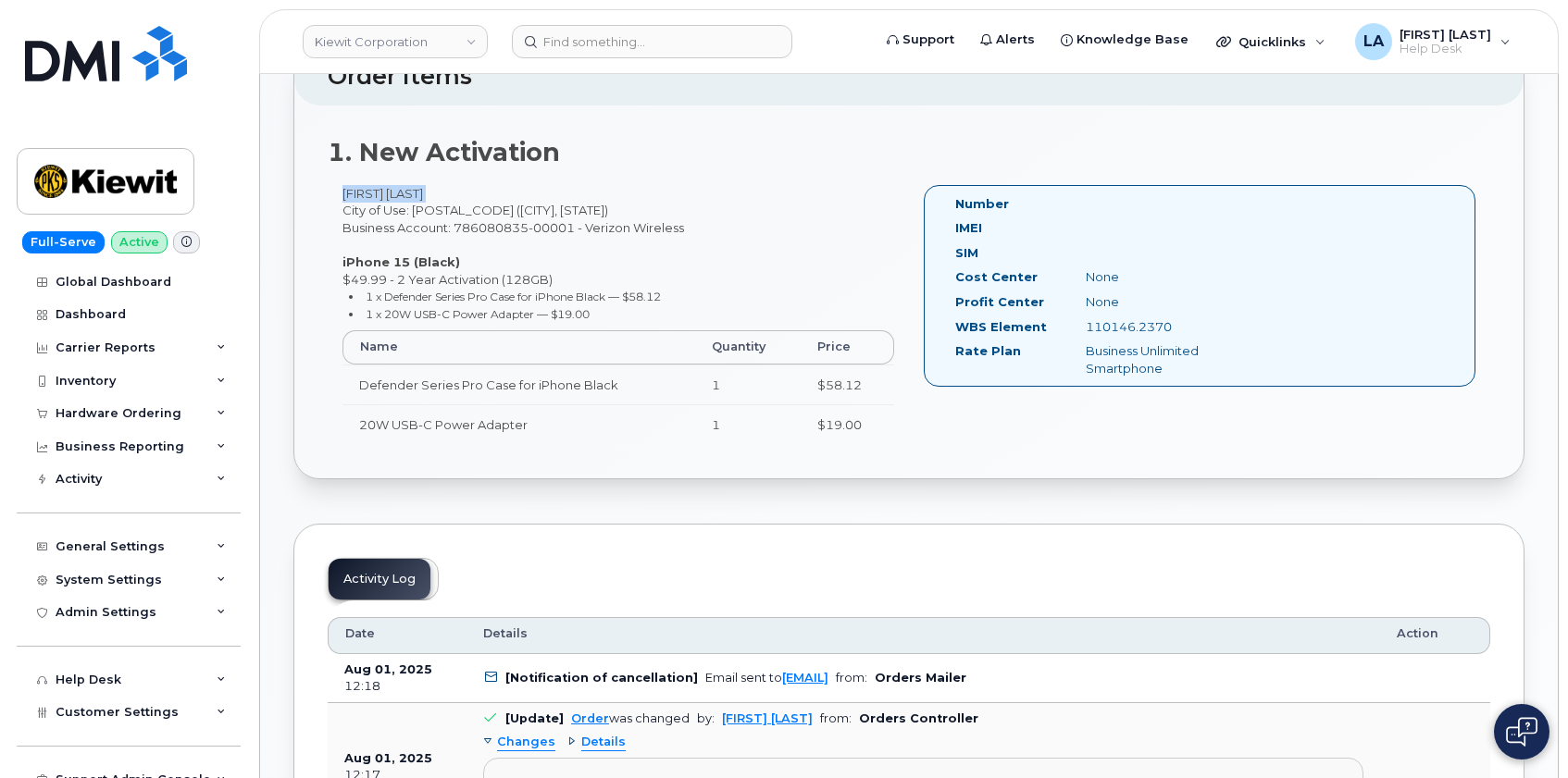 drag, startPoint x: 1206, startPoint y: 323, endPoint x: 1088, endPoint y: 322, distance: 118.0042 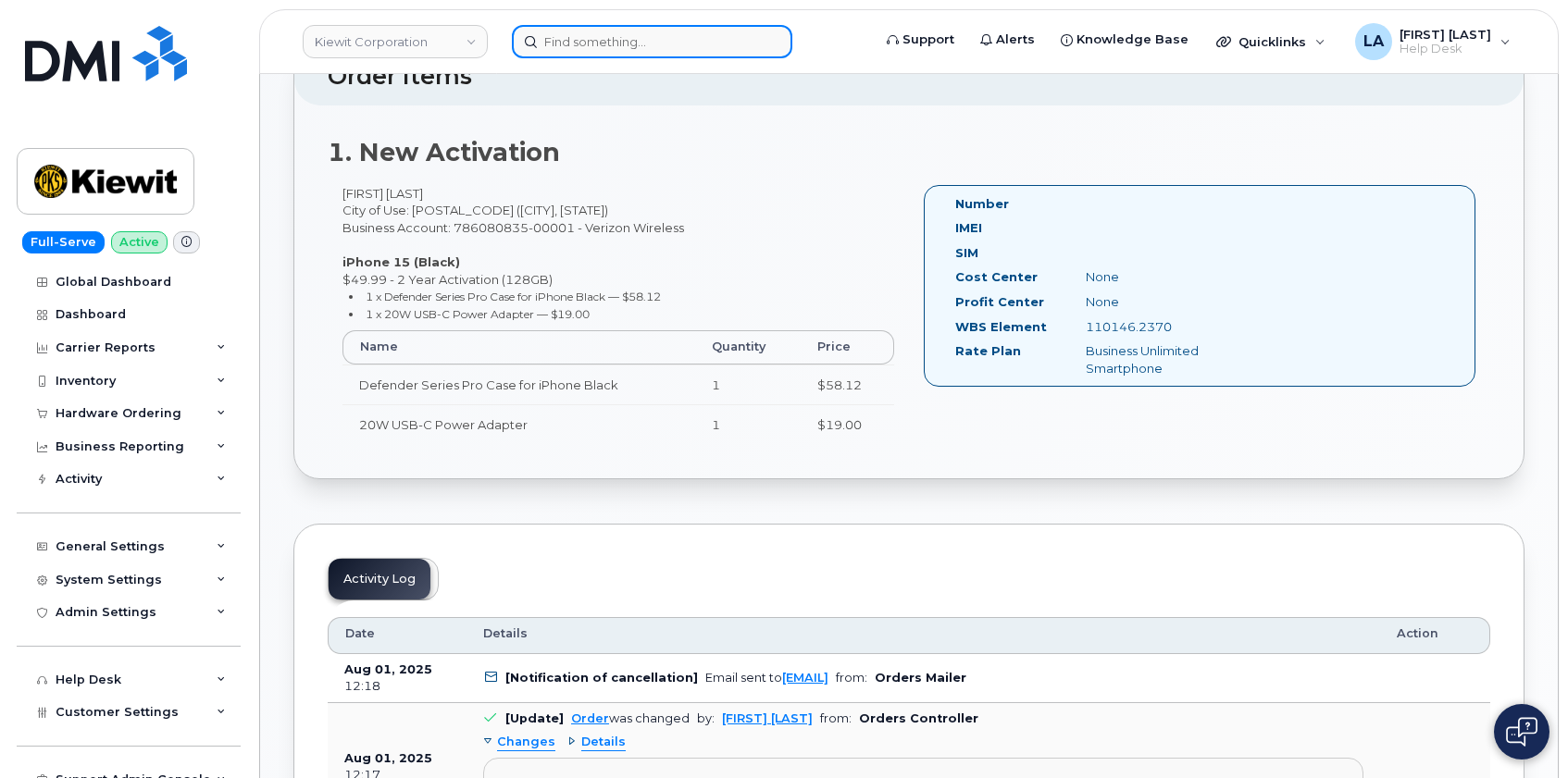 click at bounding box center (652, 42) 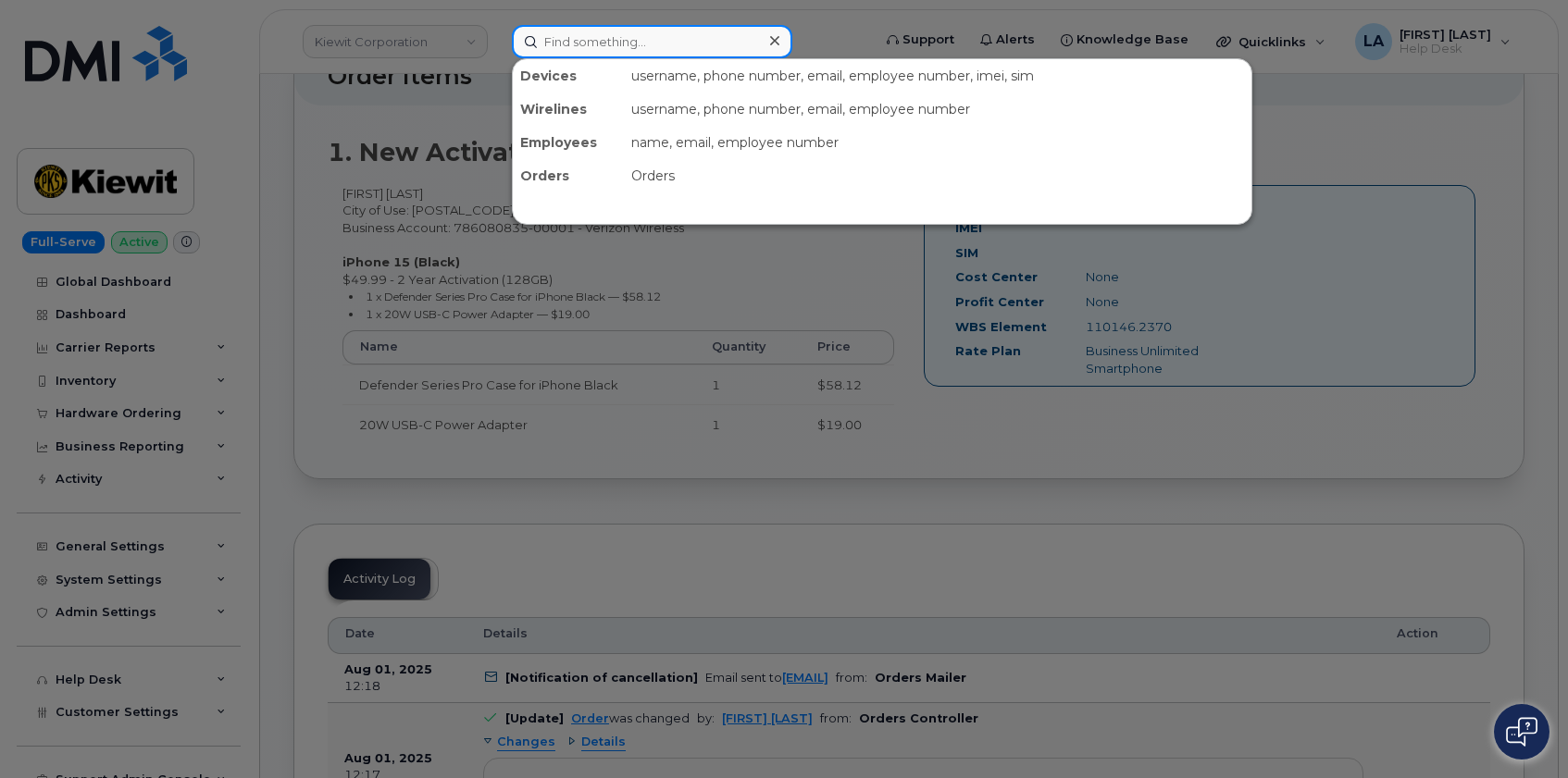 paste on "4053680853" 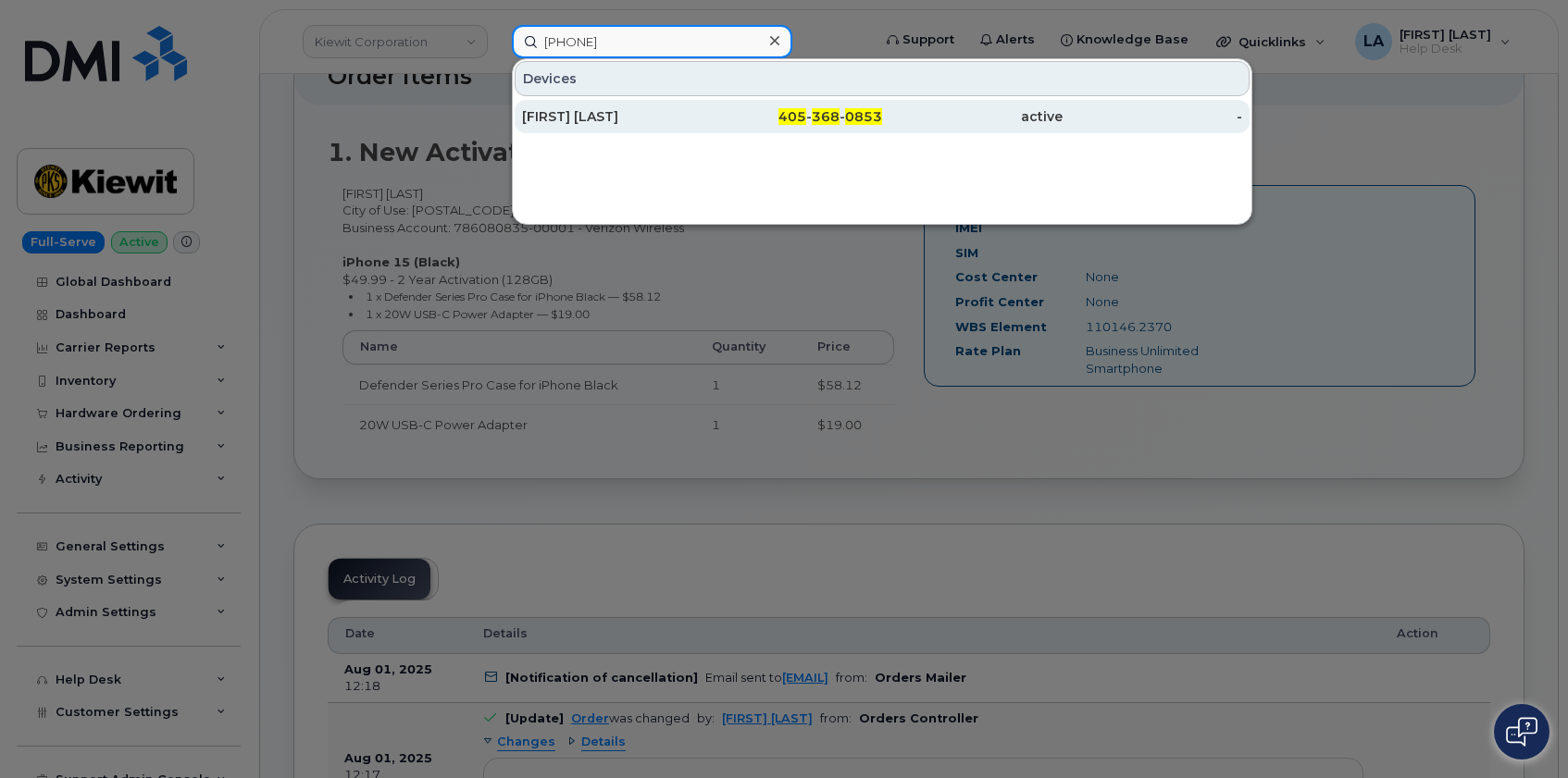 type on "4053680853" 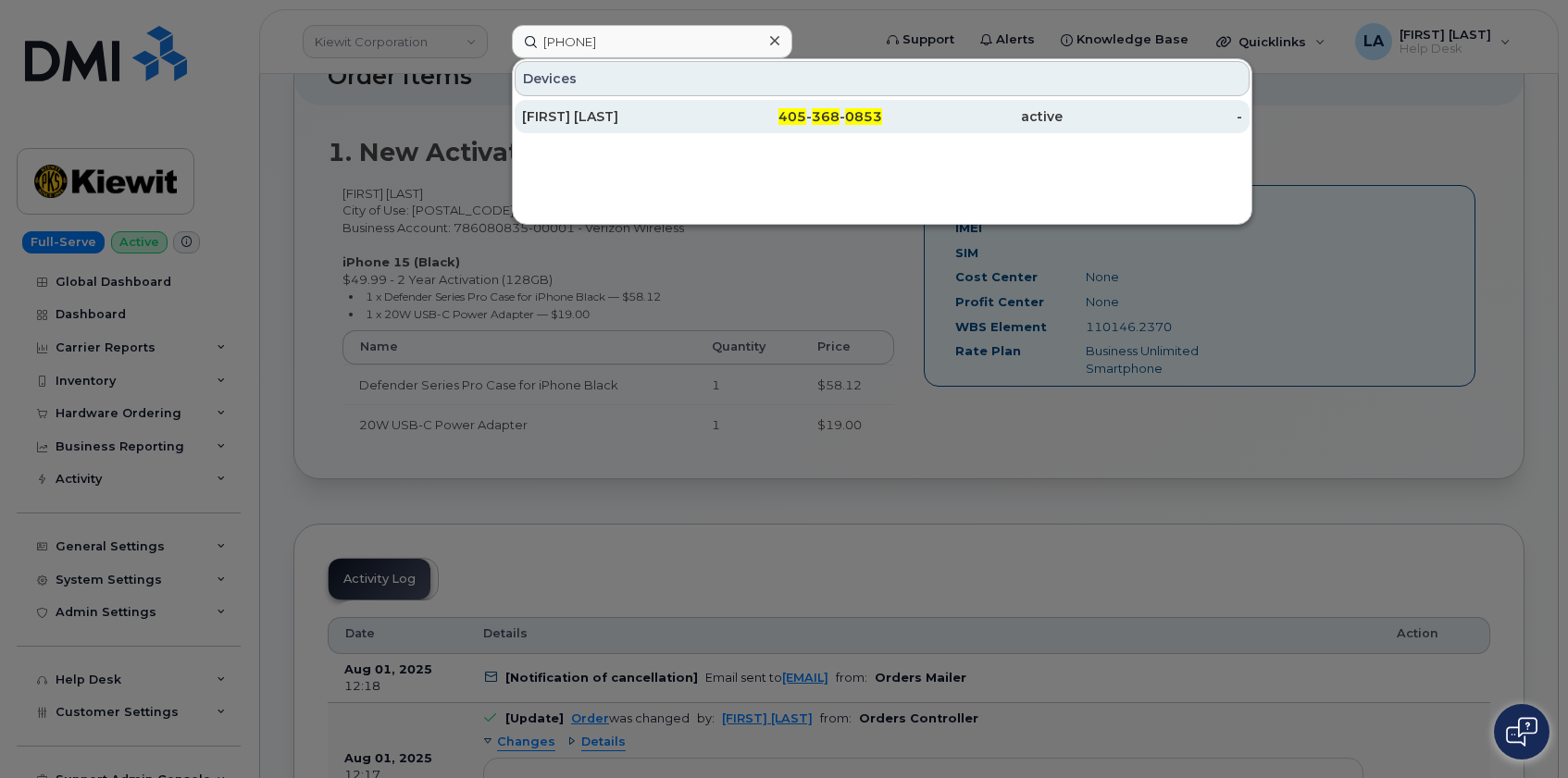 click on "WILLIAM BRUMBLE" at bounding box center [612, 117] 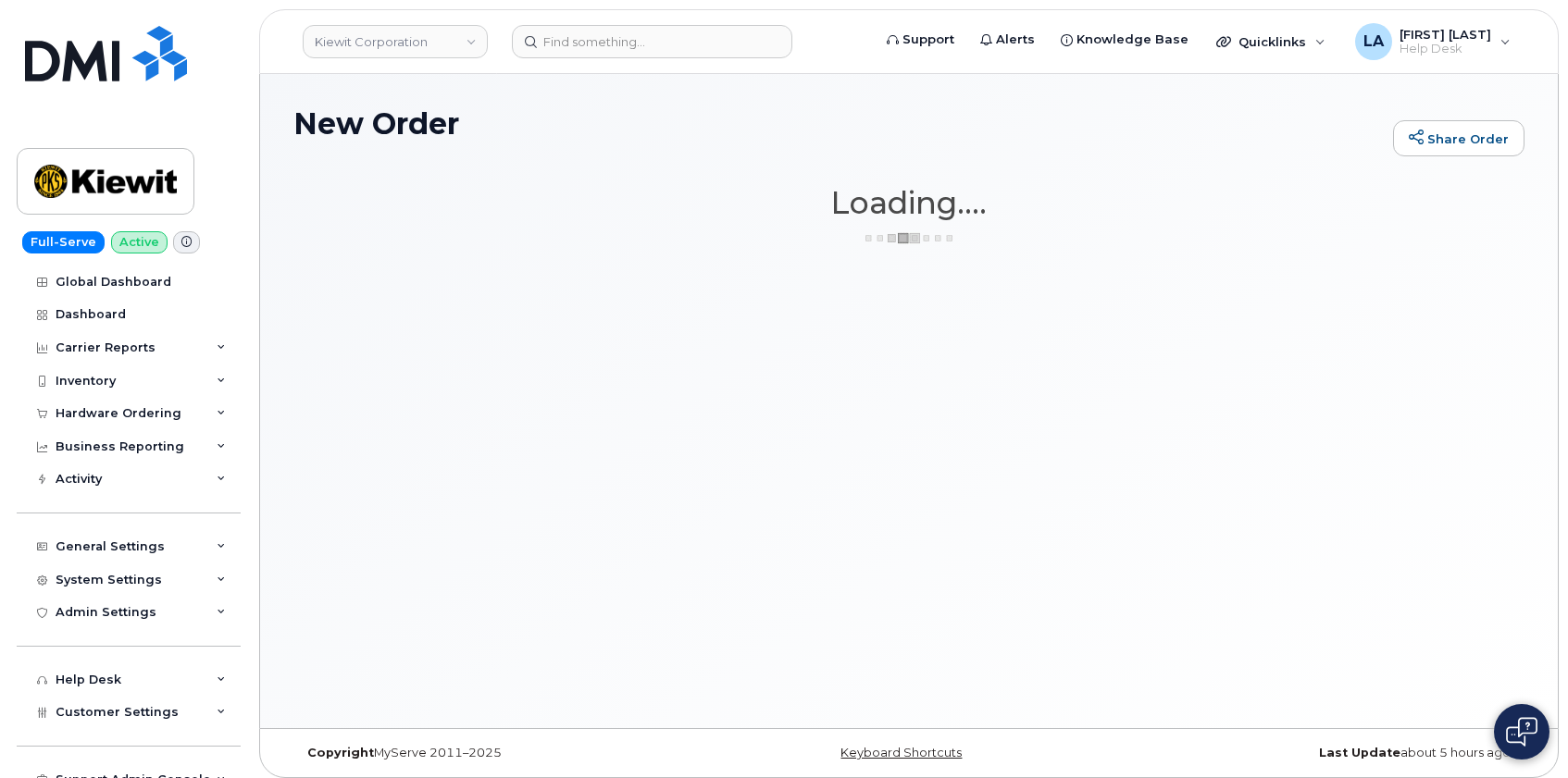 scroll, scrollTop: 0, scrollLeft: 0, axis: both 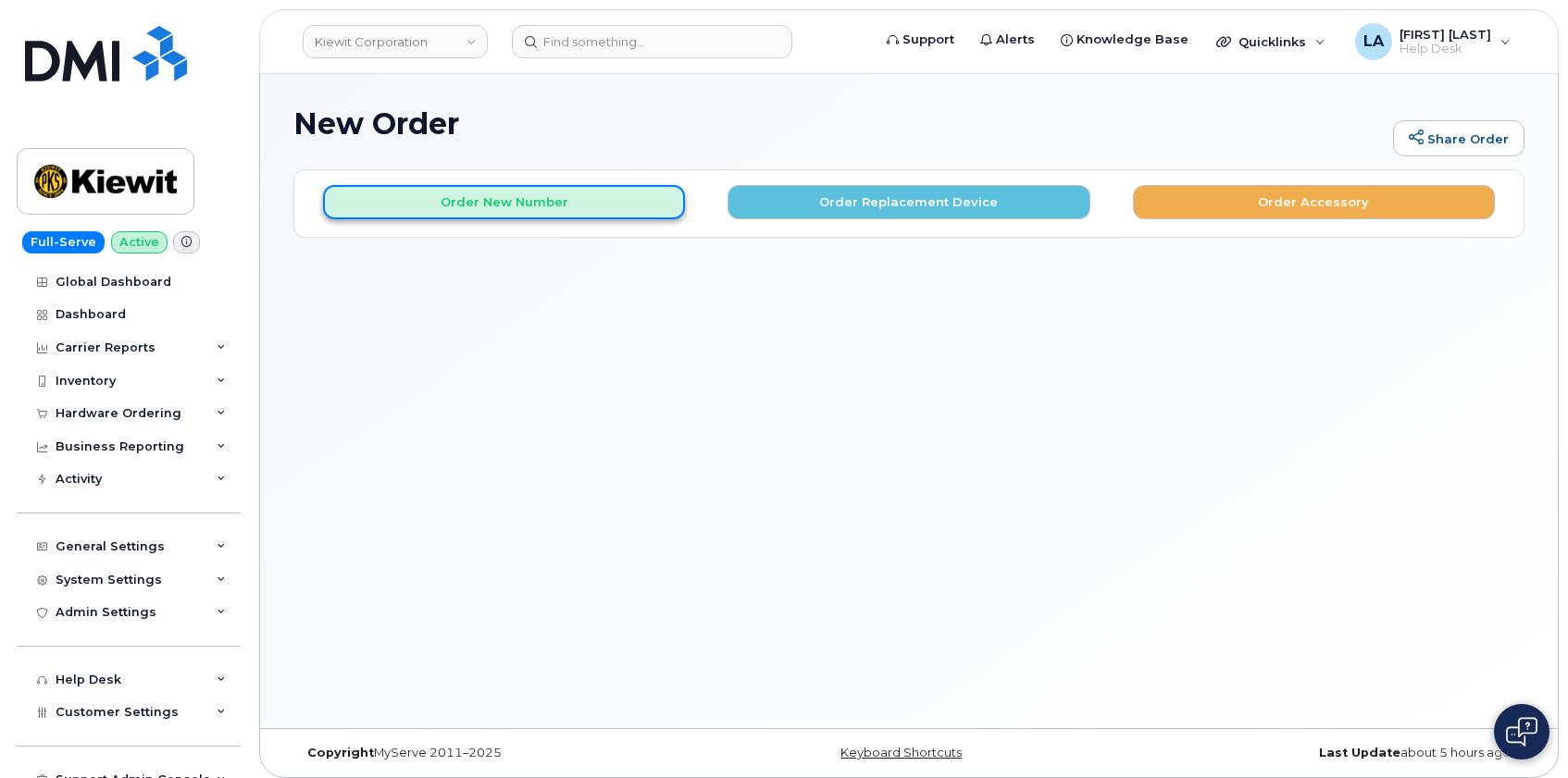 click on "Order New Number" at bounding box center (504, 202) 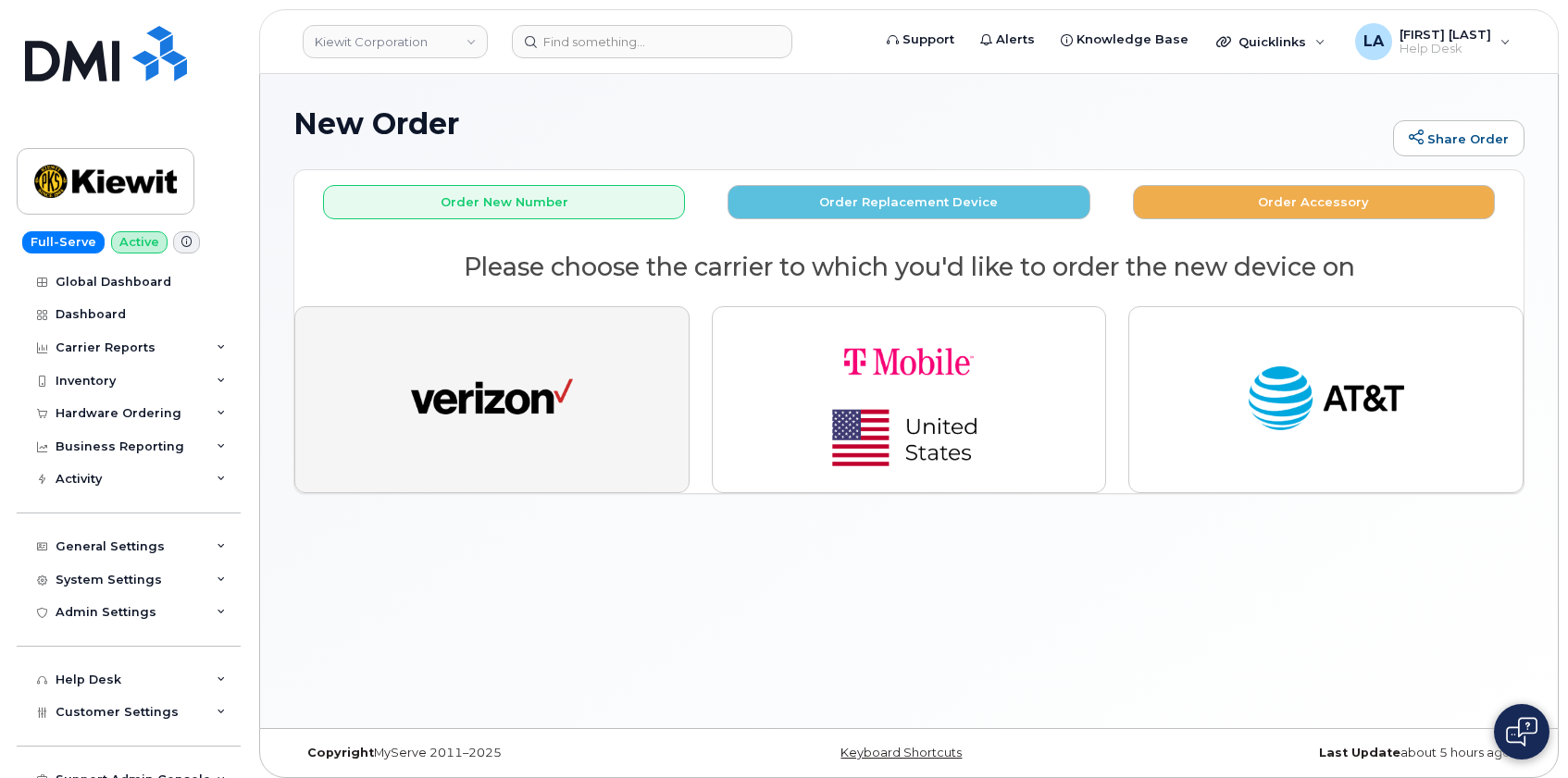click at bounding box center (492, 400) 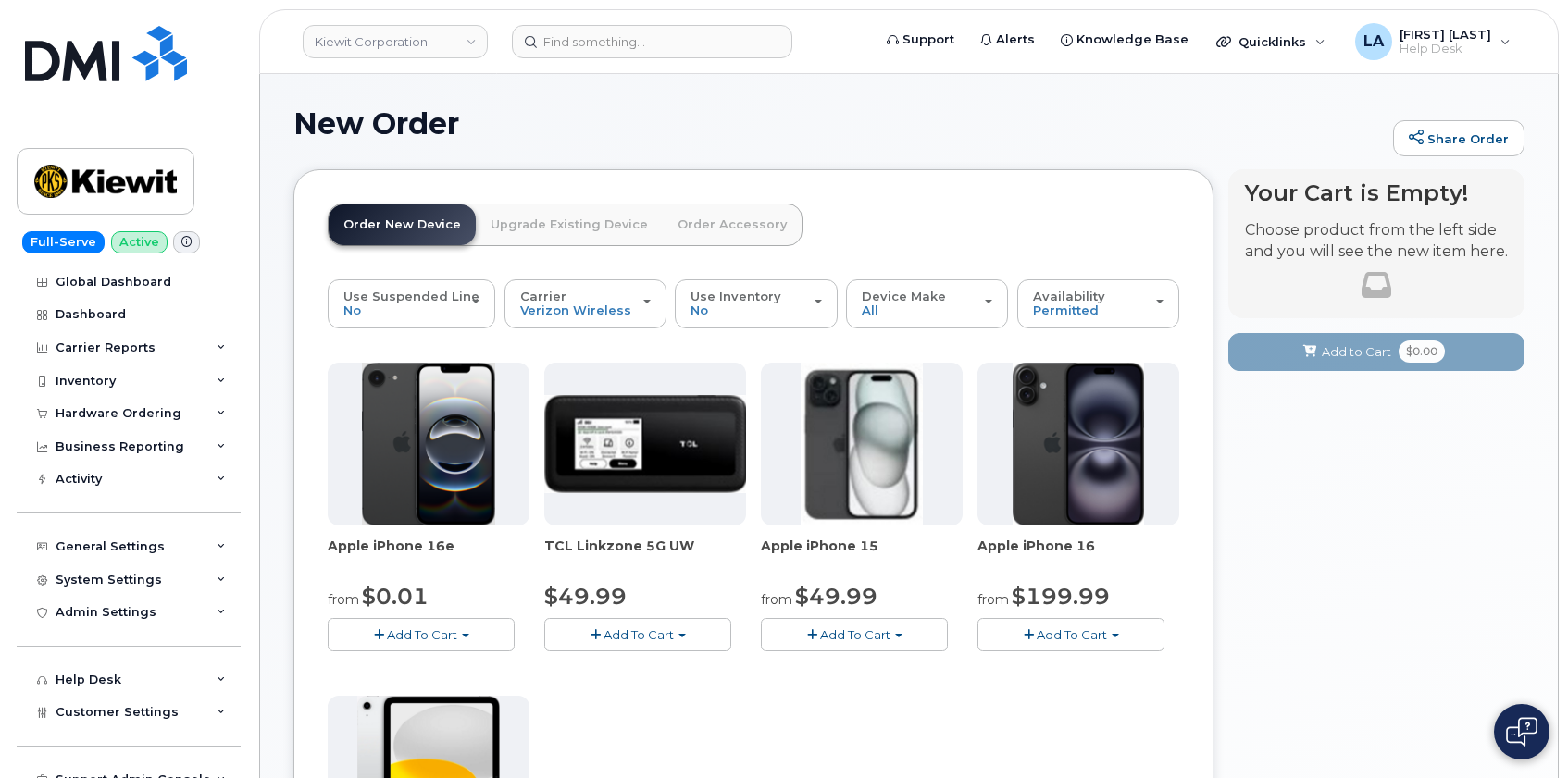 click on "Add To Cart" at bounding box center [855, 635] 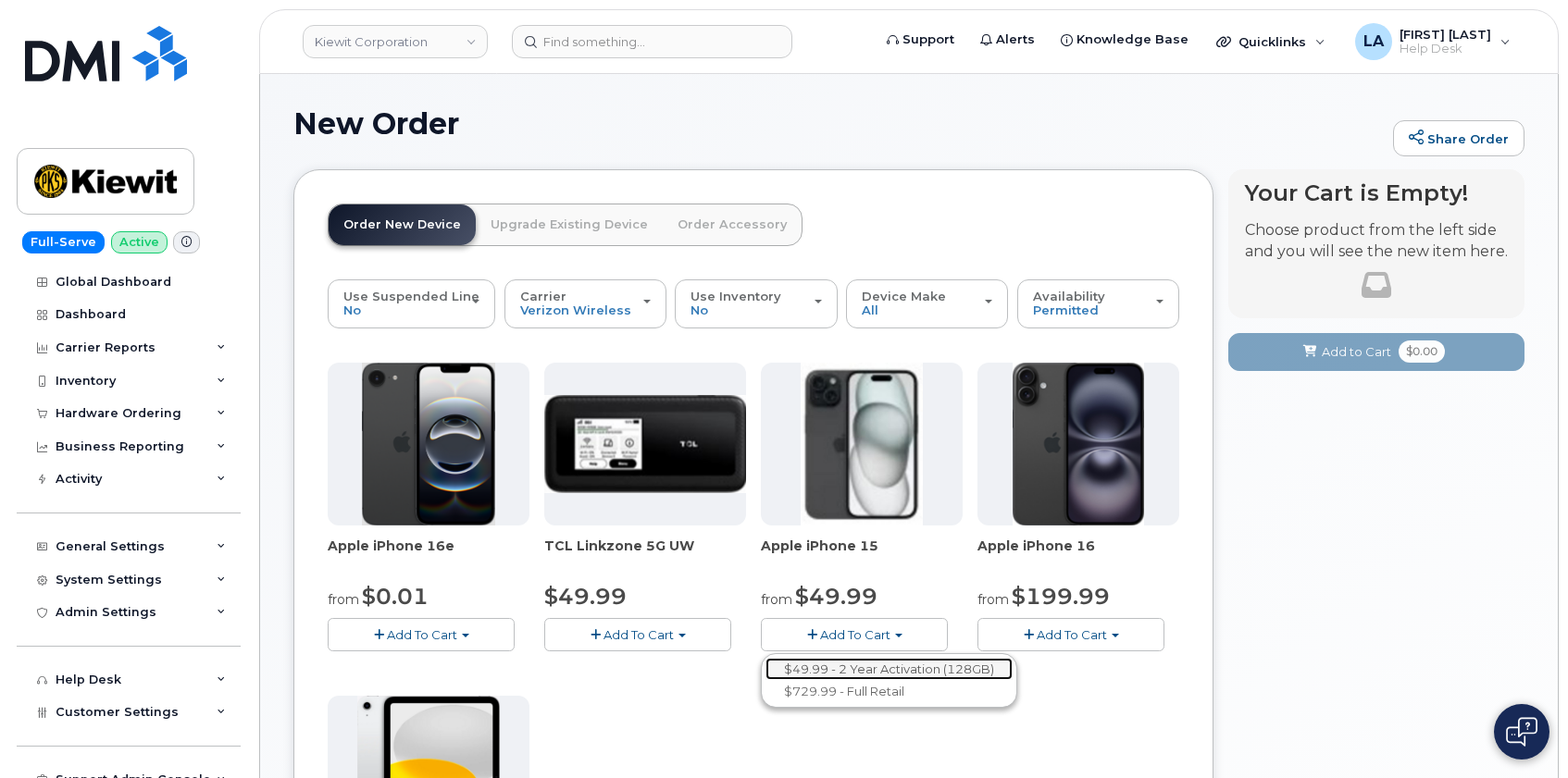 click on "$49.99 - 2 Year Activation (128GB)" at bounding box center (889, 669) 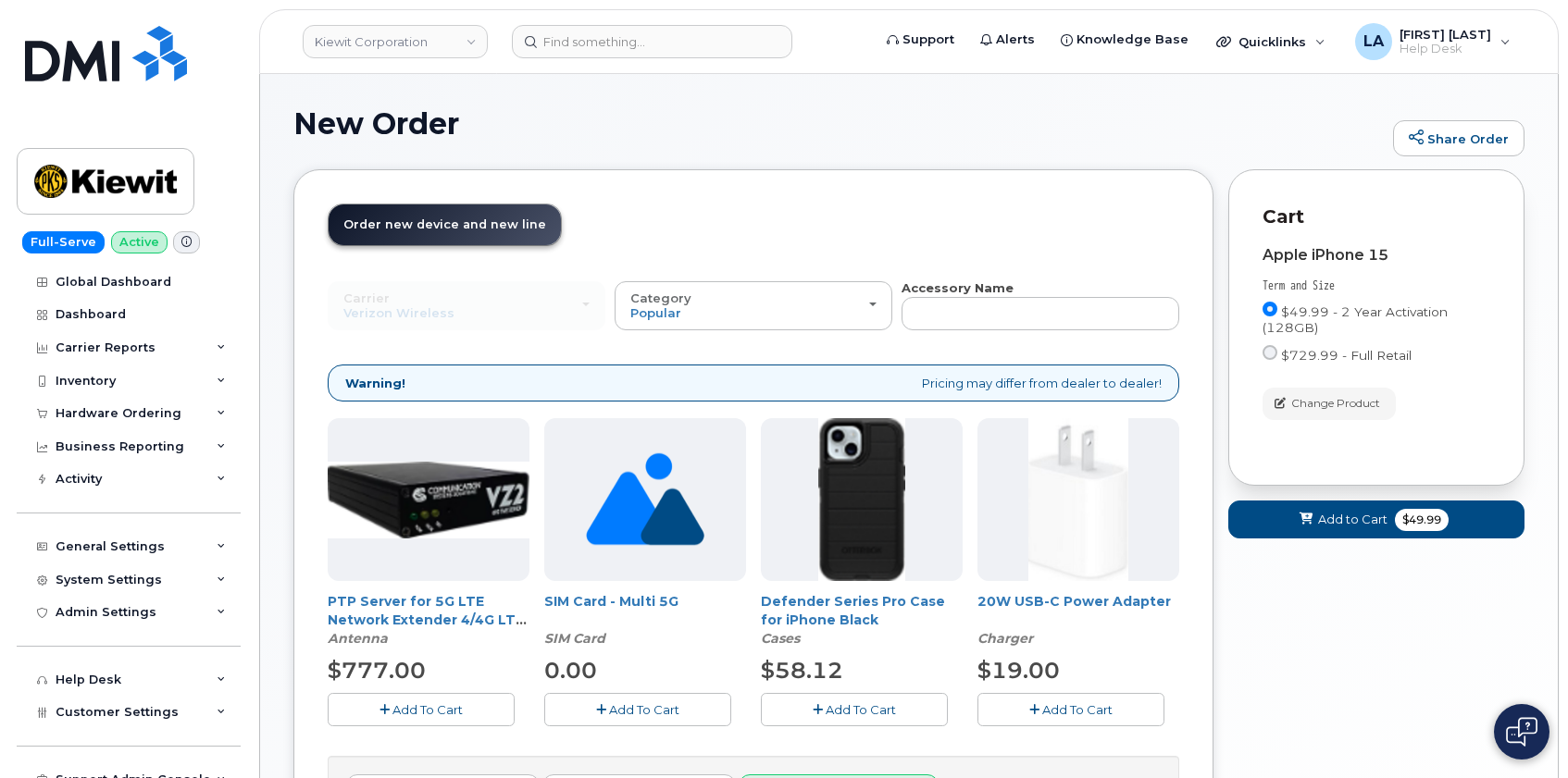 click on "Add To Cart" at bounding box center (861, 710) 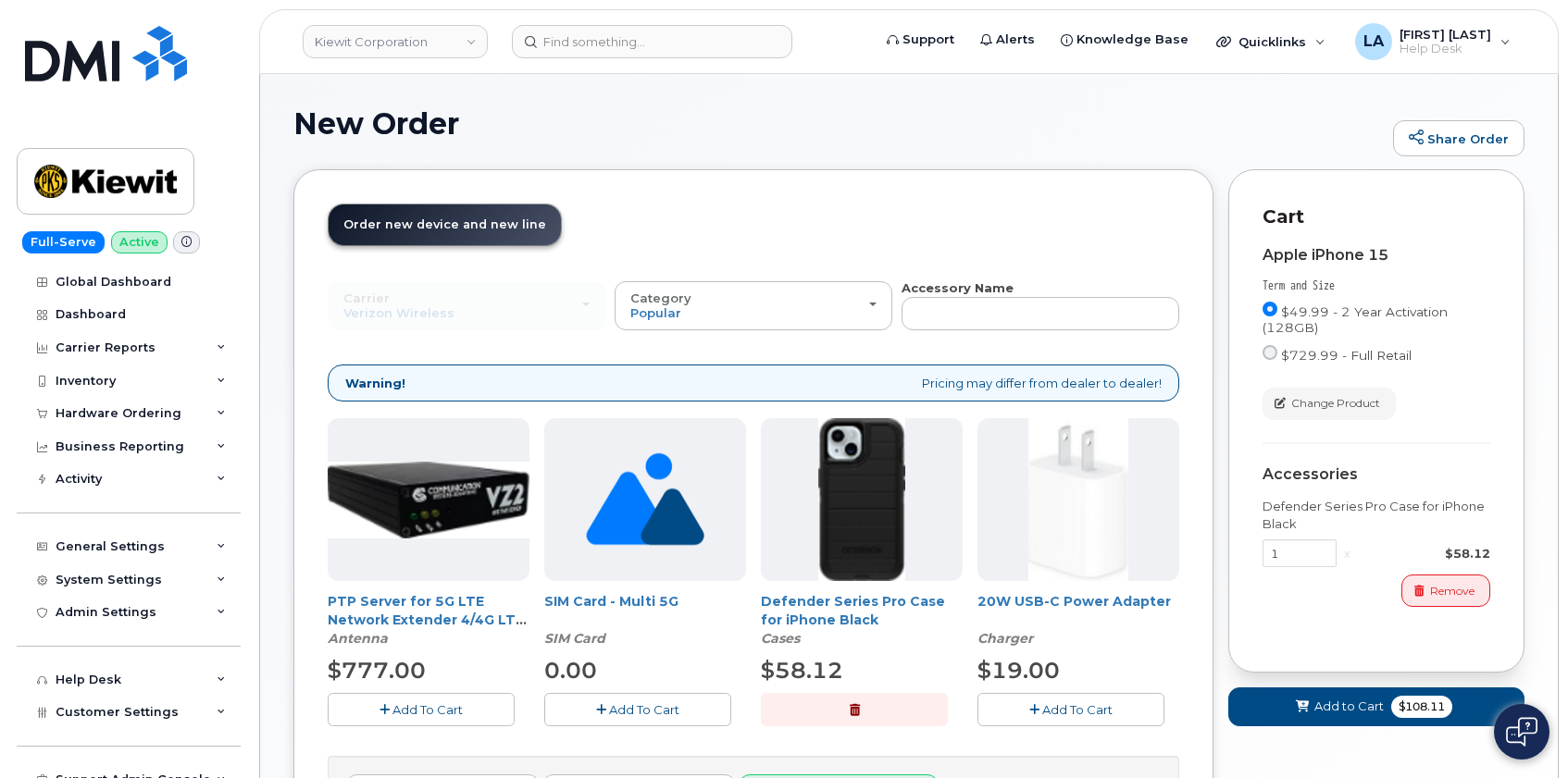 click on "Add To Cart" at bounding box center (1077, 710) 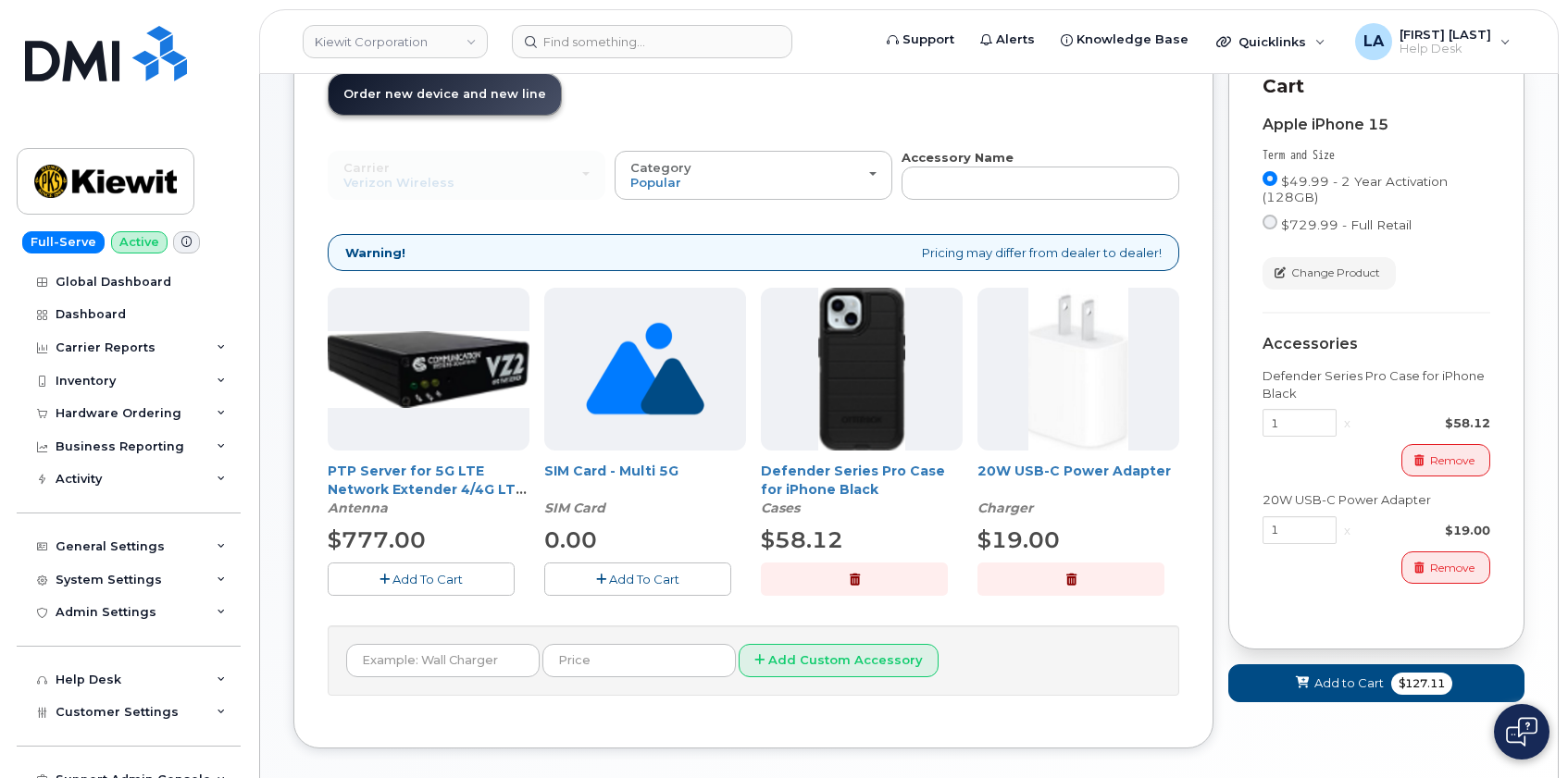 scroll, scrollTop: 154, scrollLeft: 0, axis: vertical 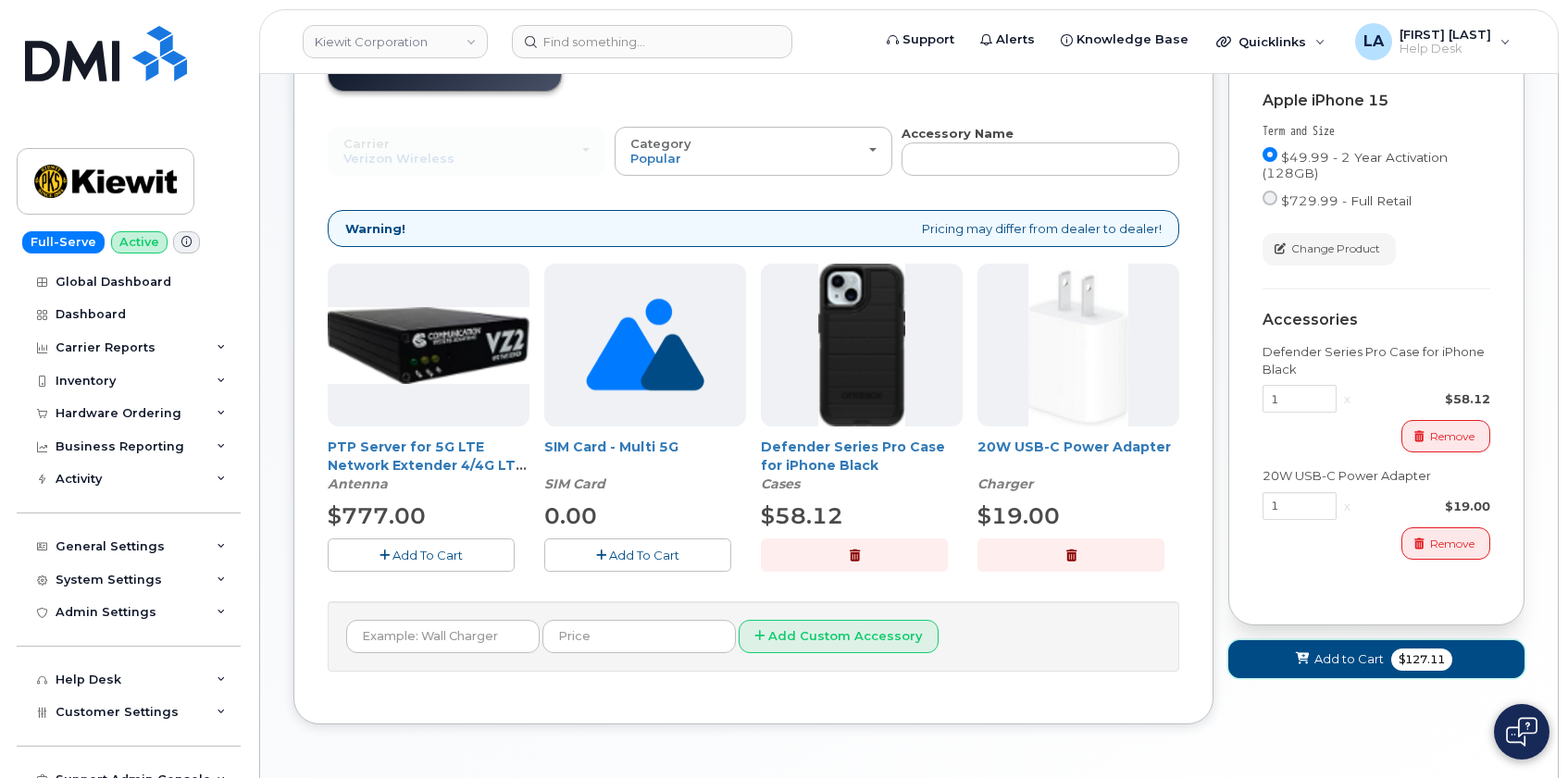 click on "Add to Cart" at bounding box center (1349, 659) 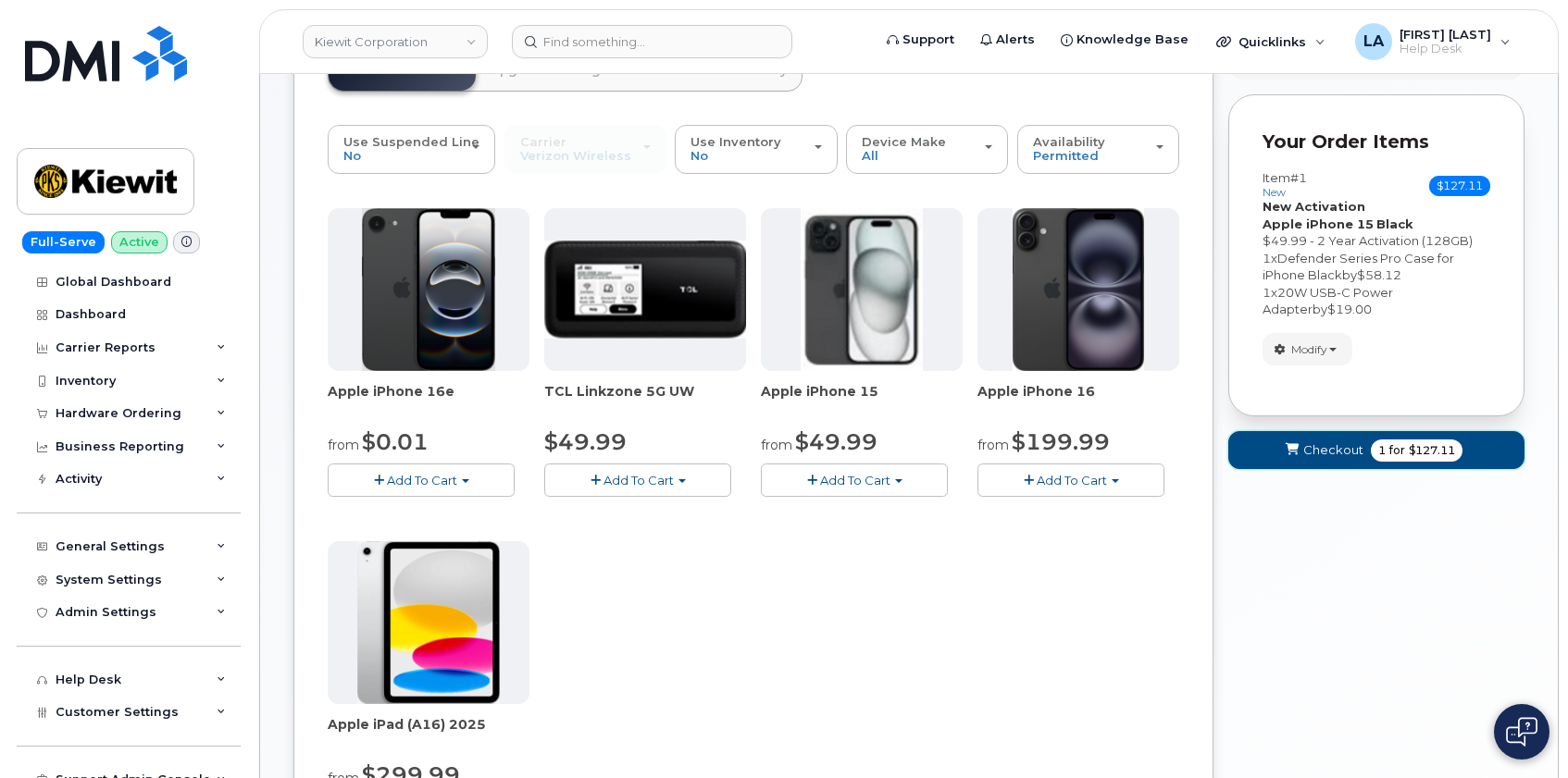 click on "Checkout" at bounding box center [1333, 450] 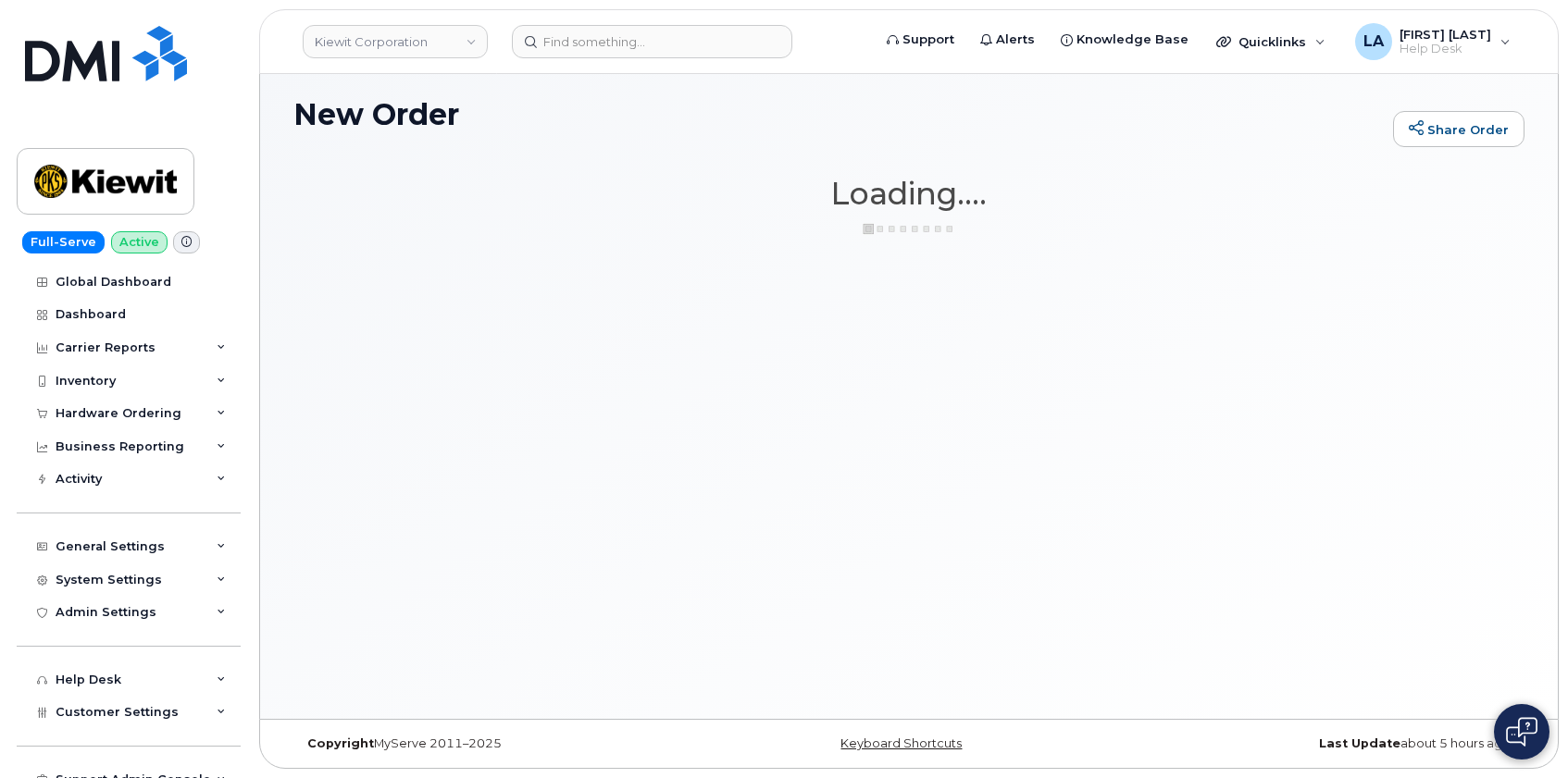 scroll, scrollTop: 9, scrollLeft: 0, axis: vertical 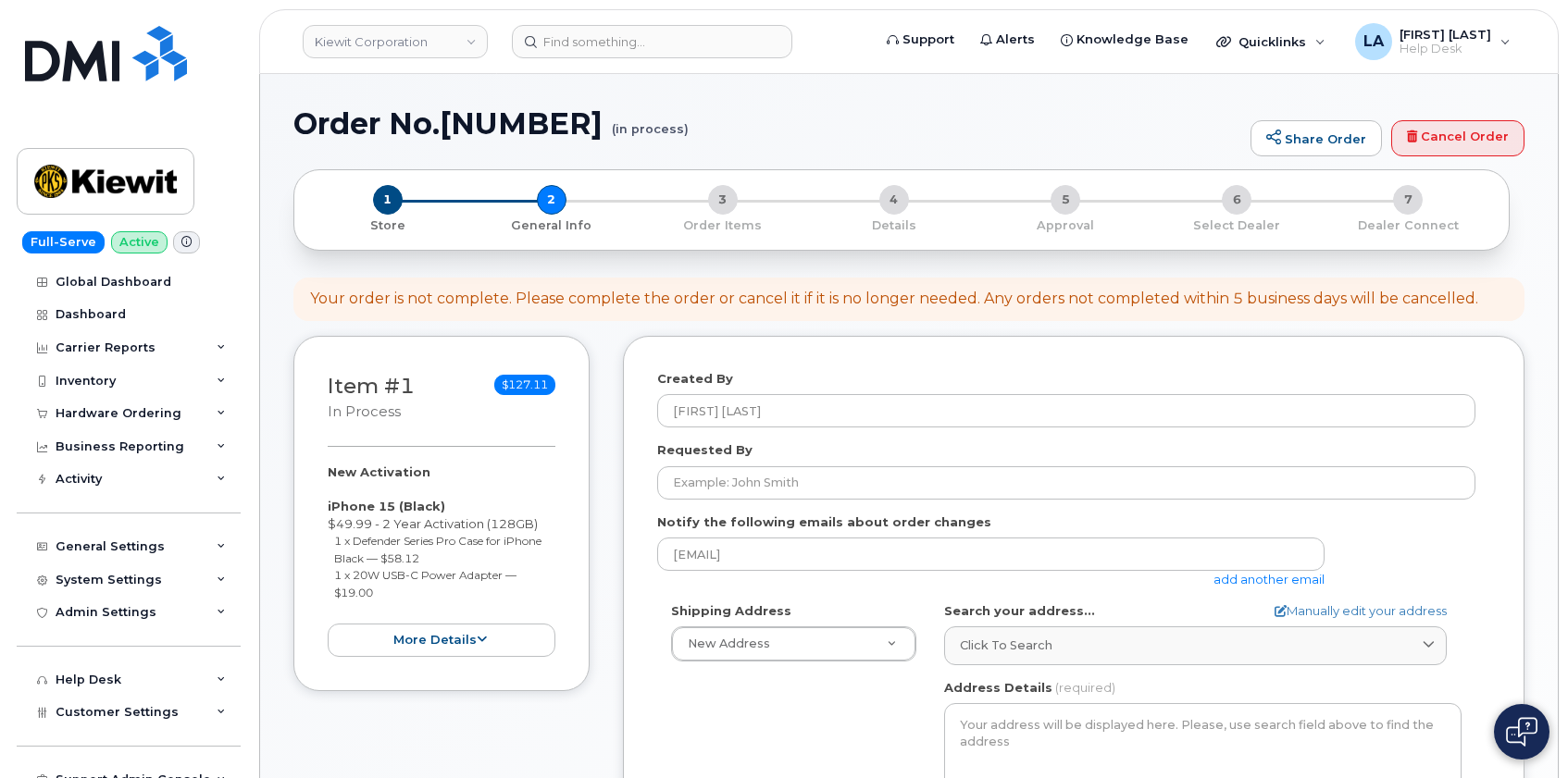 select 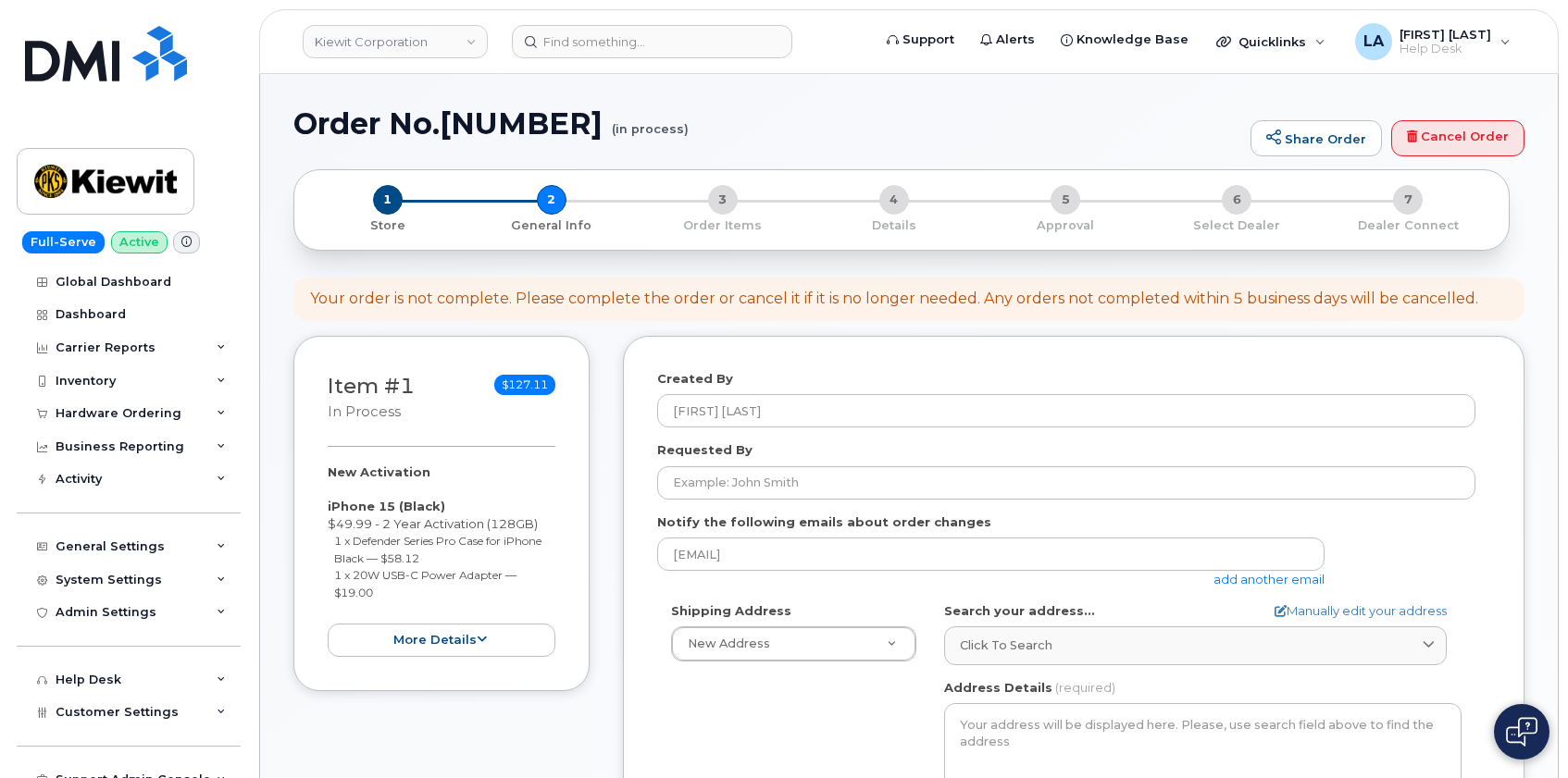 scroll, scrollTop: 0, scrollLeft: 0, axis: both 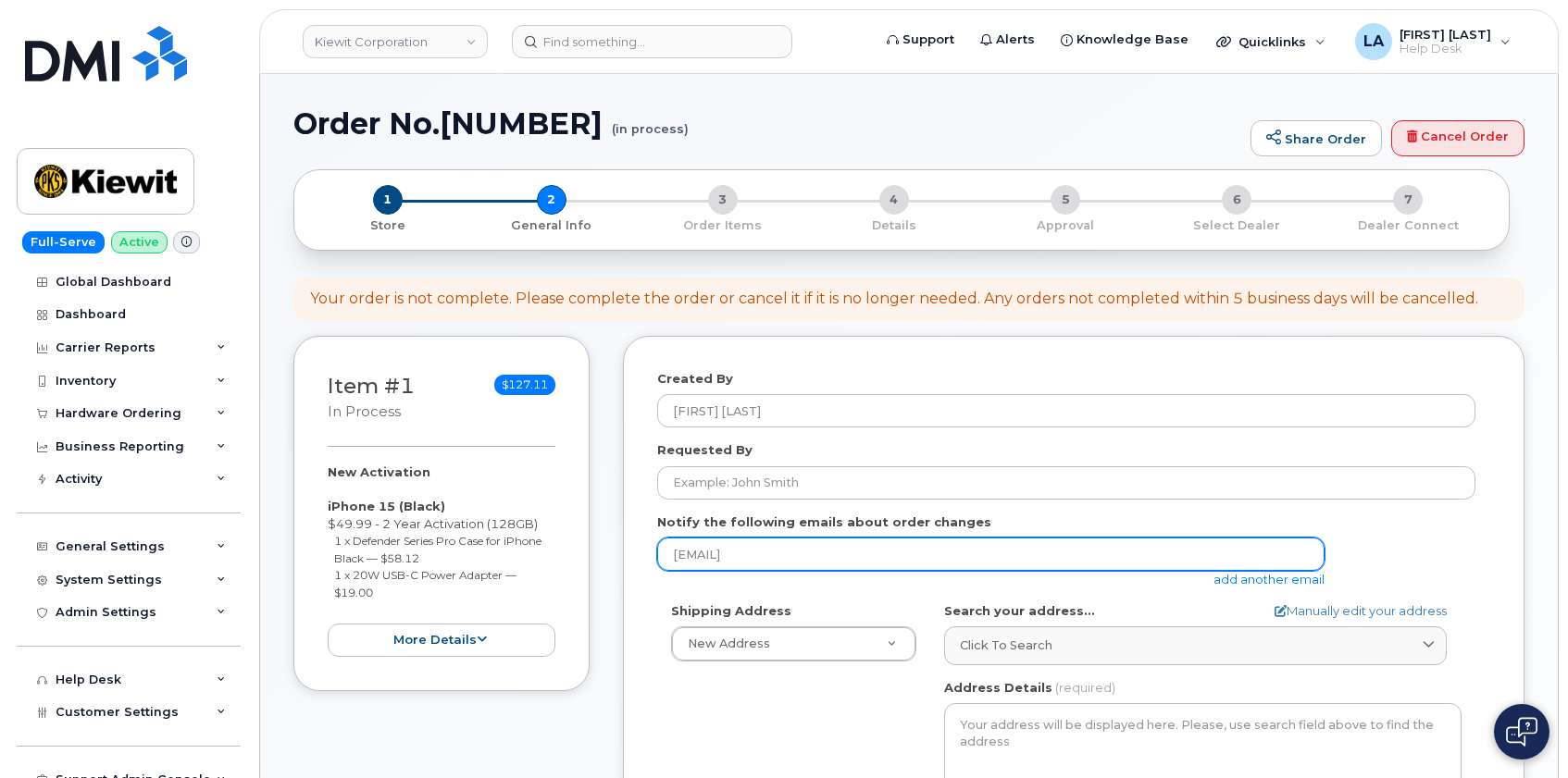 drag, startPoint x: 827, startPoint y: 555, endPoint x: 633, endPoint y: 536, distance: 194.92819 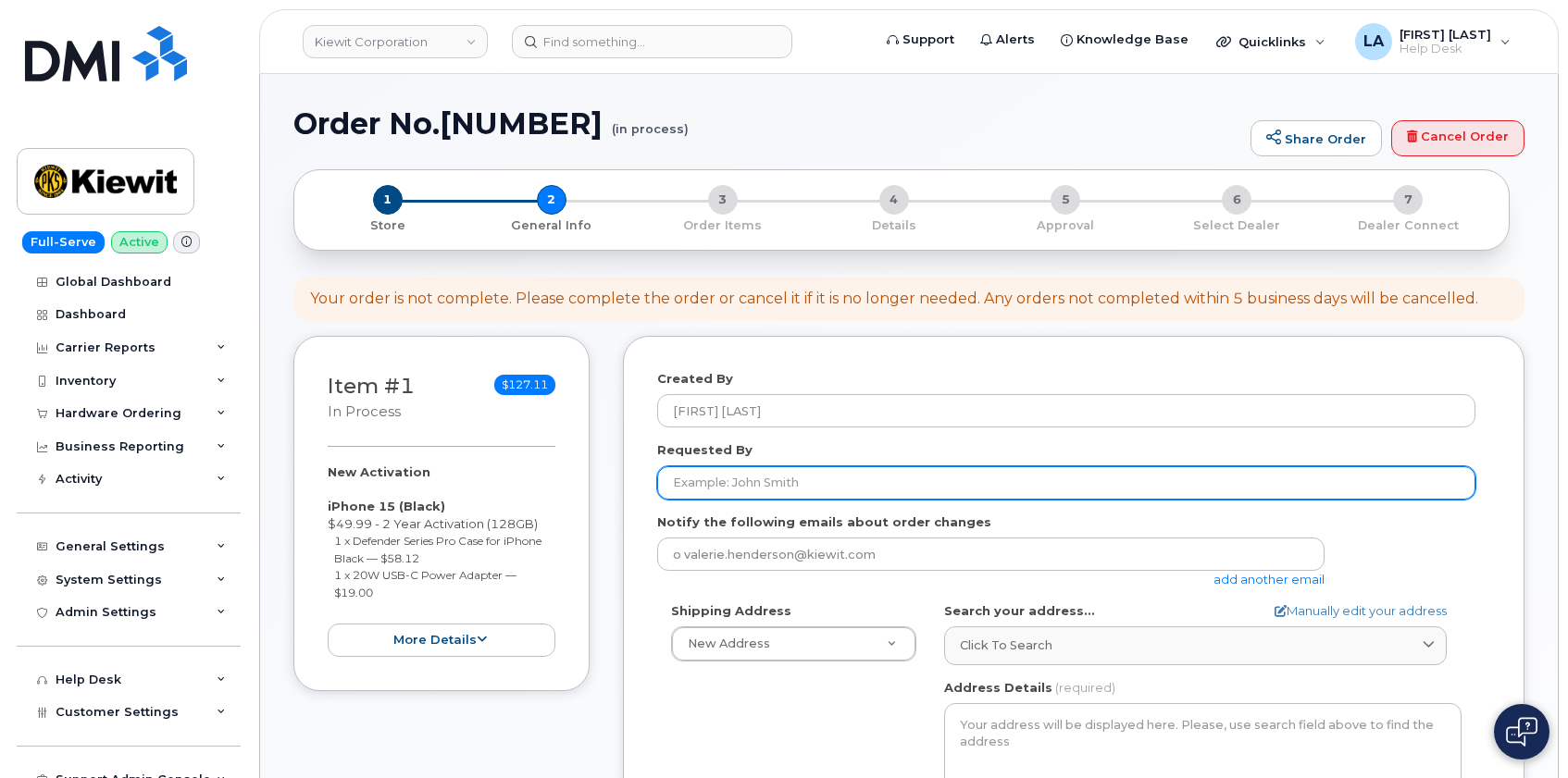 click on "Requested By" at bounding box center (1066, 483) 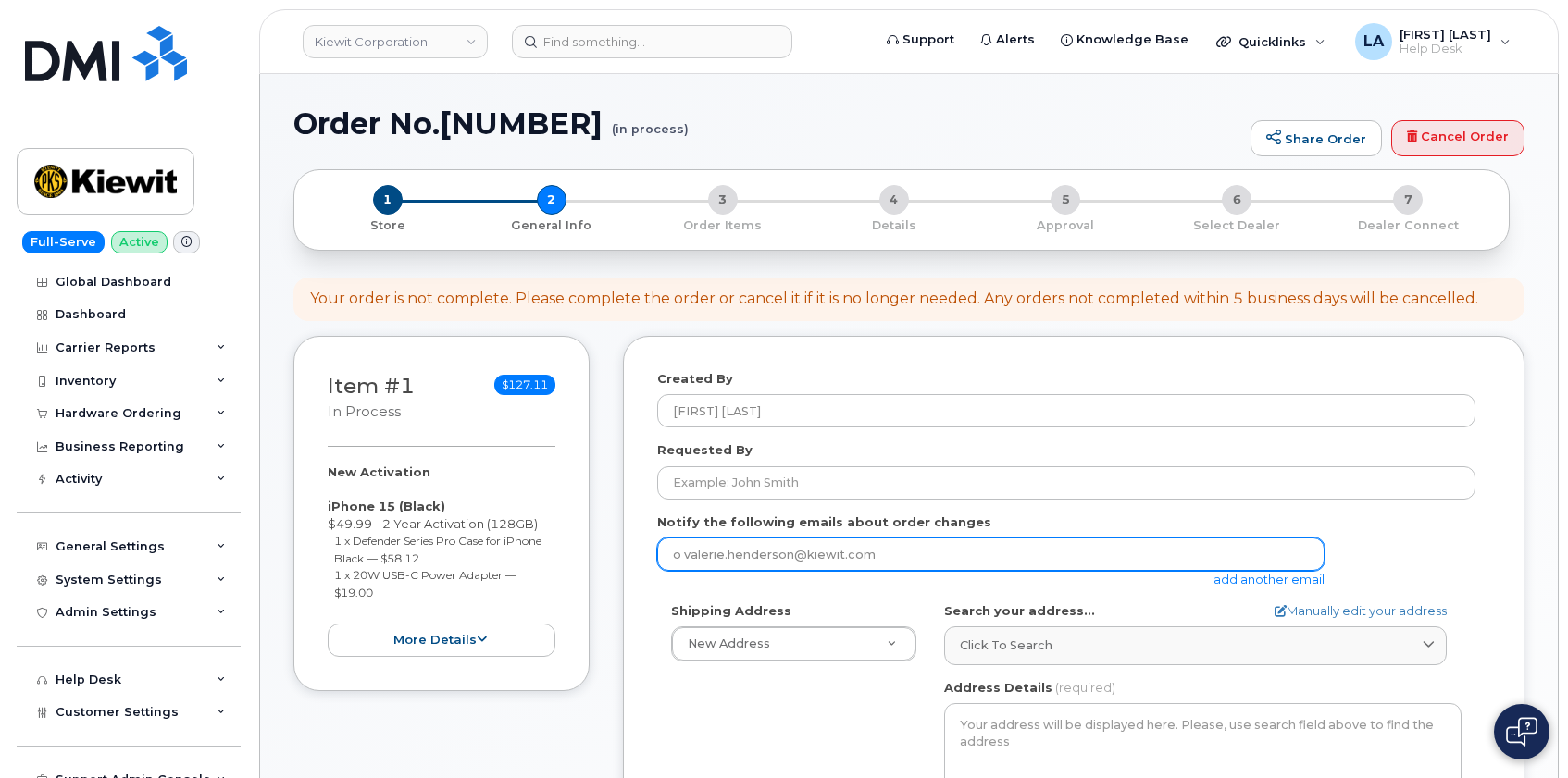 drag, startPoint x: 678, startPoint y: 557, endPoint x: 713, endPoint y: 552, distance: 35.355339 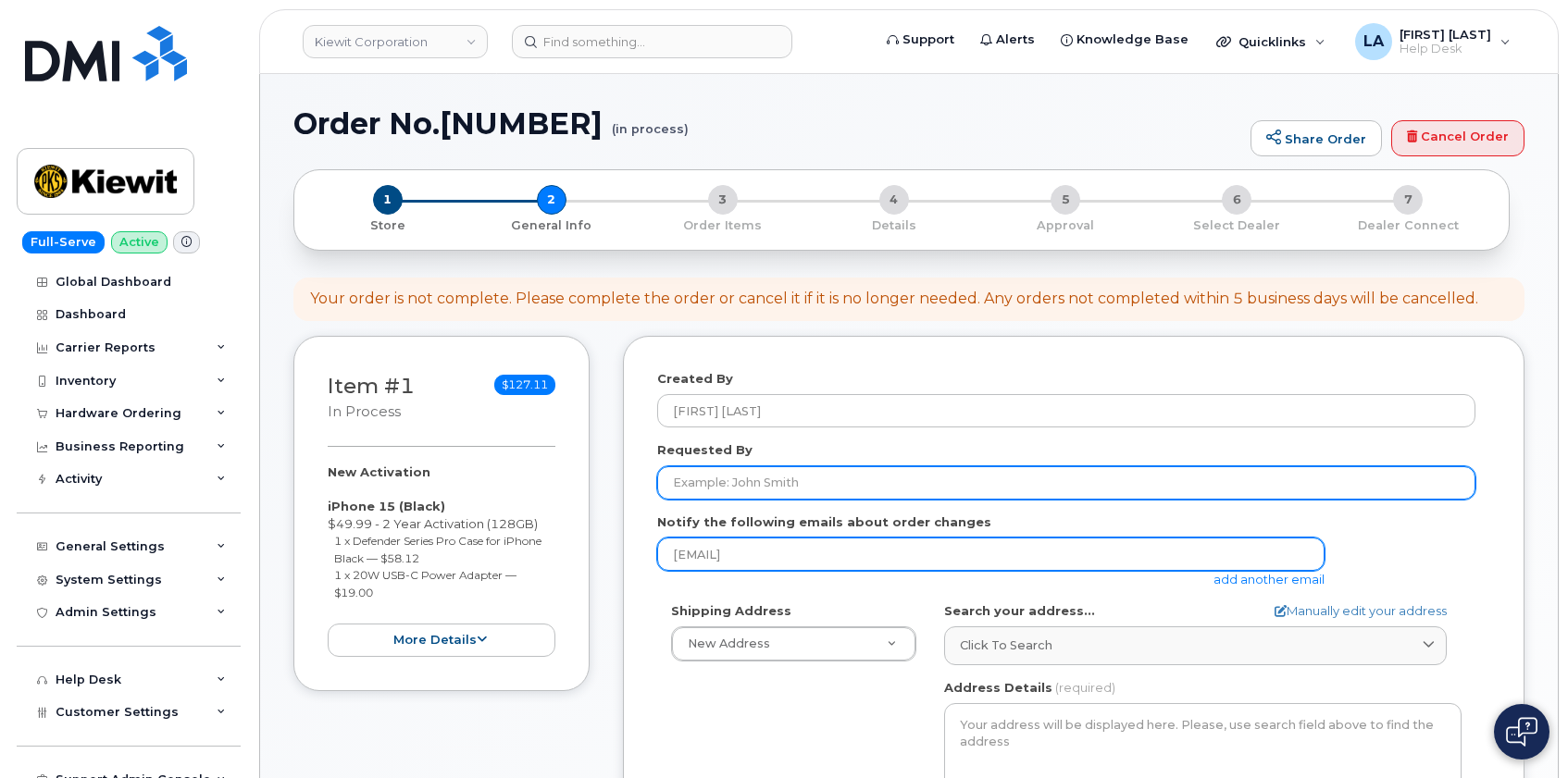 type on "valerie.henderson@kiewit.com" 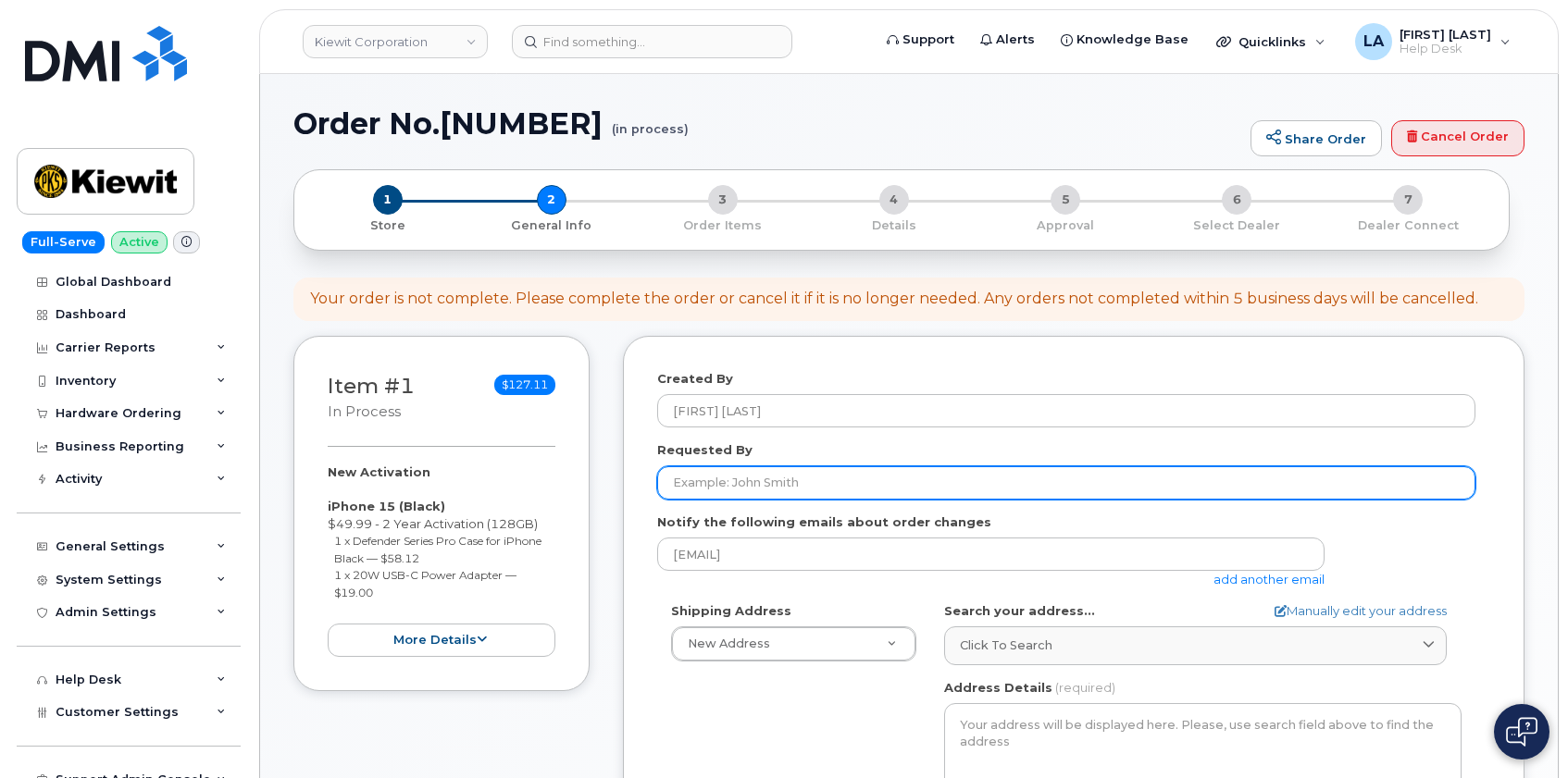 click on "Requested By" at bounding box center (1066, 483) 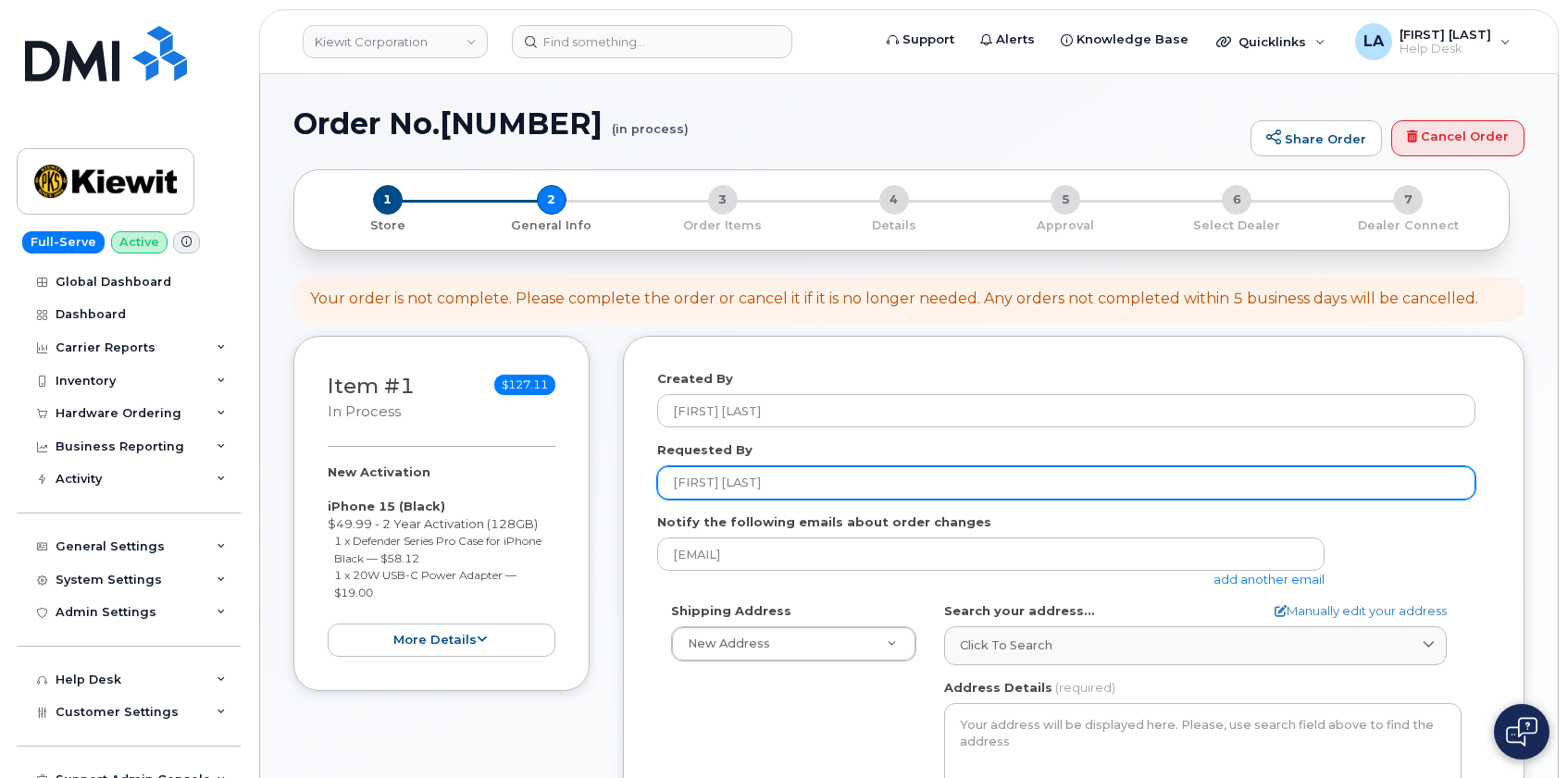type on "[FIRST] [LAST]" 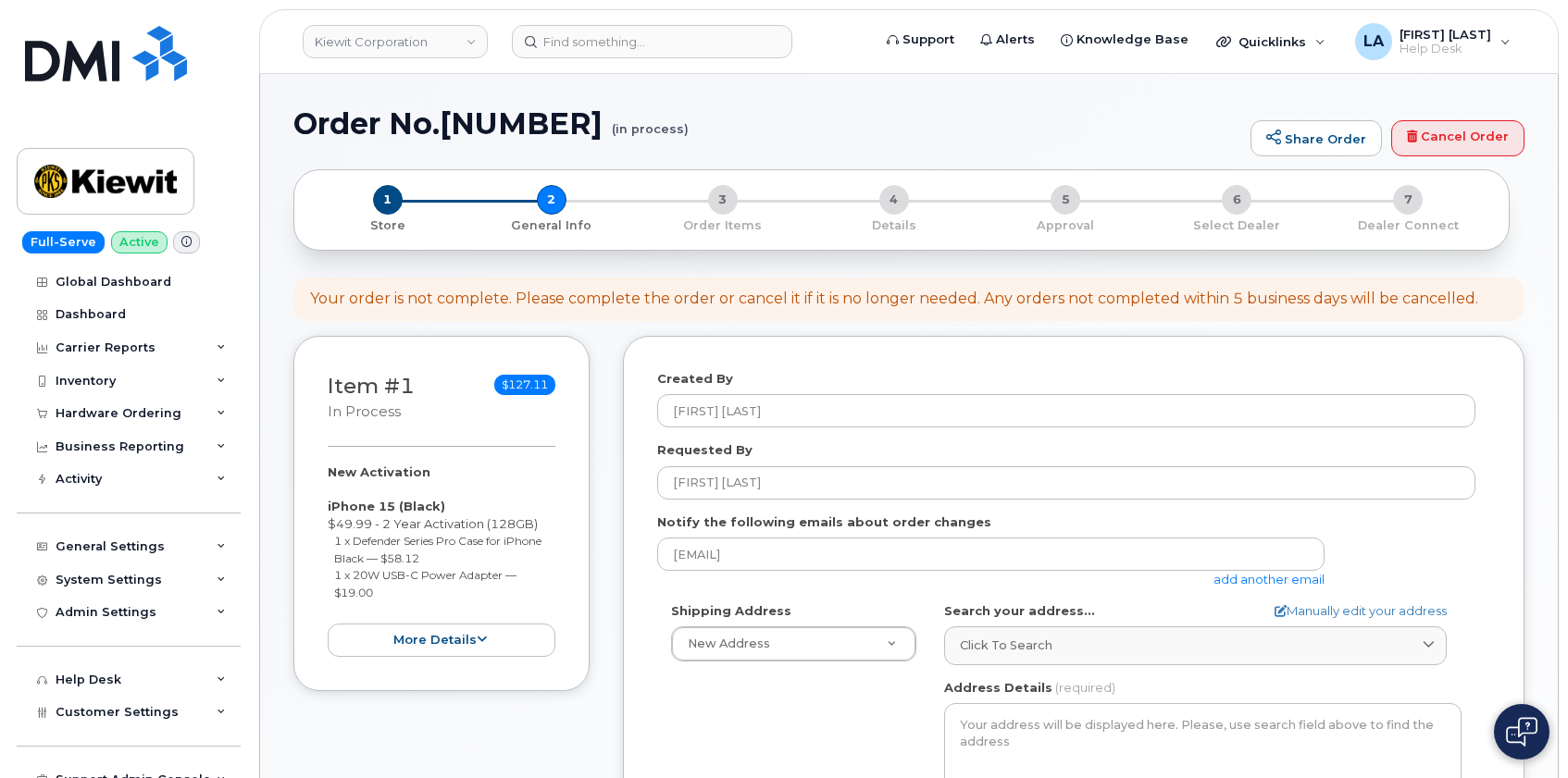 click on "add another email" at bounding box center (1269, 579) 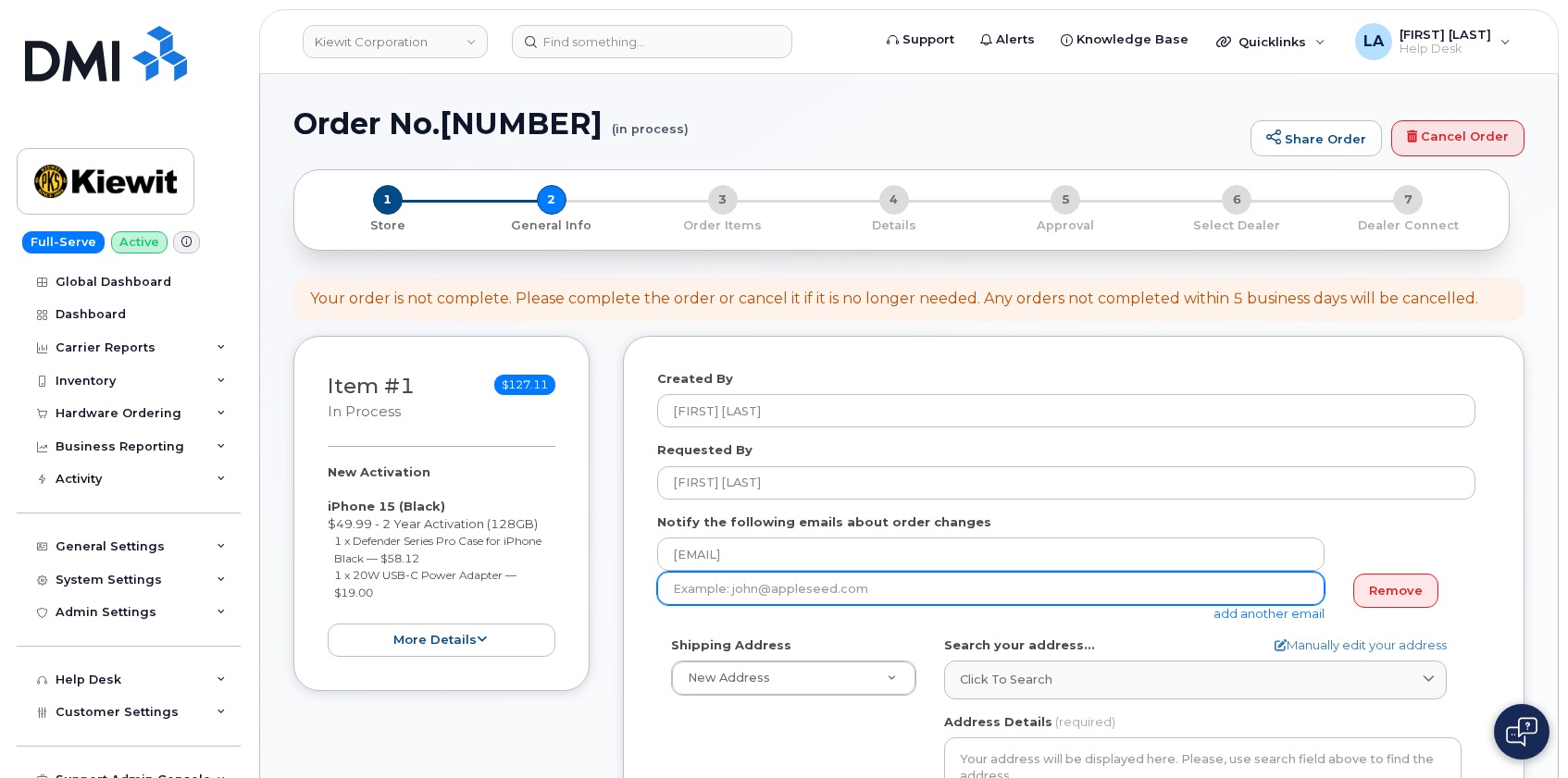 click at bounding box center [990, 588] 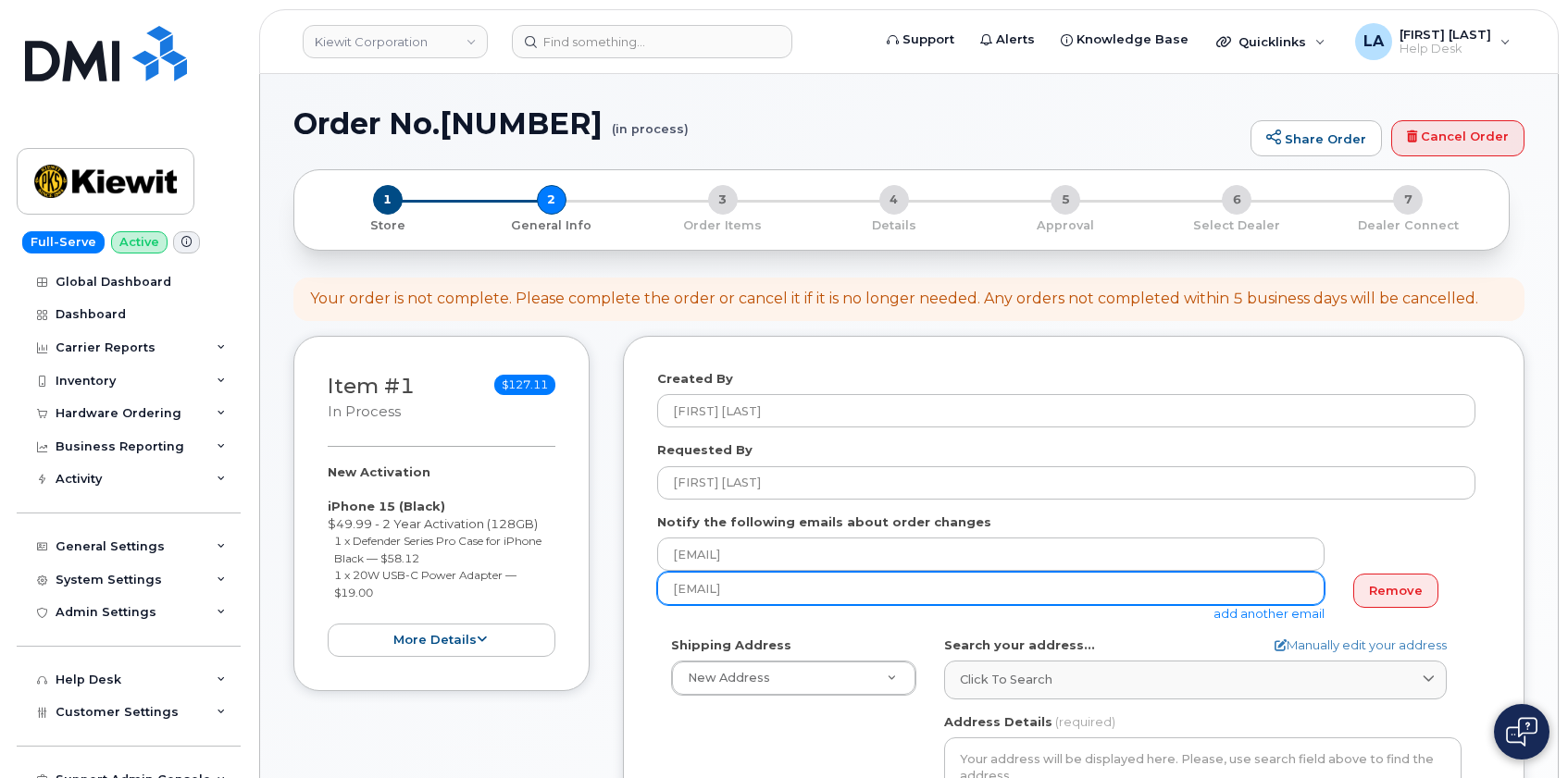 scroll, scrollTop: 31, scrollLeft: 0, axis: vertical 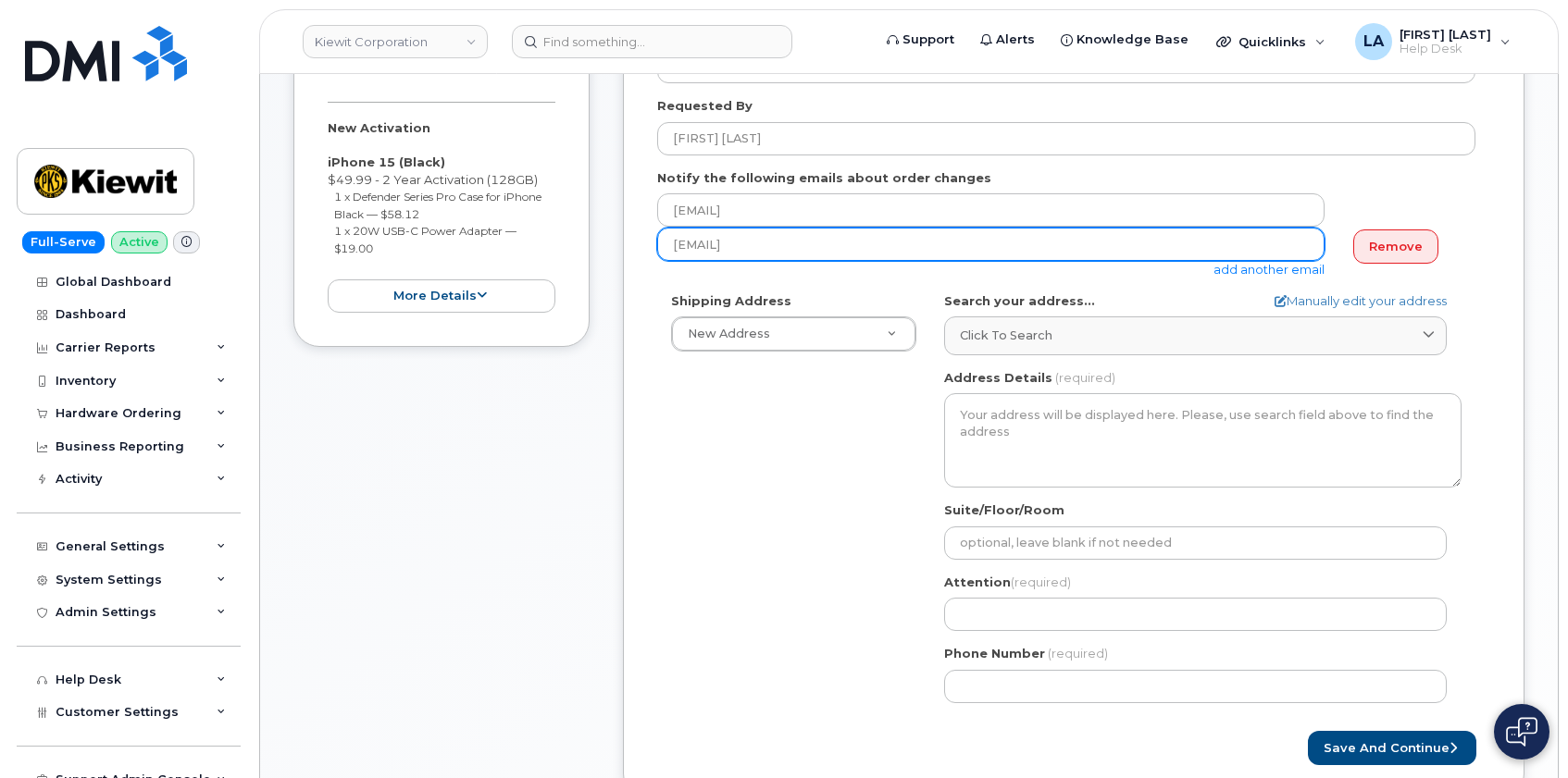 type on "PRAMESH.ADHIKARY@KIEWIT.COM" 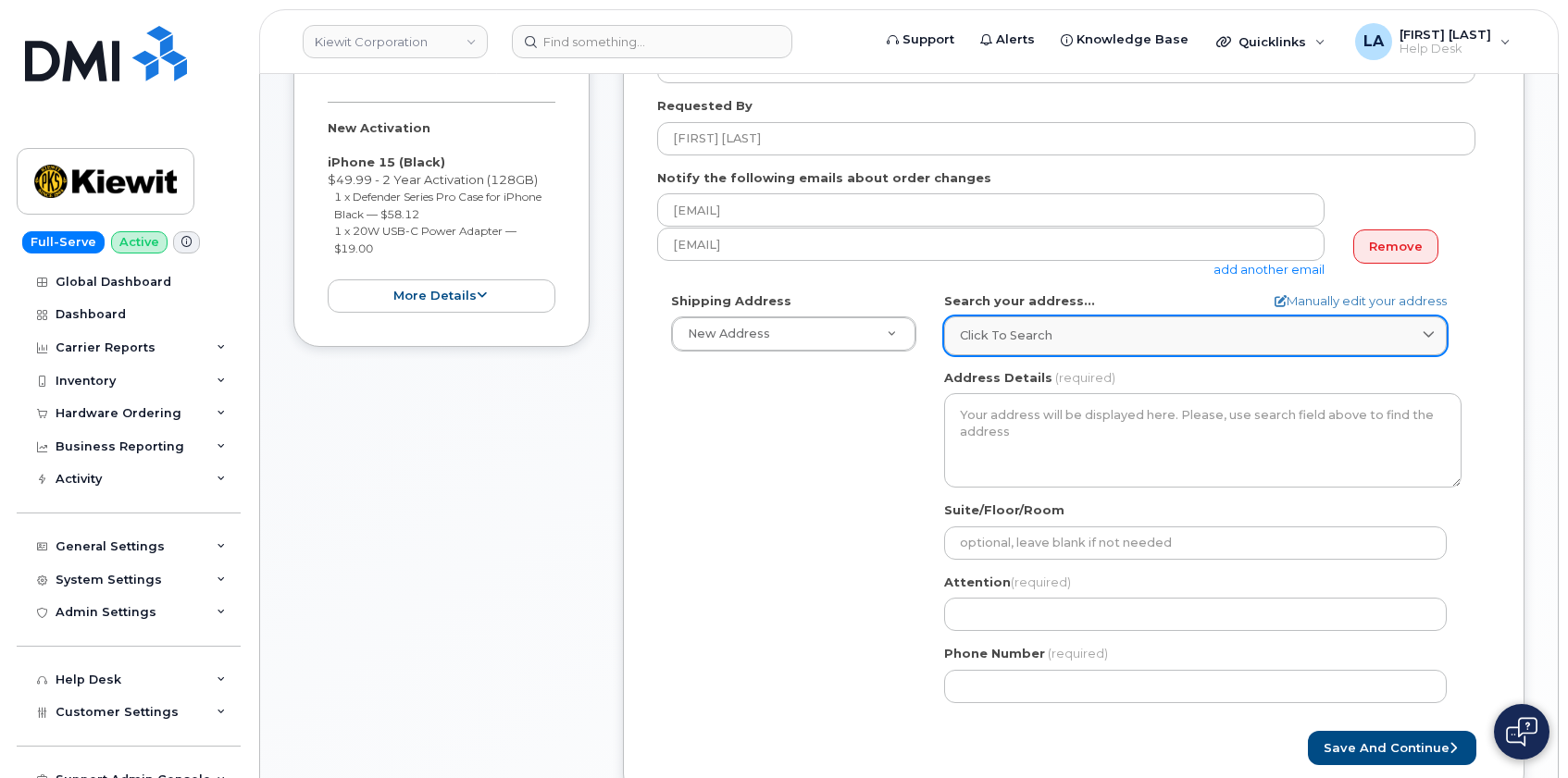 click on "Click to search" at bounding box center [1195, 335] 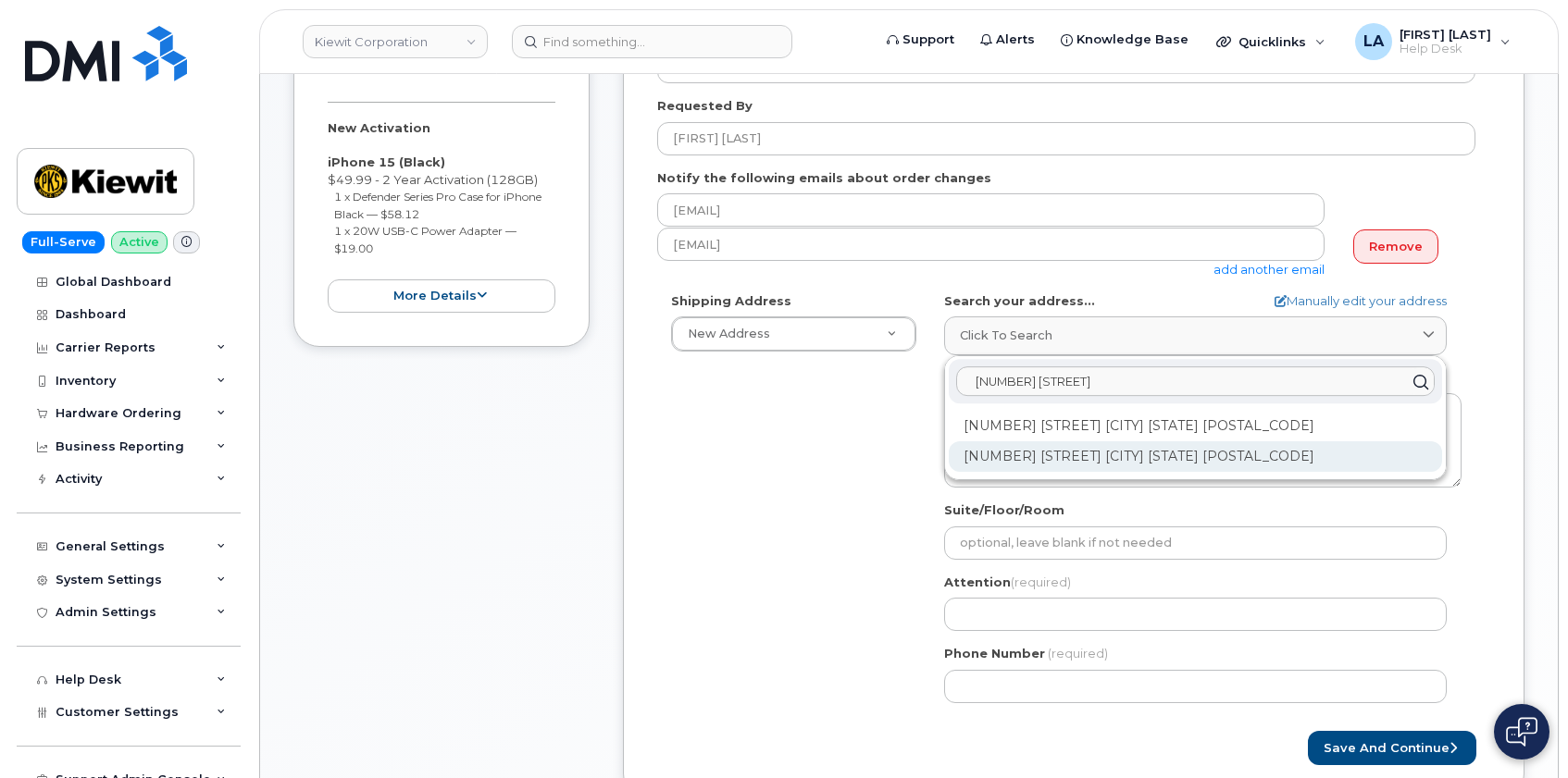 type on "8000 Forbes Place" 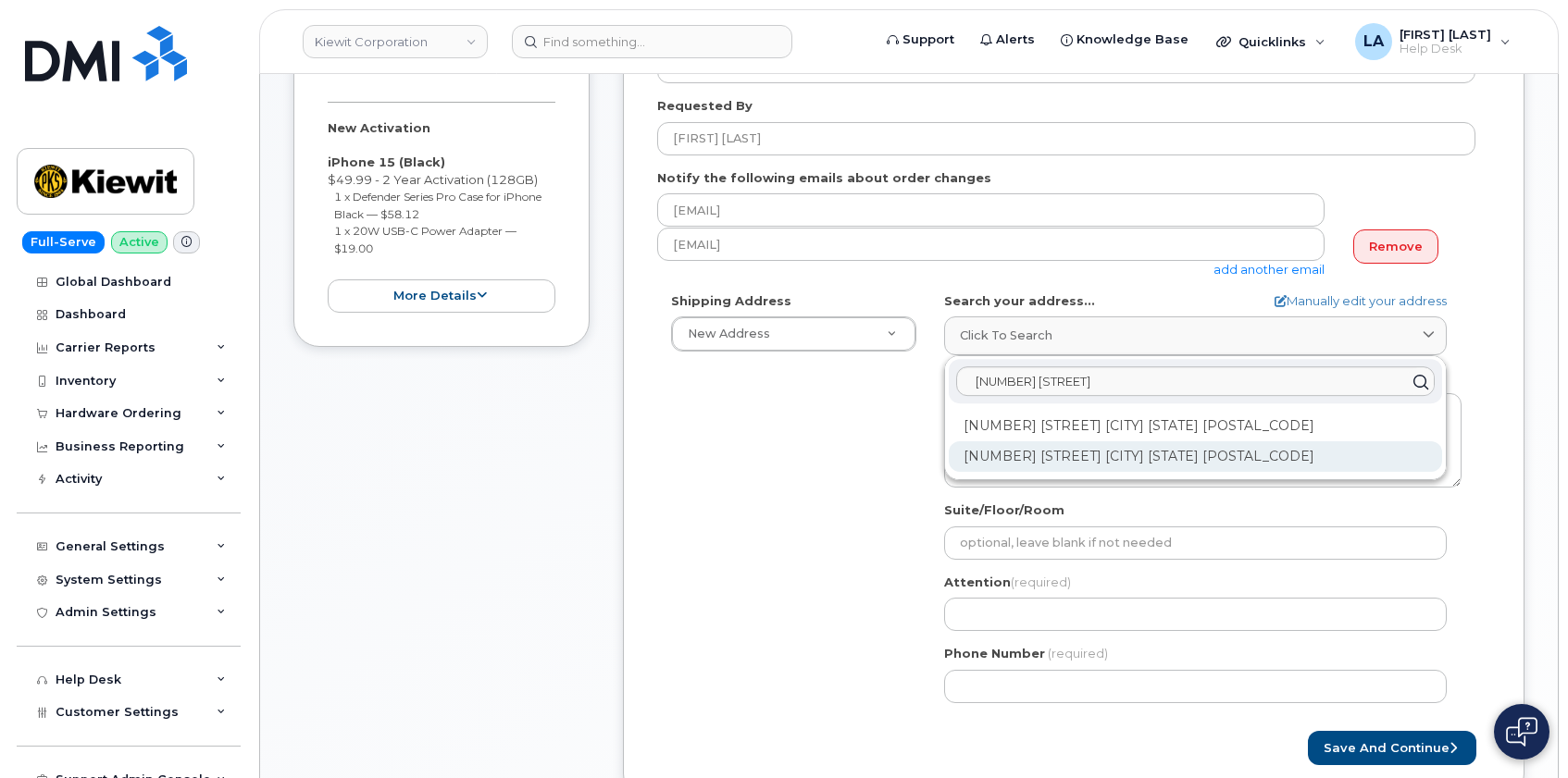 click on "8000 Forbes Pl Springfield VA 22151-2200" 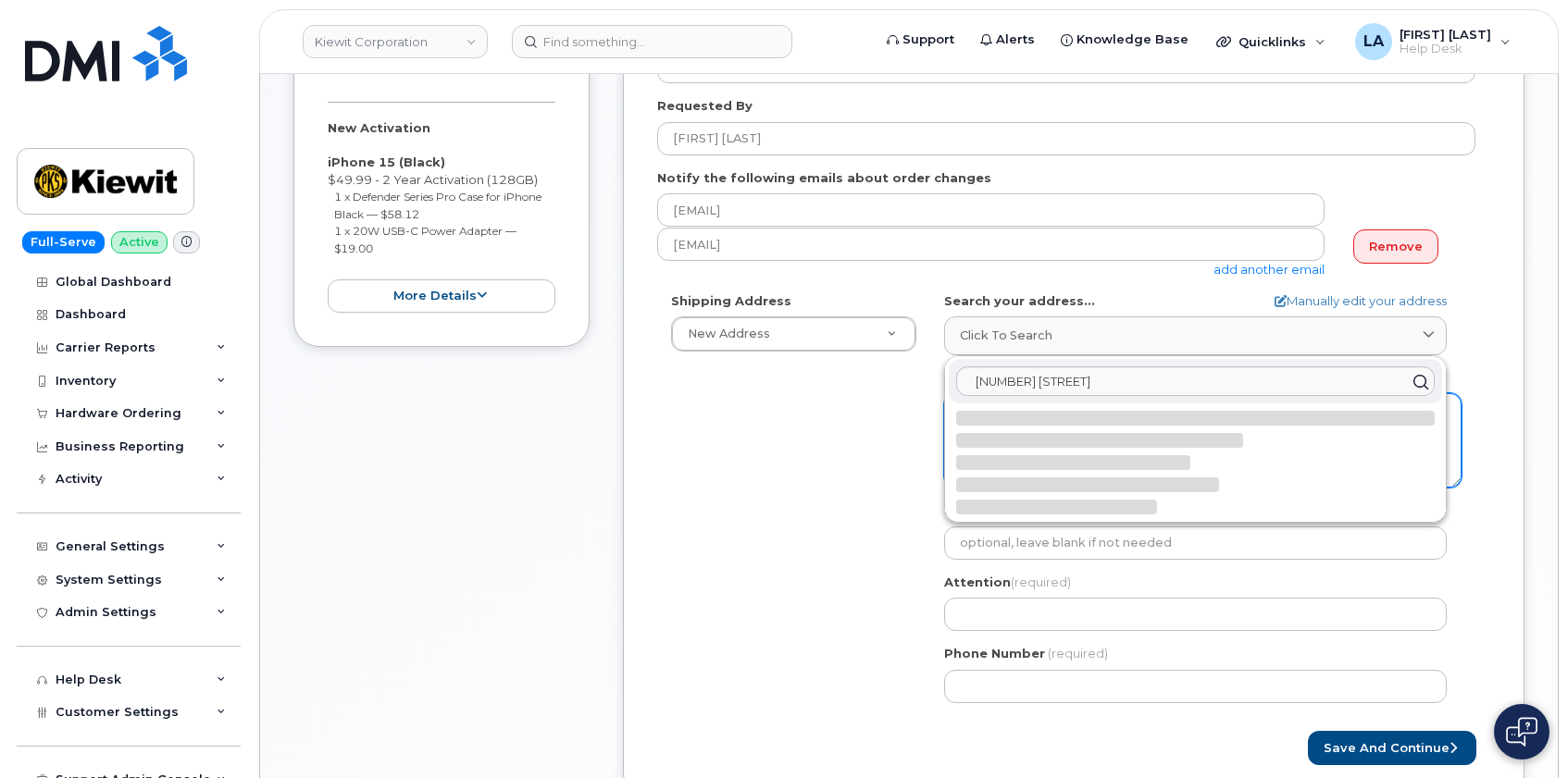 select 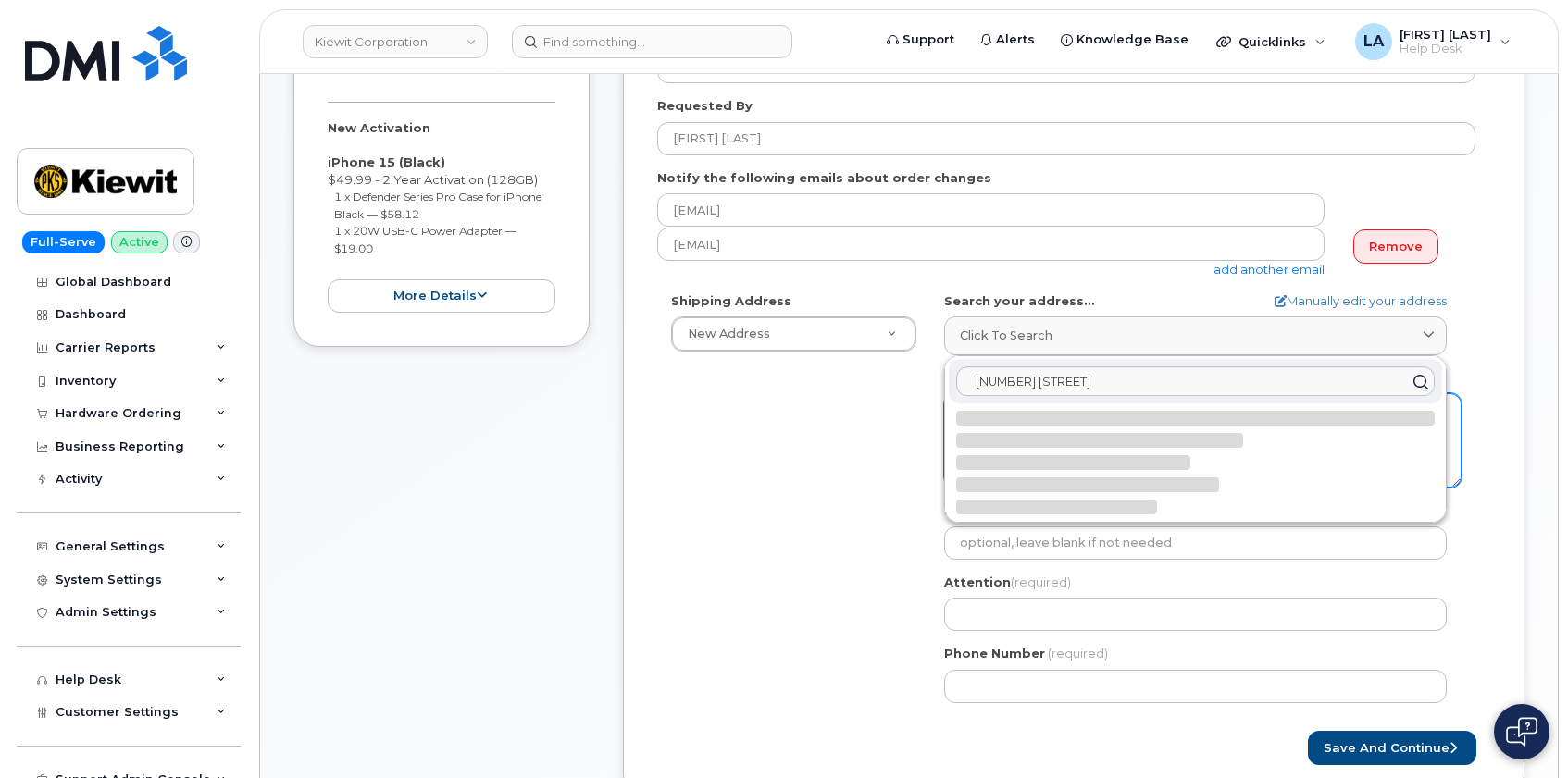 type on "8000 Forbes Pl
SPRINGFIELD VA 22151-2200
UNITED STATES" 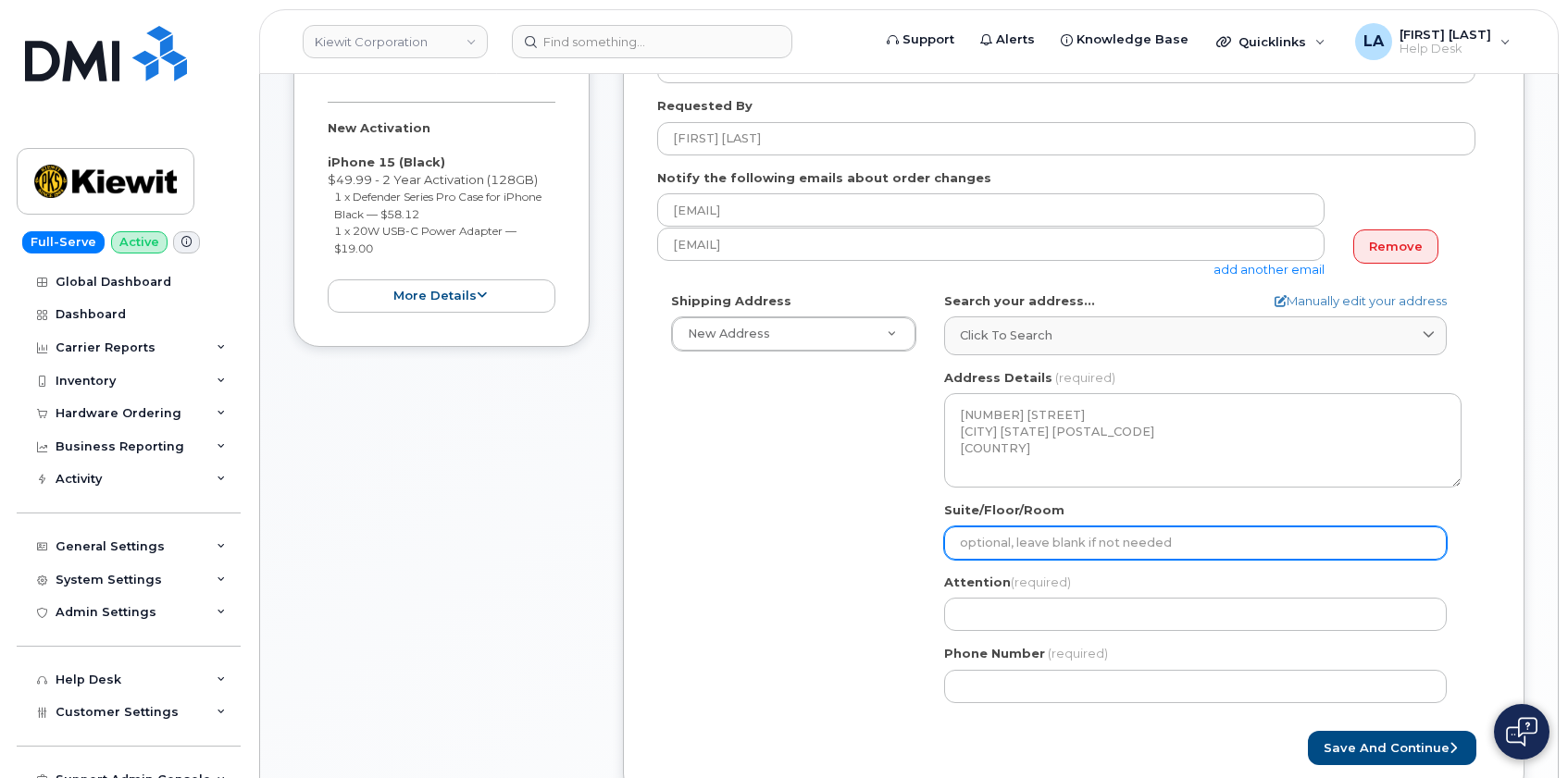 click on "Suite/Floor/Room" at bounding box center (1195, 543) 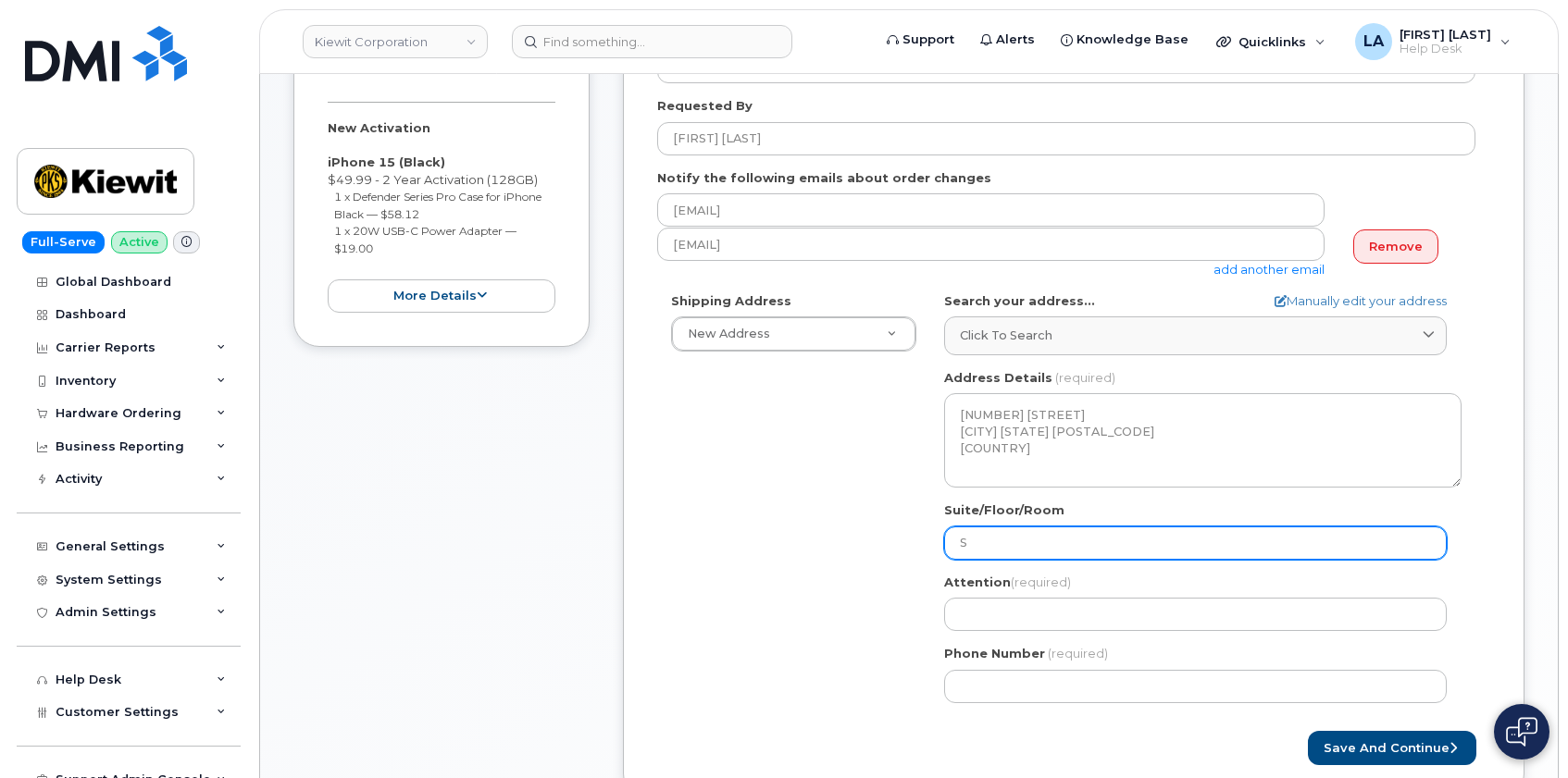 select 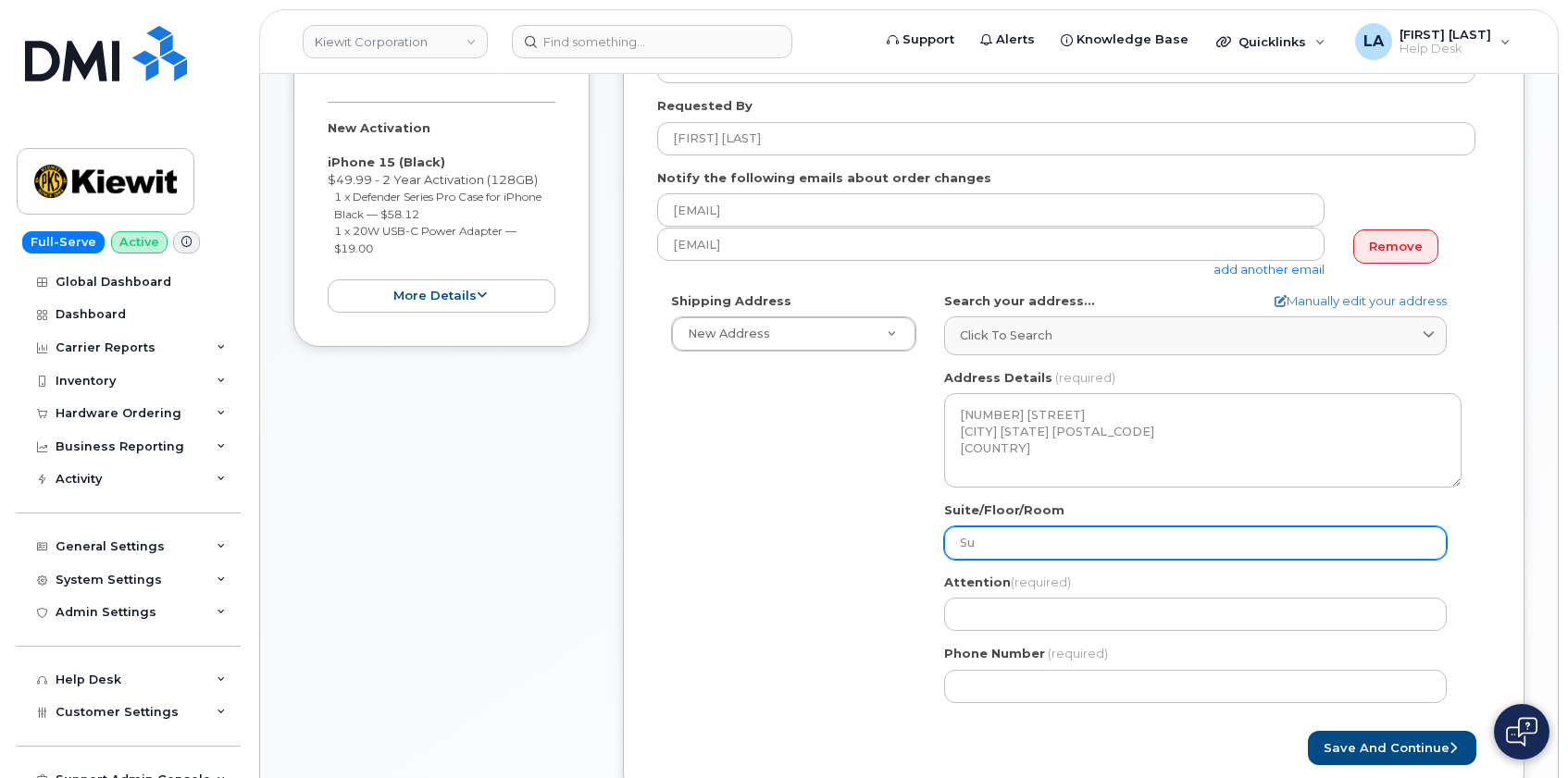 select 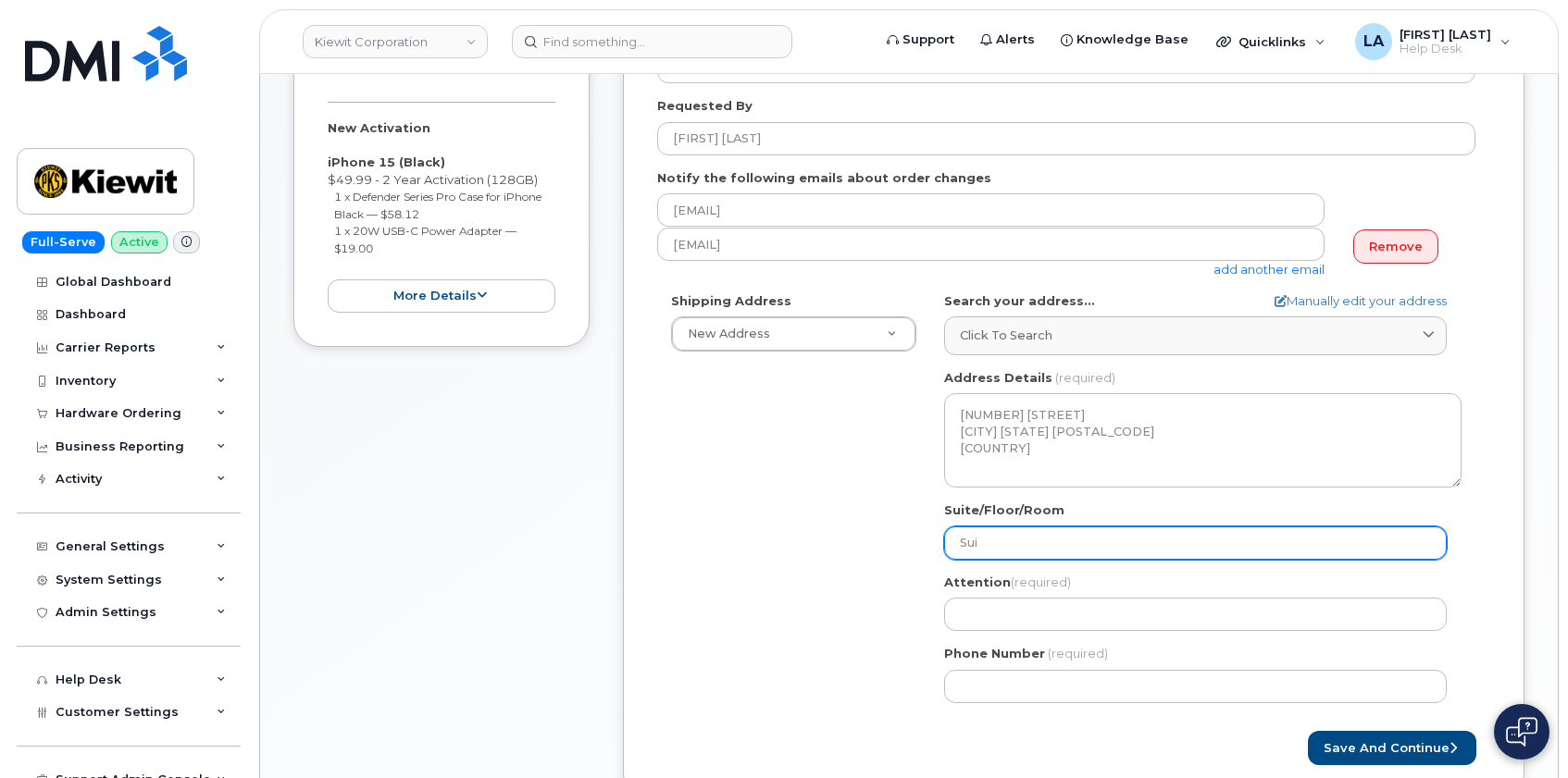 select 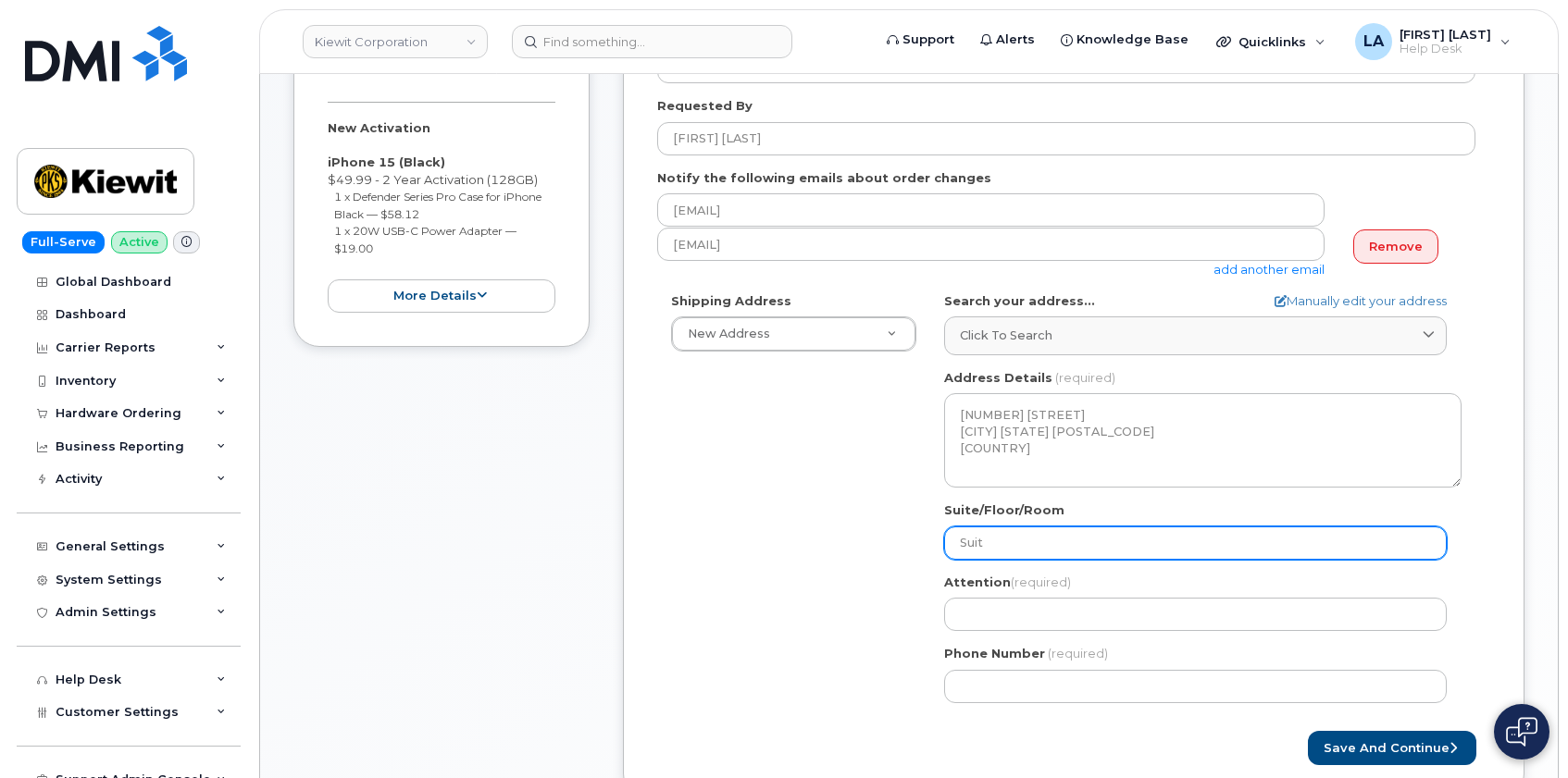 select 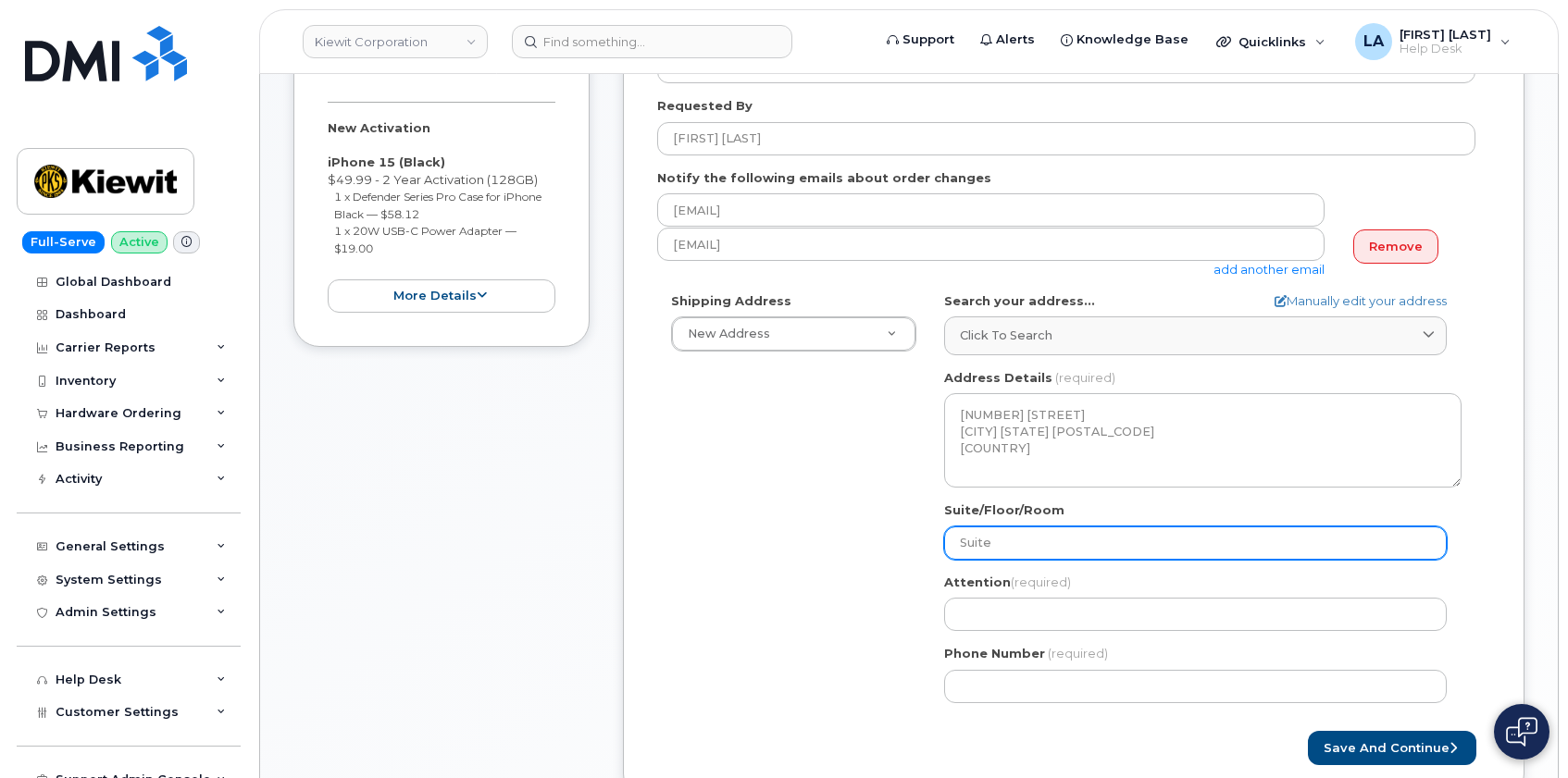 type on "Suite" 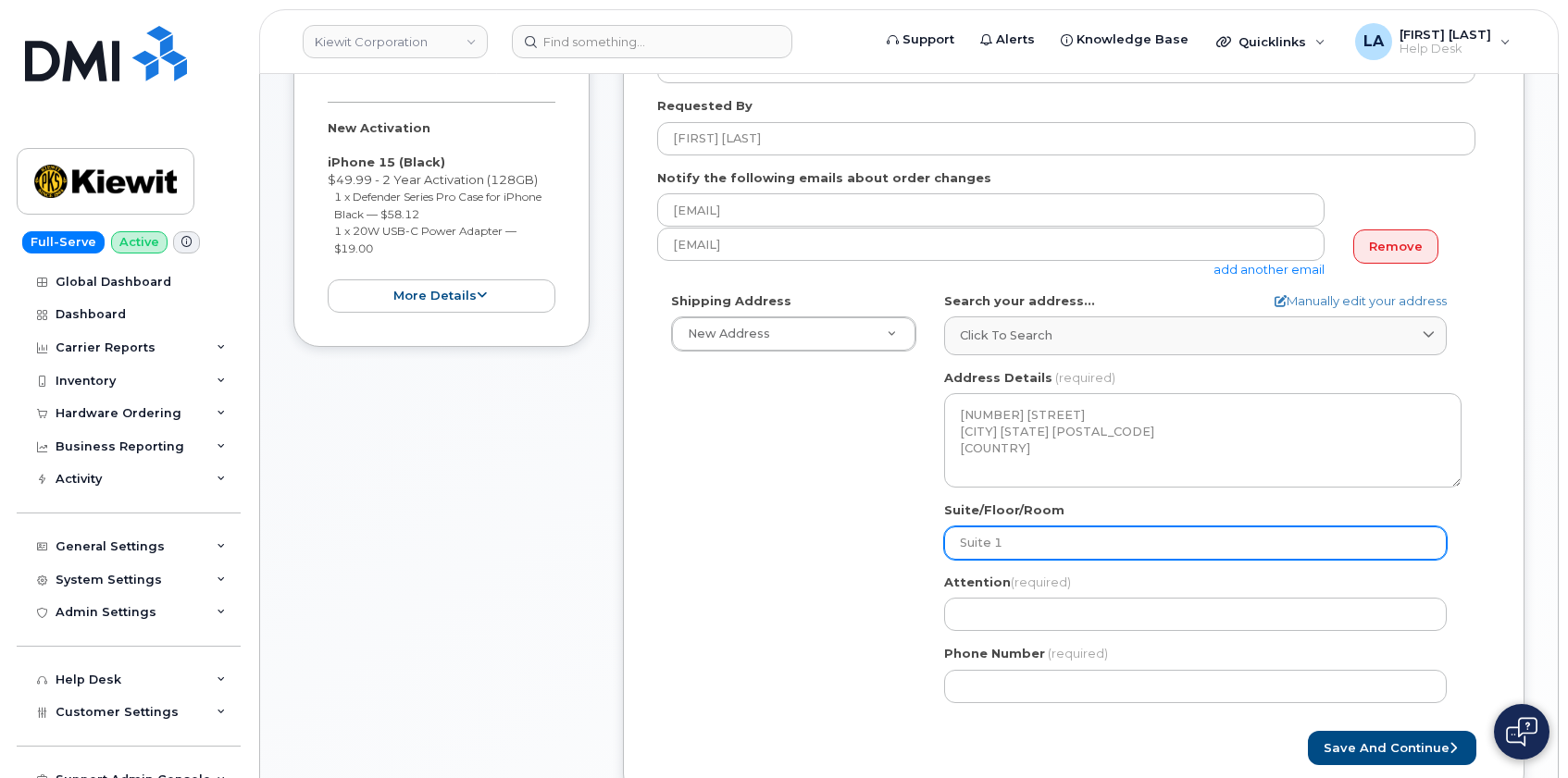 select 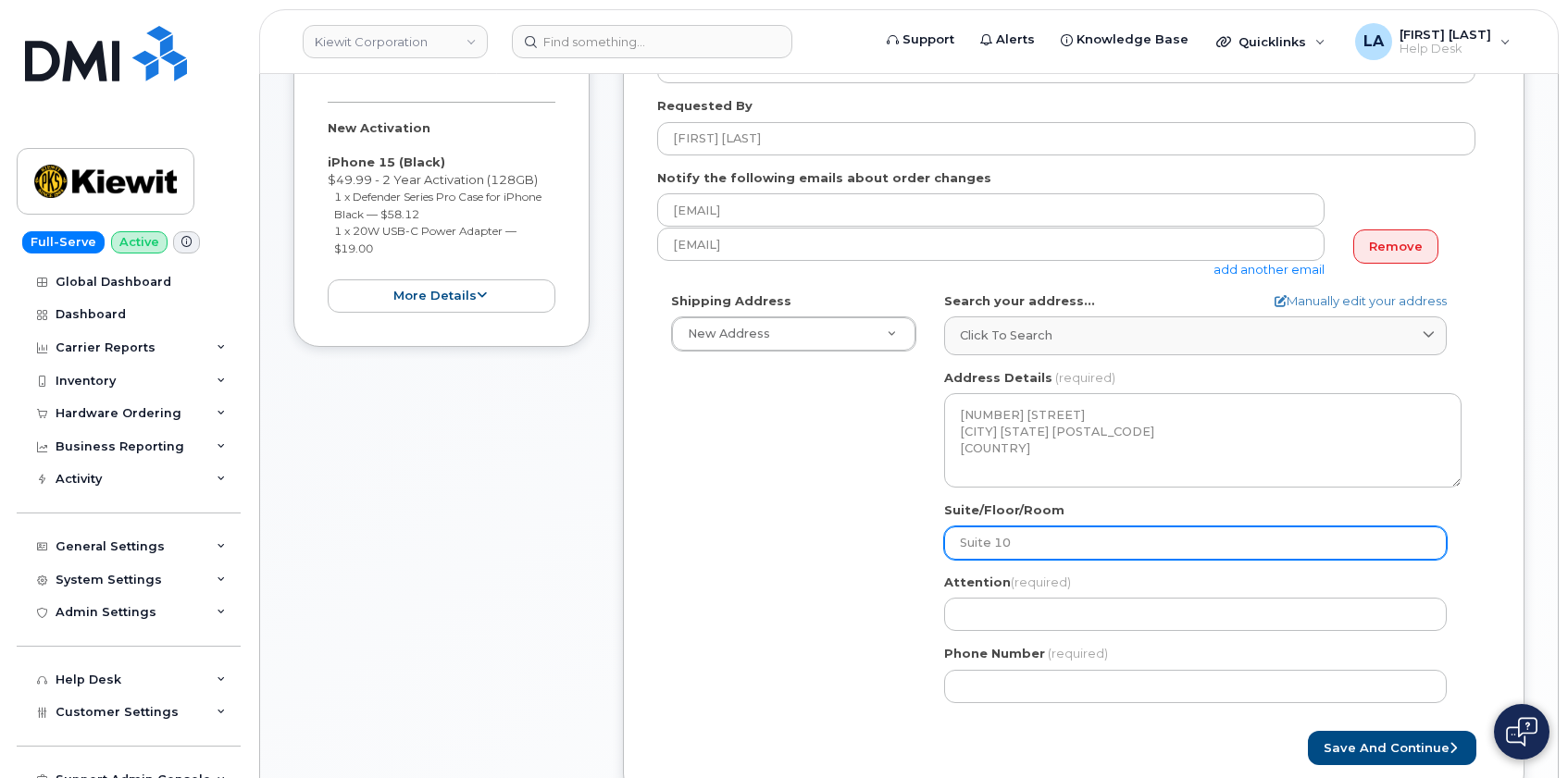 select 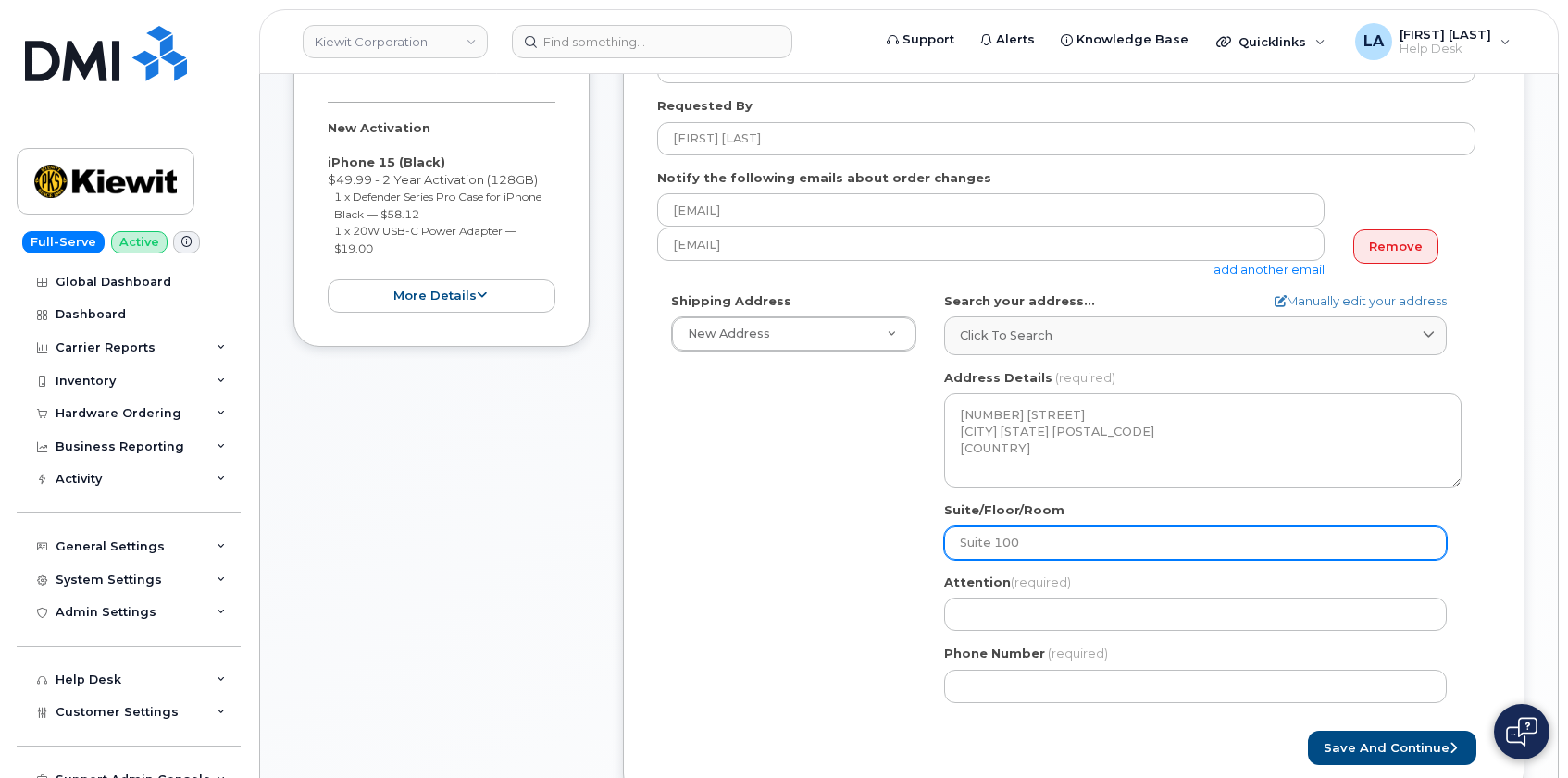type on "Suite 100" 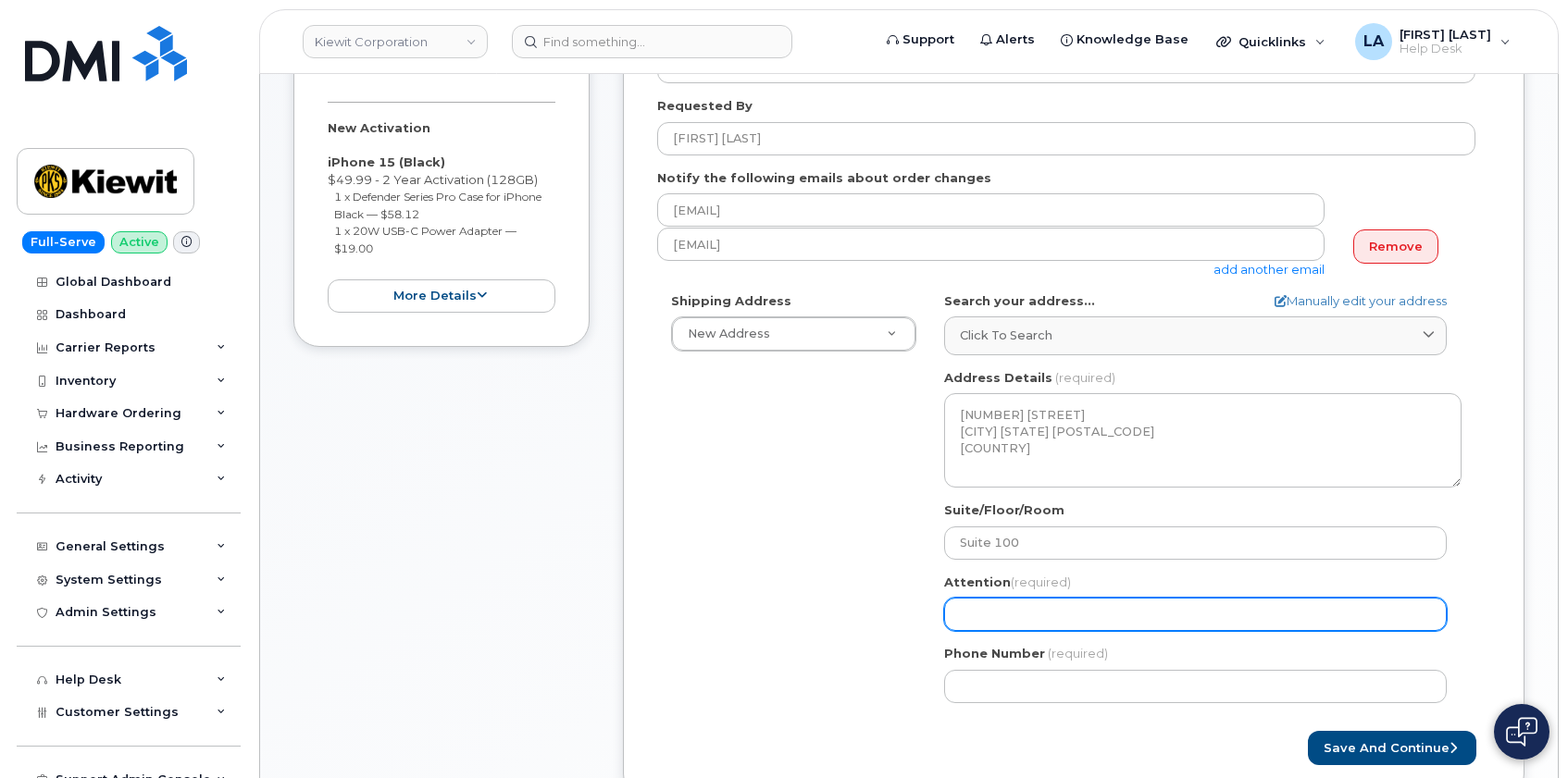click on "Attention
(required)" at bounding box center (1195, 614) 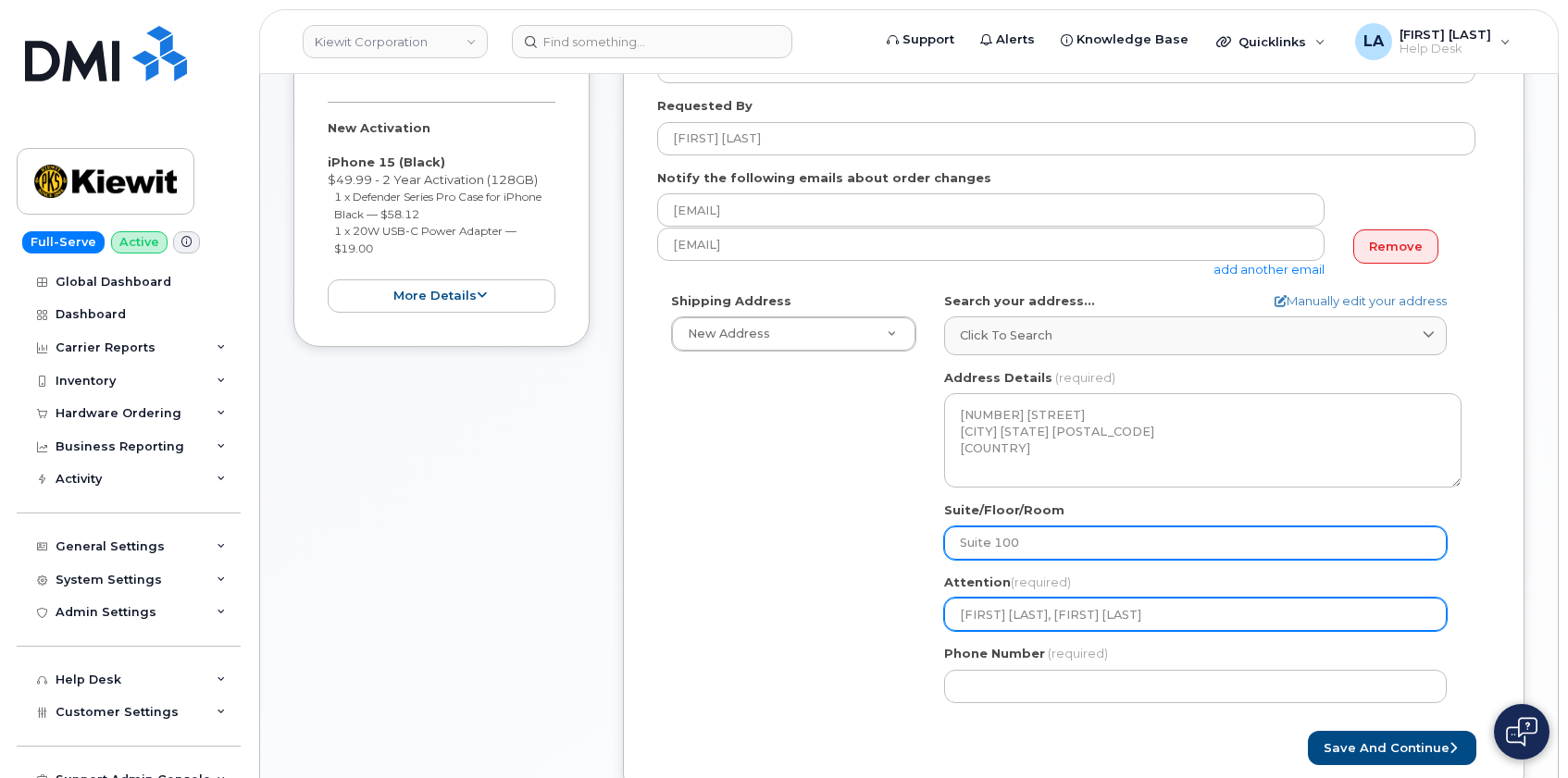 type on "[FIRST] [LAST], [FIRST] [LAST]" 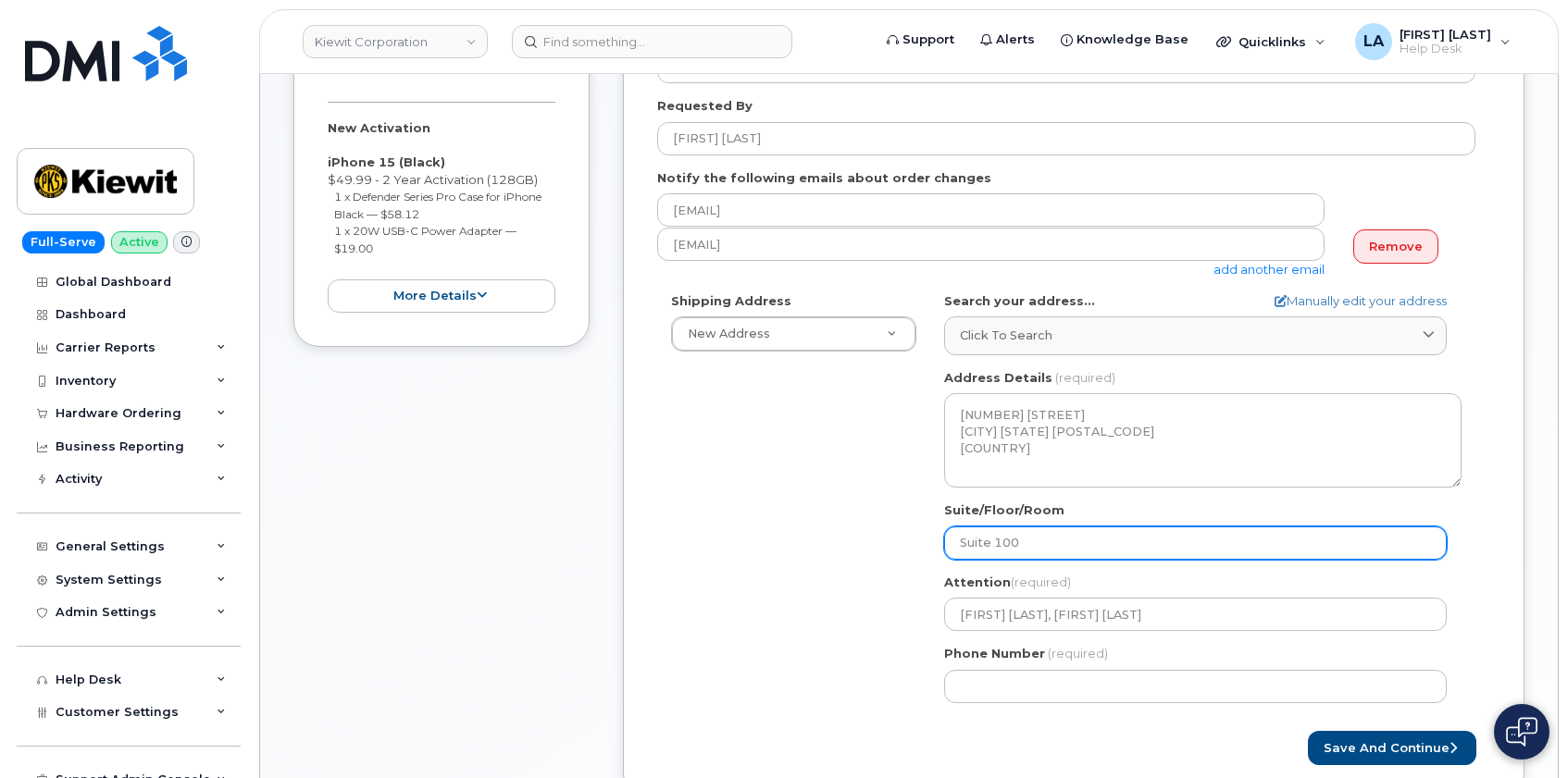 drag, startPoint x: 1002, startPoint y: 534, endPoint x: 1029, endPoint y: 534, distance: 27 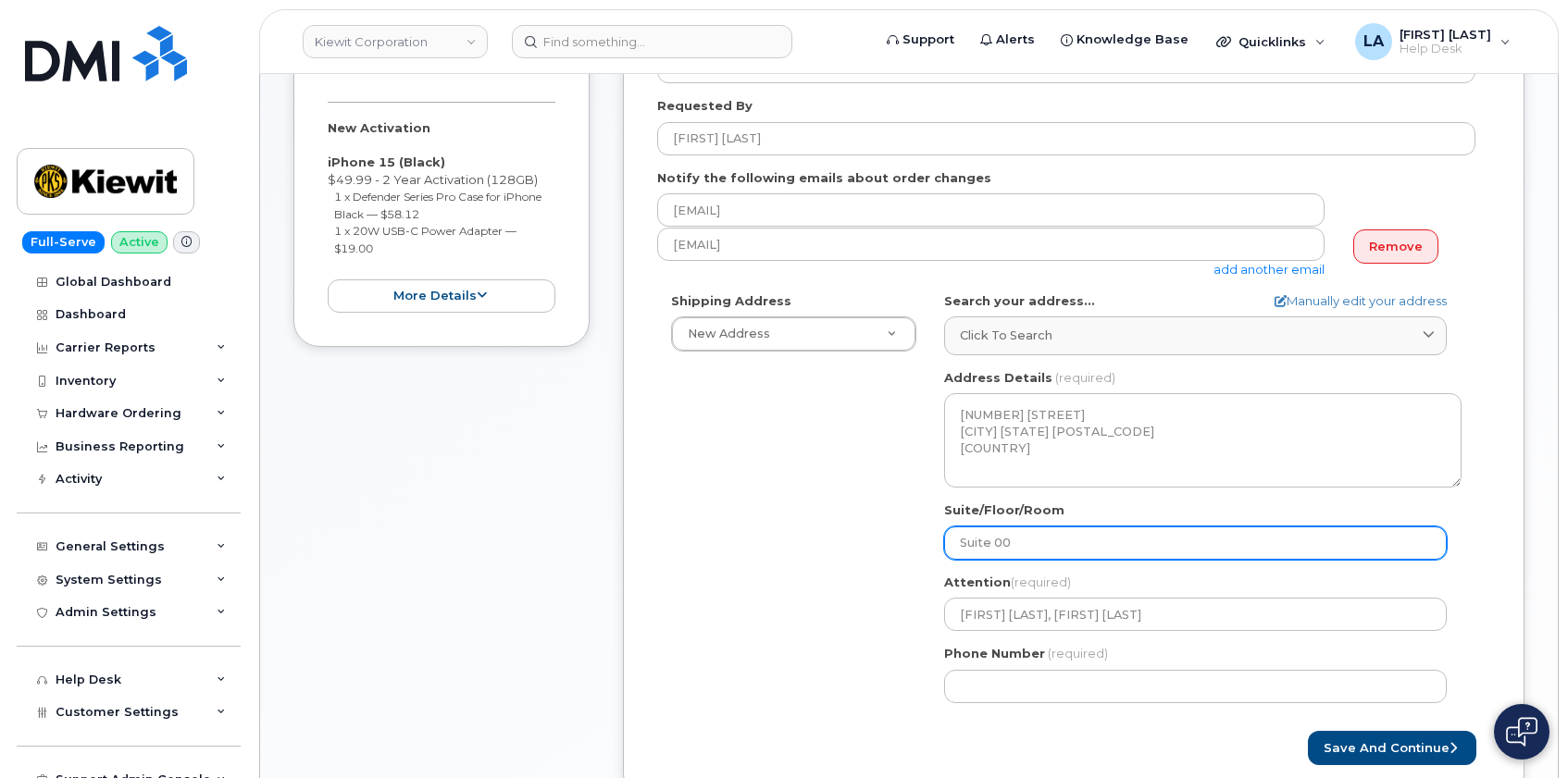 select 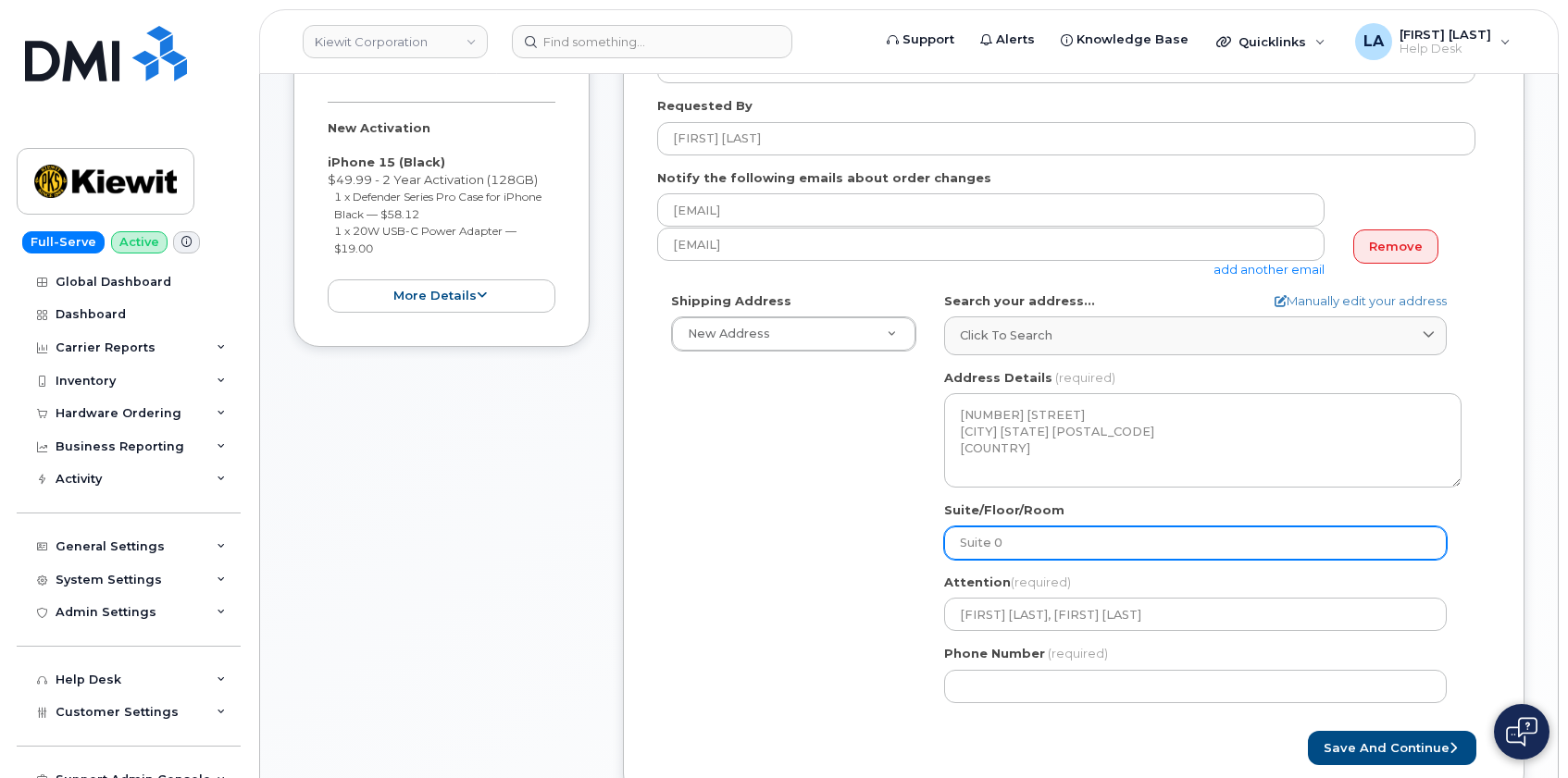 select 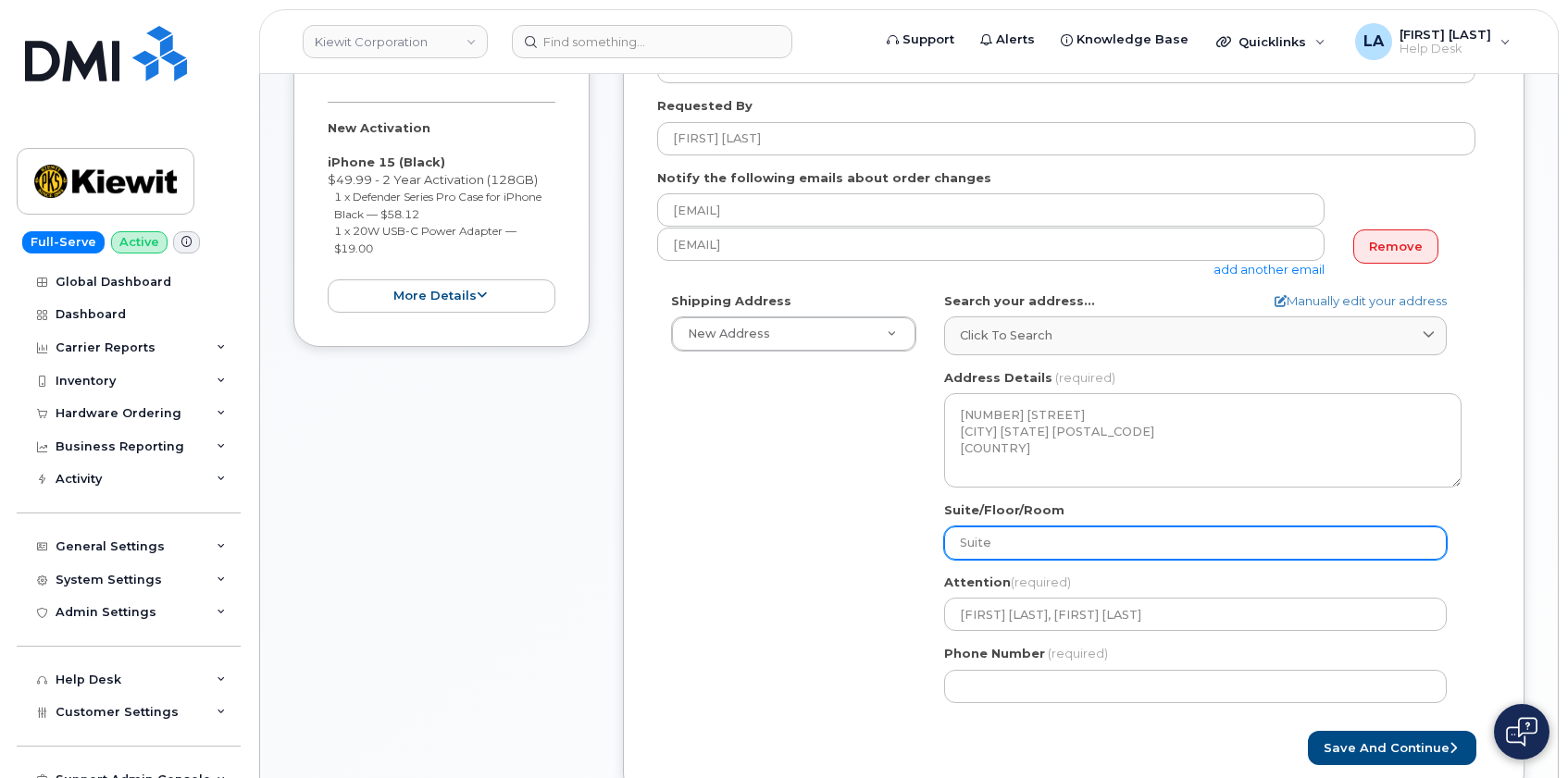 select 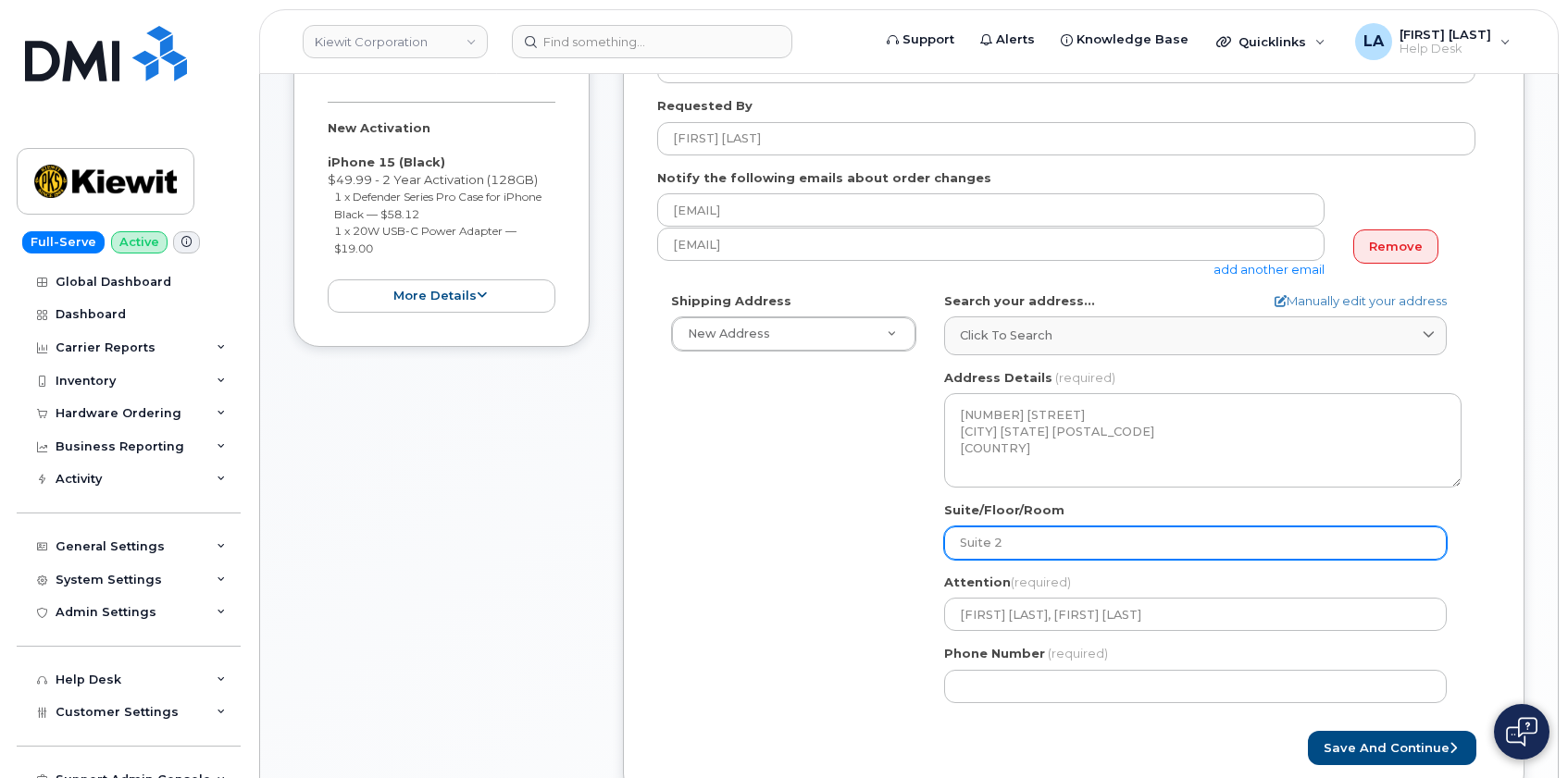 select 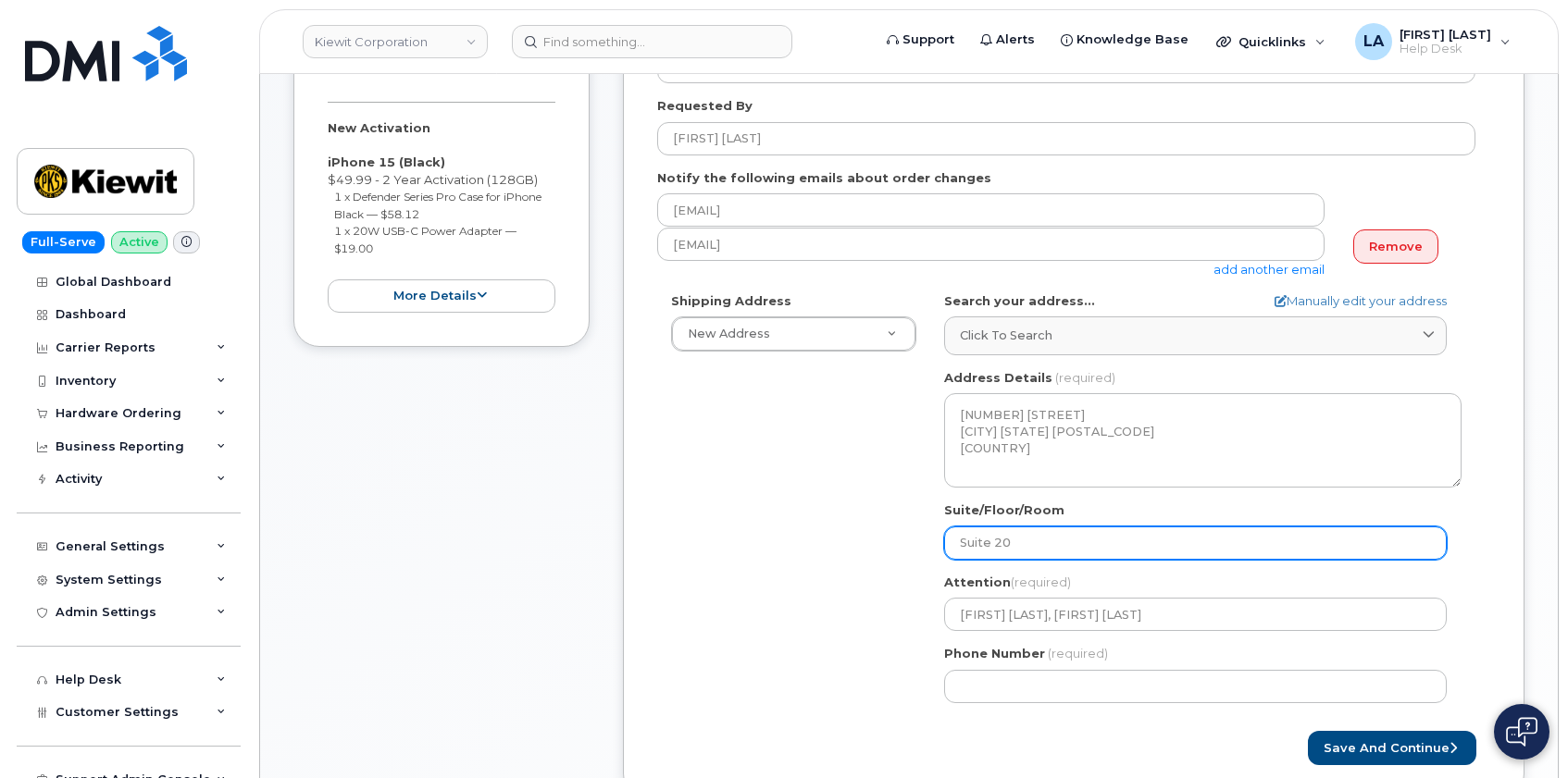 select 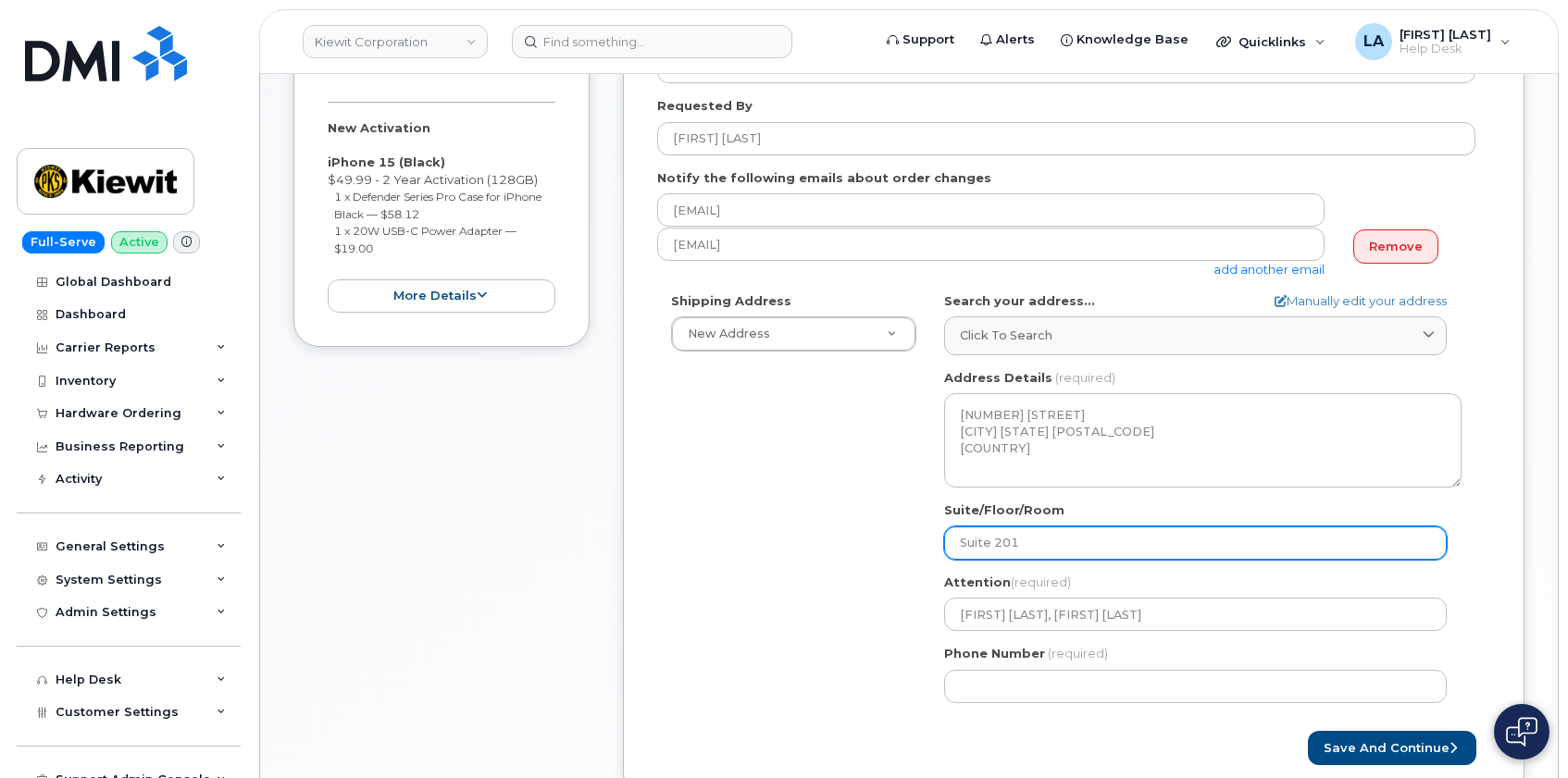 type on "Suite 201" 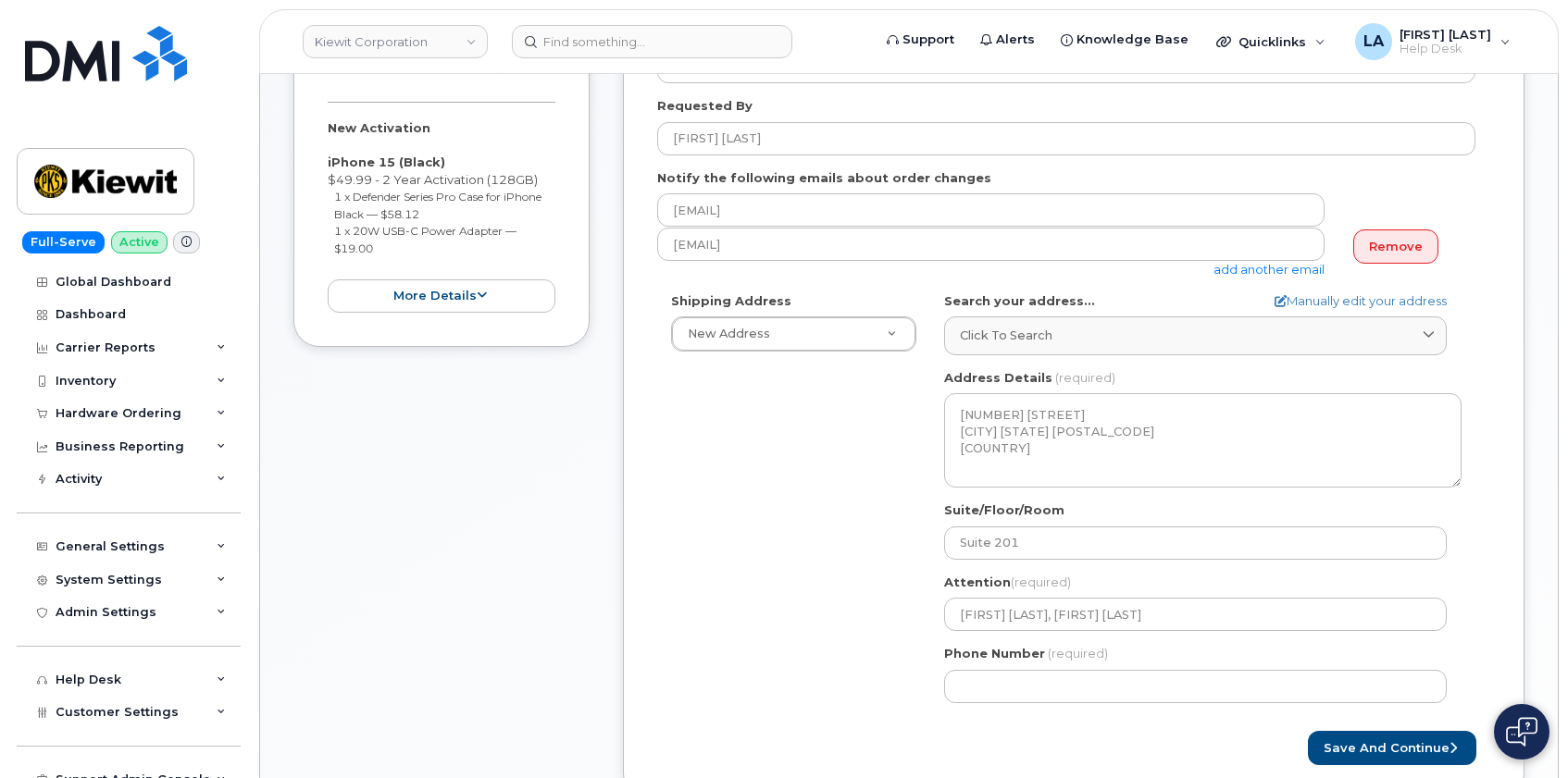 click on "Item #1
in process
$127.11
New Activation
iPhone 15
(Black)
$49.99 - 2 Year Activation (128GB)
1 x Defender Series Pro Case for iPhone  Black
—
$58.12
1 x 20W USB-C Power Adapter
—
$19.00
more details
Request
New Activation
Employee
Carrier Base
Verizon Wireless
Requested Device
iPhone 15
Term Details
2 Year Activation (128GB)
Requested Accessories
Defender Series Pro Case for iPhone  Black x 1
— $58.12
20W USB-C Power Adapter x 1
— $19.00
Accounting Codes
…
Estimated Device Cost
$49.99
Estimated Shipping Charge
$0.00
Estimated Total
(Device & Accessories)
$127.11
collapse
Created By
Lanette Aparicio
Requested By
Valerie Henderon
Notify the following emails about order changes
valerie.henderson@kiewit.com" at bounding box center [909, 409] 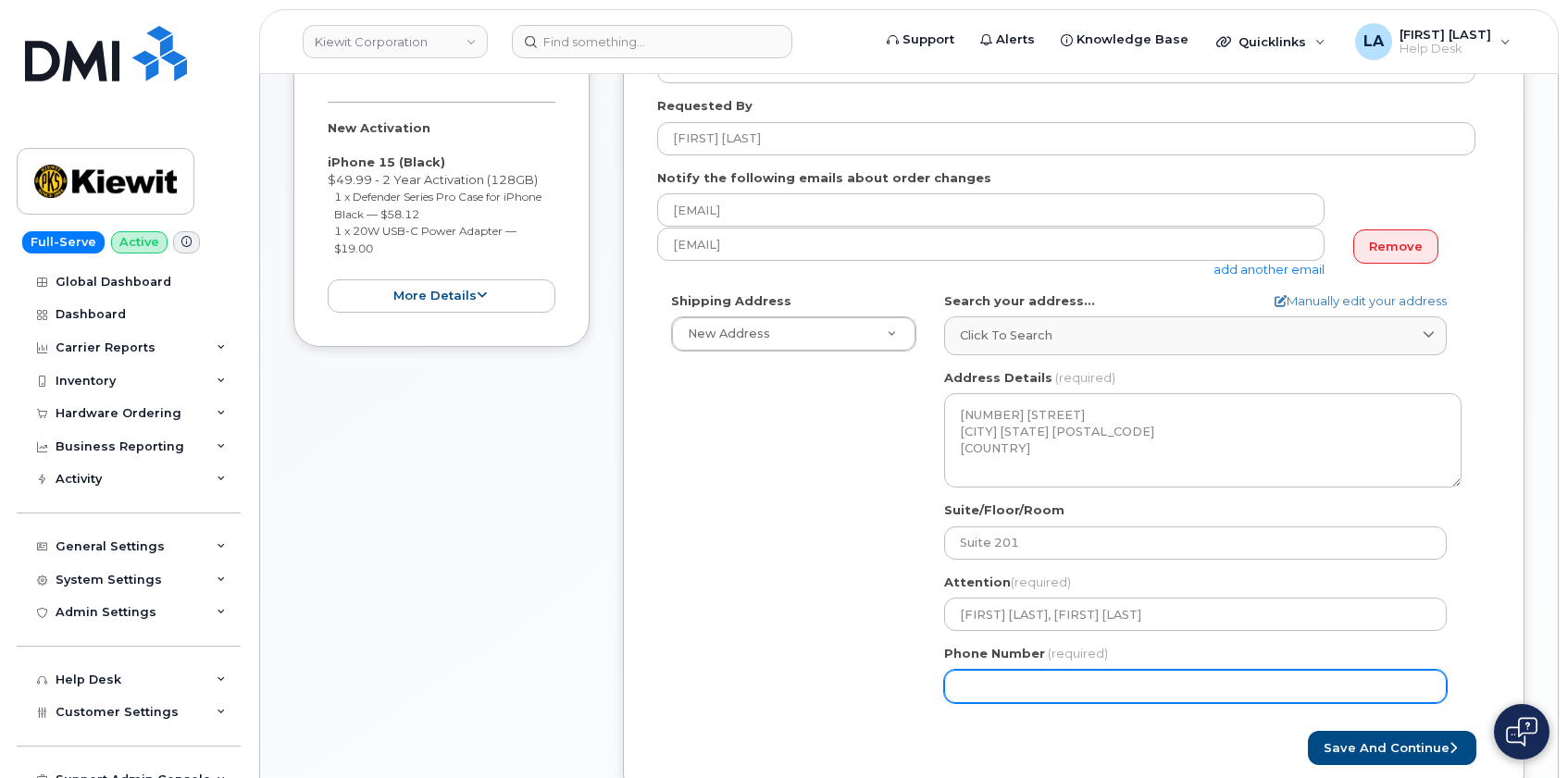 click on "Phone Number" at bounding box center [1195, 686] 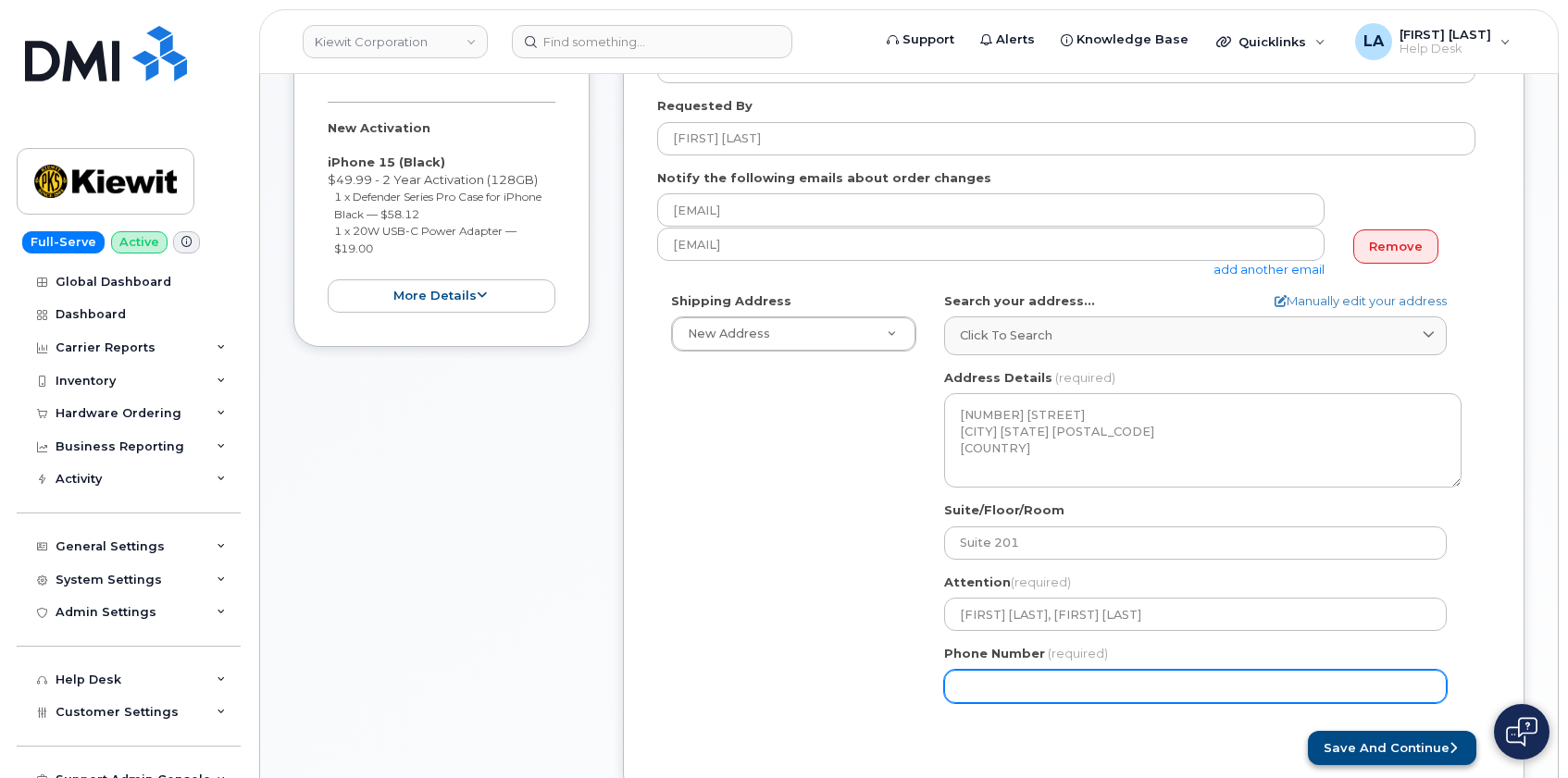 type on "4023068274" 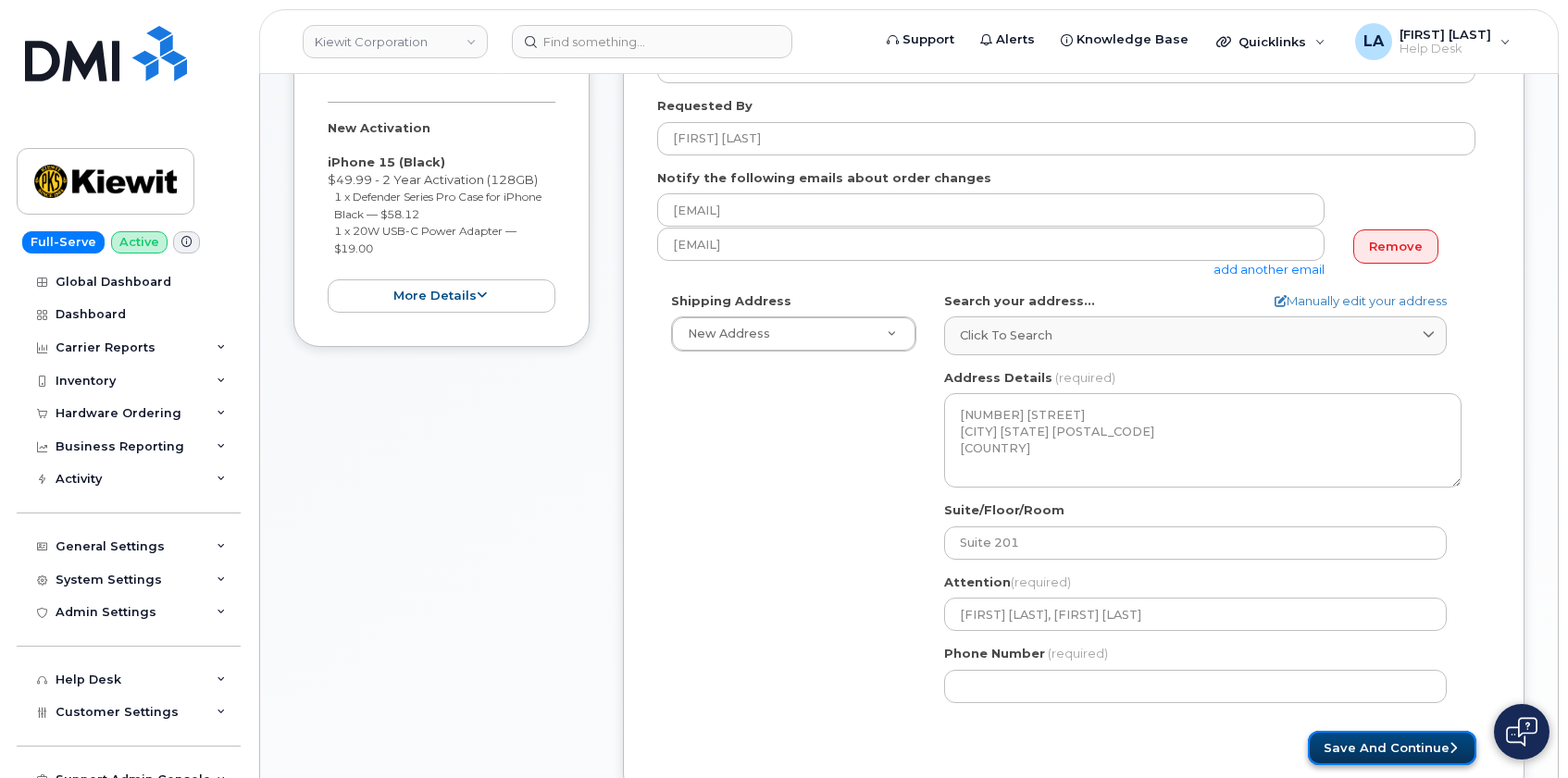click on "Save and Continue" at bounding box center (1392, 747) 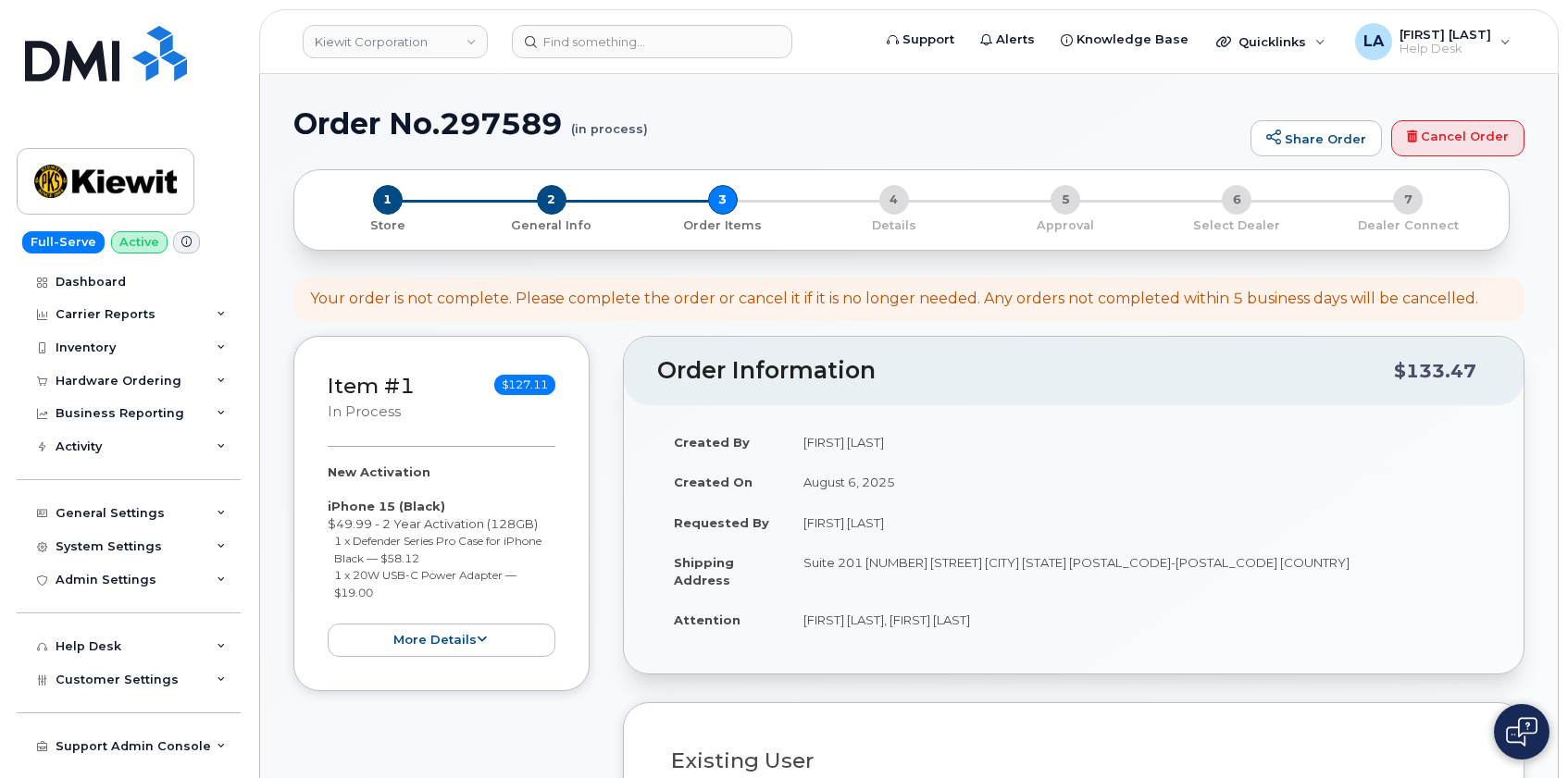 select 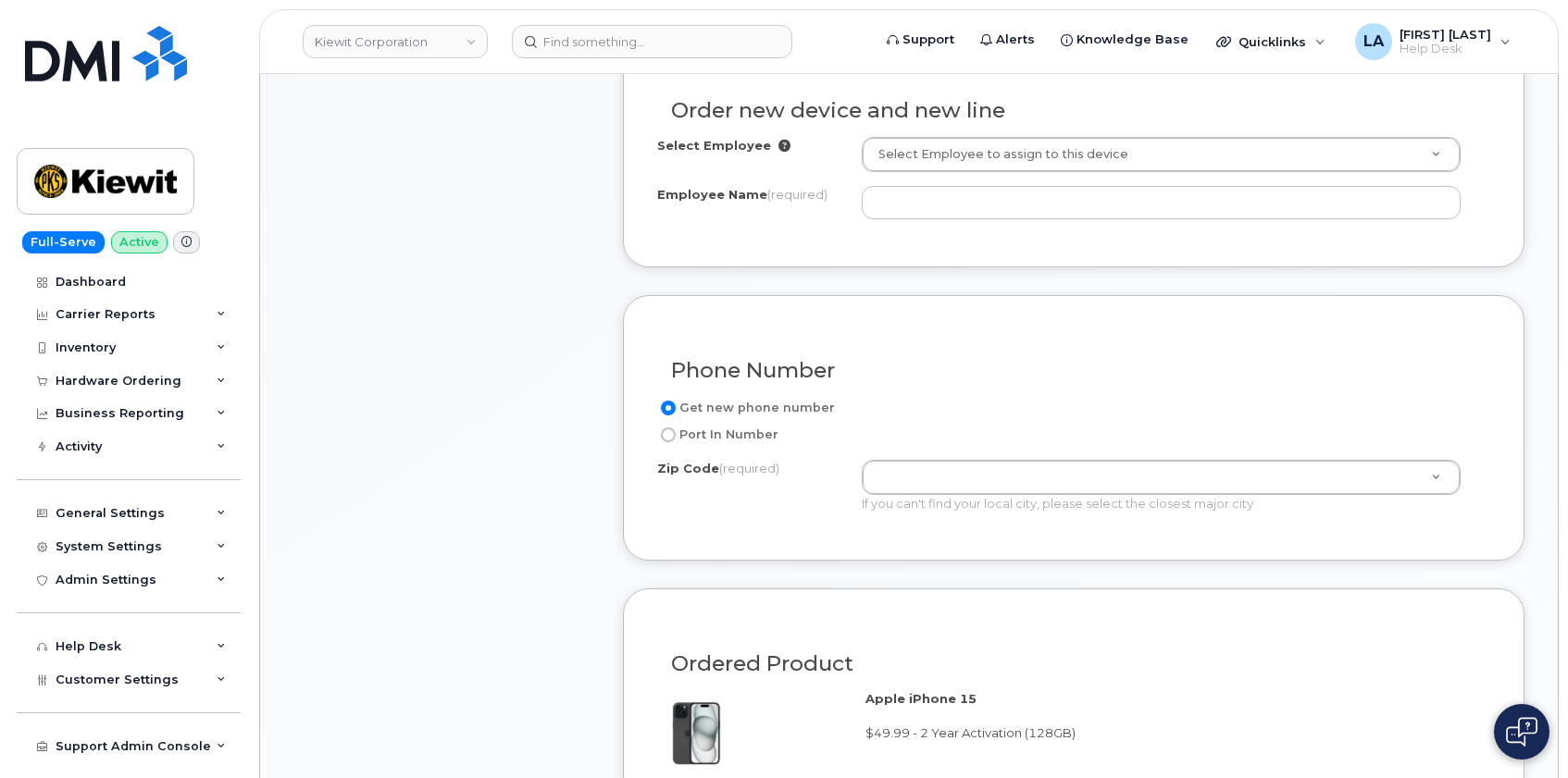 scroll, scrollTop: 649, scrollLeft: 0, axis: vertical 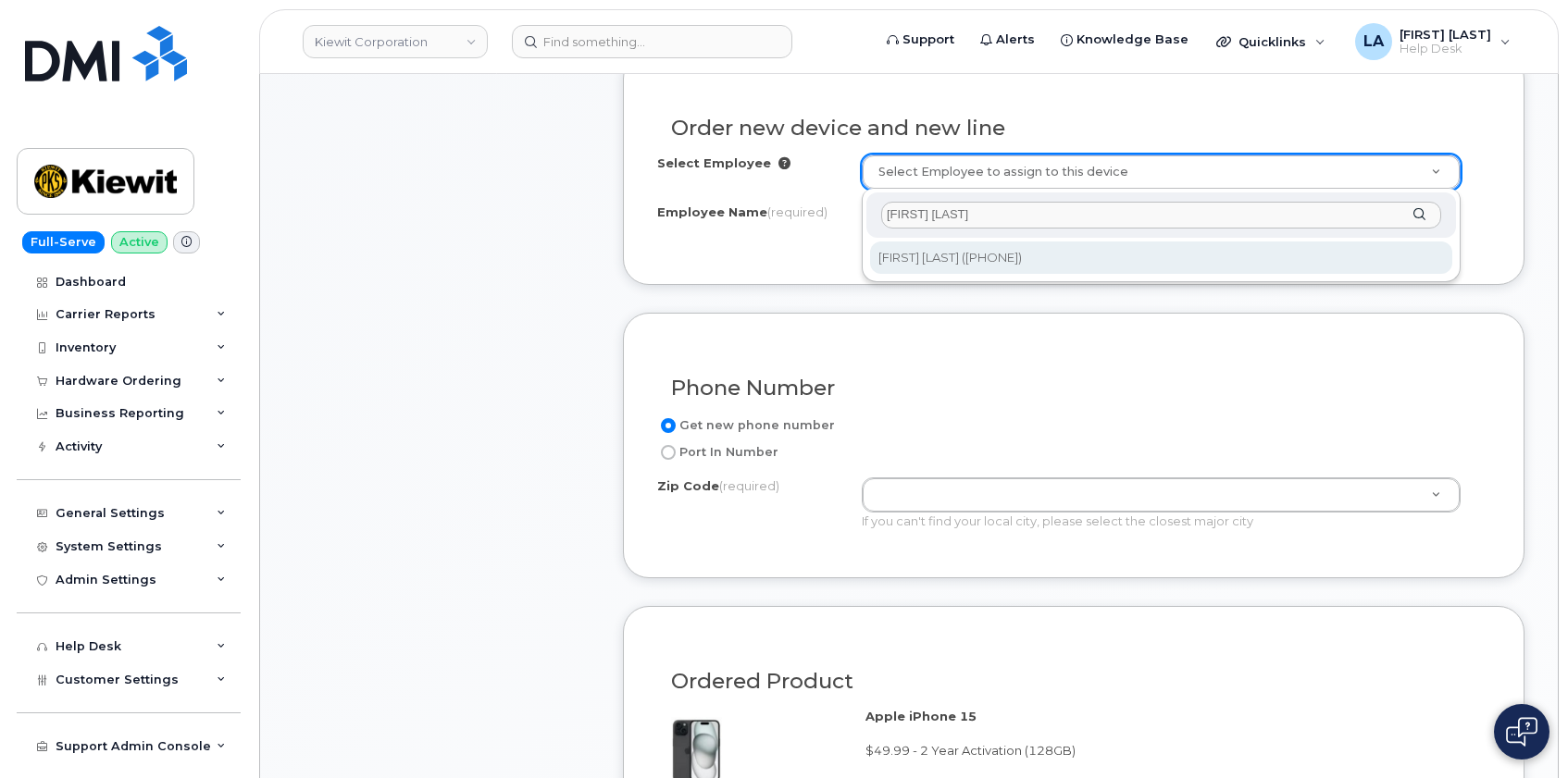 type on "[FIRST] [LAST]" 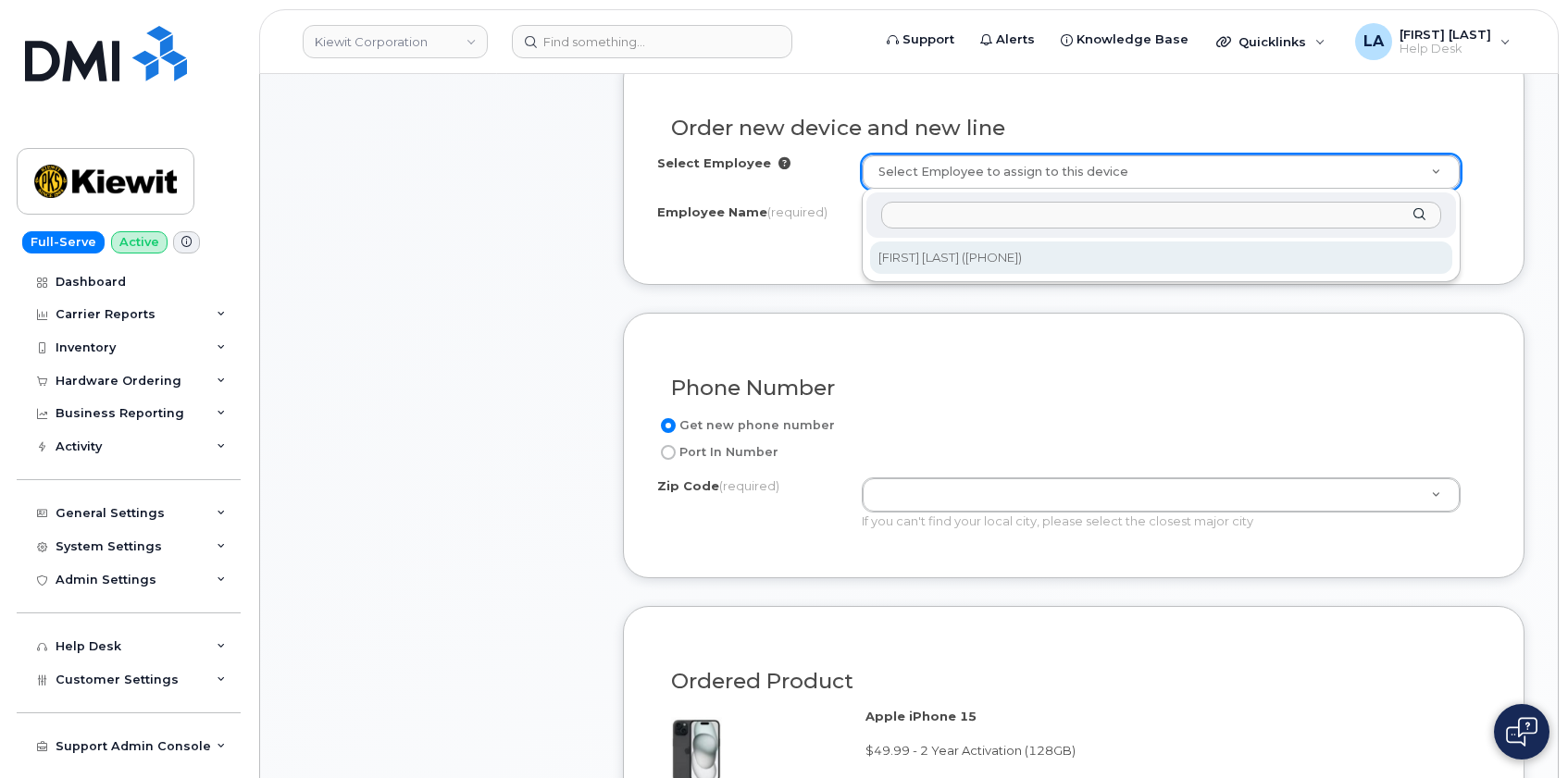 type on "[FIRST] [LAST]" 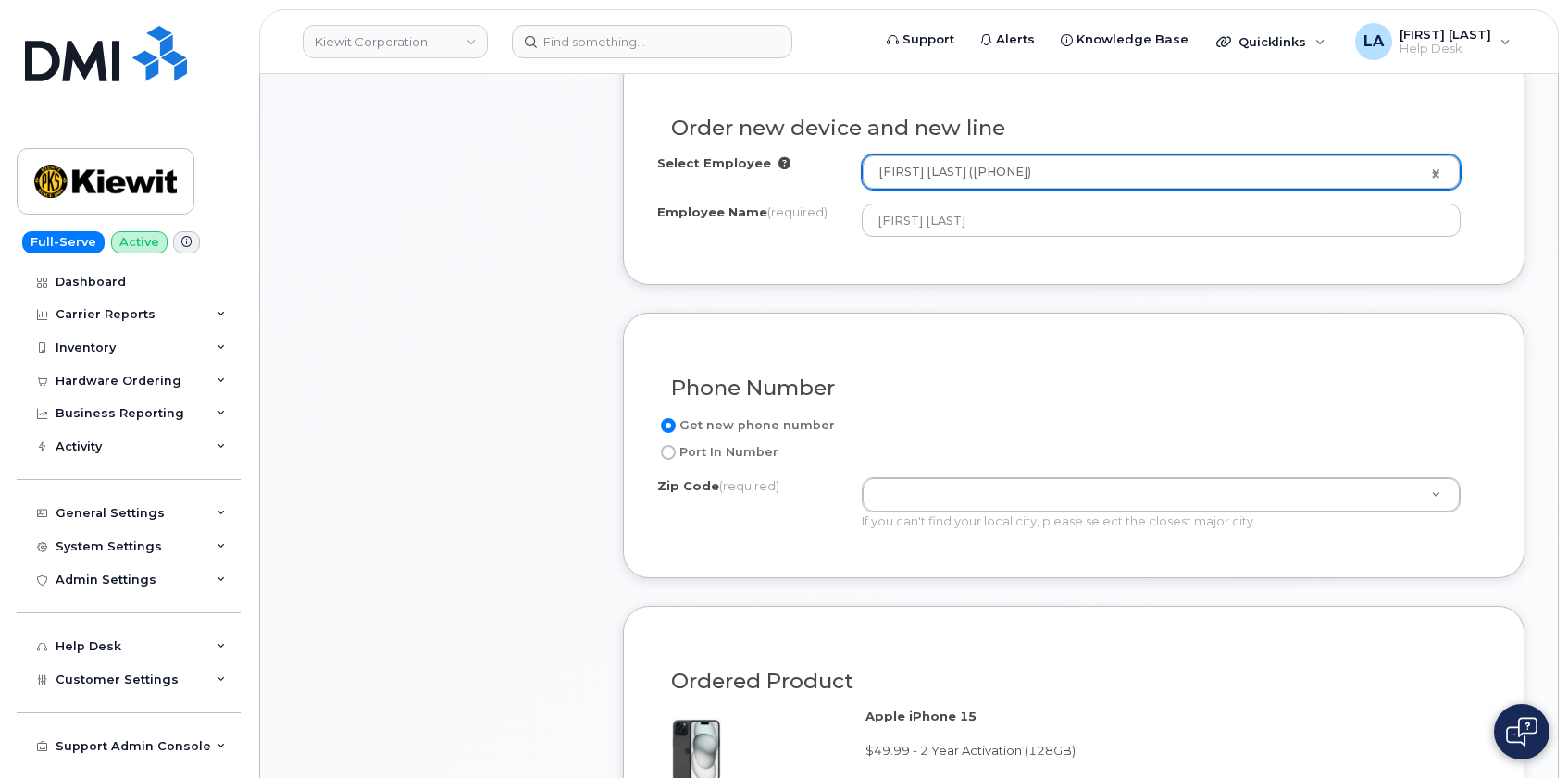 type on "[NUMBER] ([CITY], [STATE])" 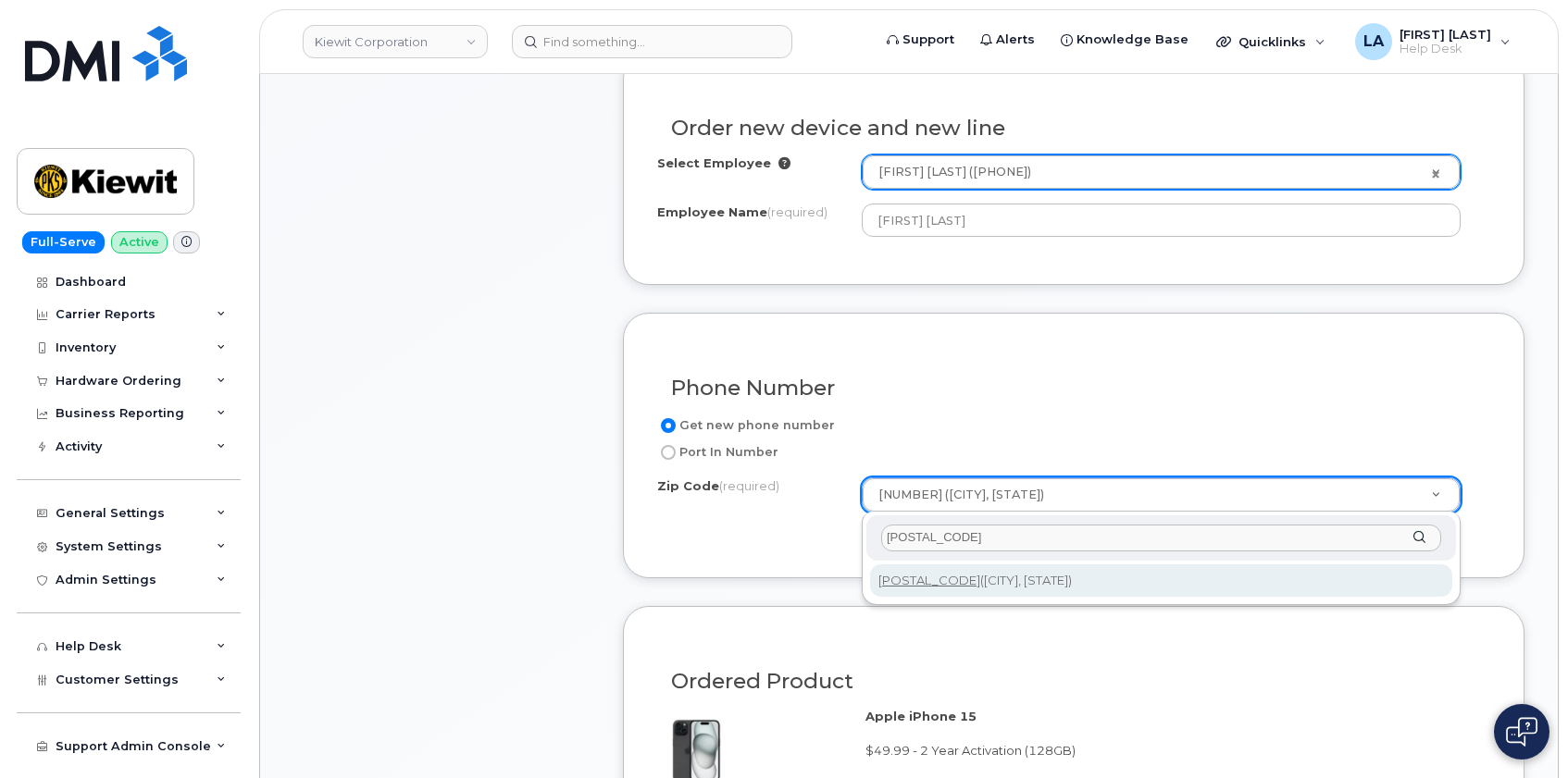type on "[POSTAL_CODE]" 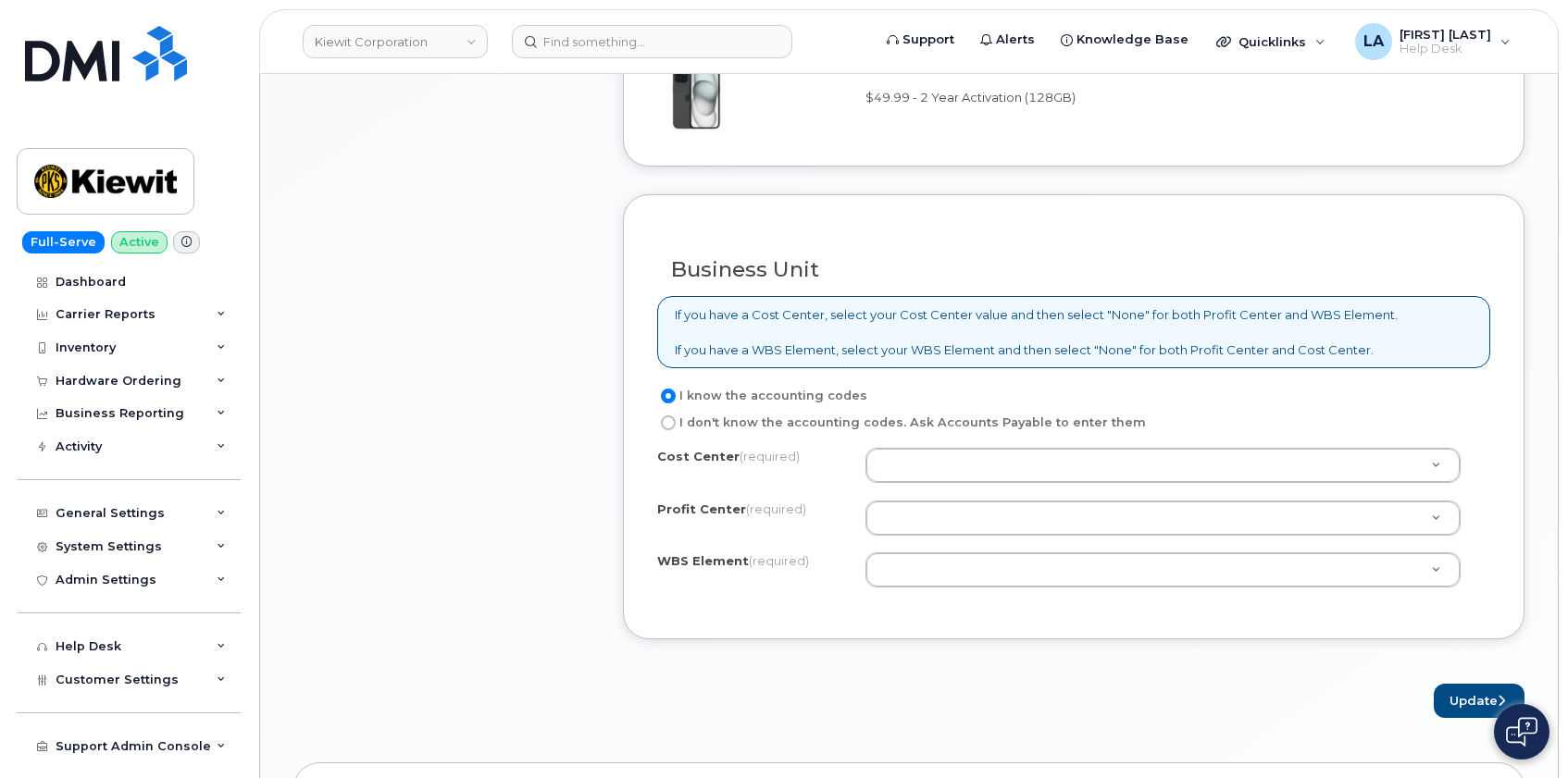 scroll, scrollTop: 1324, scrollLeft: 0, axis: vertical 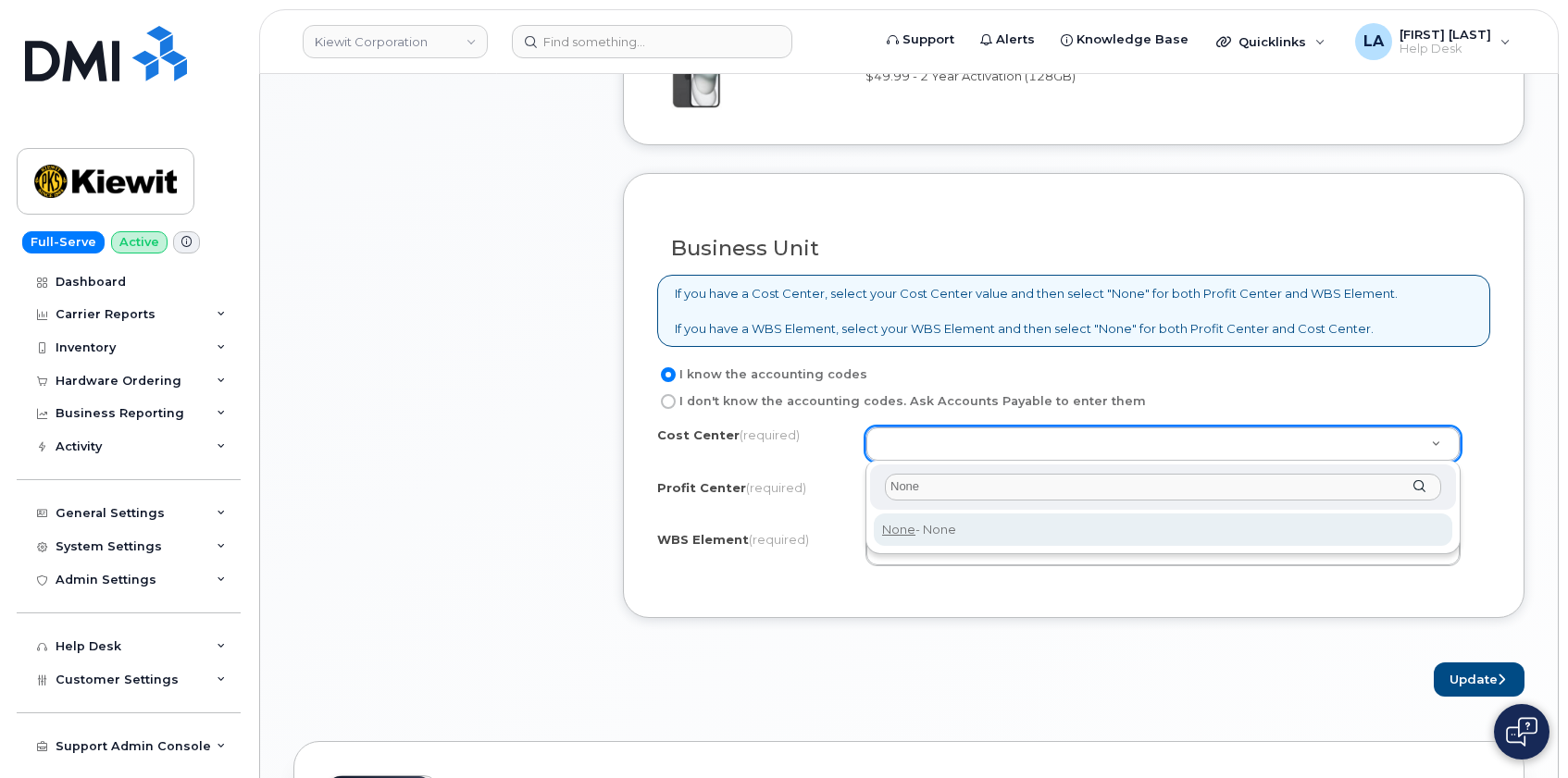 type on "None" 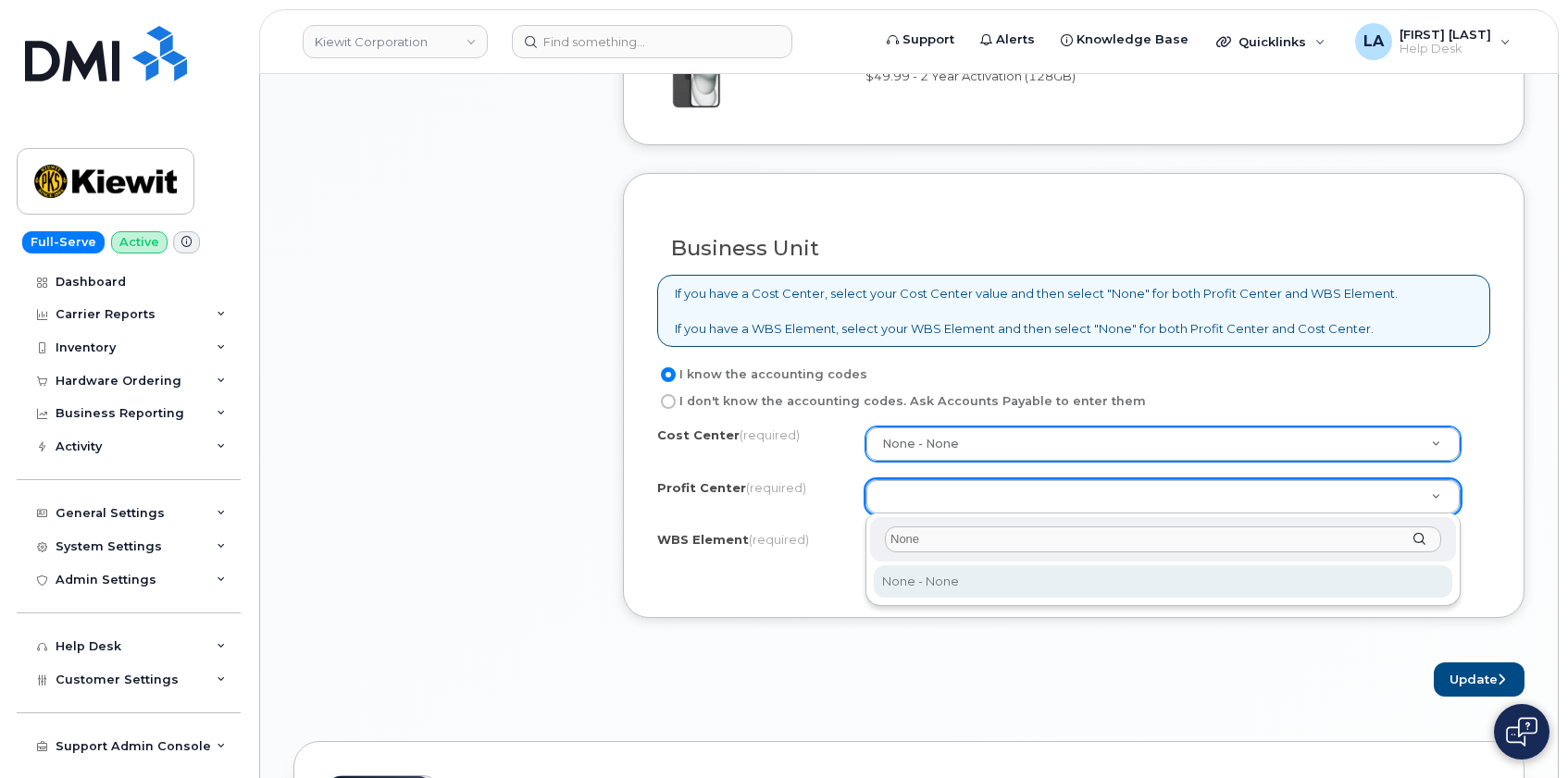 type on "None" 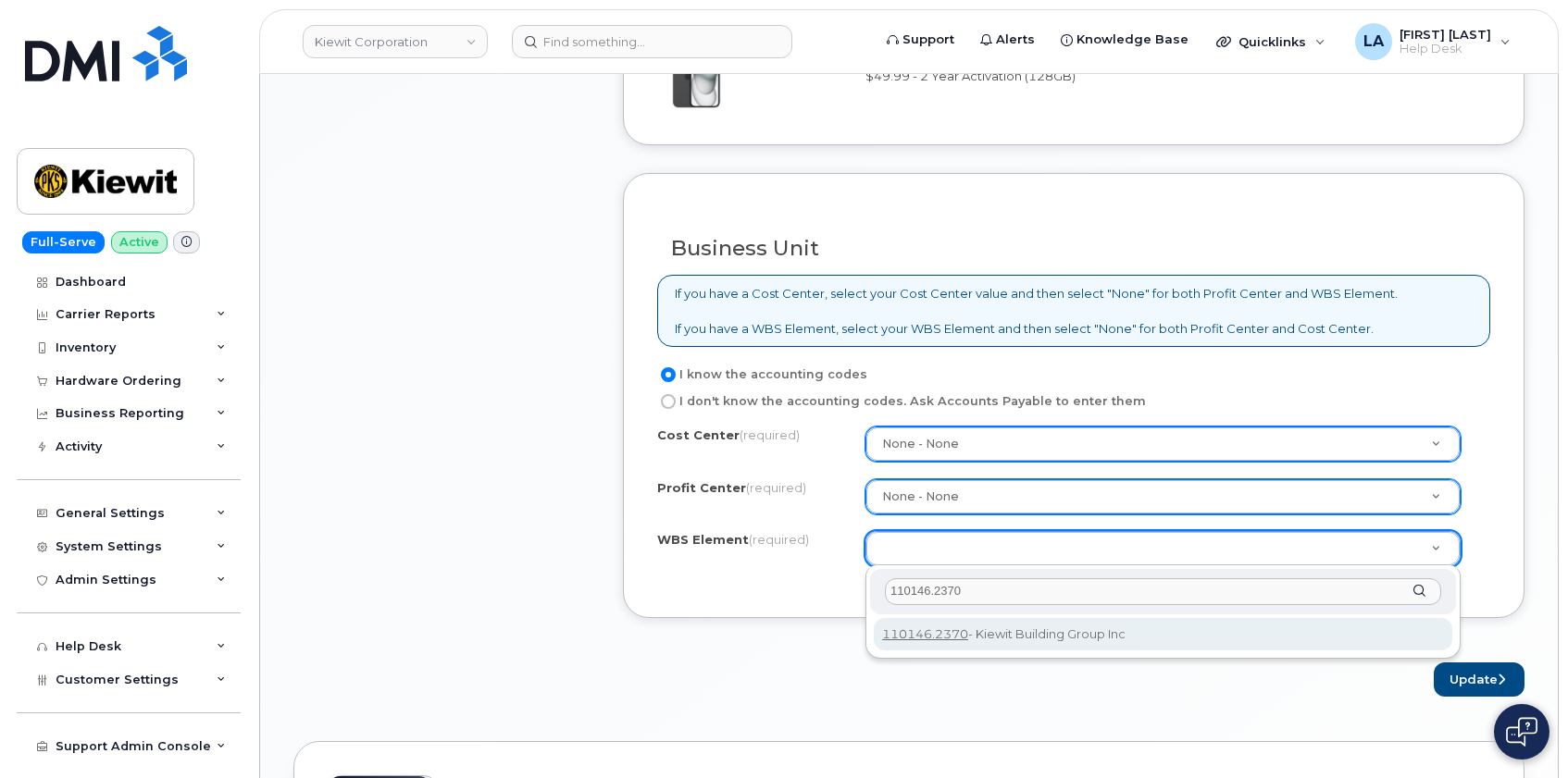 type on "110146.2370" 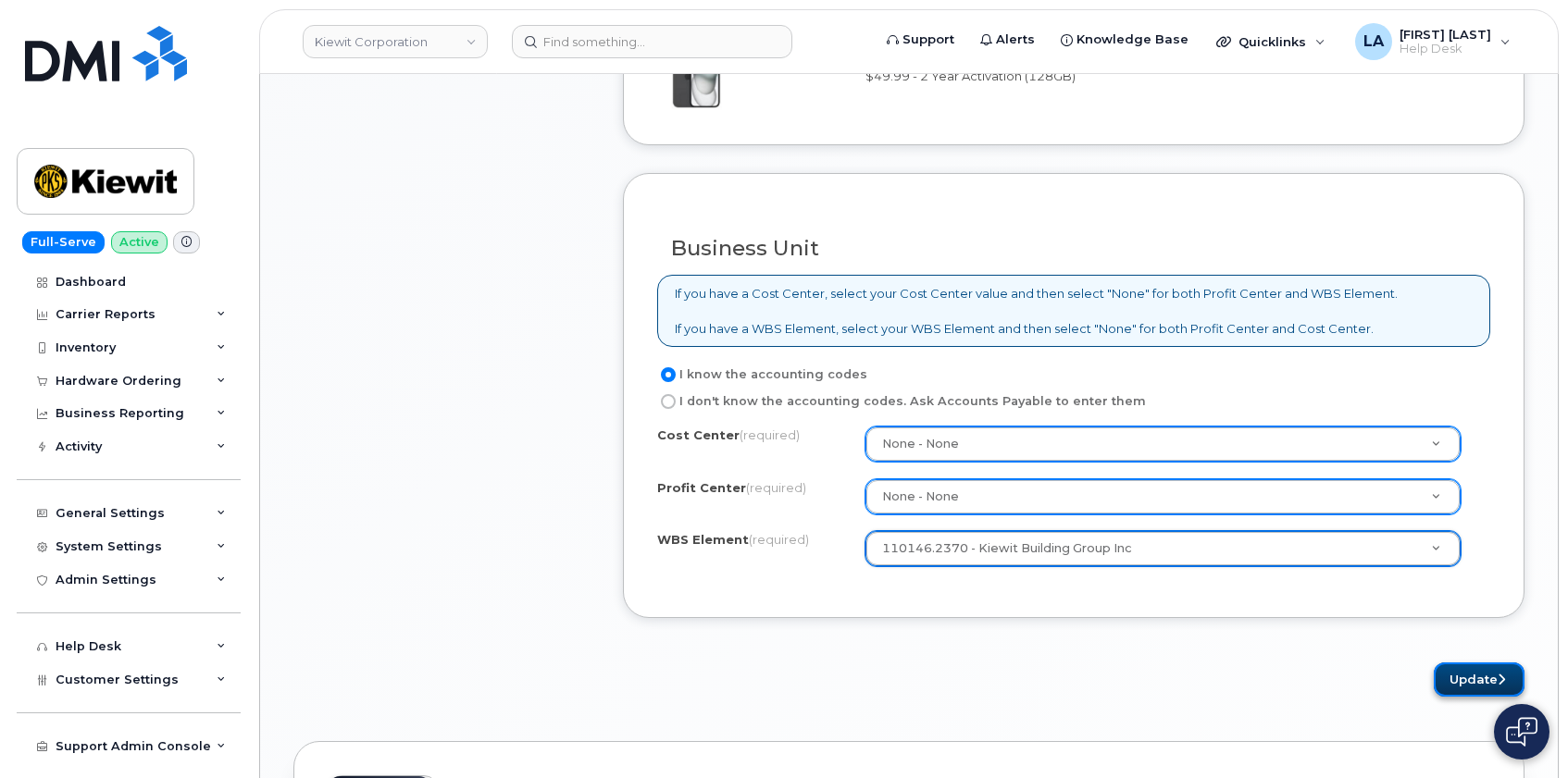 click on "Update" at bounding box center (1479, 679) 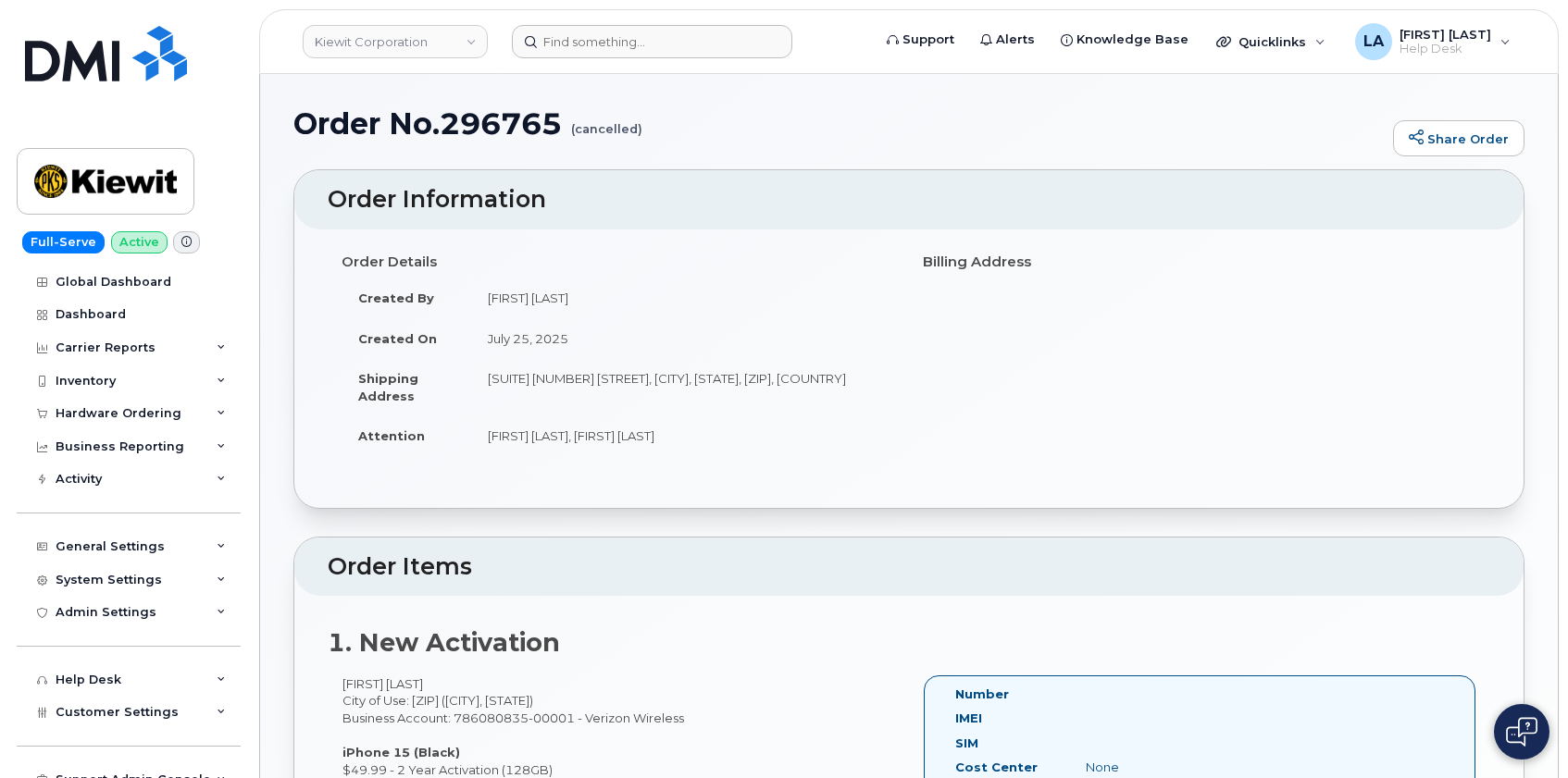 scroll, scrollTop: 0, scrollLeft: 0, axis: both 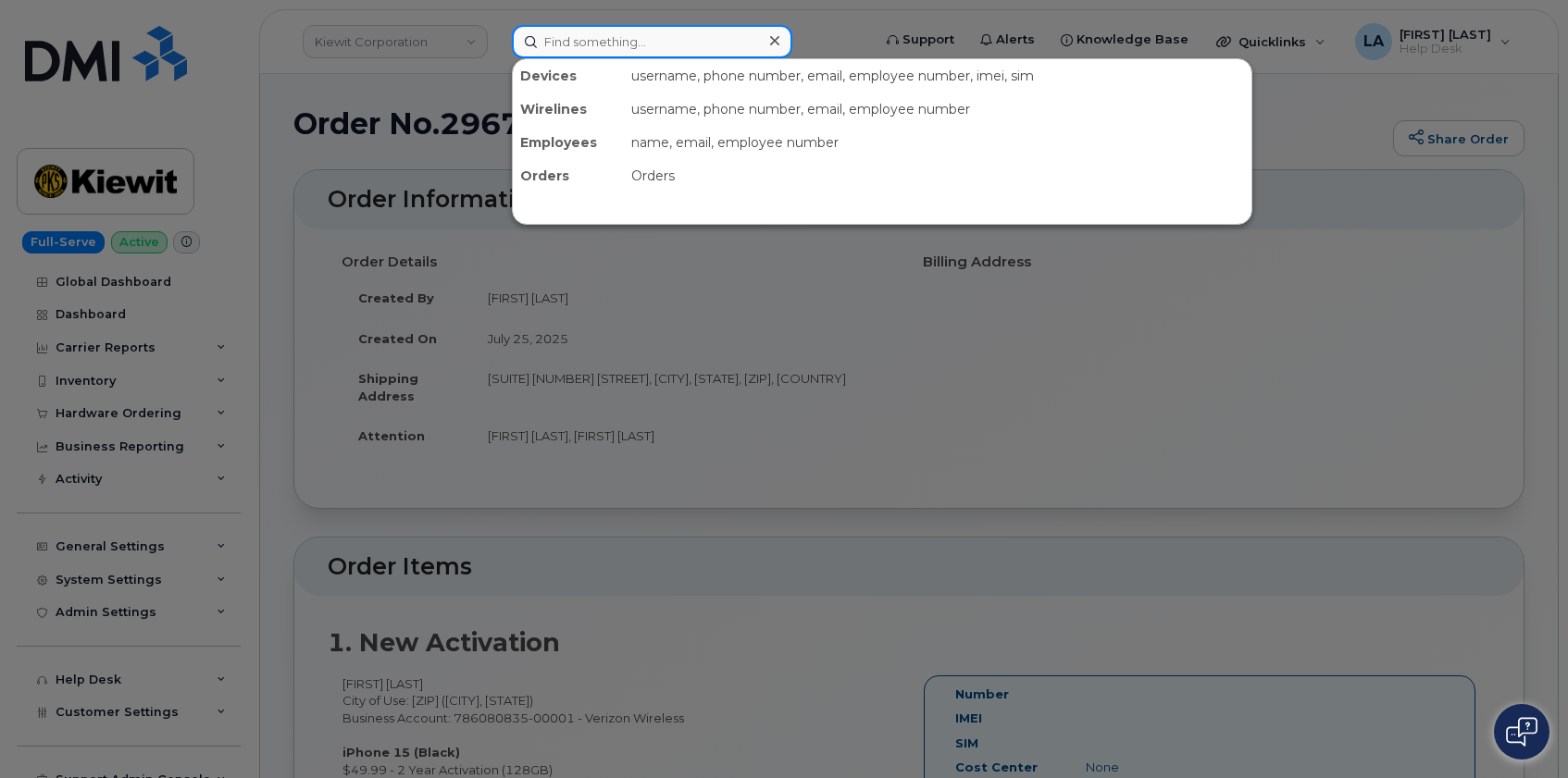 click at bounding box center [652, 42] 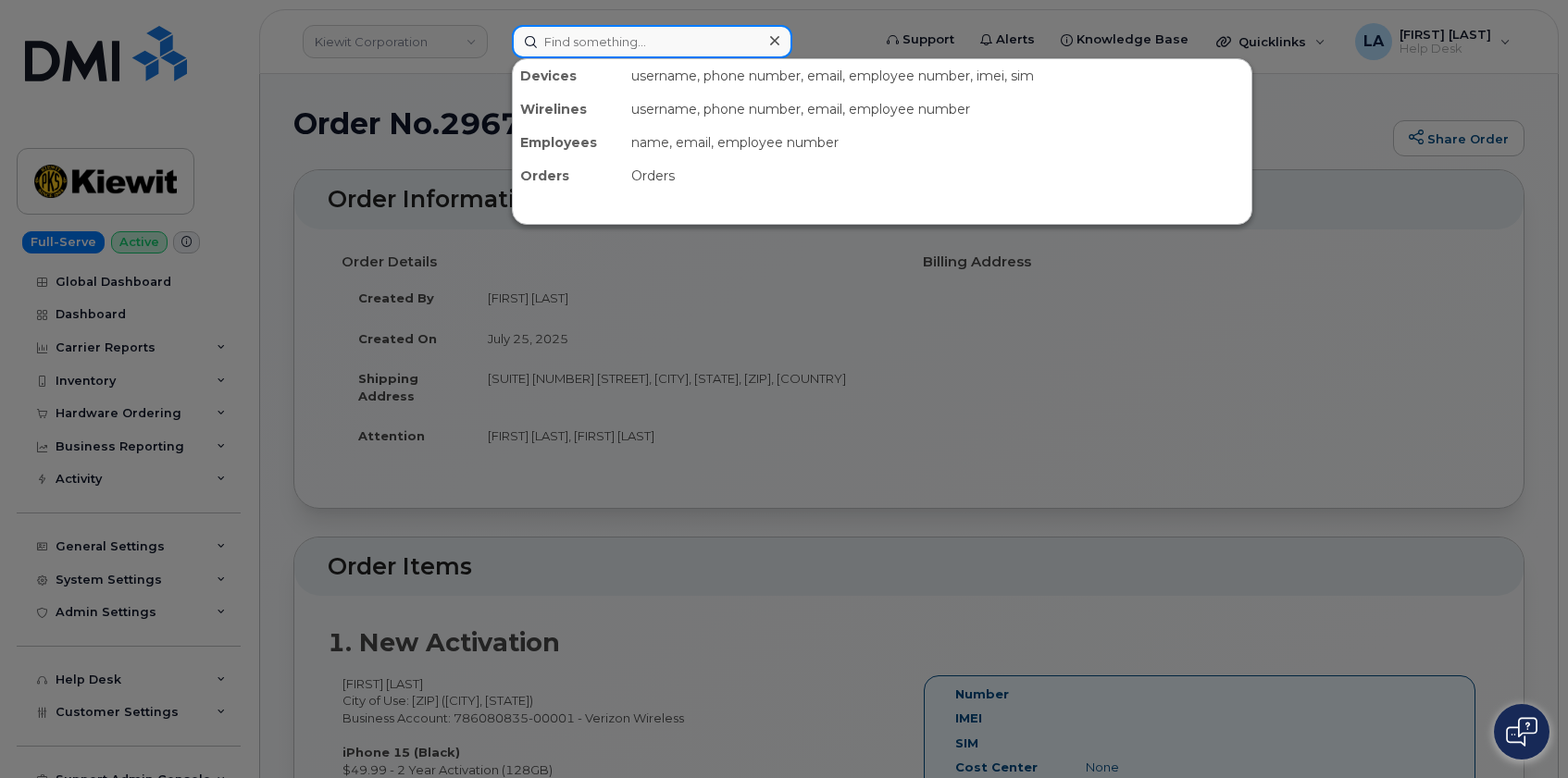 click at bounding box center [652, 42] 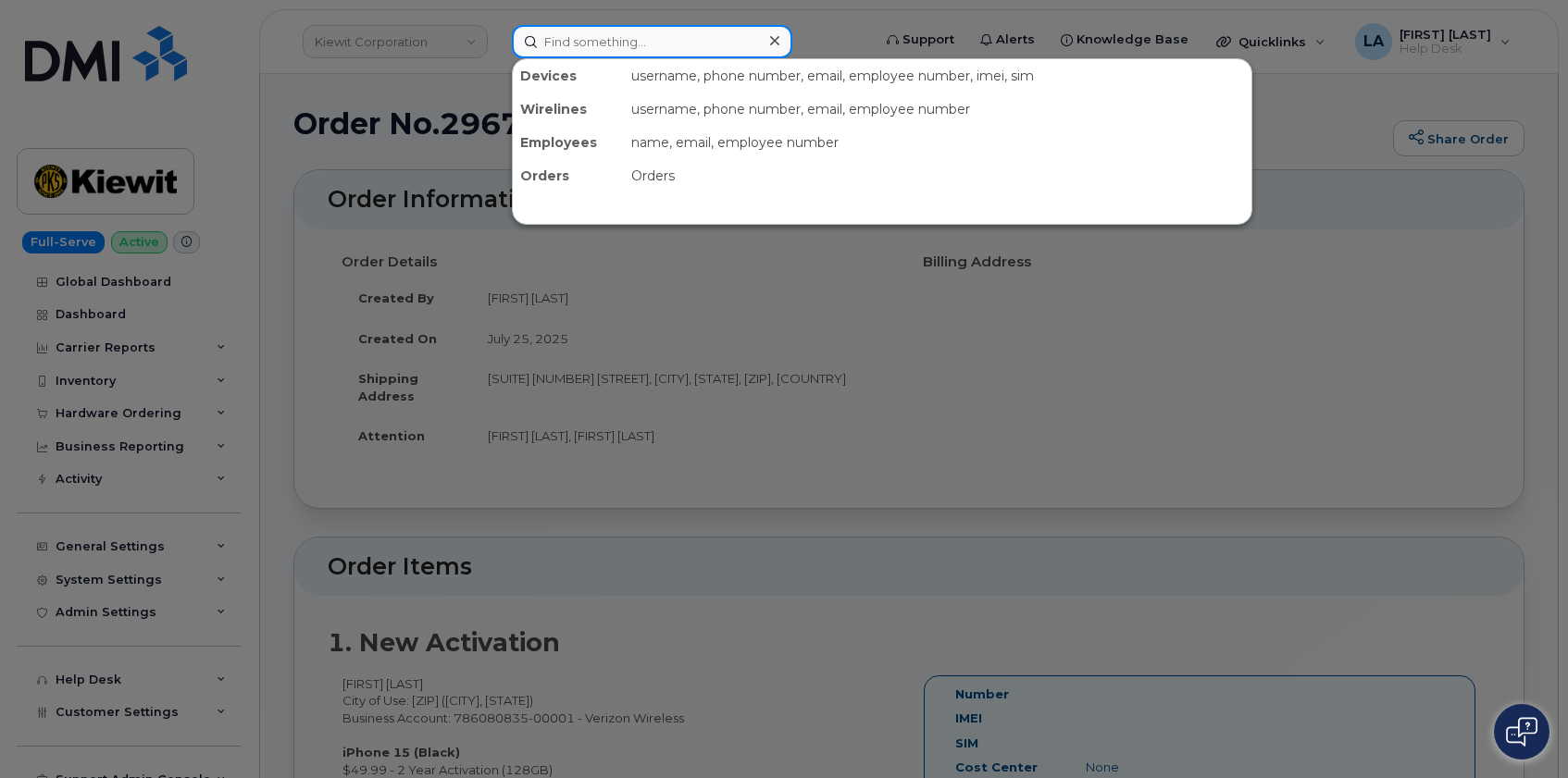 click at bounding box center [652, 42] 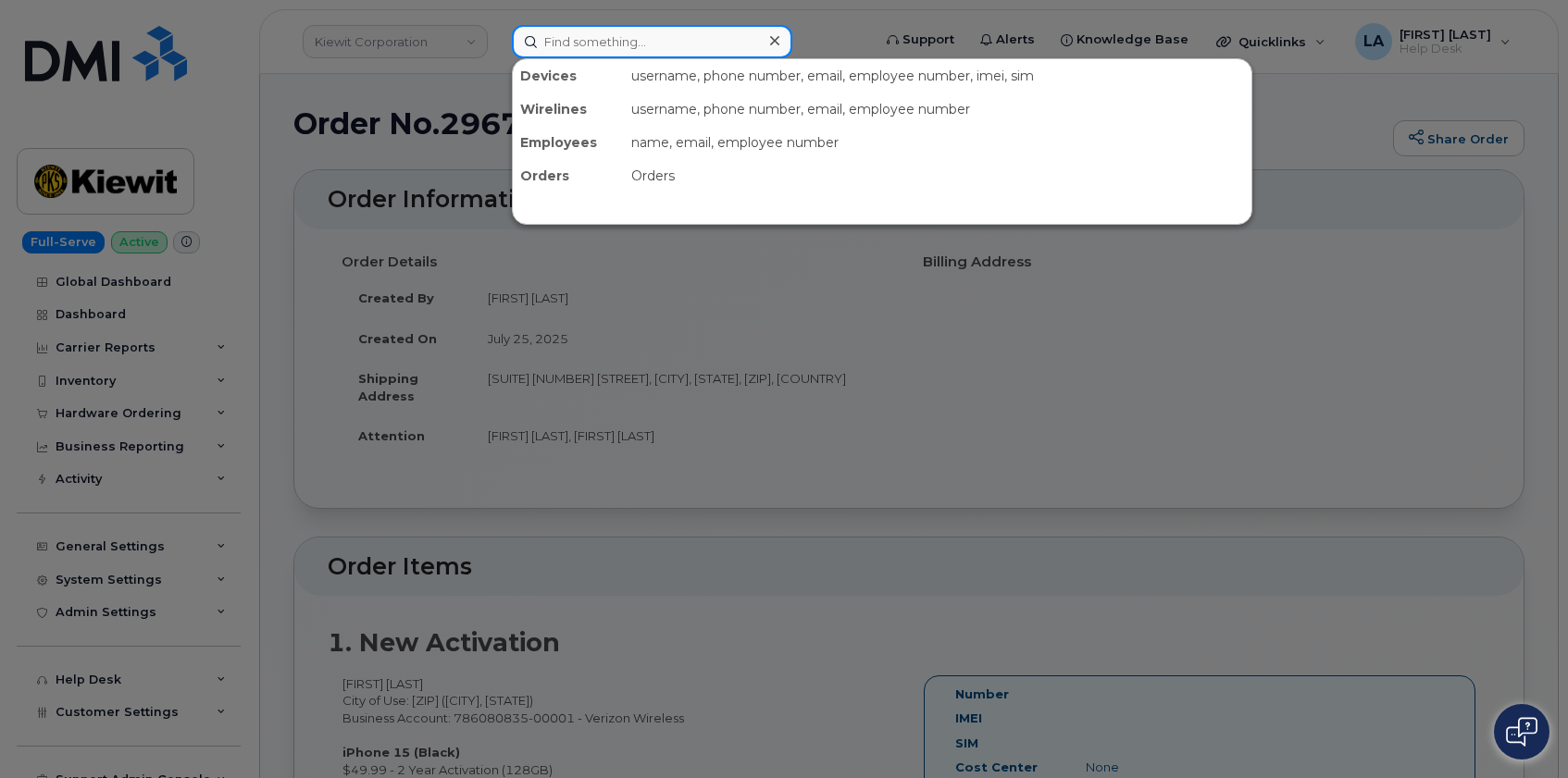 paste on "[FIRST] [LAST]" 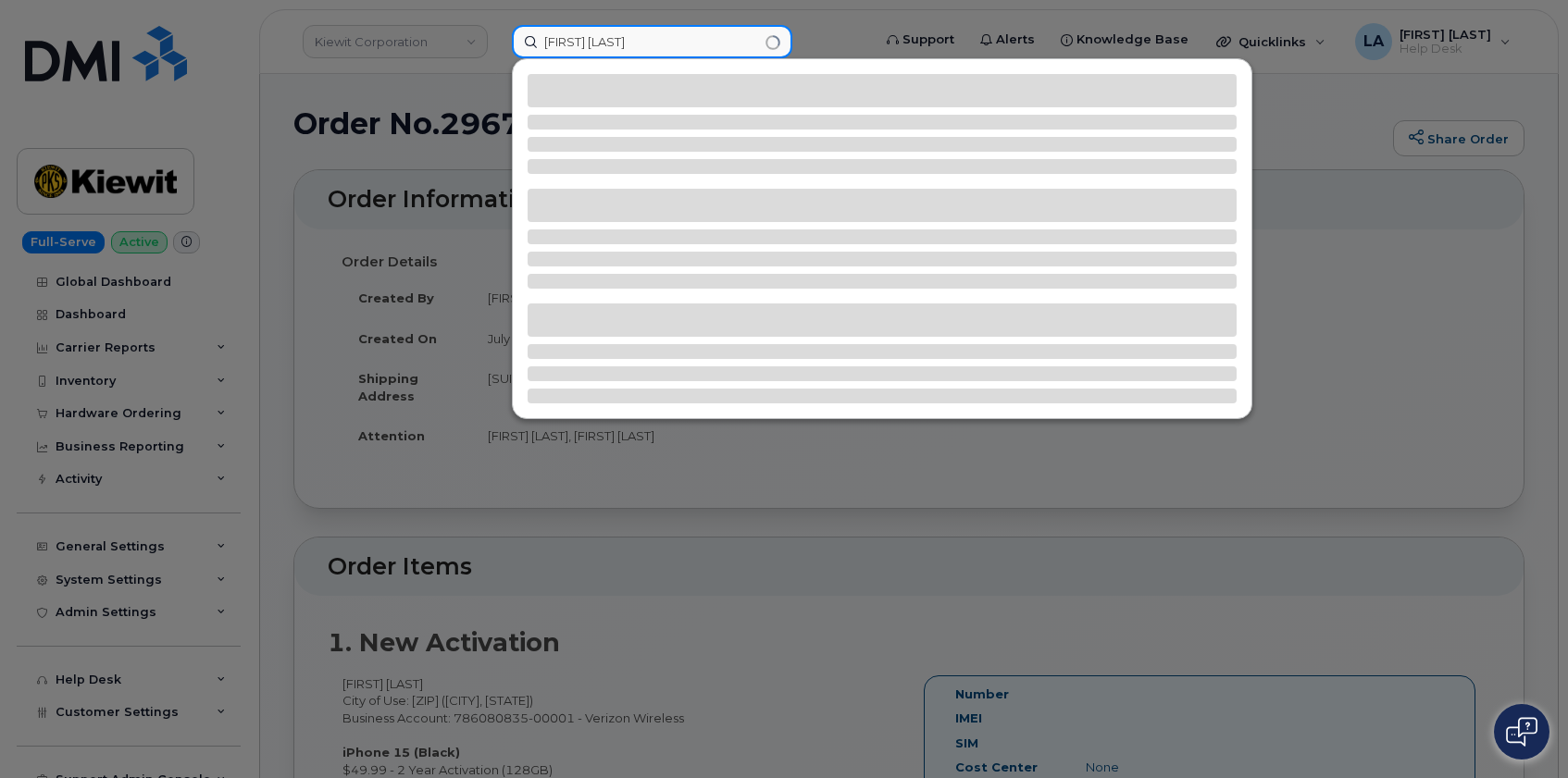 type on "[FIRST] [LAST]" 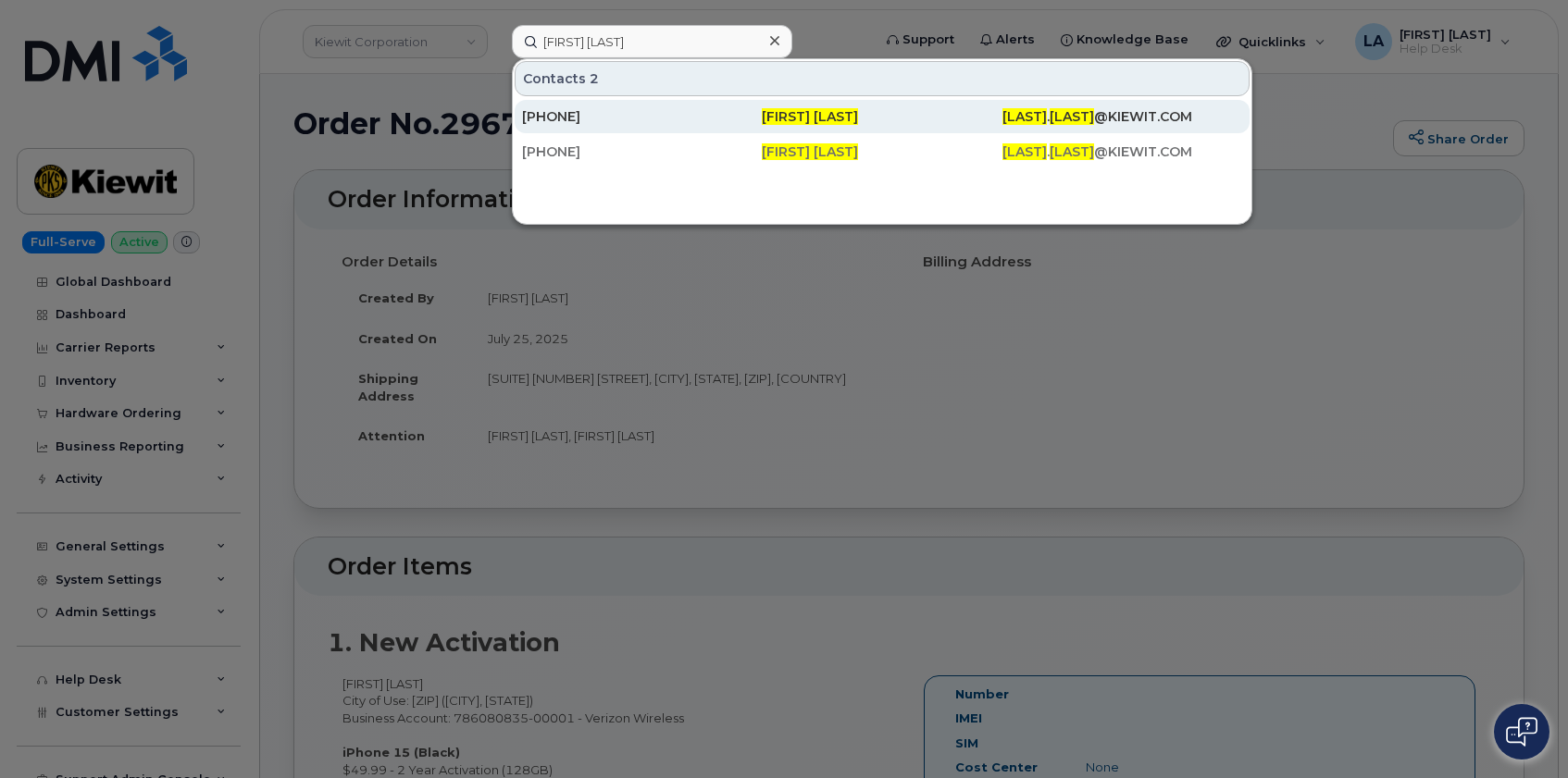click on "[FIRST] [LAST]" at bounding box center (810, 117) 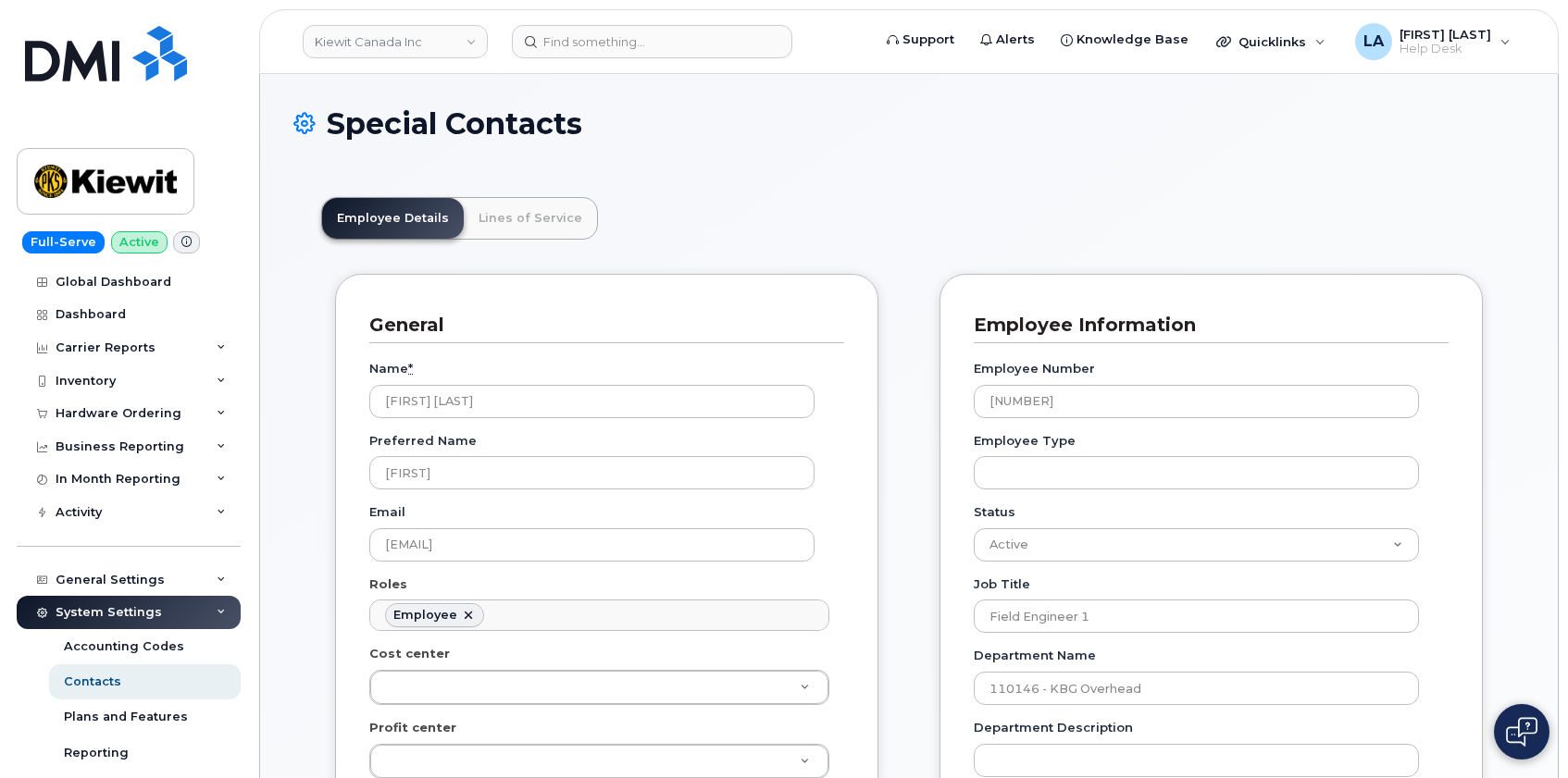scroll, scrollTop: 0, scrollLeft: 0, axis: both 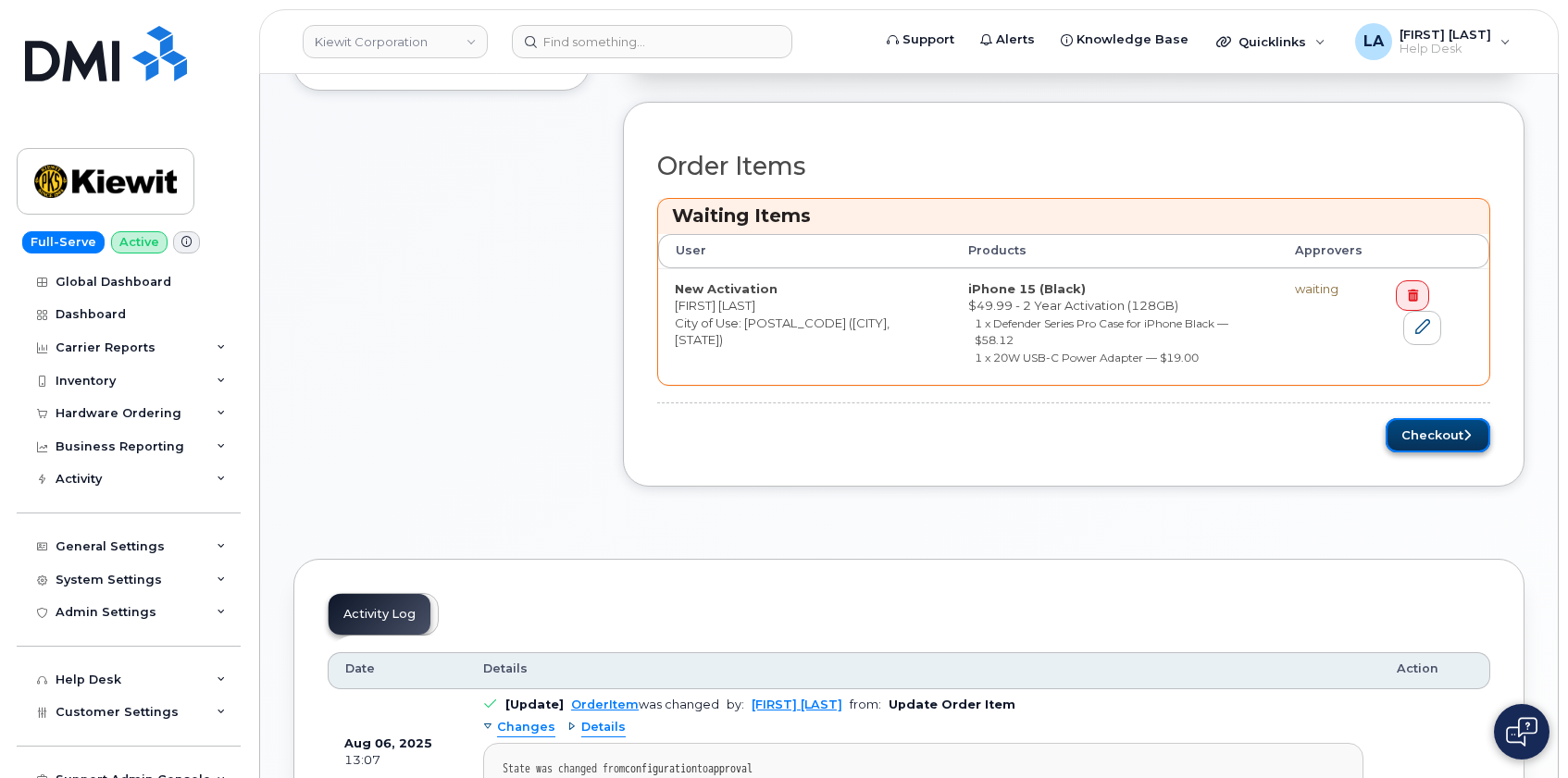 click on "Checkout" at bounding box center (1437, 435) 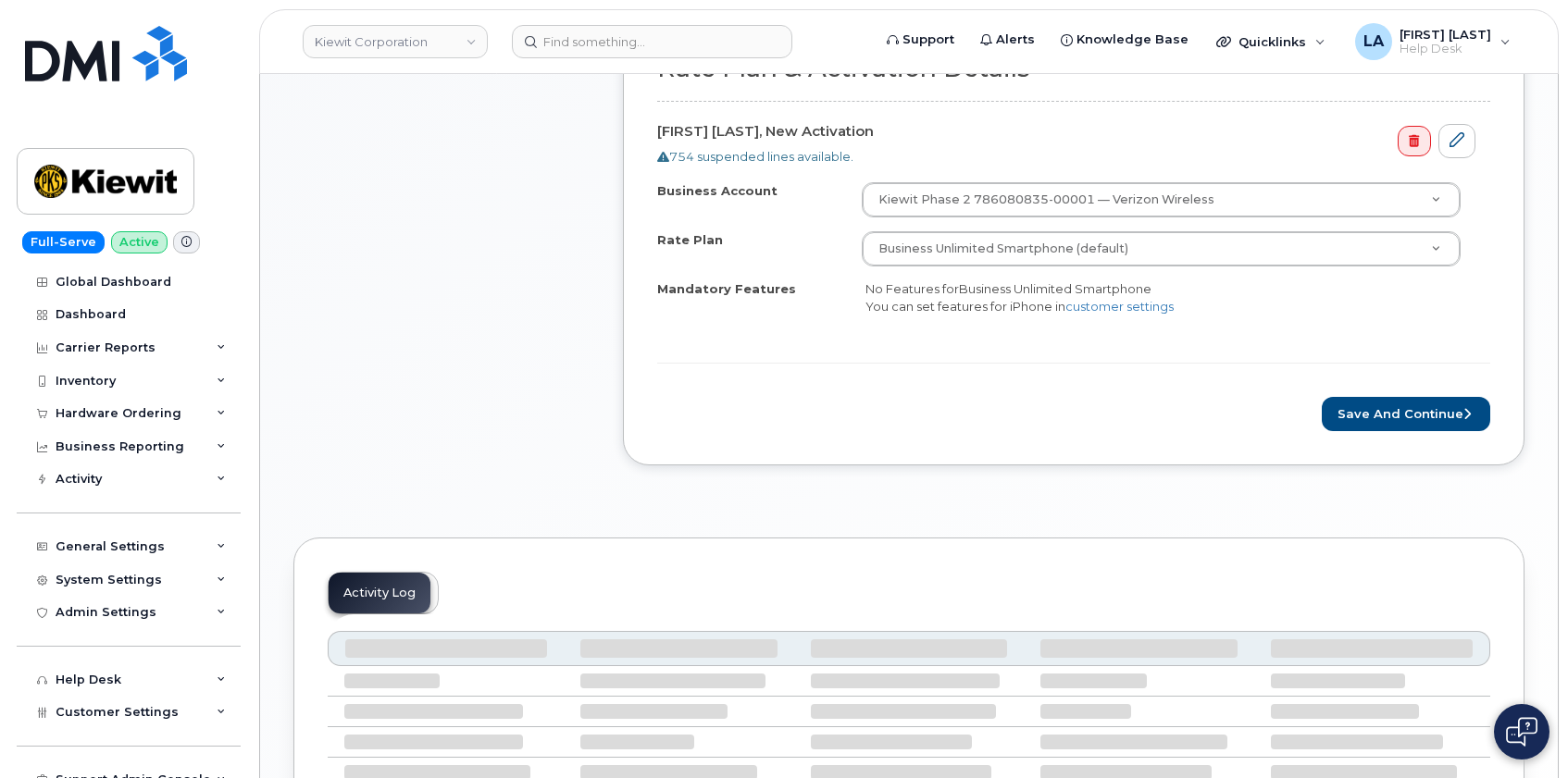 scroll, scrollTop: 680, scrollLeft: 0, axis: vertical 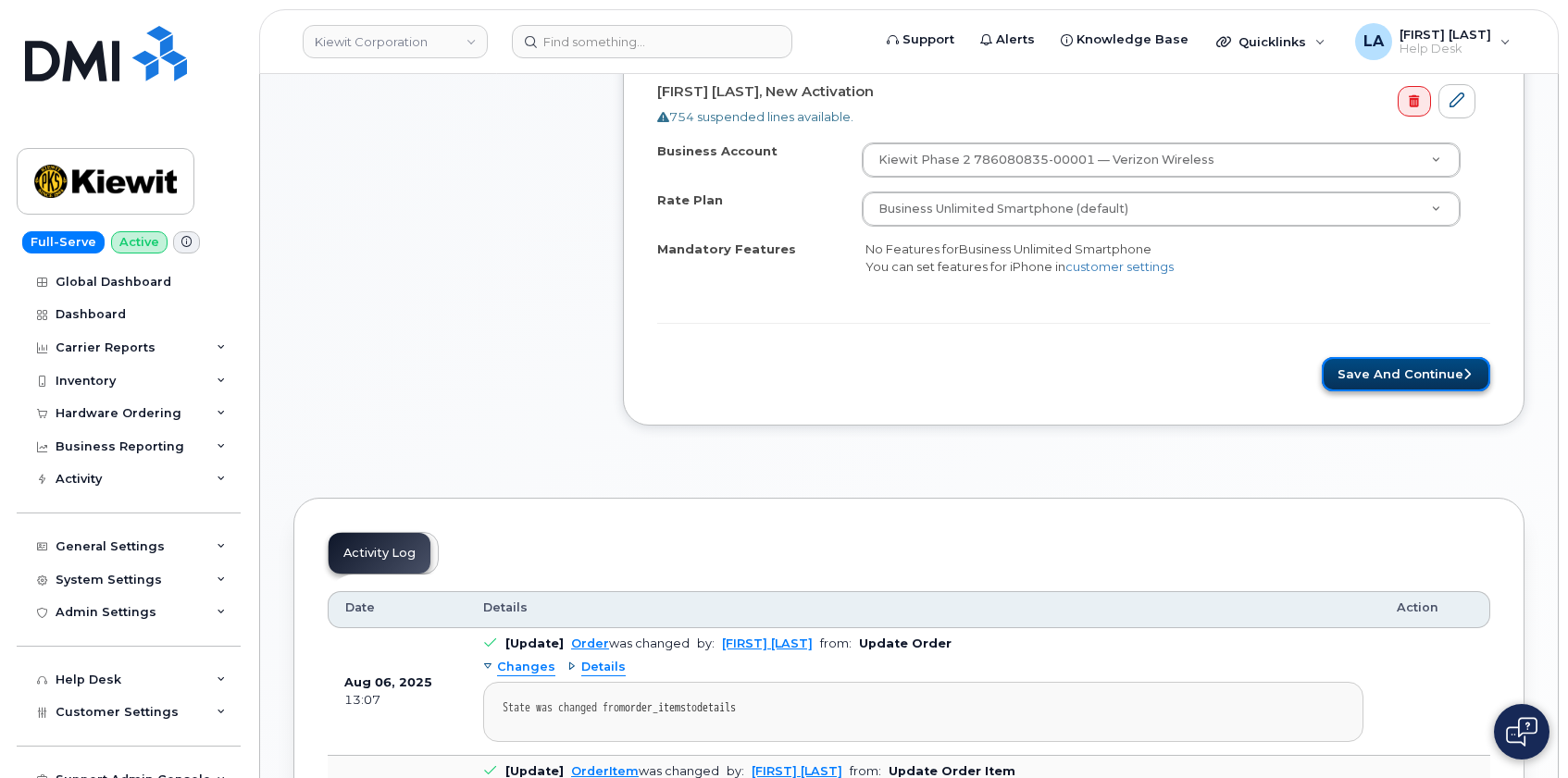 click on "Save and Continue" at bounding box center [1406, 374] 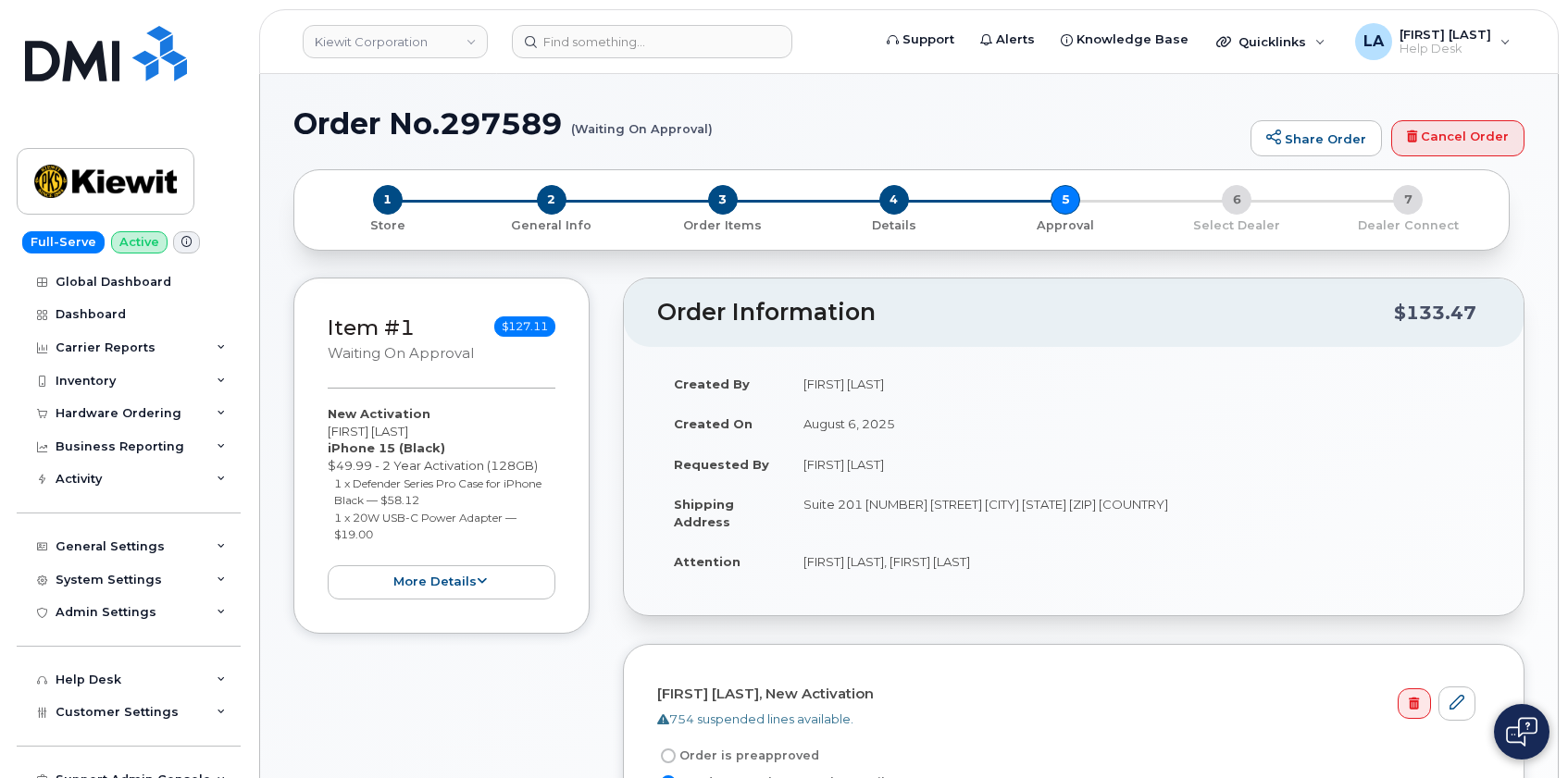 scroll, scrollTop: 680, scrollLeft: 0, axis: vertical 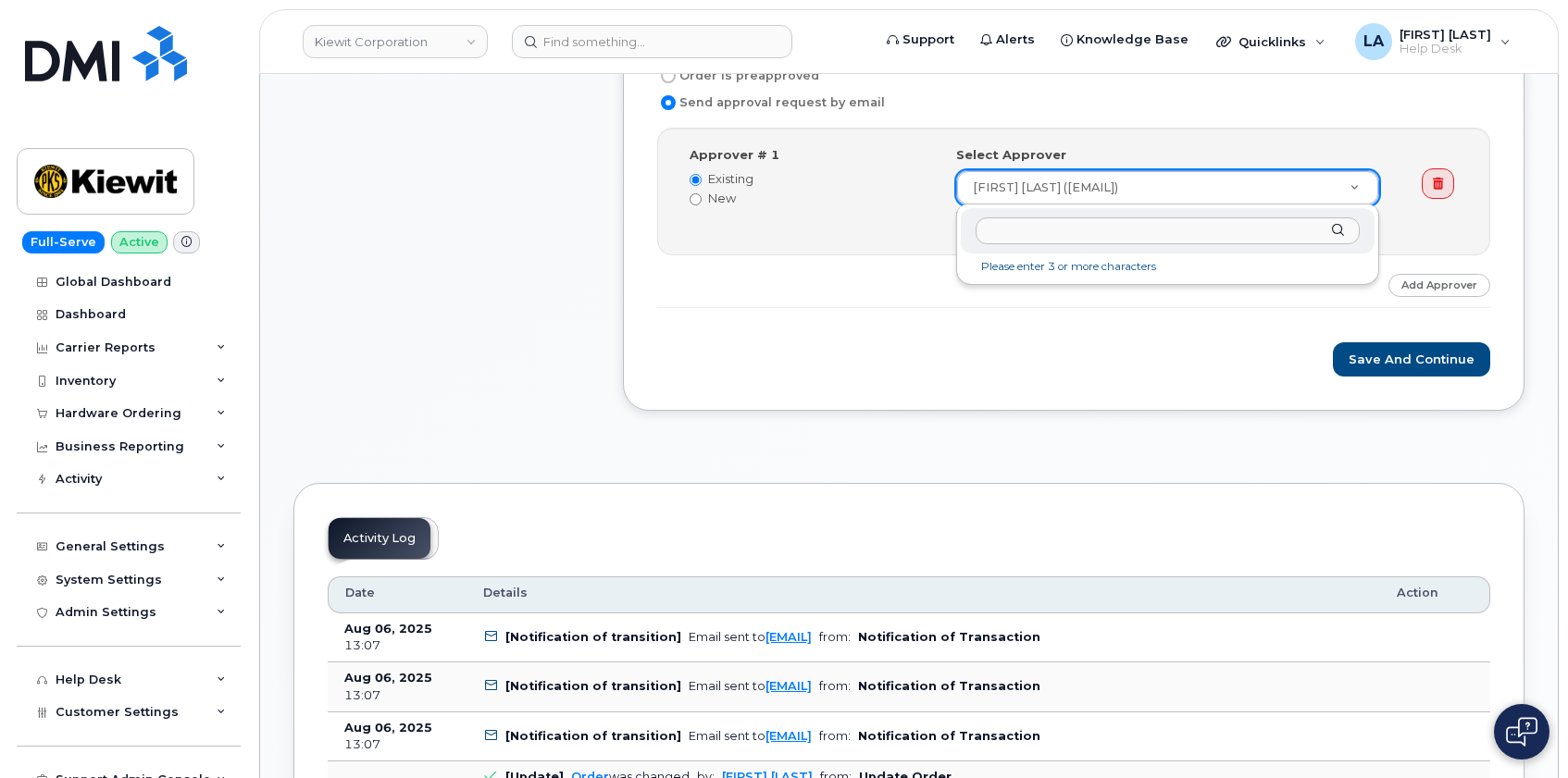 drag, startPoint x: 1309, startPoint y: 187, endPoint x: 952, endPoint y: 193, distance: 357.05042 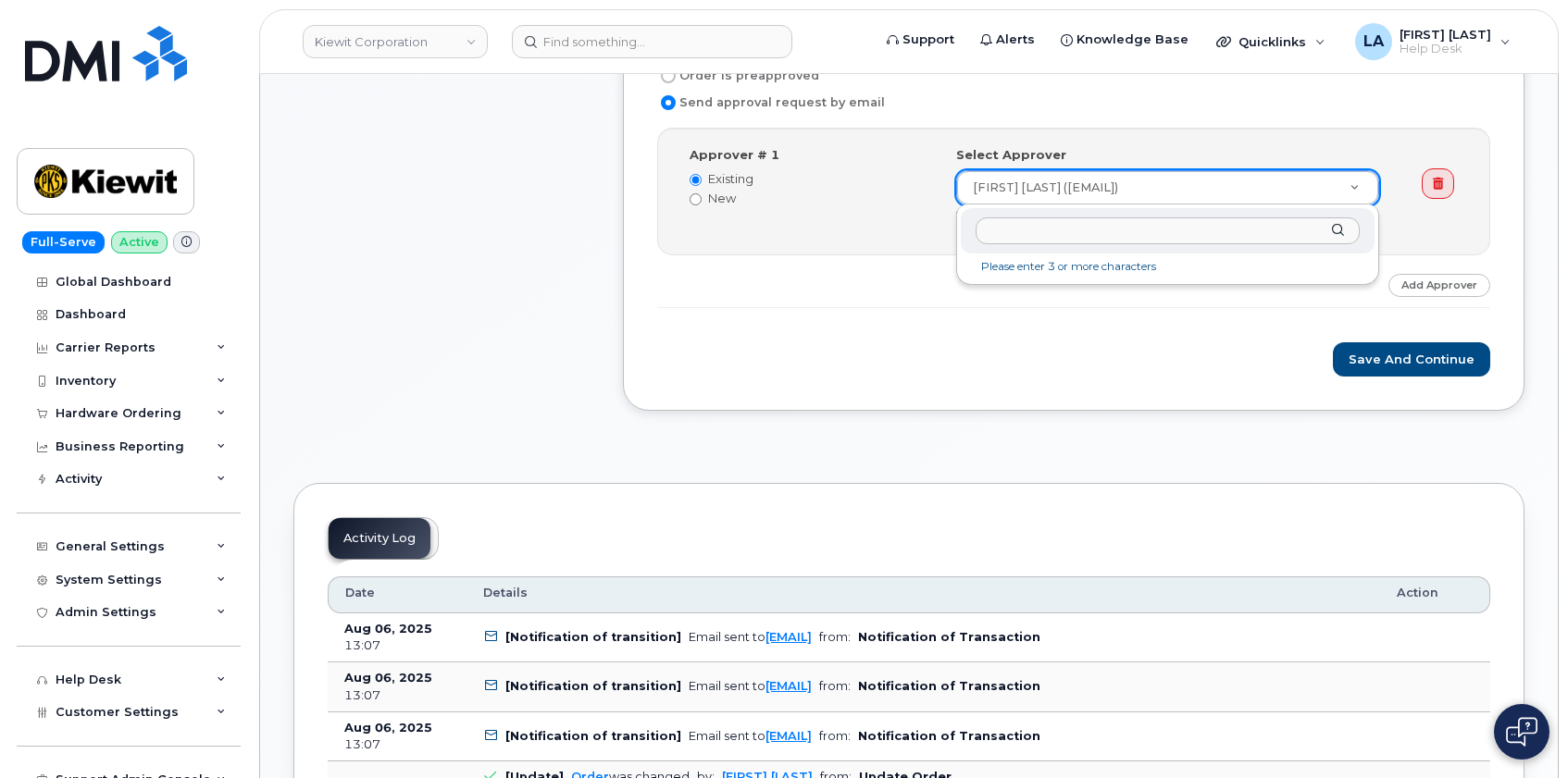 drag, startPoint x: 971, startPoint y: 195, endPoint x: 1168, endPoint y: 187, distance: 197.16237 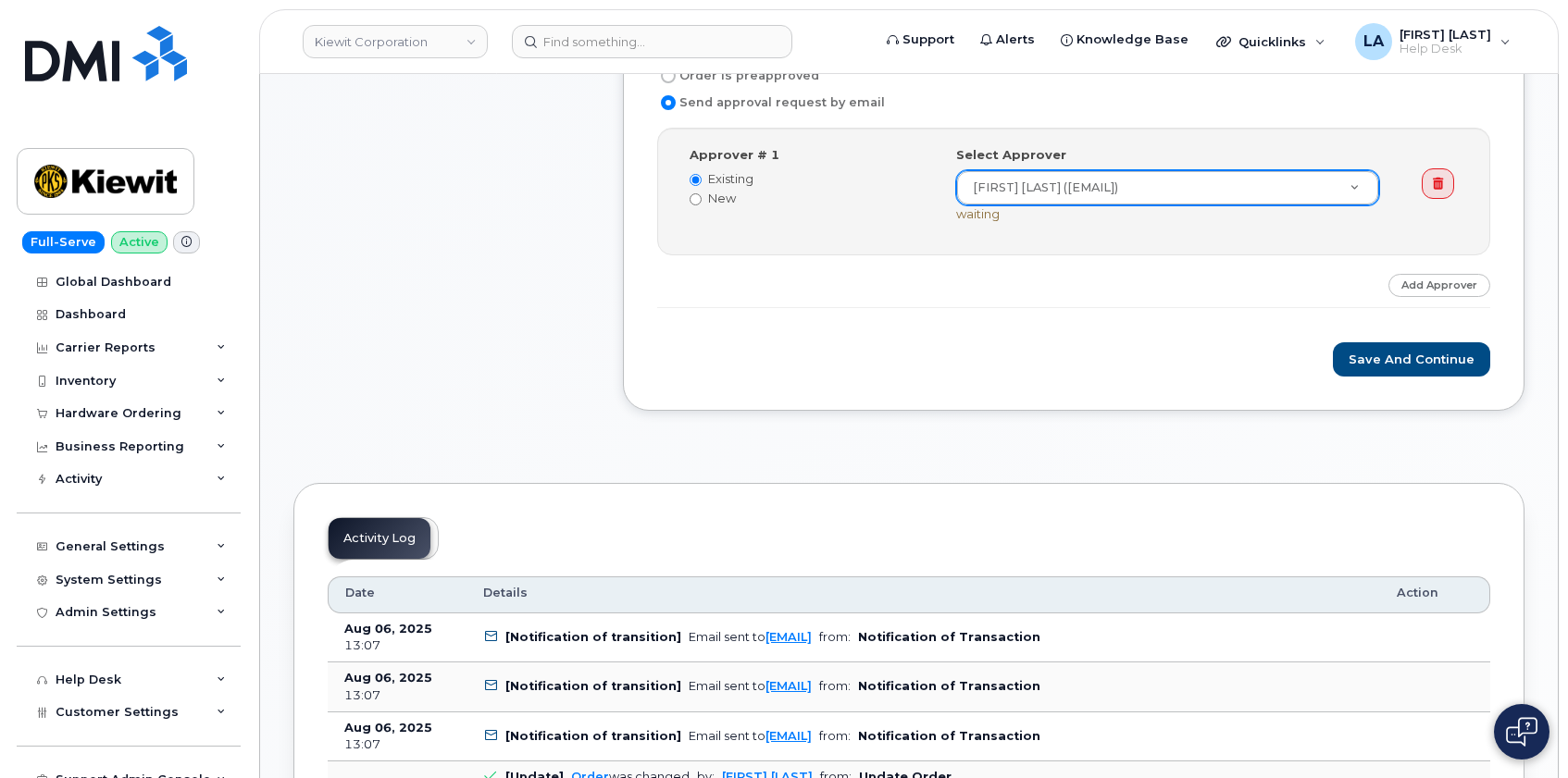 click on "Order No.297589
(Waiting On Approval)
Share Order
Cancel Order
×
Share This Order
If you want to allow others to create or edit orders, share this link with them:
https://myserve.ca/orders/31a1e00d-474d-4e75-97c6-daa1d7fe4fb5/edit
1
Store
2
General Info
3
Order Items
4
Details
5
Approval
6
Select Dealer
7
Dealer Connect
Item #1
Waiting On Approval
$127.11
New Activation
Pramesh Adhikary
iPhone 15
(Black)
$49.99 - 2 Year Activation (128GB)
1 x Defender Series Pro Case for iPhone  Black
—
$58.12
1 x 20W USB-C Power Adapter
—
$19.00
more details
Request
New Activation
Employee
Pramesh Adhikary
Carrier Base
Verizon Wireless
Requested Device
iPhone 15
Term Details" at bounding box center [909, 698] 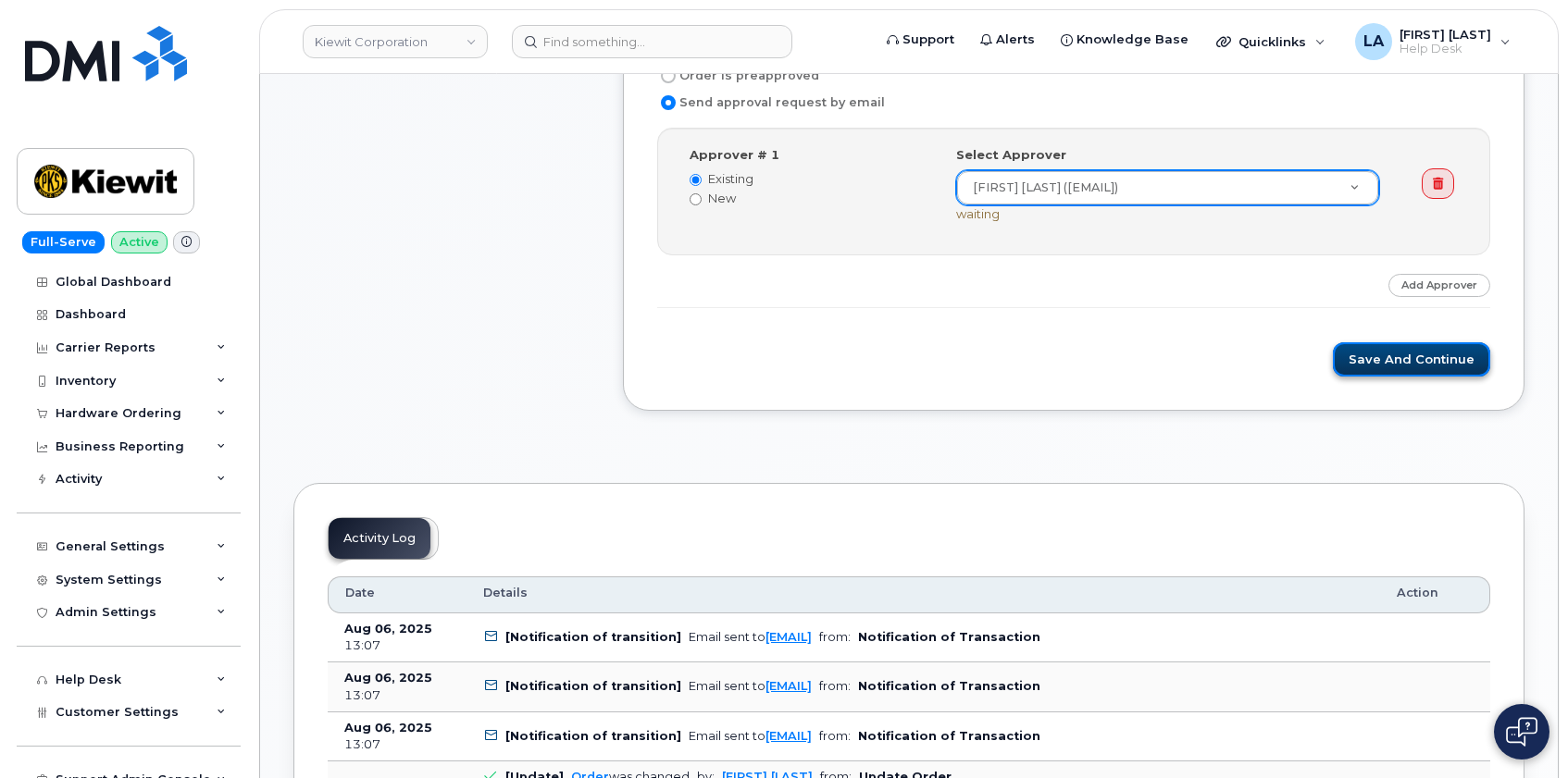 click on "Save and Continue" at bounding box center (1412, 359) 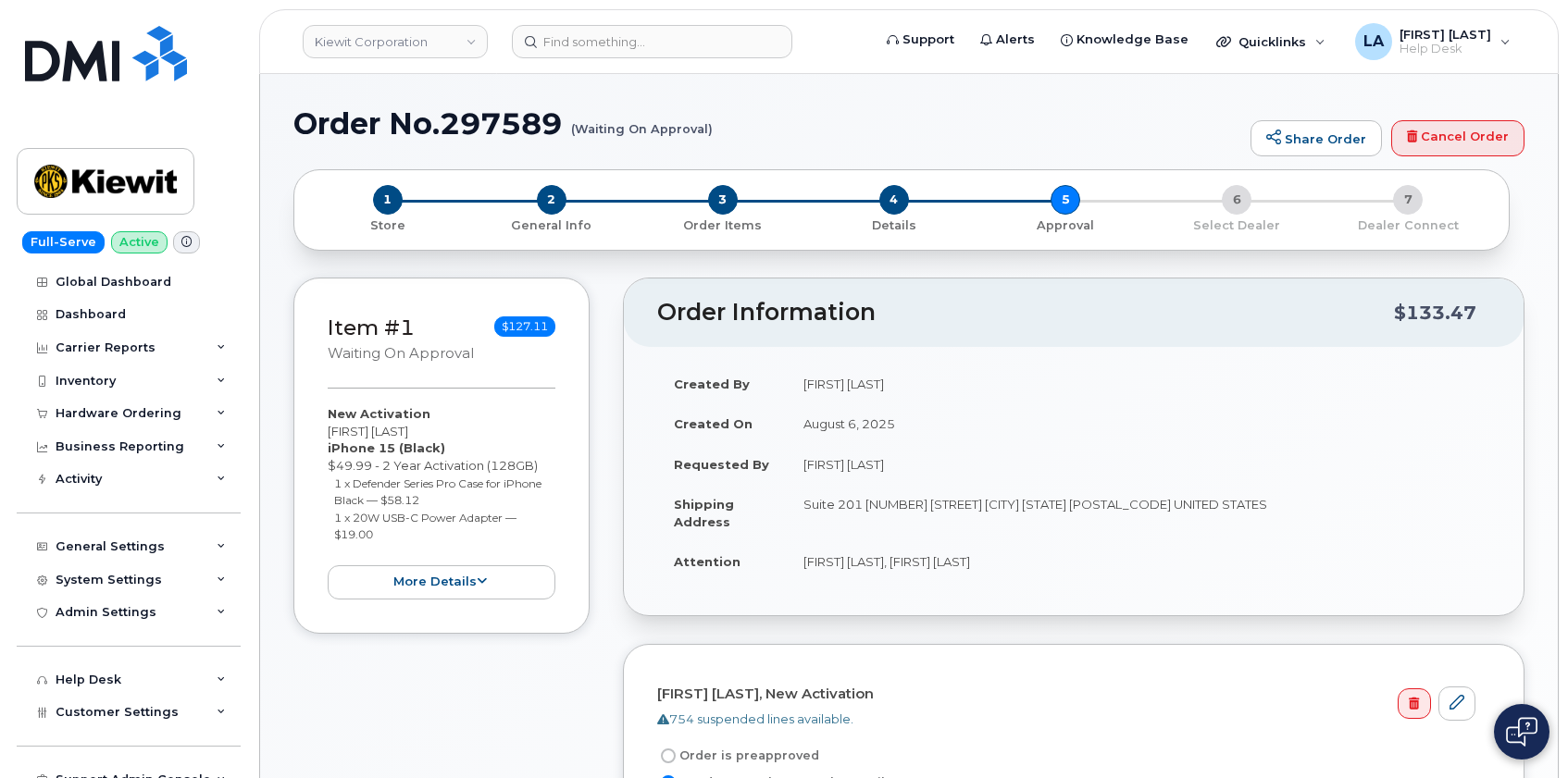 scroll, scrollTop: 0, scrollLeft: 0, axis: both 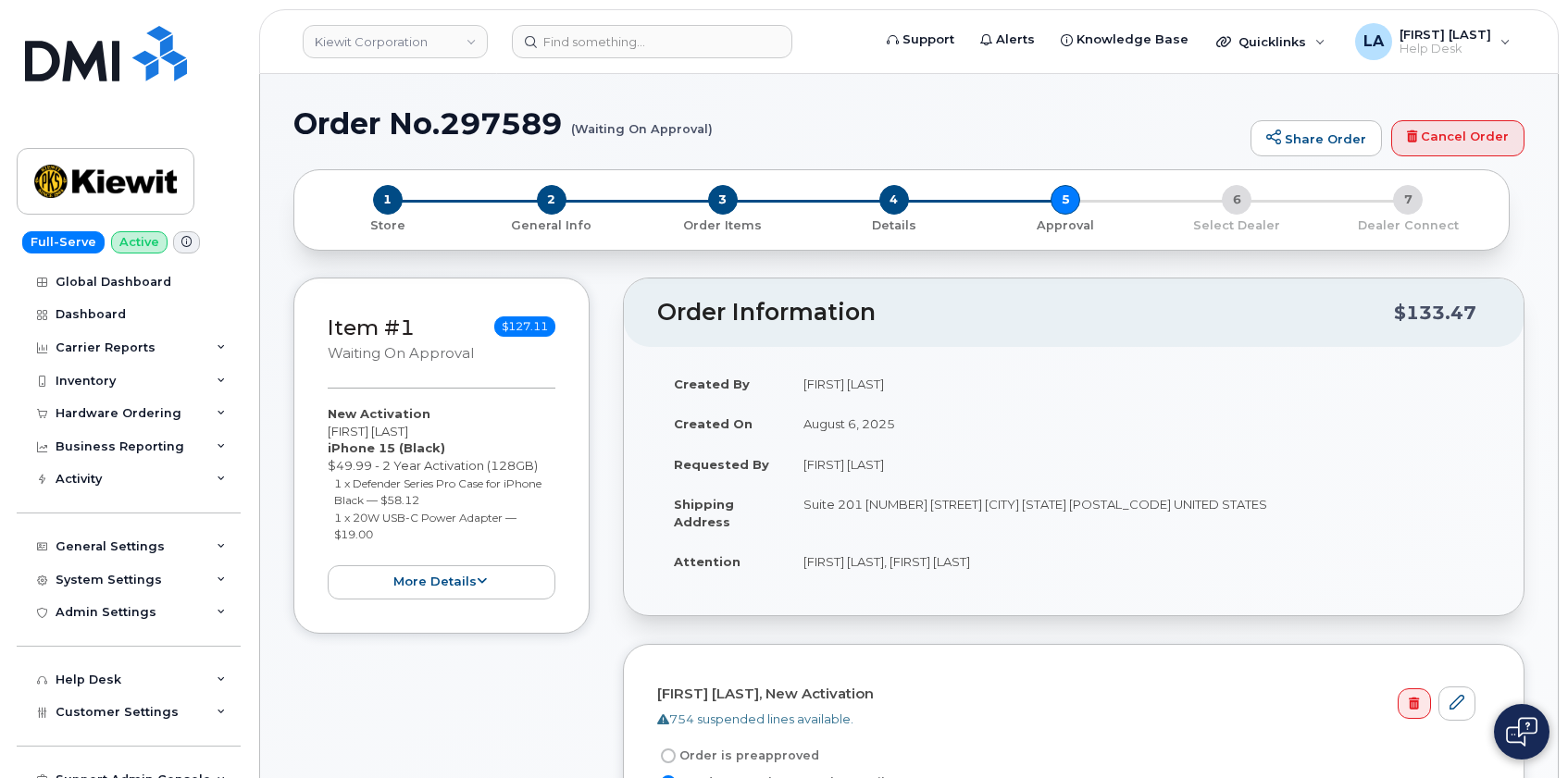 click on "Order No.297589
(Waiting On Approval)
Share Order
Cancel Order
×
Share This Order
If you want to allow others to create or edit orders, share this link with them:
https://myserve.ca/orders/31a1e00d-474d-4e75-97c6-daa1d7fe4fb5/edit
Item #1
Waiting On Approval
$127.11
New Activation
[FIRST] [LAST]
iPhone 15
(Black)
$49.99 - 2 Year Activation (128GB)
1 x Defender Series Pro Case for iPhone  Black
—
$58.12
1 x 20W USB-C Power Adapter
—
$19.00
more details
Request
New Activation
Employee
[FIRST] [LAST]
Carrier Base
Verizon Wireless
Requested Device
iPhone 15
Term Details" at bounding box center (909, 1487) 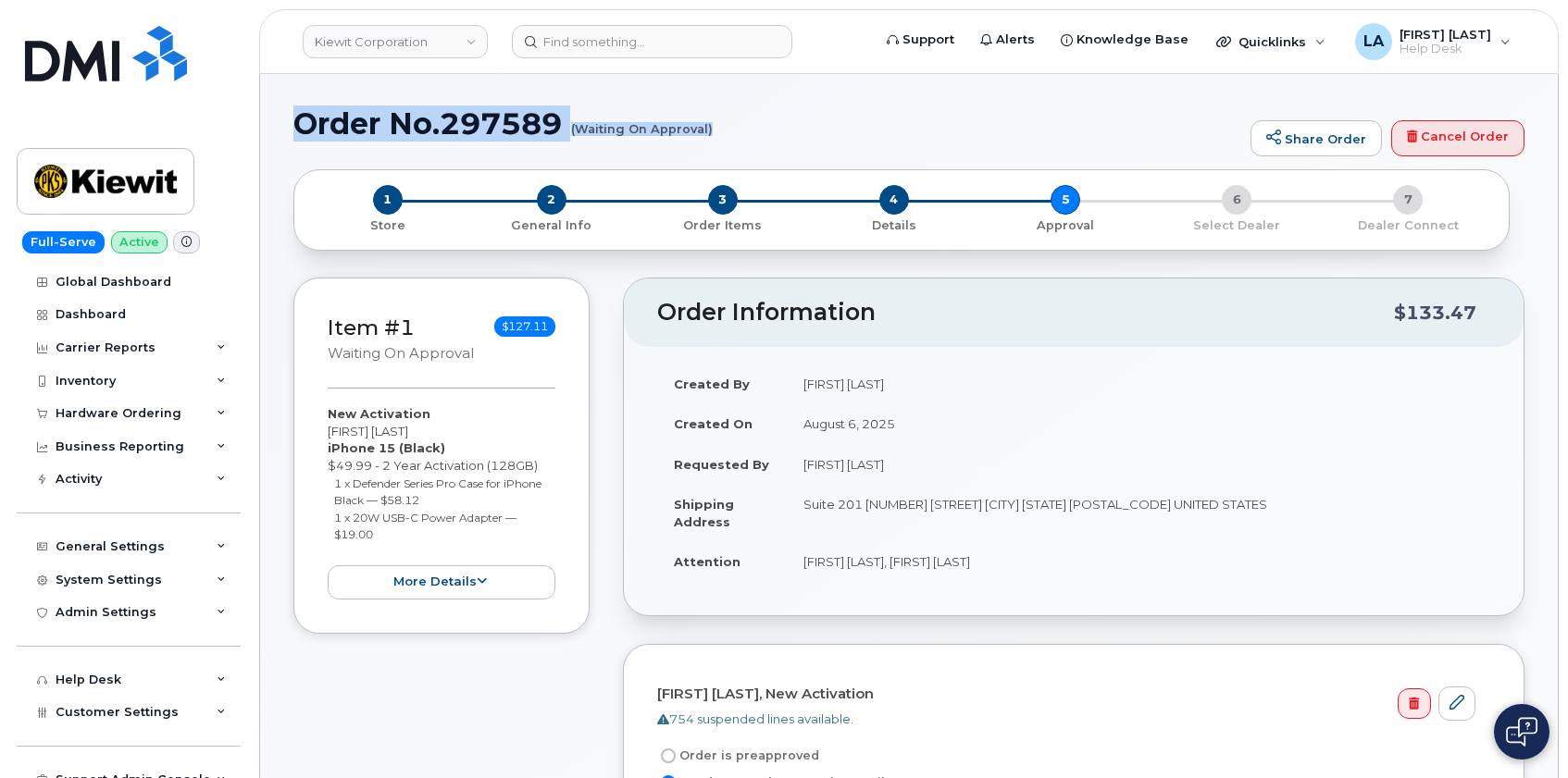 drag, startPoint x: 297, startPoint y: 119, endPoint x: 736, endPoint y: 159, distance: 440.8186 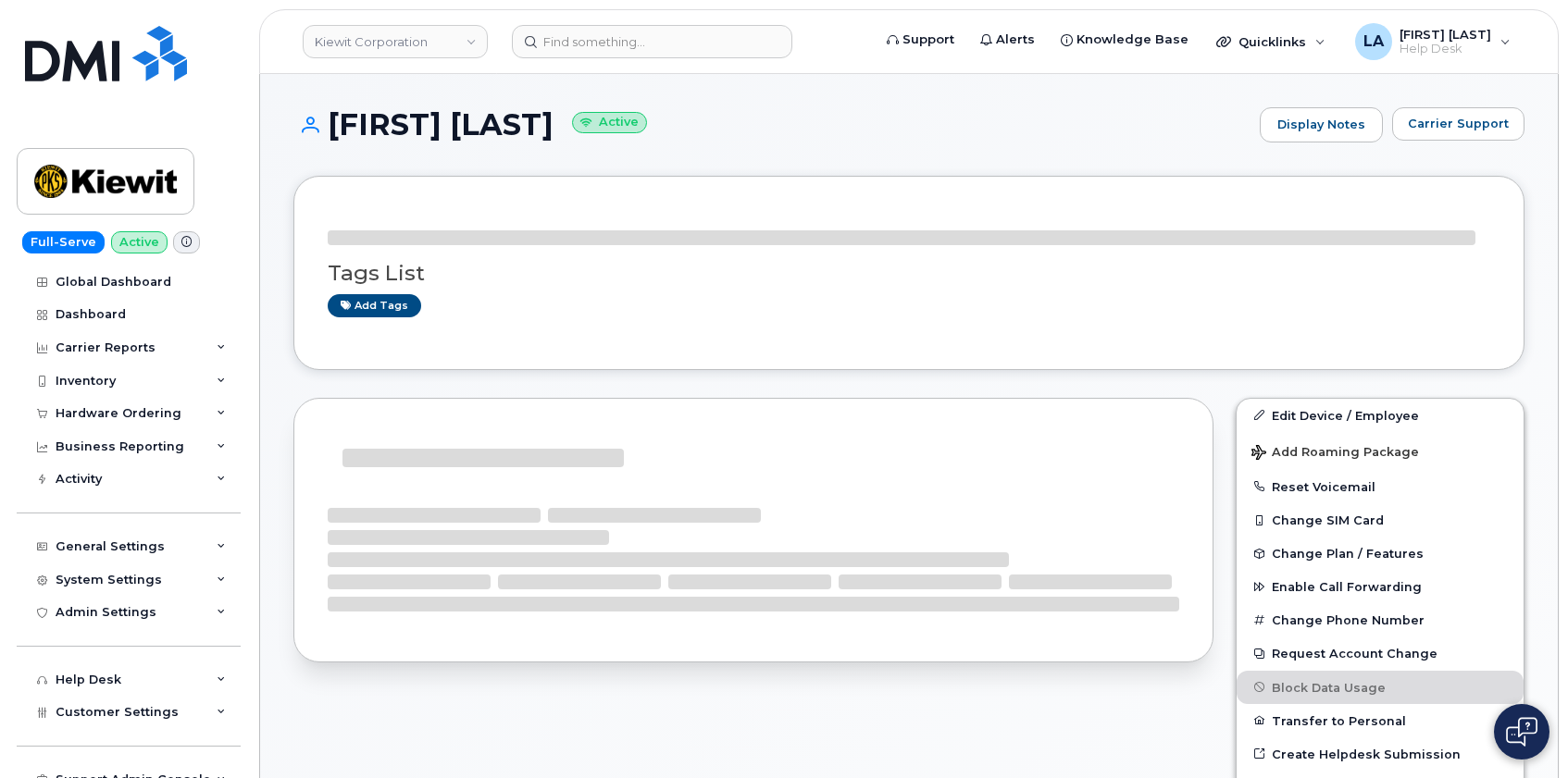 scroll, scrollTop: 0, scrollLeft: 0, axis: both 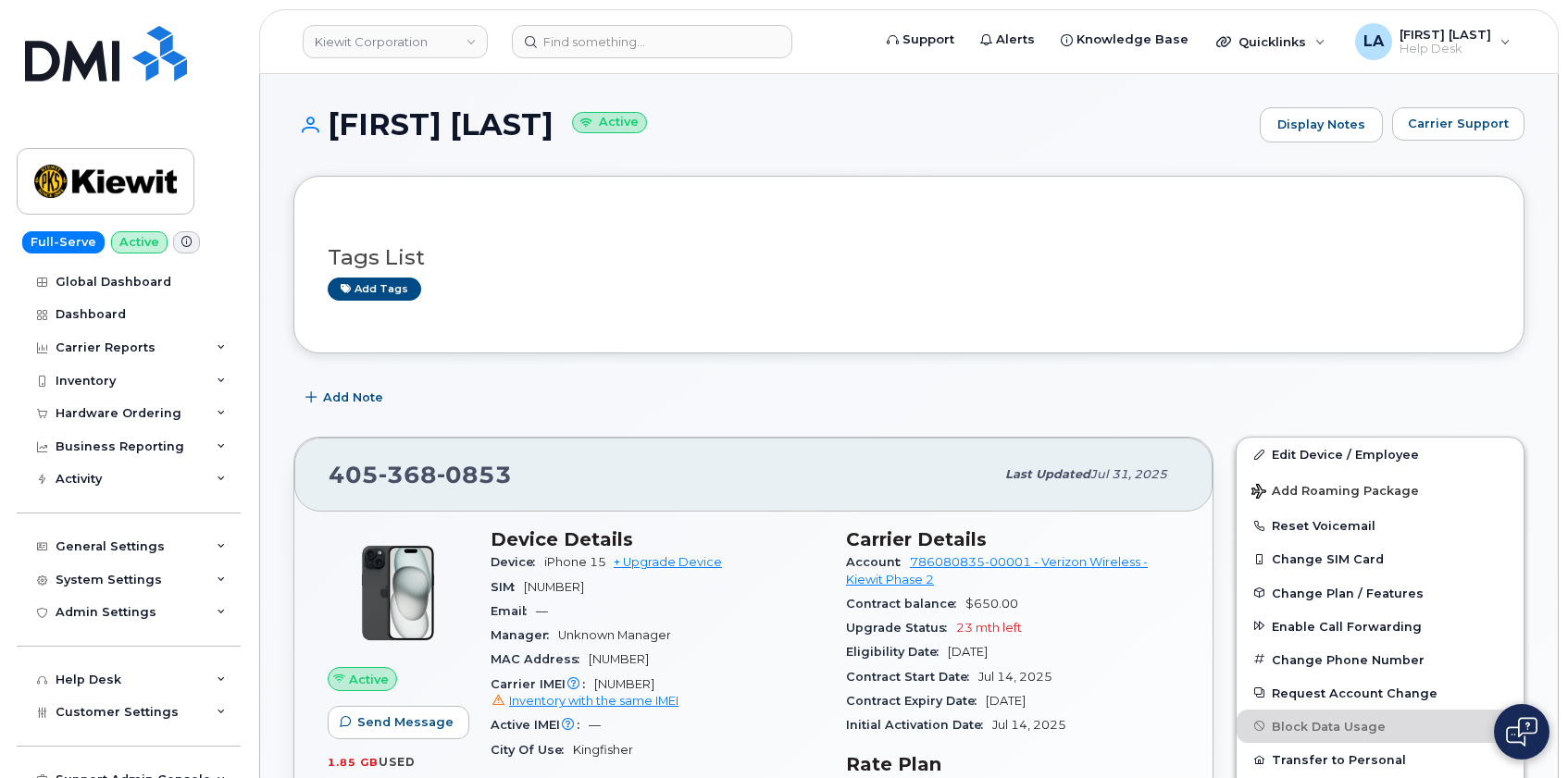 drag, startPoint x: 330, startPoint y: 114, endPoint x: 634, endPoint y: 126, distance: 304.2367 